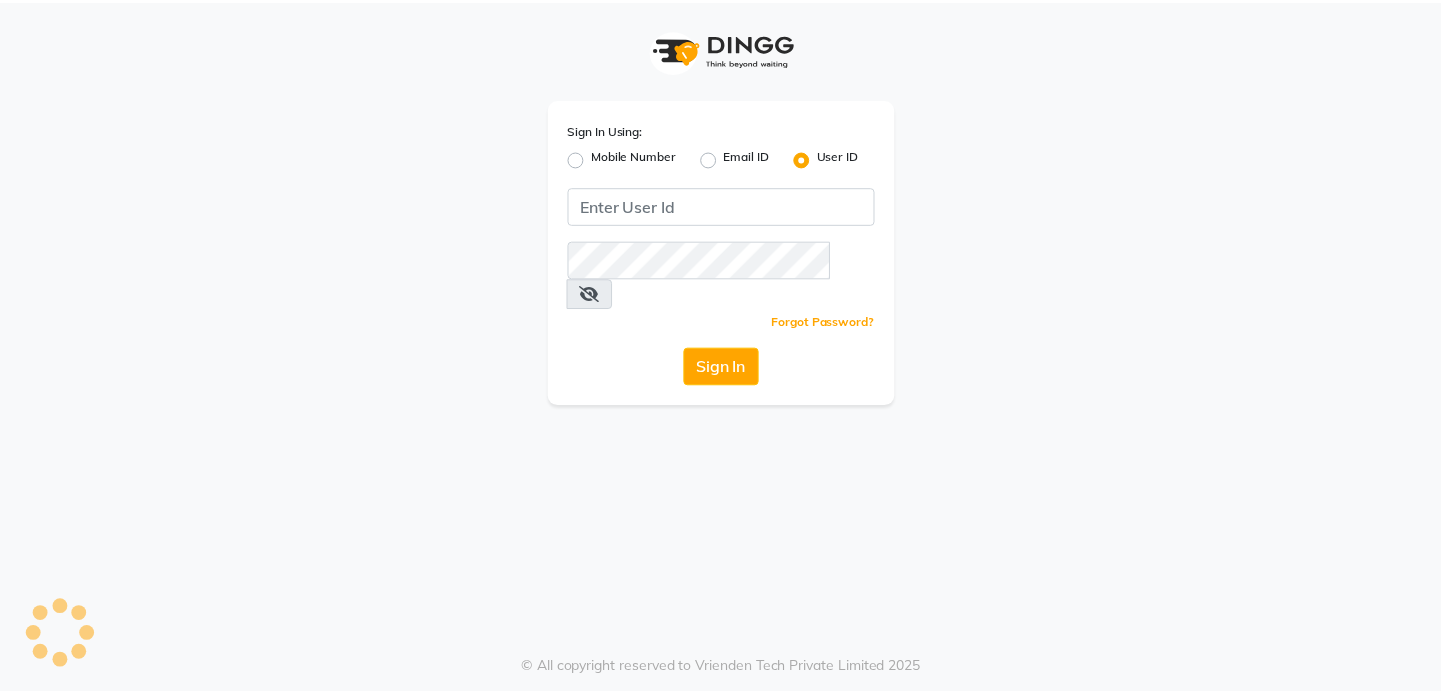 scroll, scrollTop: 0, scrollLeft: 0, axis: both 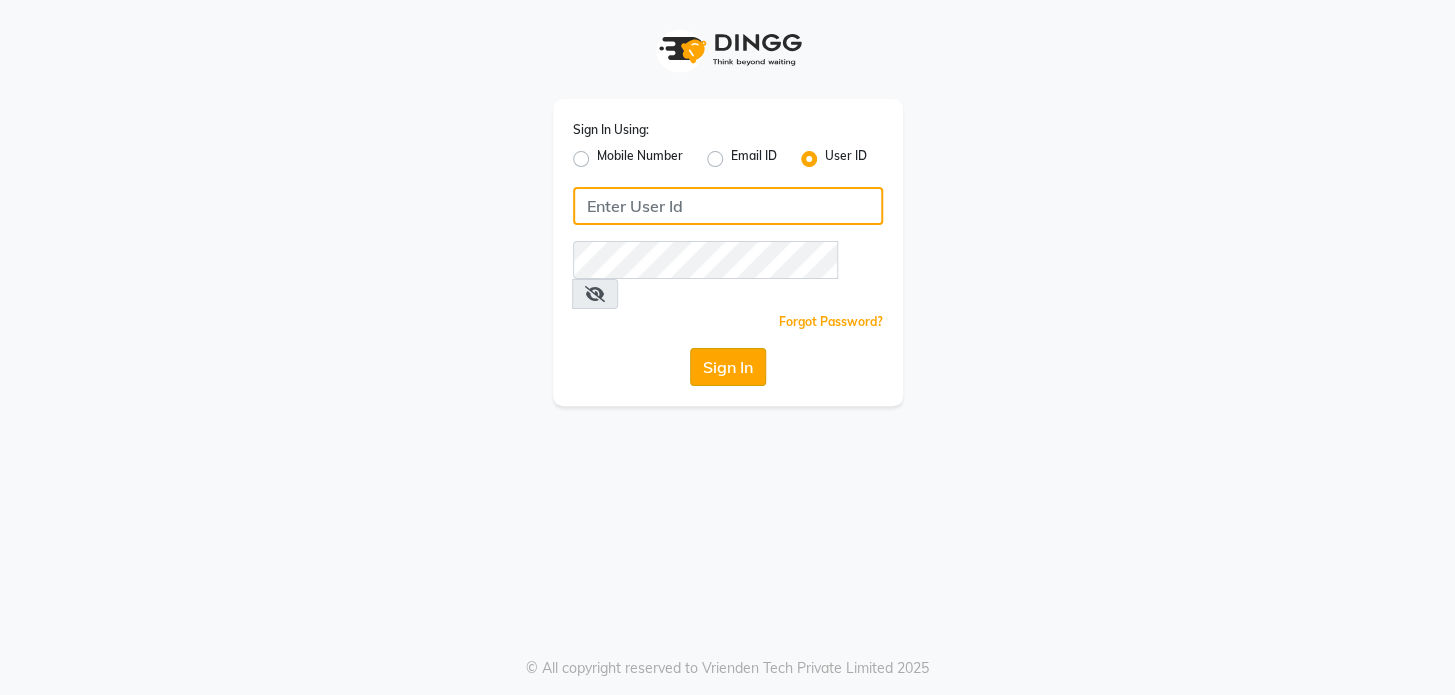 type on "ramya@123" 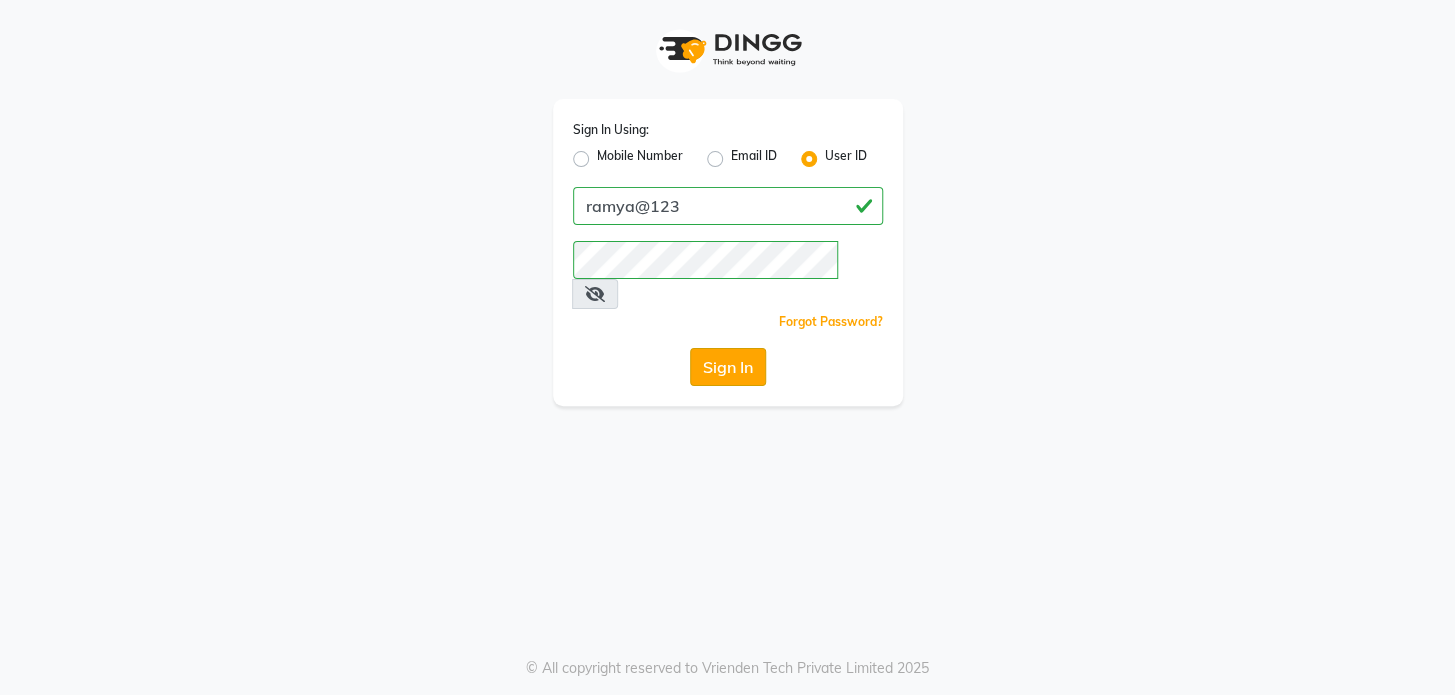 click on "Sign In" 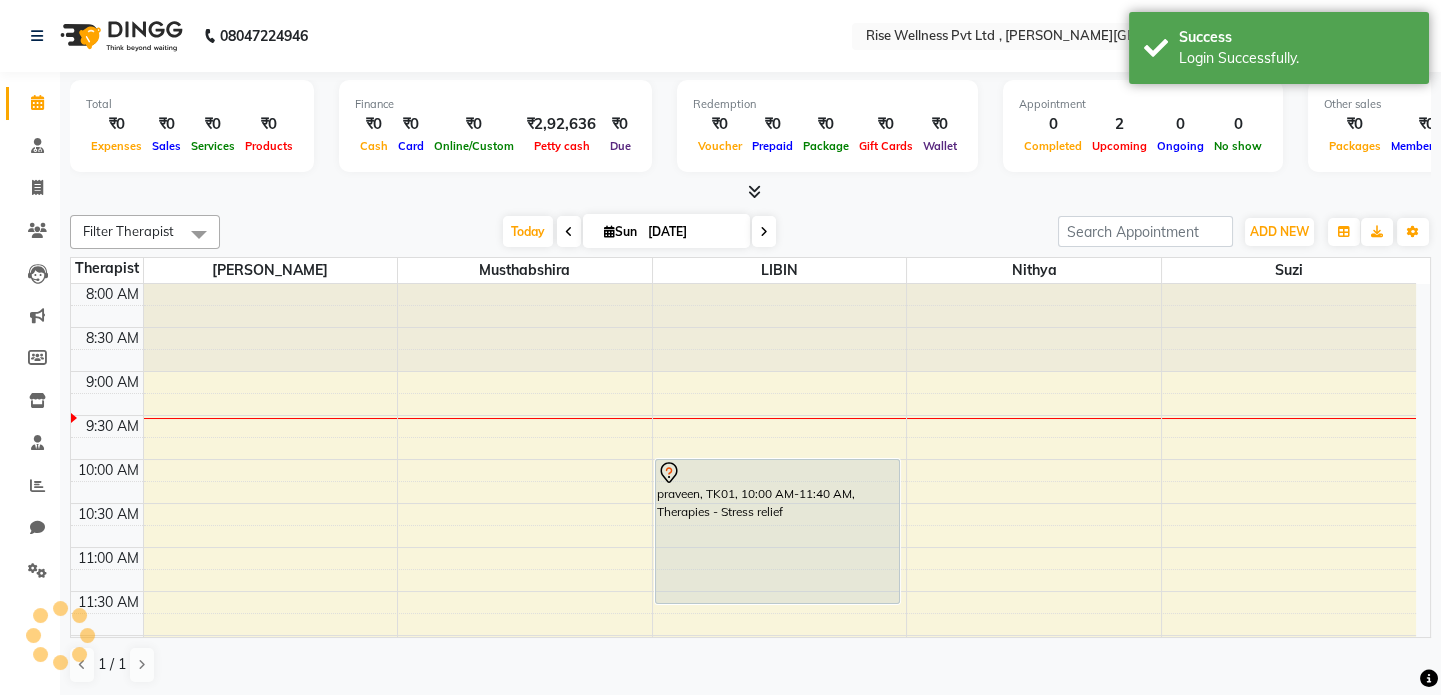 scroll, scrollTop: 0, scrollLeft: 0, axis: both 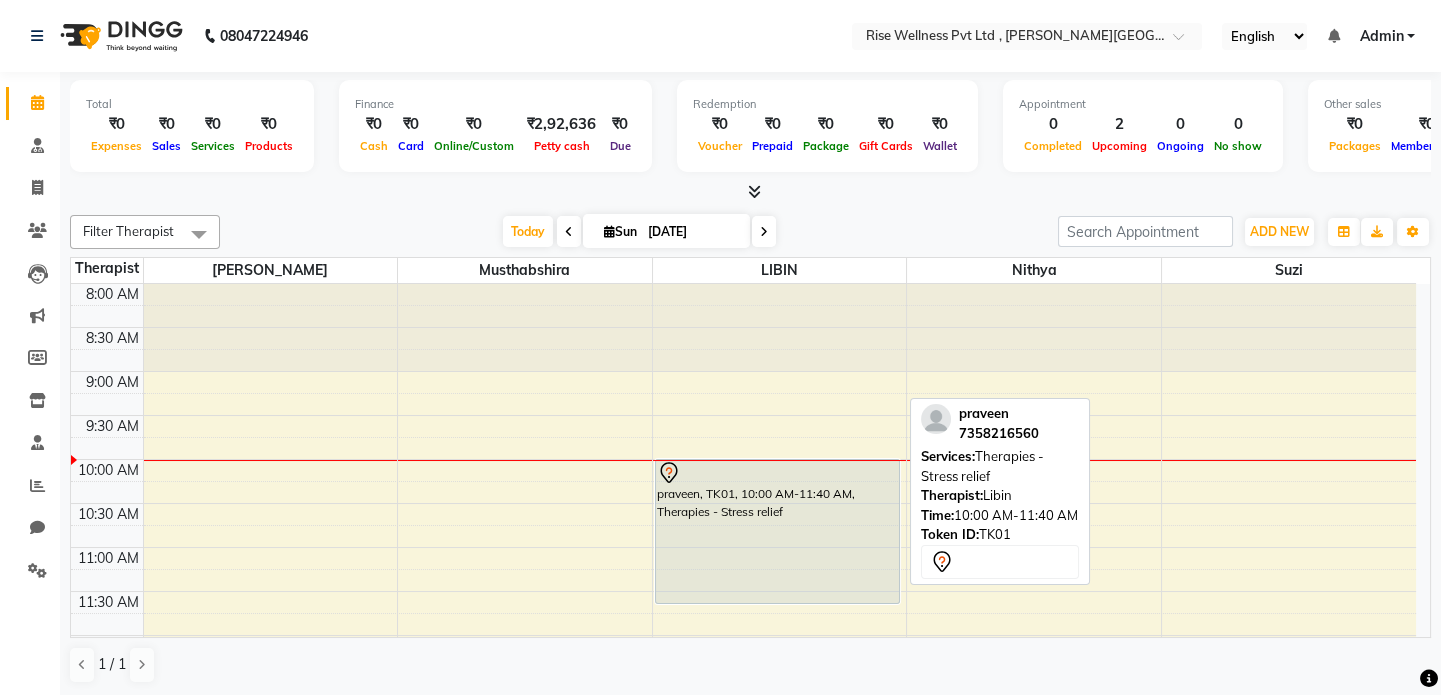 click on "praveen, TK01, 10:00 AM-11:40 AM, Therapies - Stress relief" at bounding box center [777, 531] 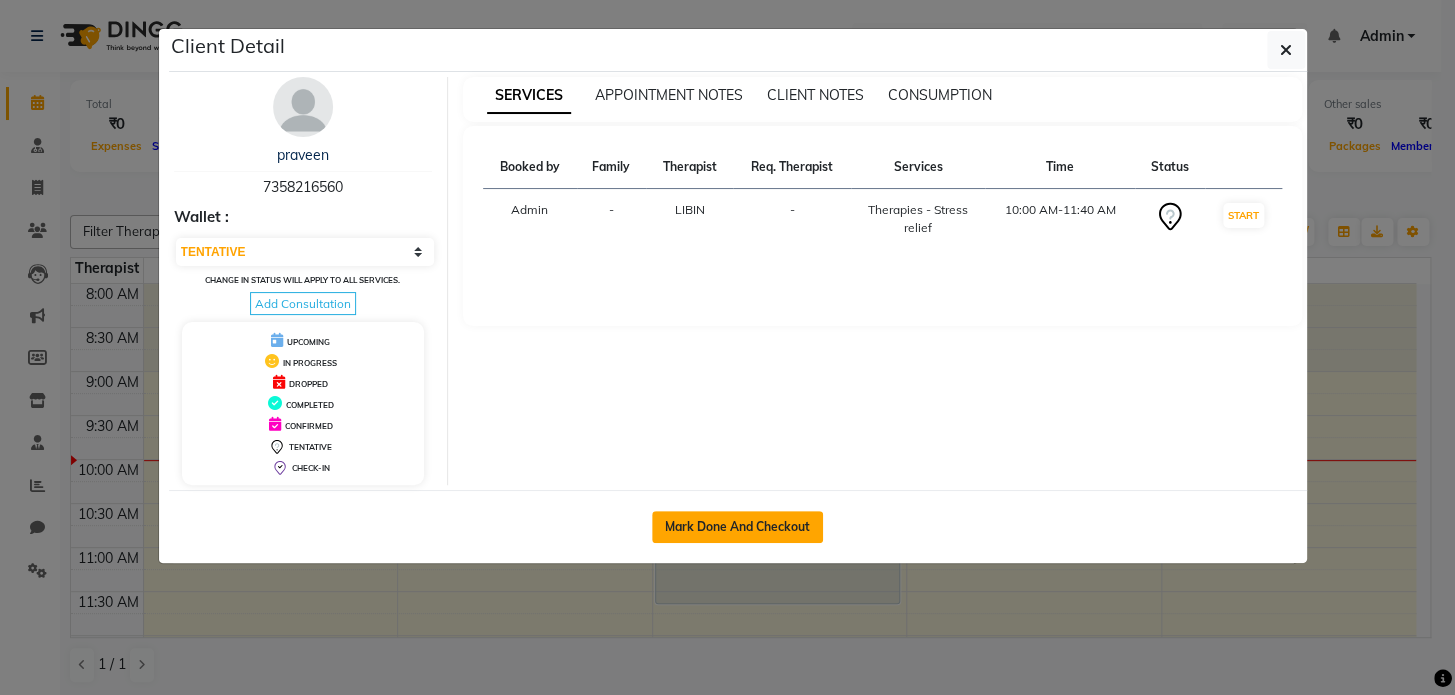click on "Mark Done And Checkout" 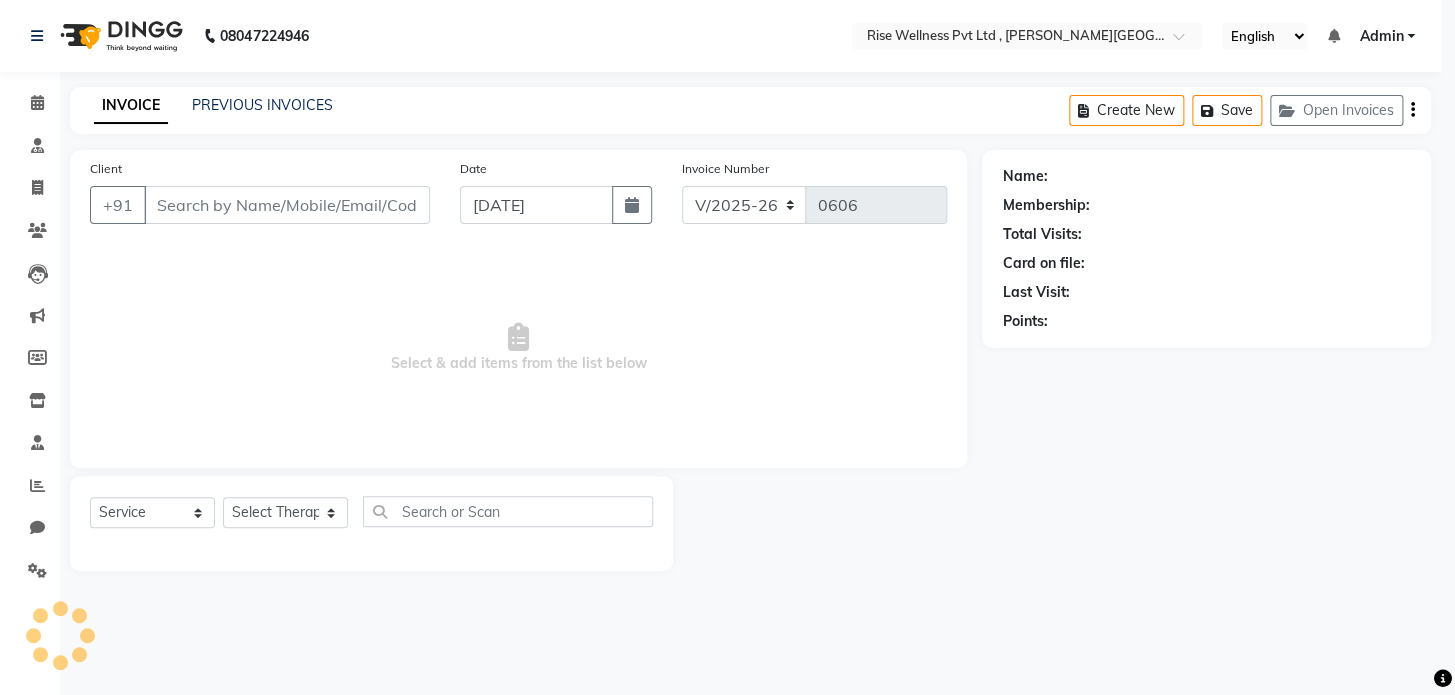 select on "3" 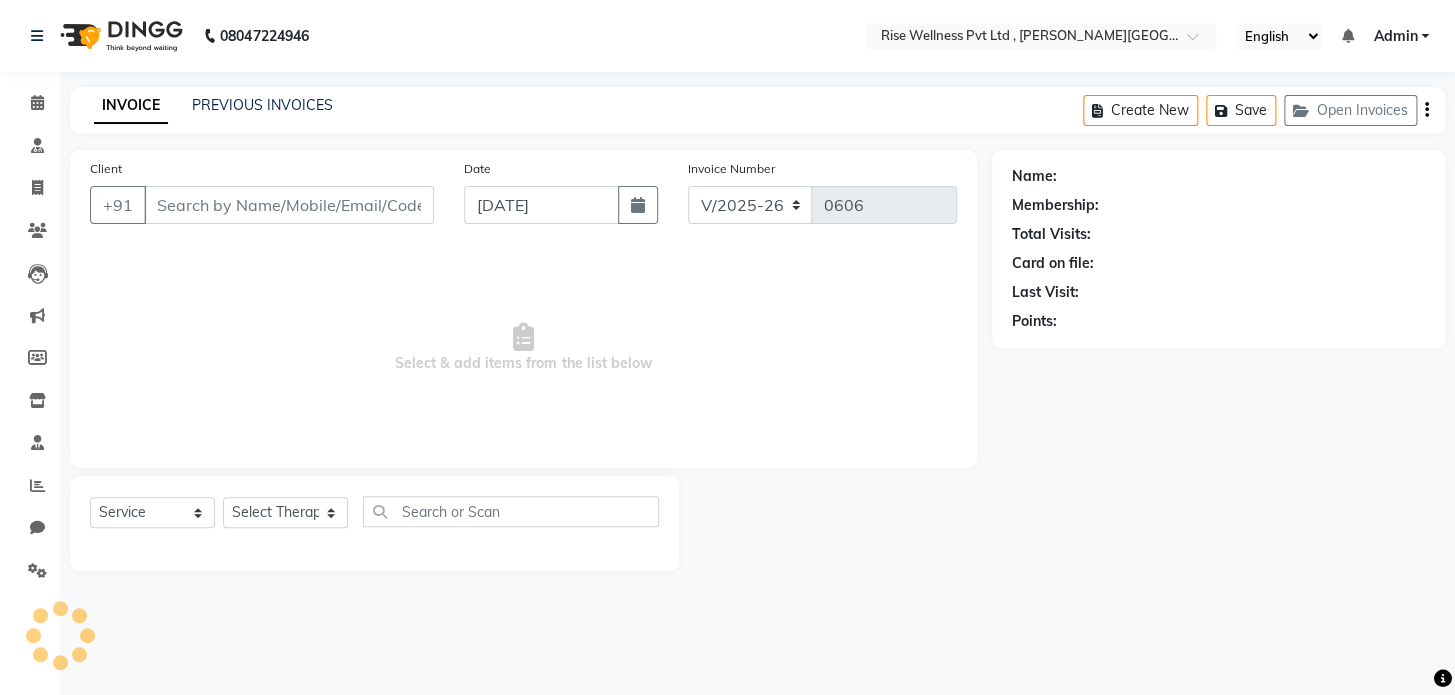 select on "V" 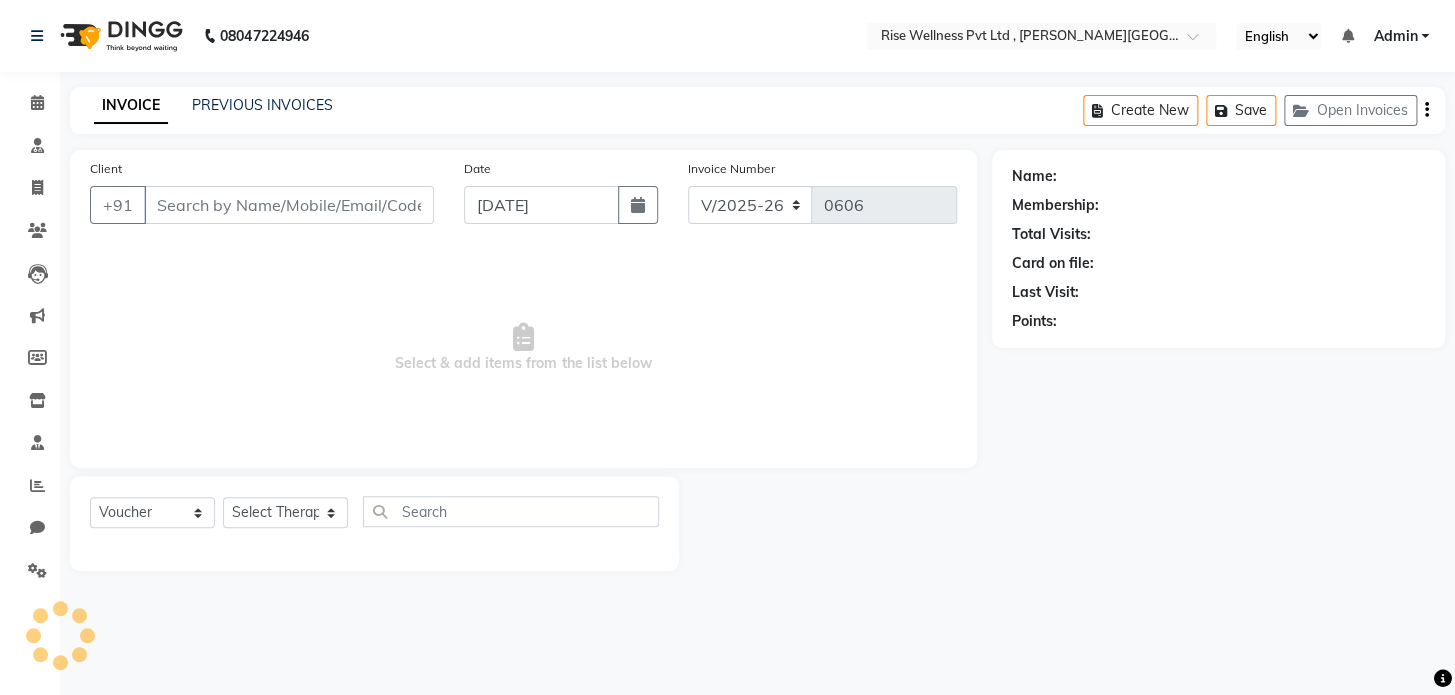 type on "7358216560" 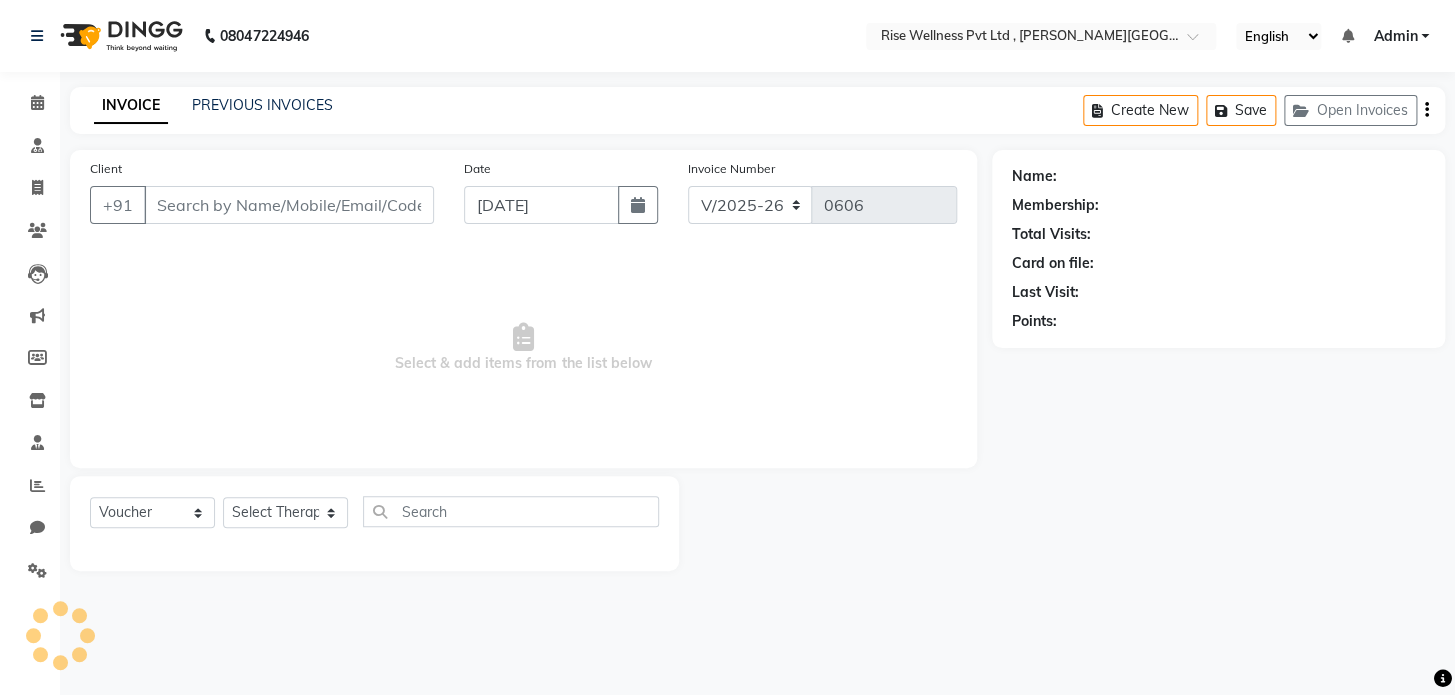 select on "69785" 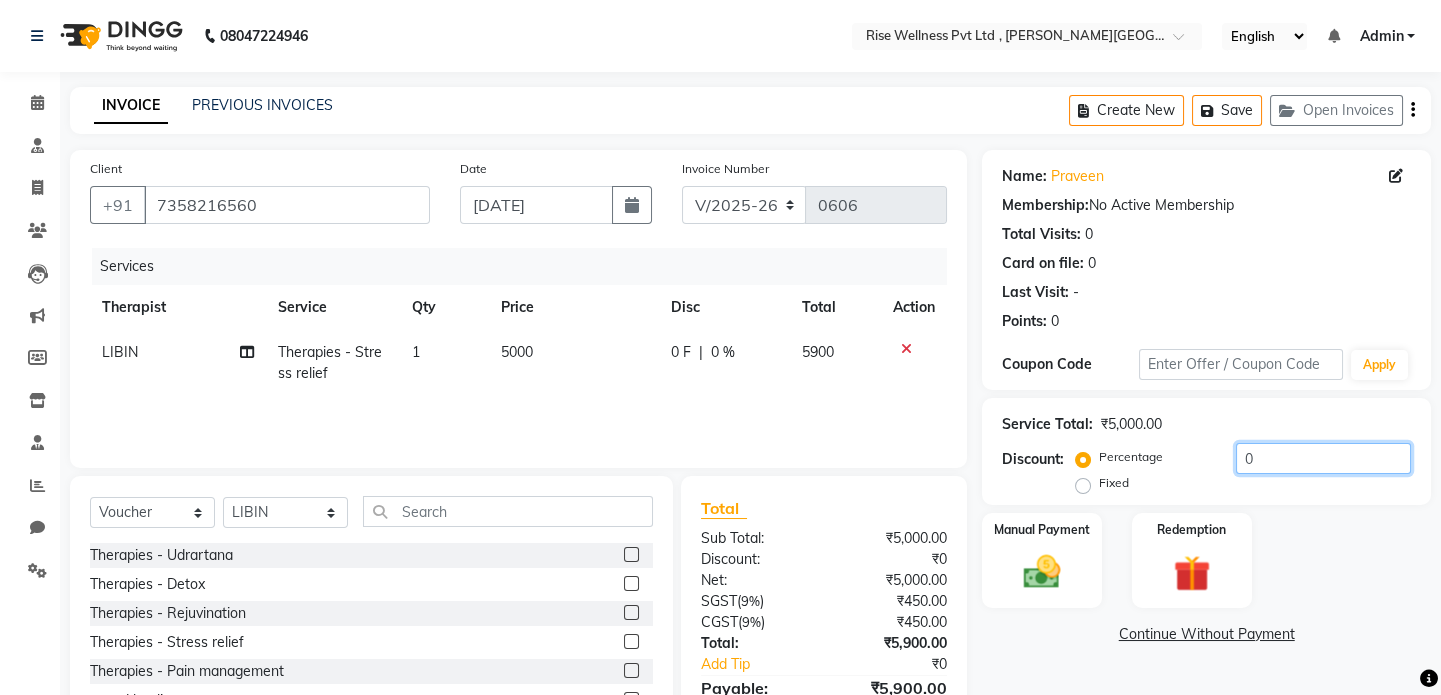 click on "0" 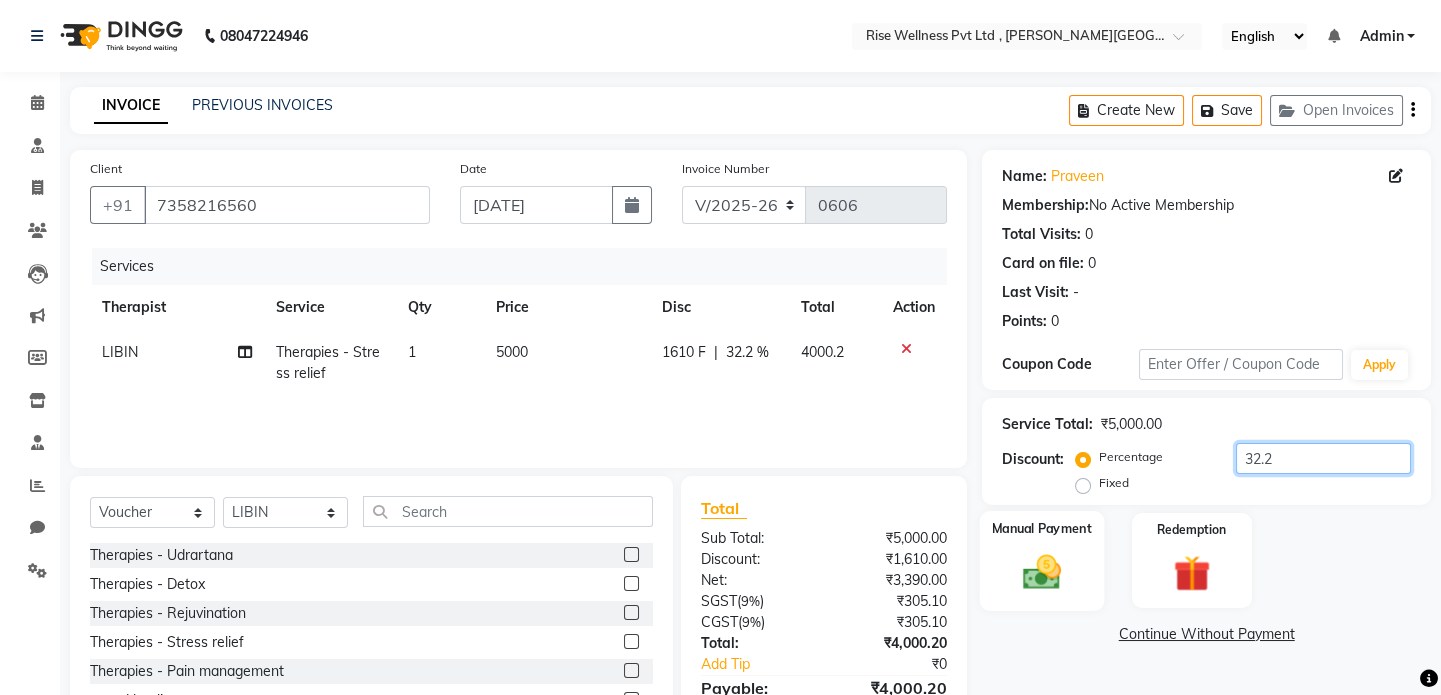 type on "32.2" 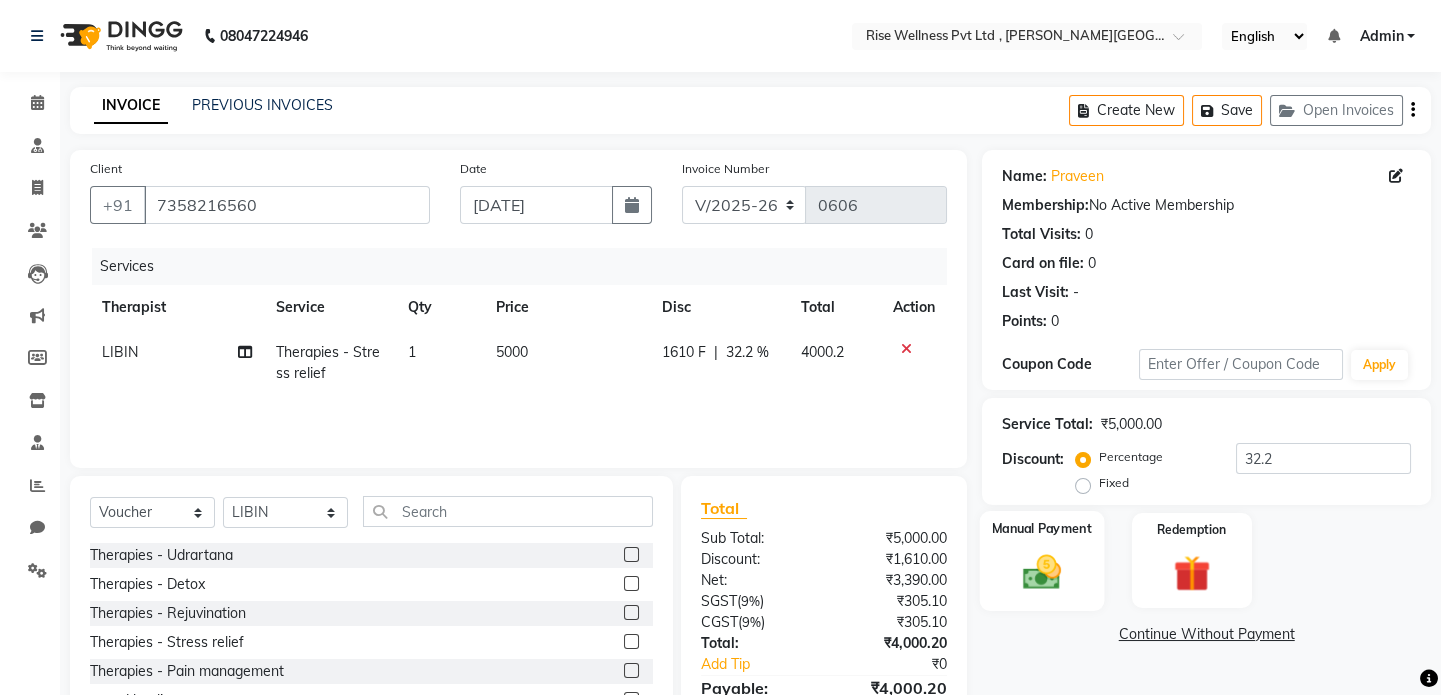 click 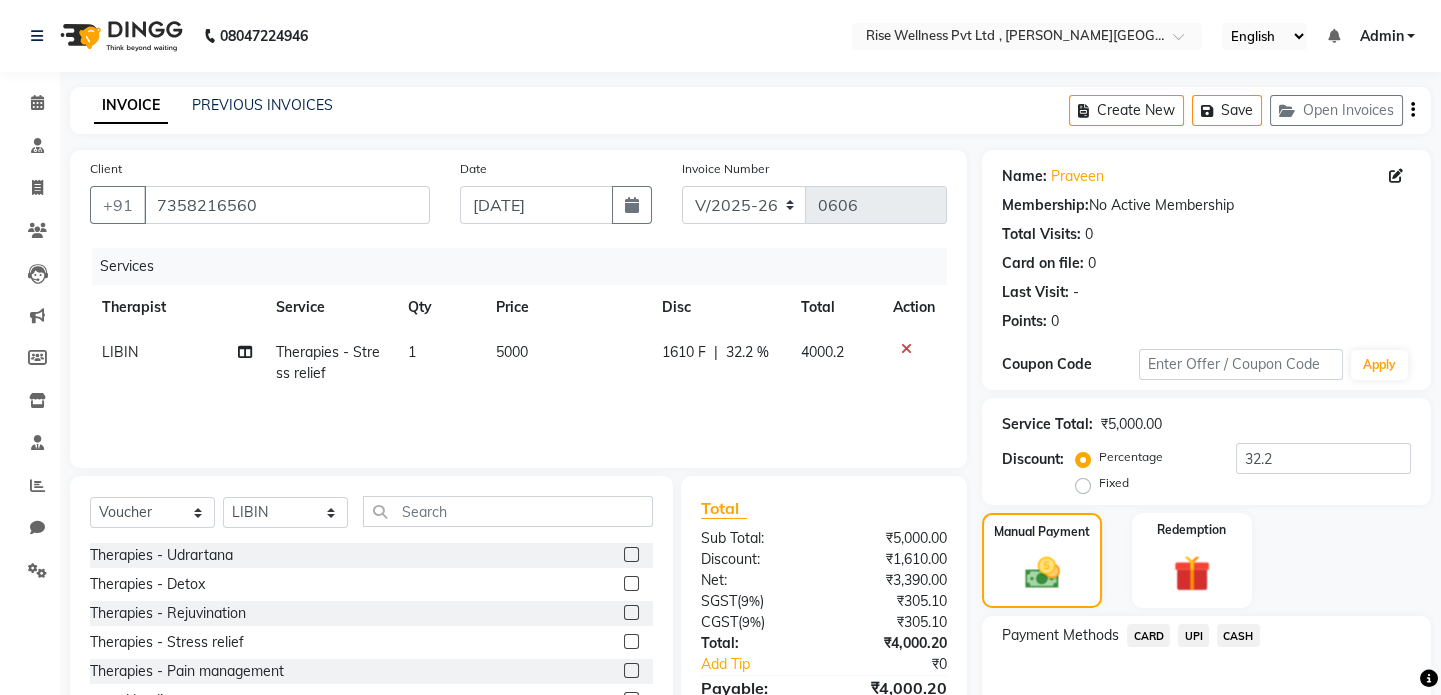 click on "CARD" 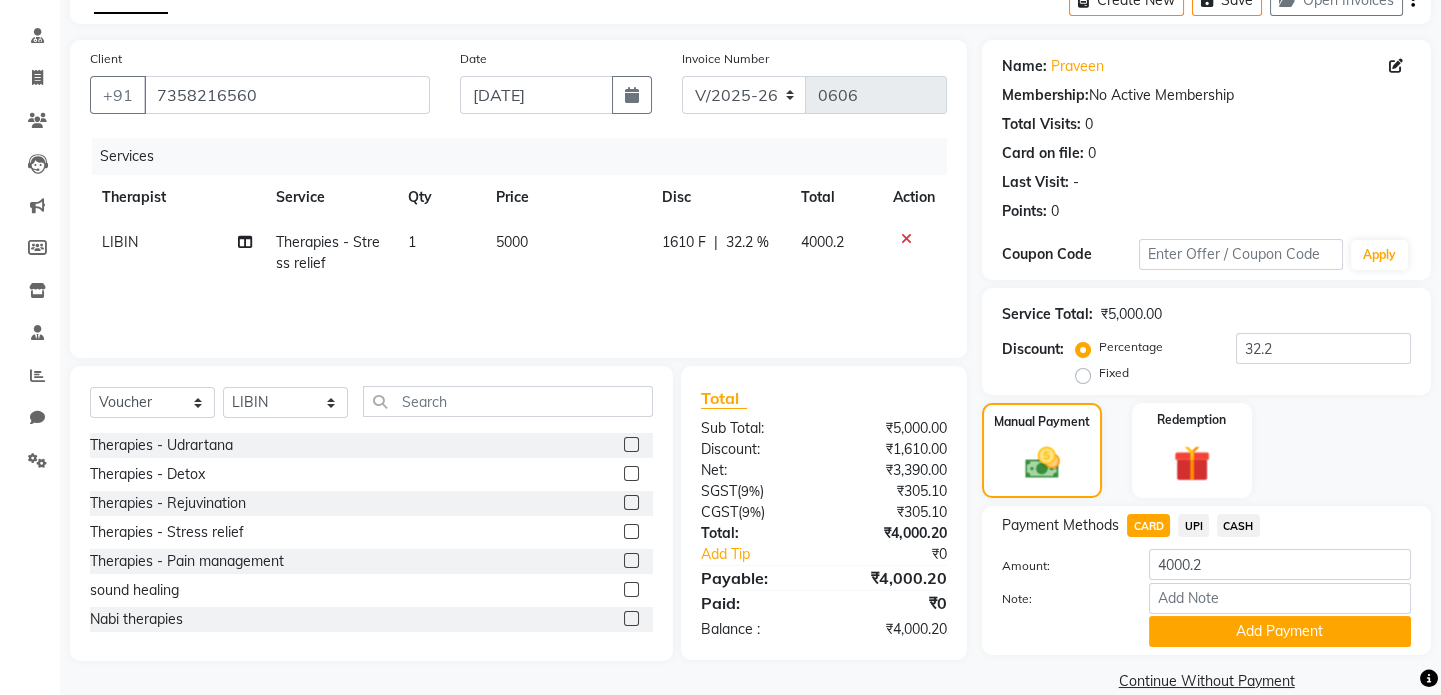 scroll, scrollTop: 140, scrollLeft: 0, axis: vertical 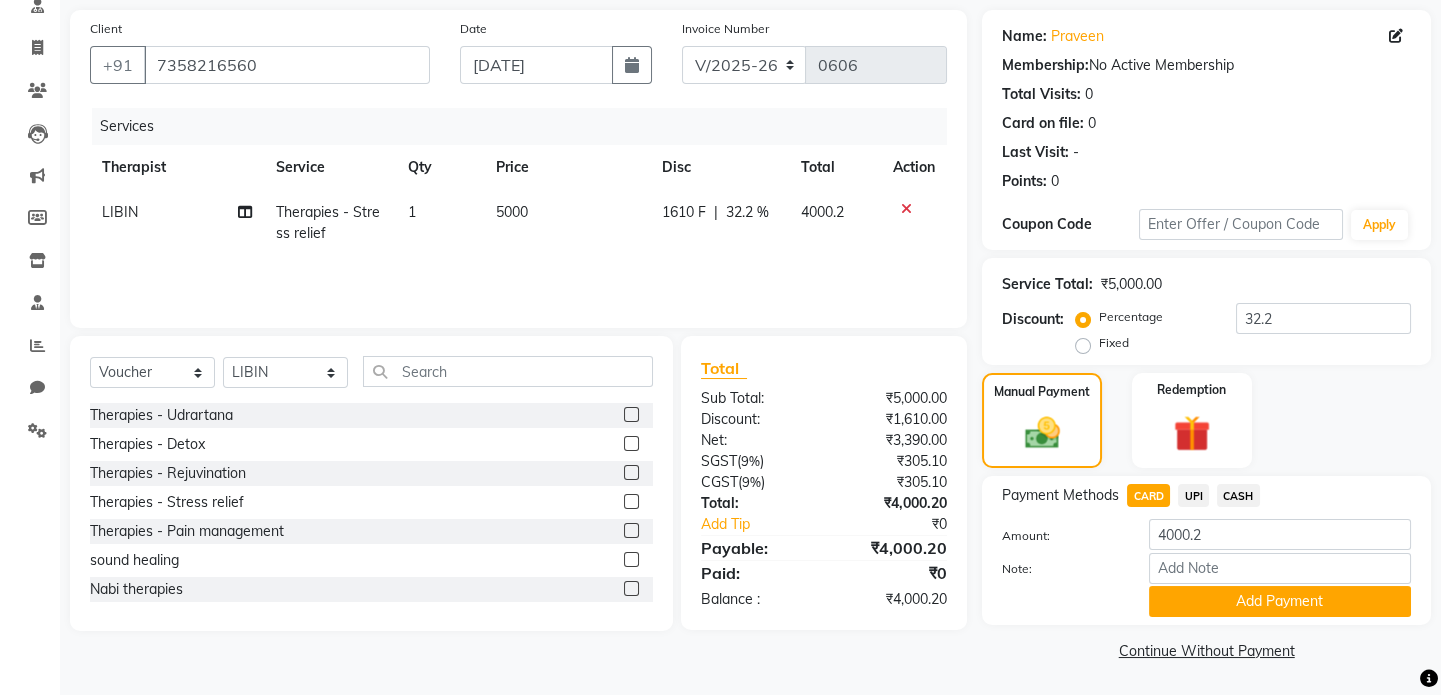 click on "Payment Methods  CARD   UPI   CASH  Amount: 4000.2 Note: Add Payment" 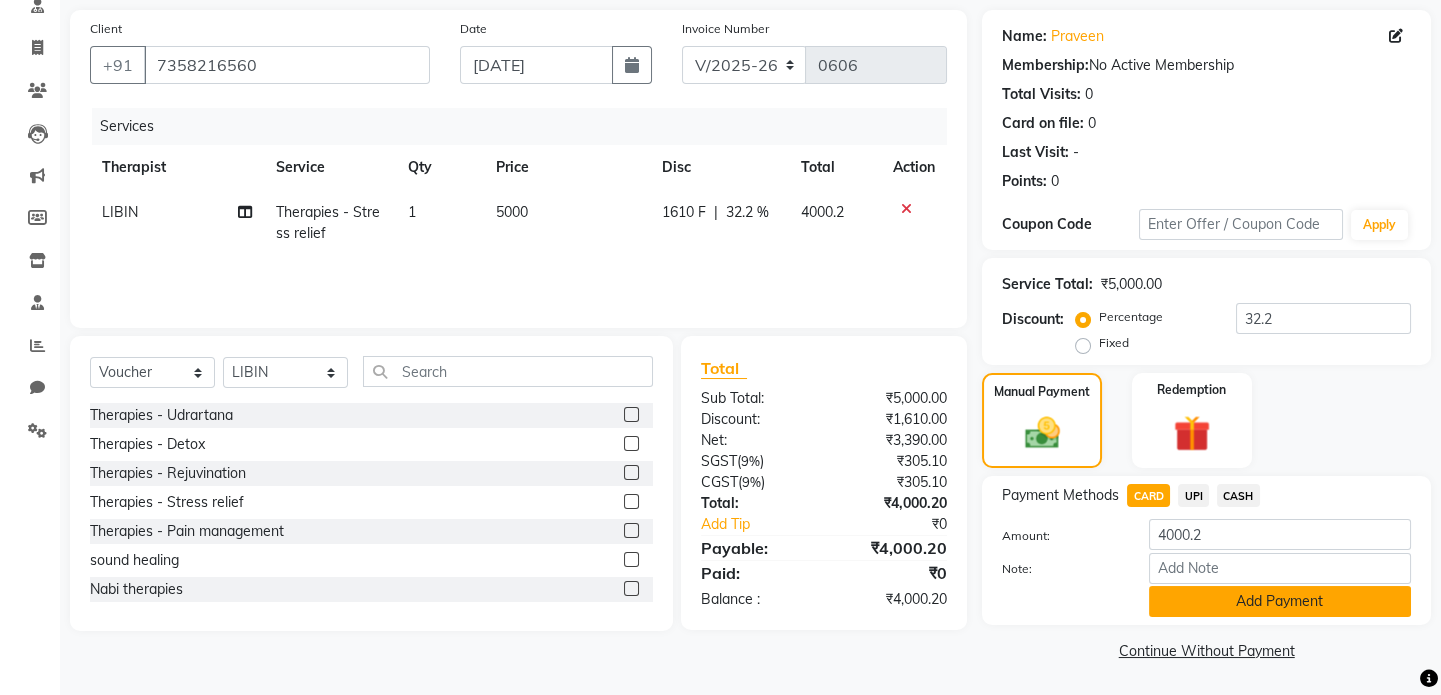 click on "Add Payment" 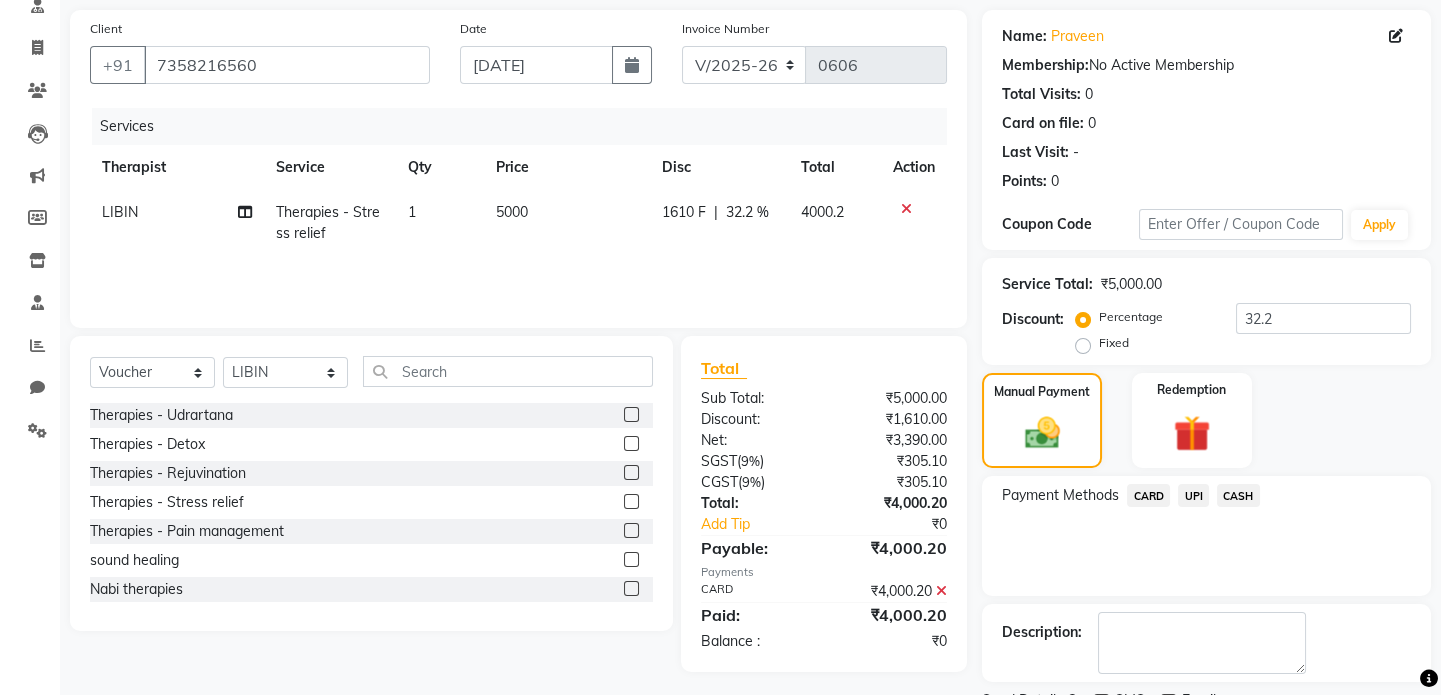 scroll, scrollTop: 223, scrollLeft: 0, axis: vertical 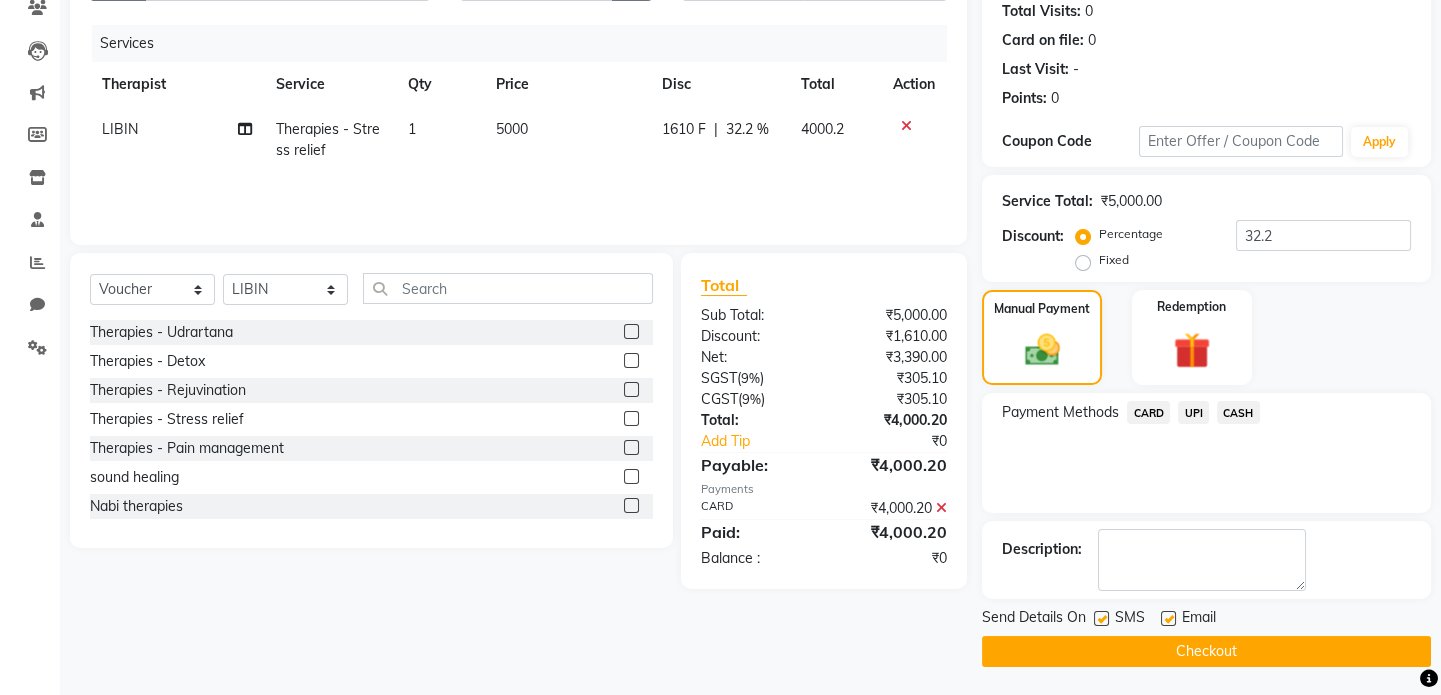 click on "Checkout" 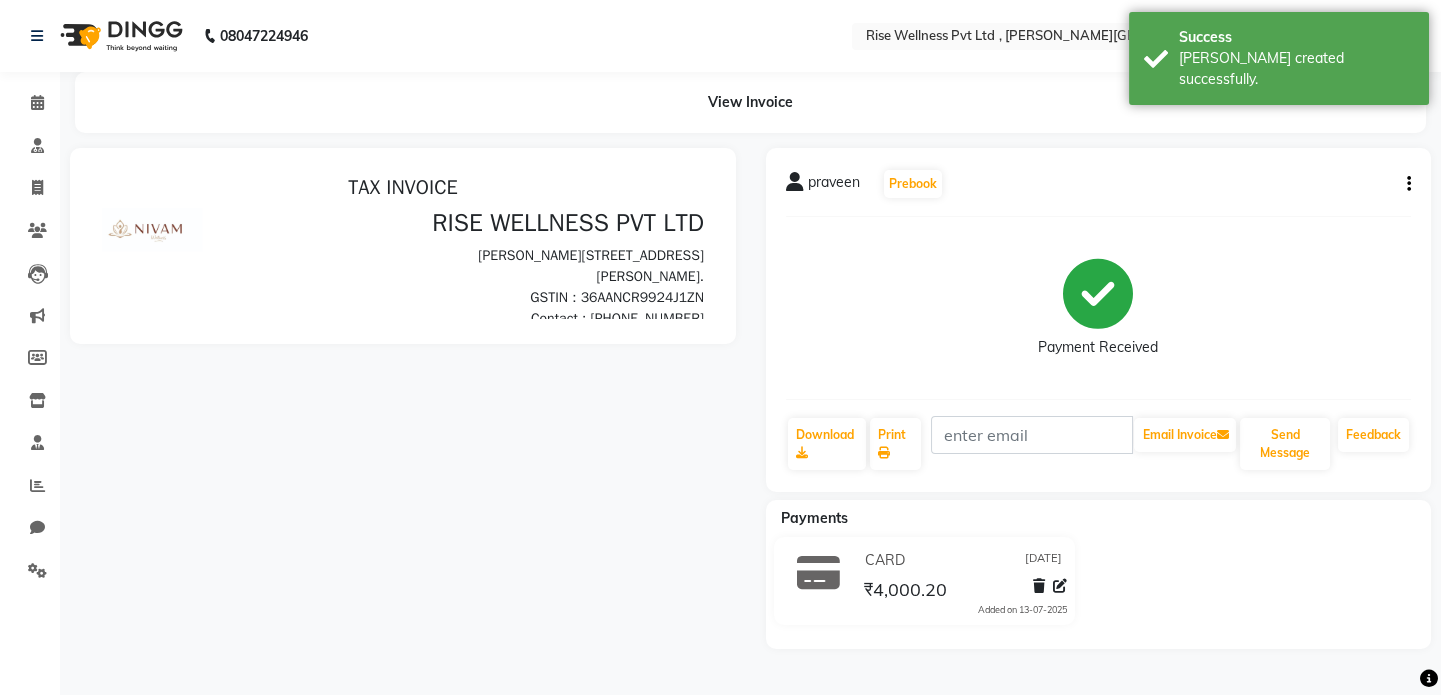 scroll, scrollTop: 0, scrollLeft: 0, axis: both 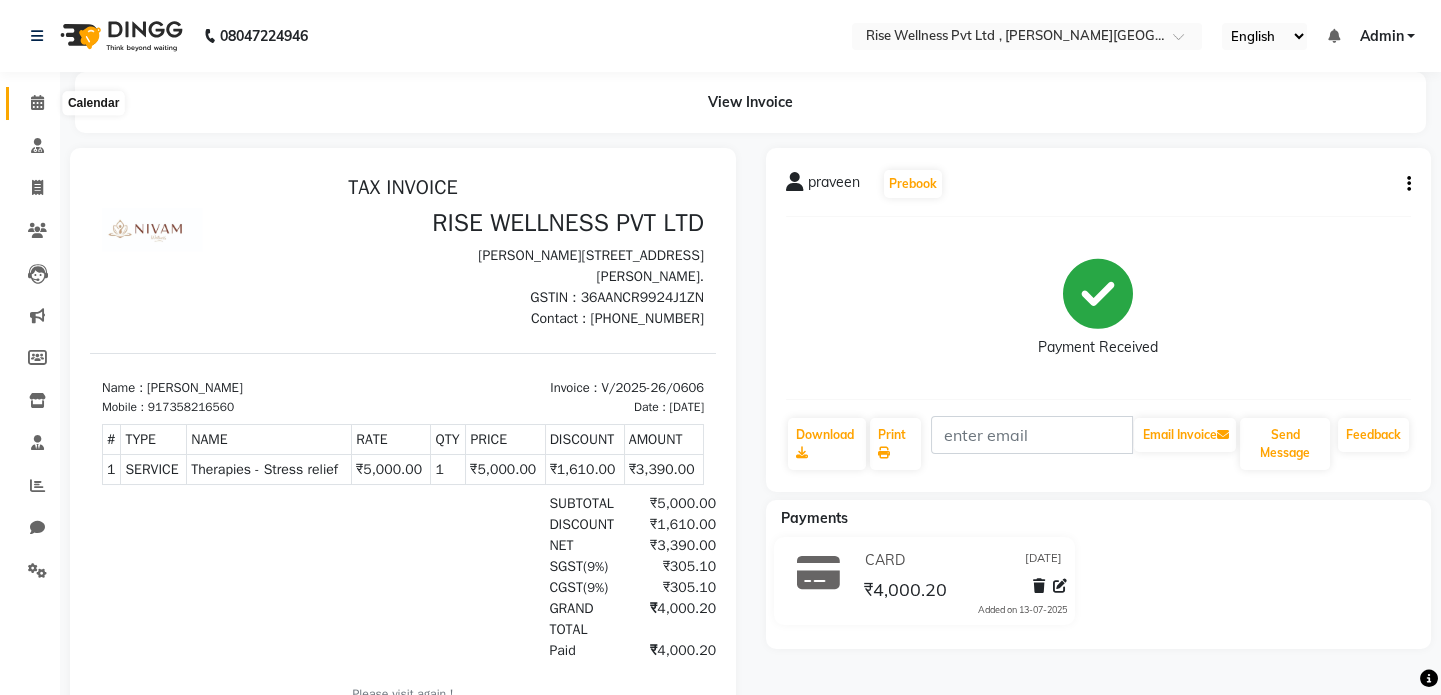 click 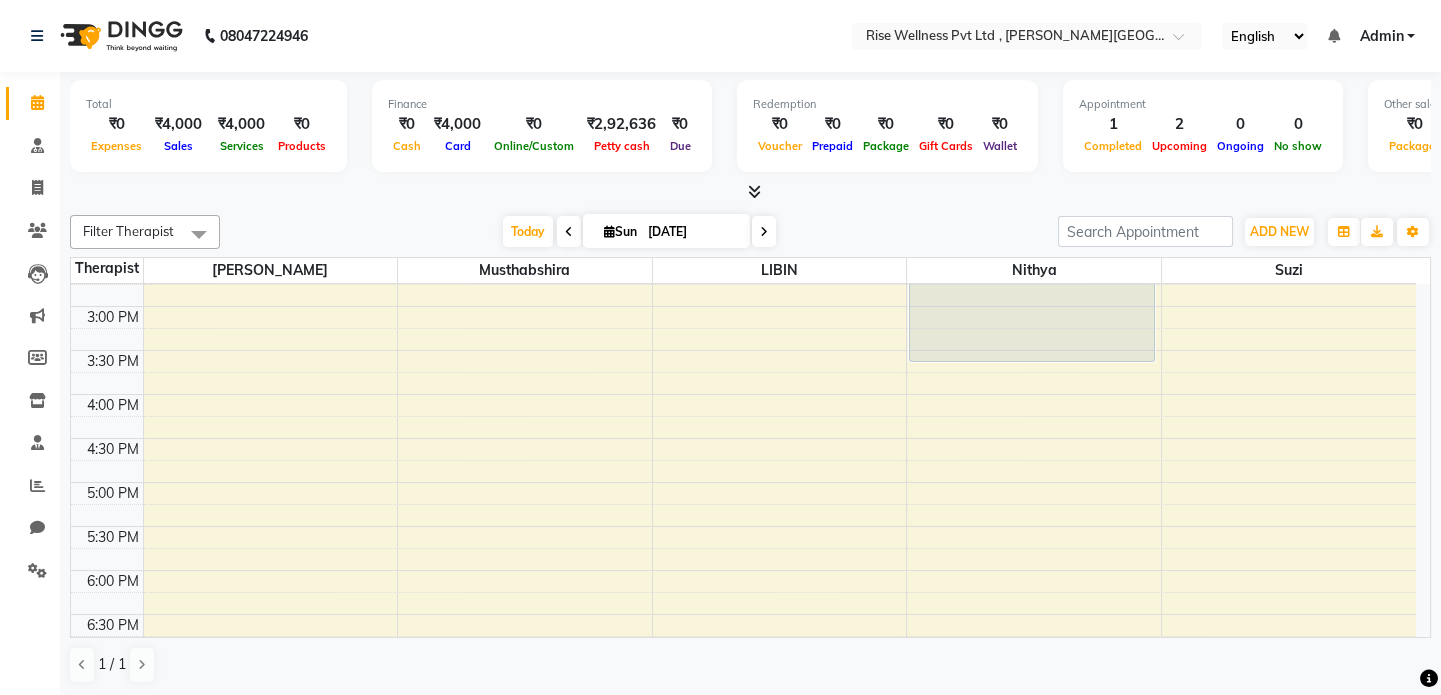 scroll, scrollTop: 636, scrollLeft: 0, axis: vertical 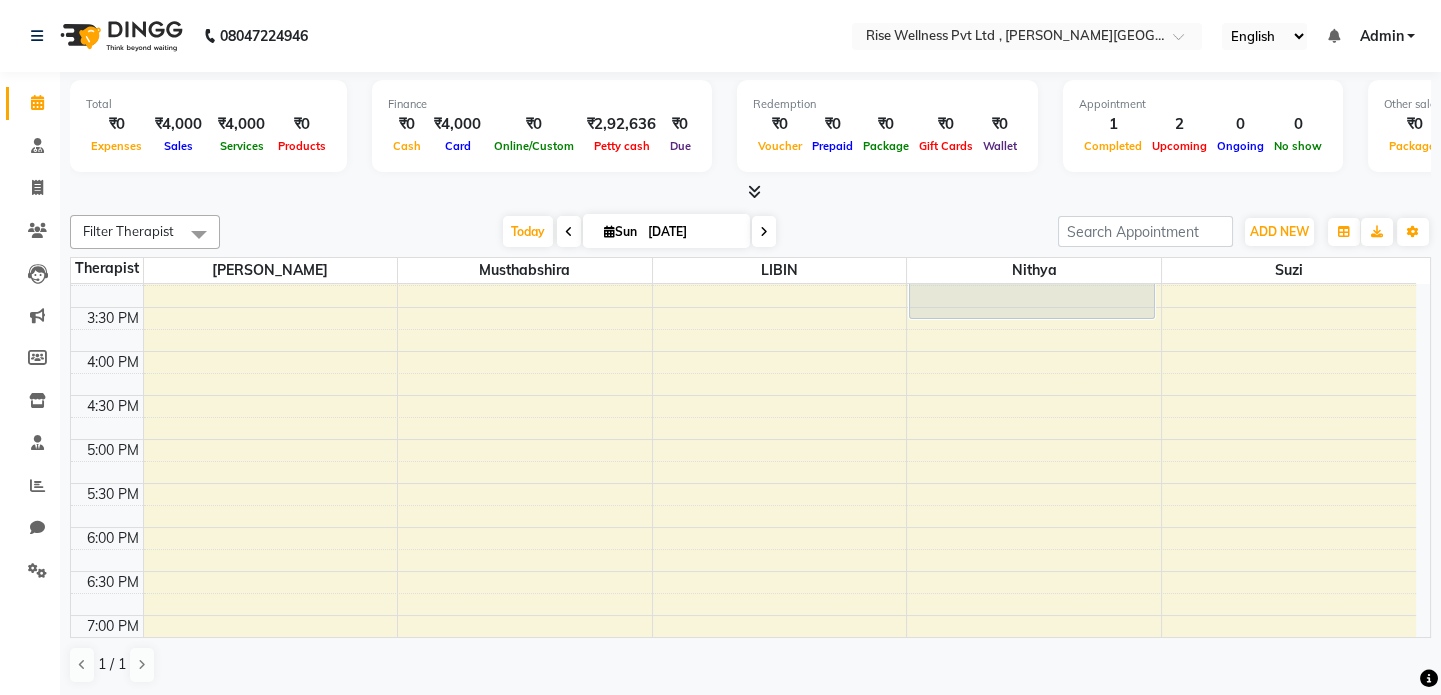 click on "8:00 AM 8:30 AM 9:00 AM 9:30 AM 10:00 AM 10:30 AM 11:00 AM 11:30 AM 12:00 PM 12:30 PM 1:00 PM 1:30 PM 2:00 PM 2:30 PM 3:00 PM 3:30 PM 4:00 PM 4:30 PM 5:00 PM 5:30 PM 6:00 PM 6:30 PM 7:00 PM 7:30 PM 8:00 PM 8:30 PM     praveen, TK01, 10:00 AM-11:40 AM, Therapies - Stress relief             [PERSON_NAME], TK03, 12:00 PM-01:00 PM, Abhyangam - Full body             sangeetha, TK02, 02:00 PM-03:40 PM, Therapies - Pain management" at bounding box center (743, 219) 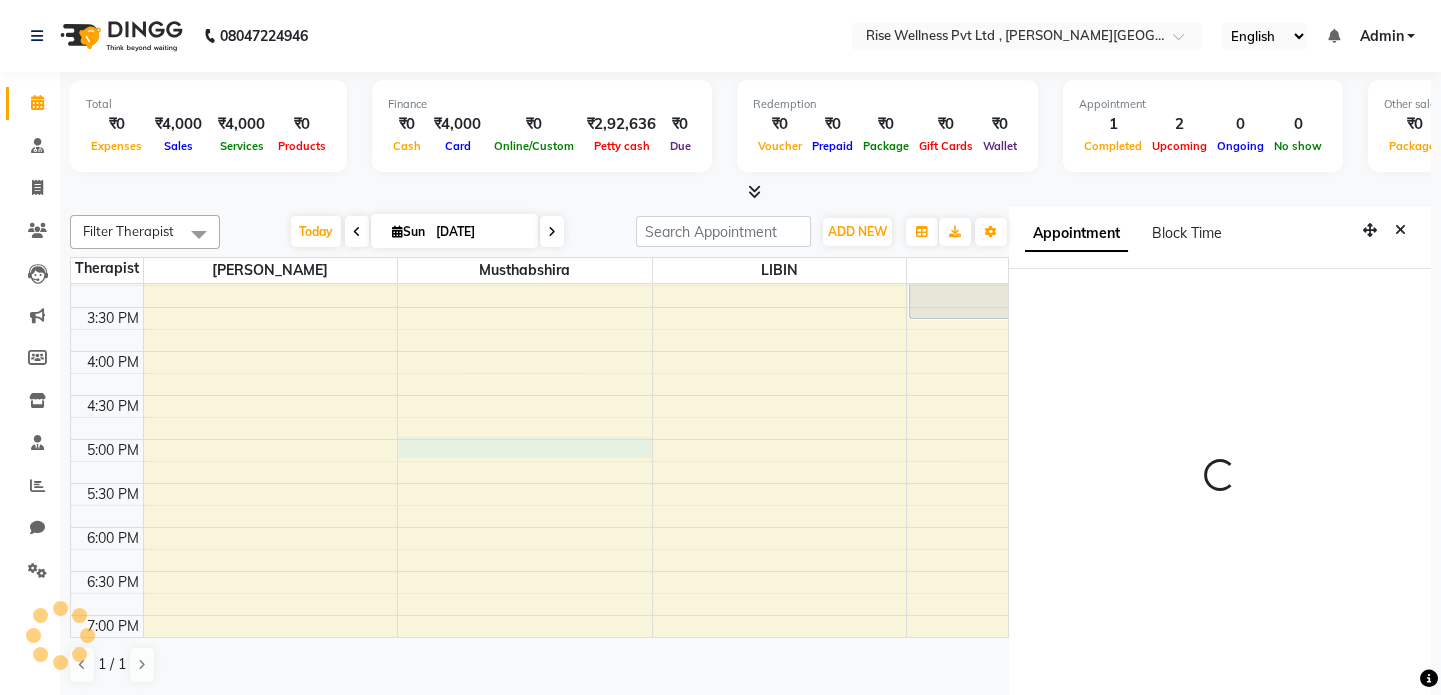 select on "67715" 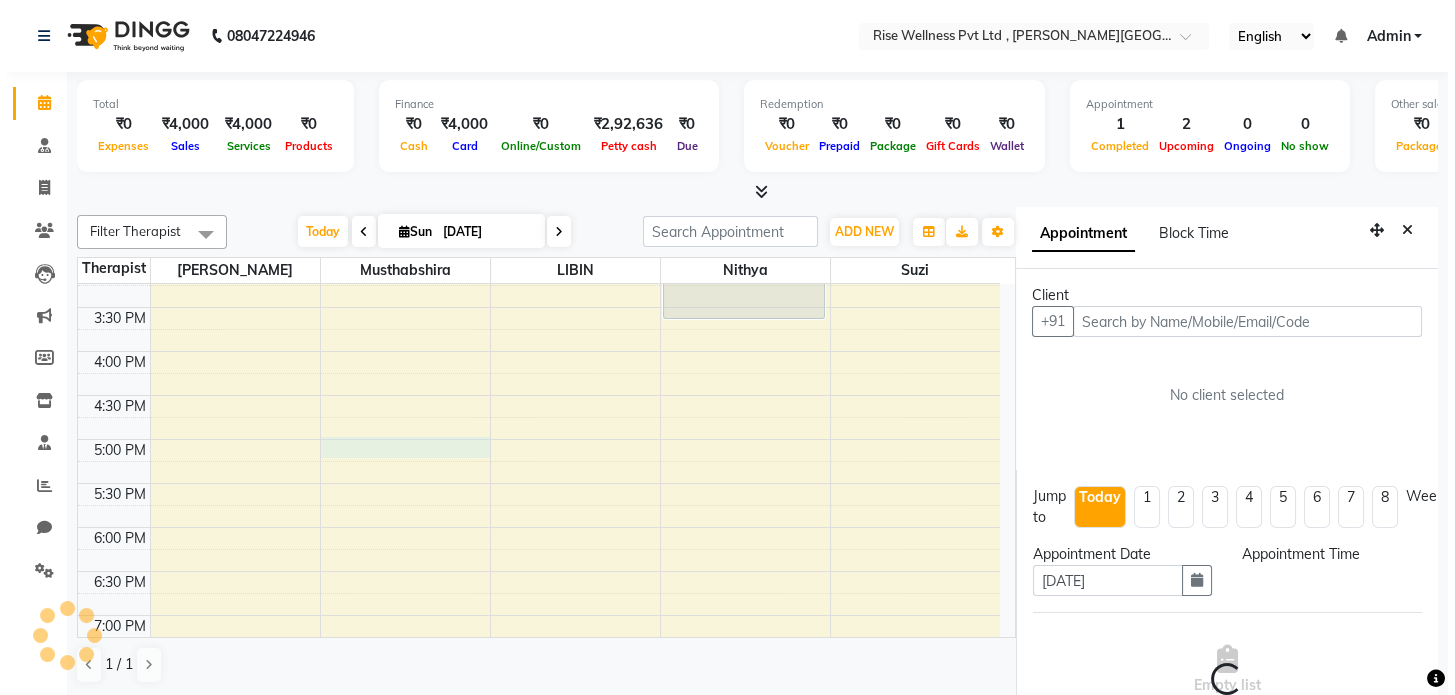 scroll, scrollTop: 8, scrollLeft: 0, axis: vertical 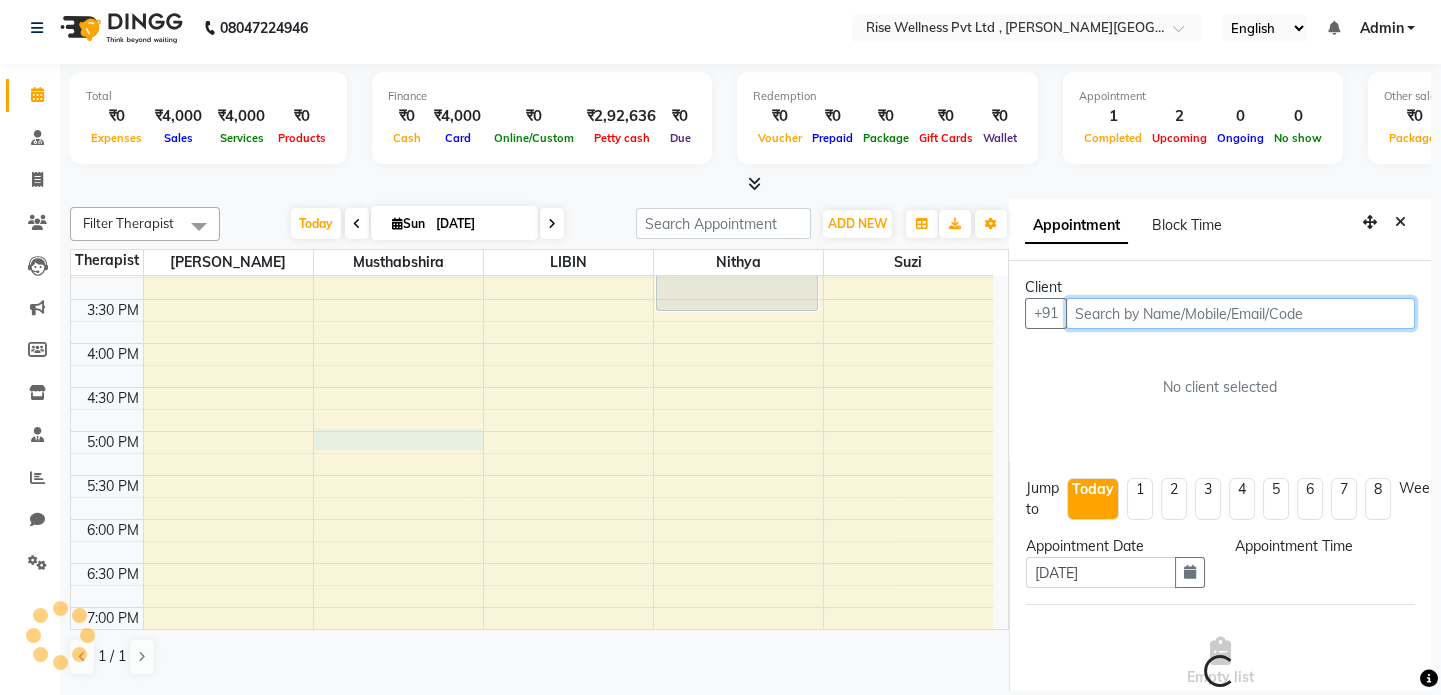 select on "1020" 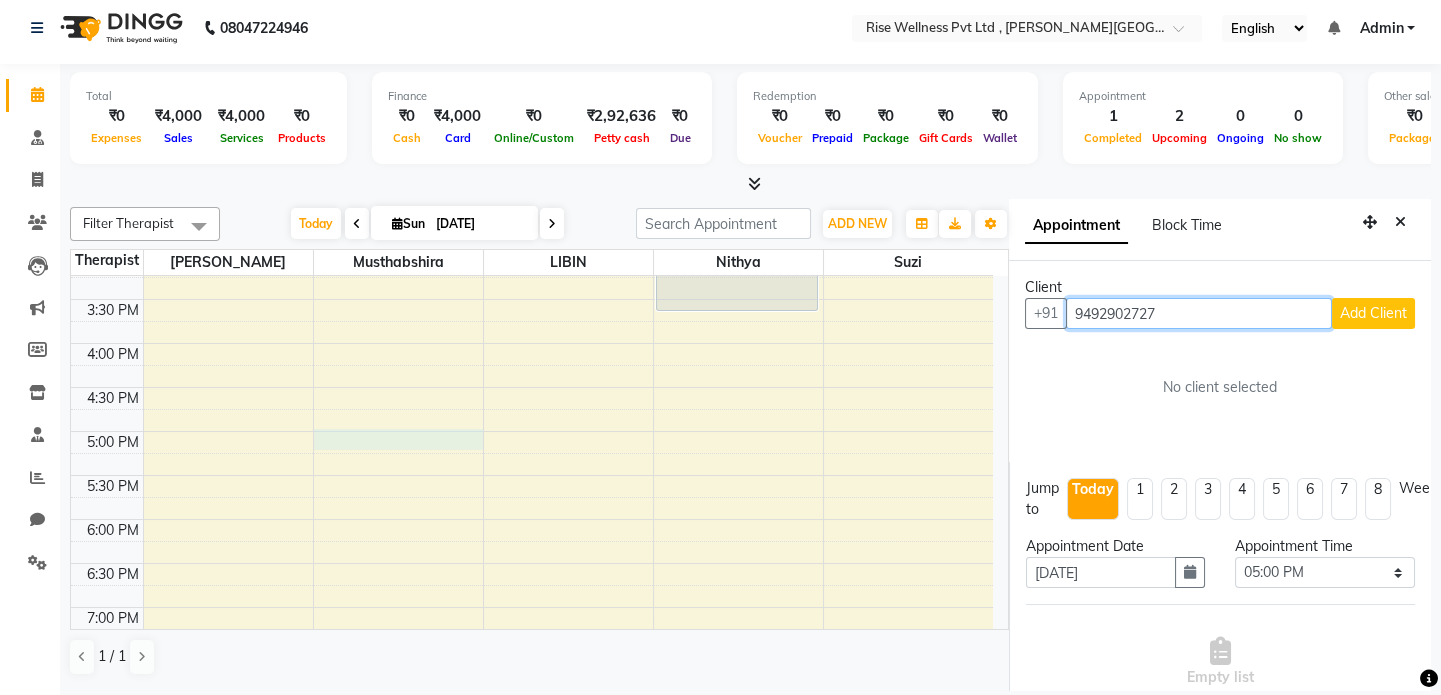 type on "9492902727" 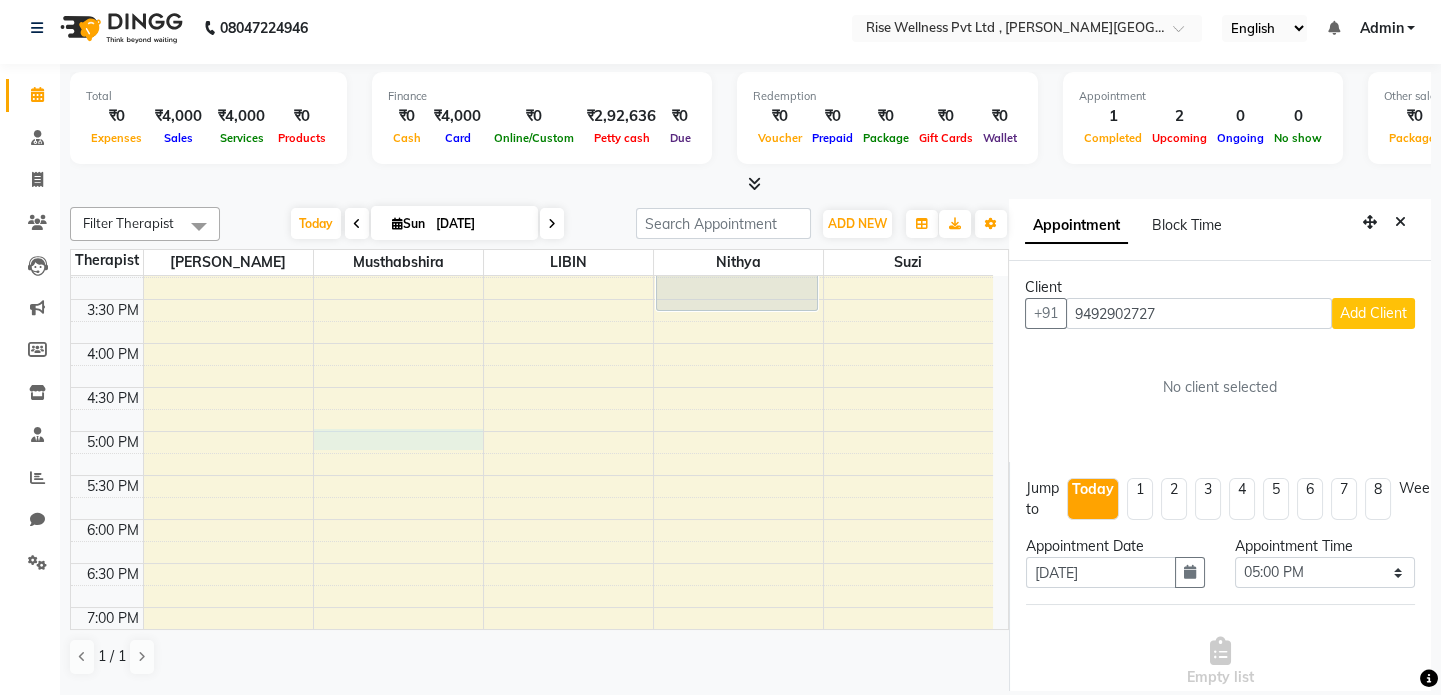 click on "Add Client" at bounding box center [1373, 313] 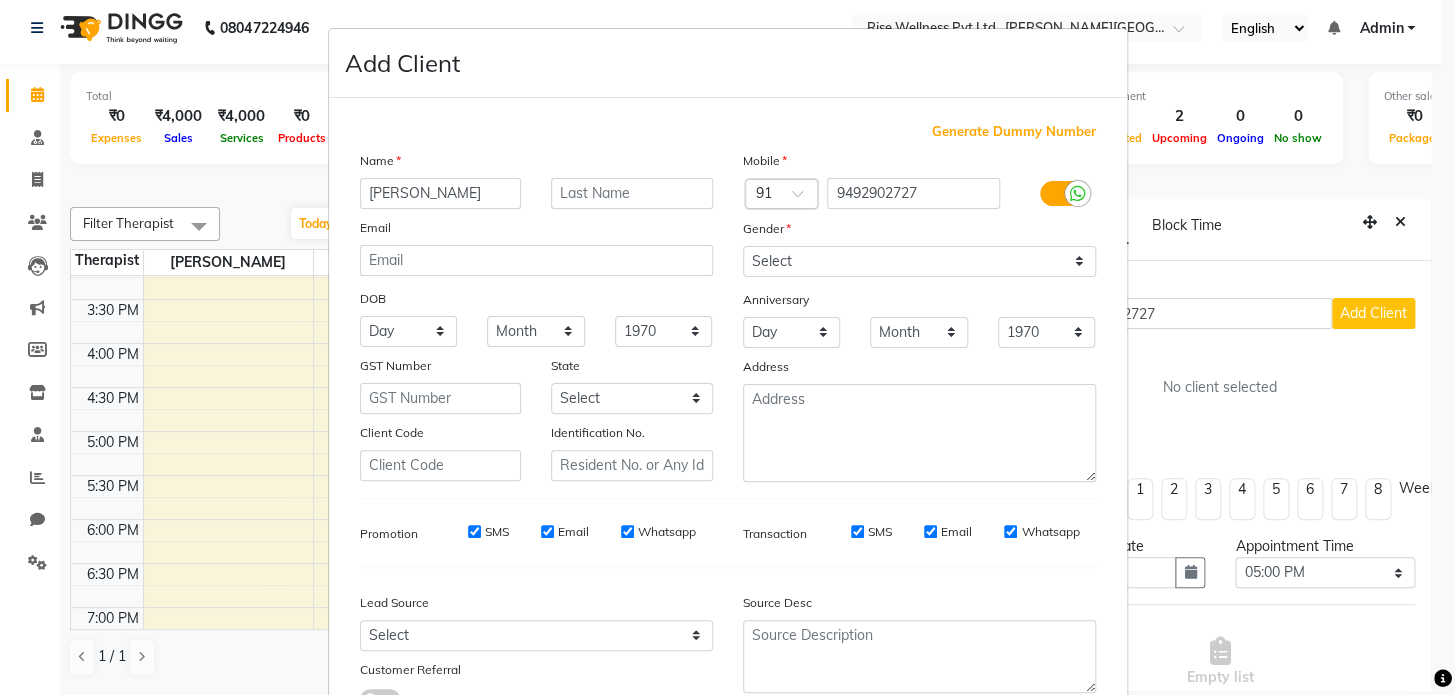 click on "[PERSON_NAME]" at bounding box center [441, 193] 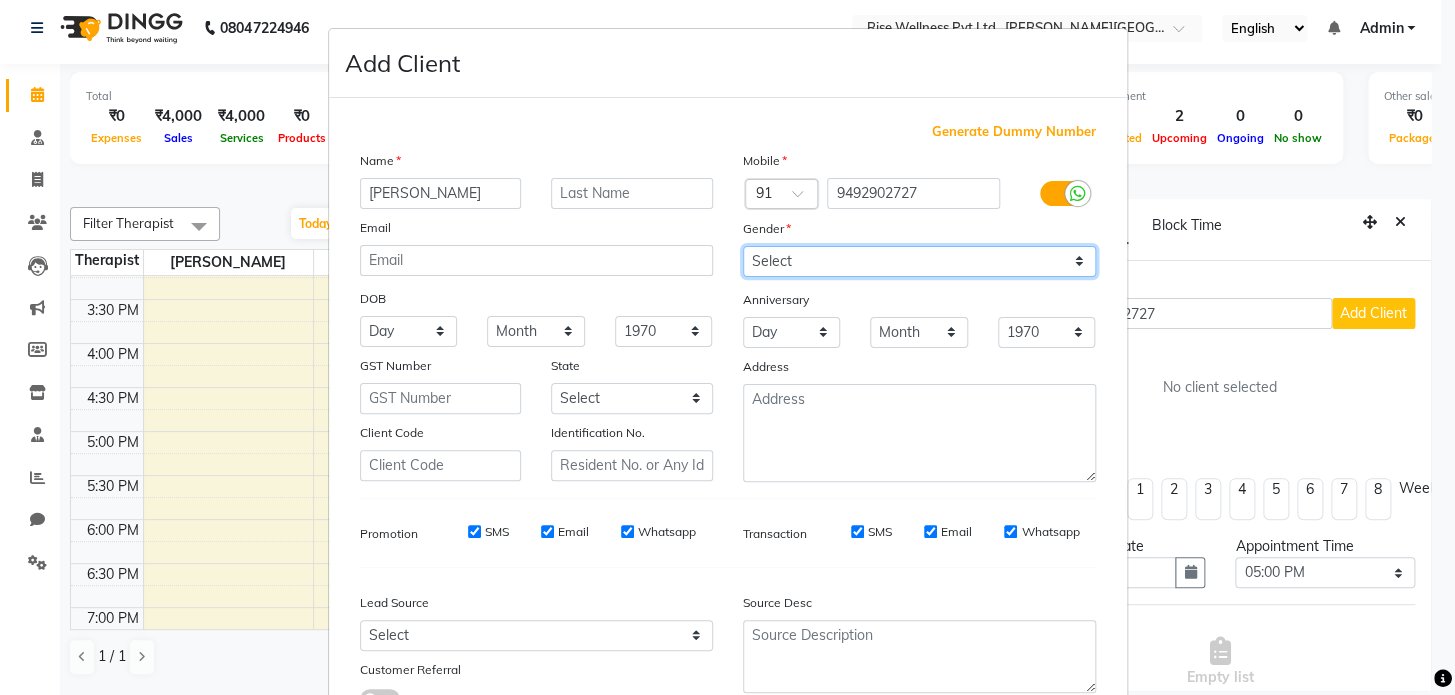 click on "Select [DEMOGRAPHIC_DATA] [DEMOGRAPHIC_DATA] Other Prefer Not To Say" at bounding box center (919, 261) 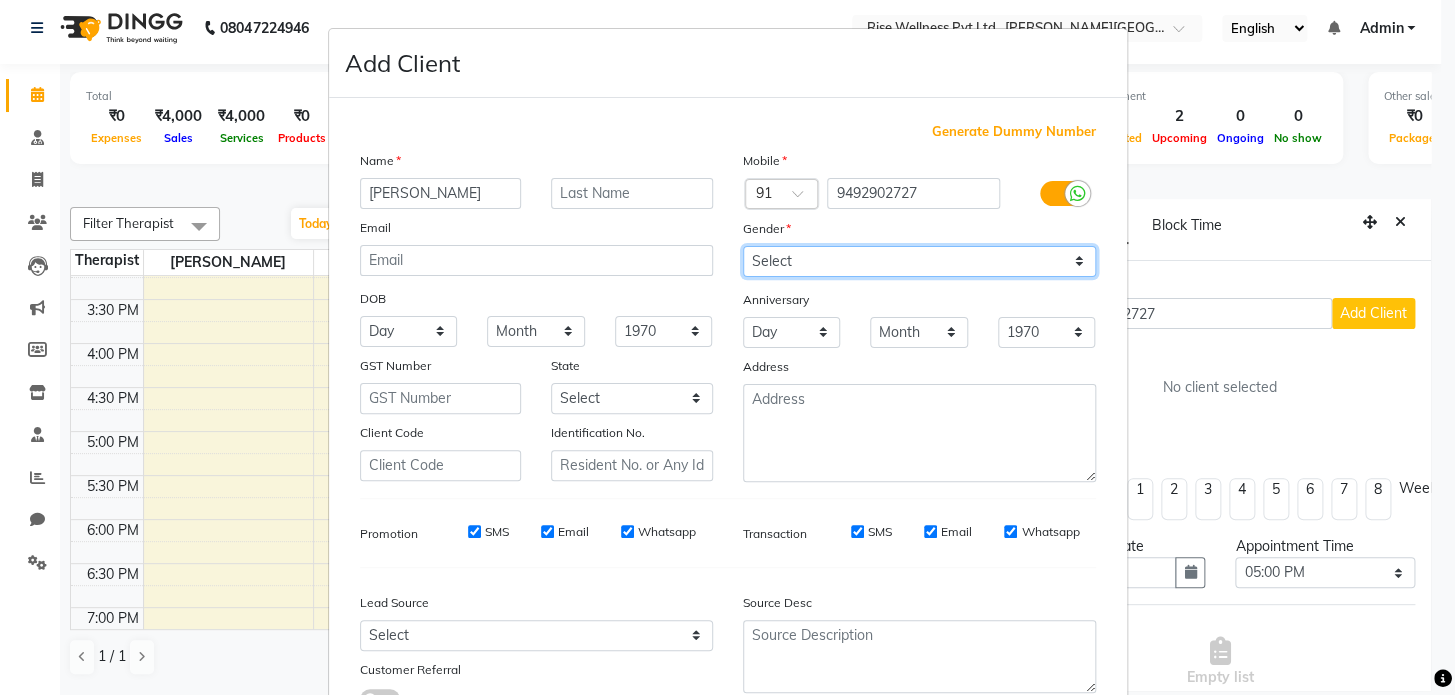 select on "[DEMOGRAPHIC_DATA]" 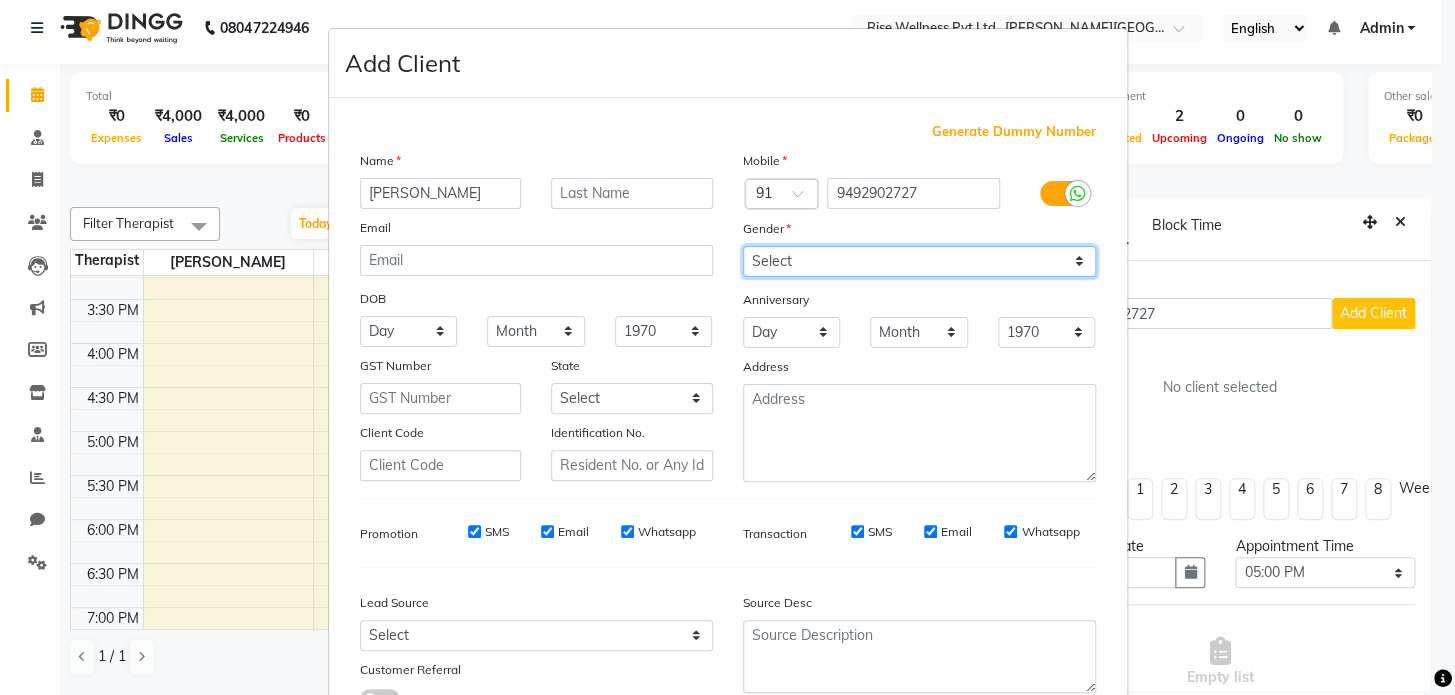 click on "Select [DEMOGRAPHIC_DATA] [DEMOGRAPHIC_DATA] Other Prefer Not To Say" at bounding box center (919, 261) 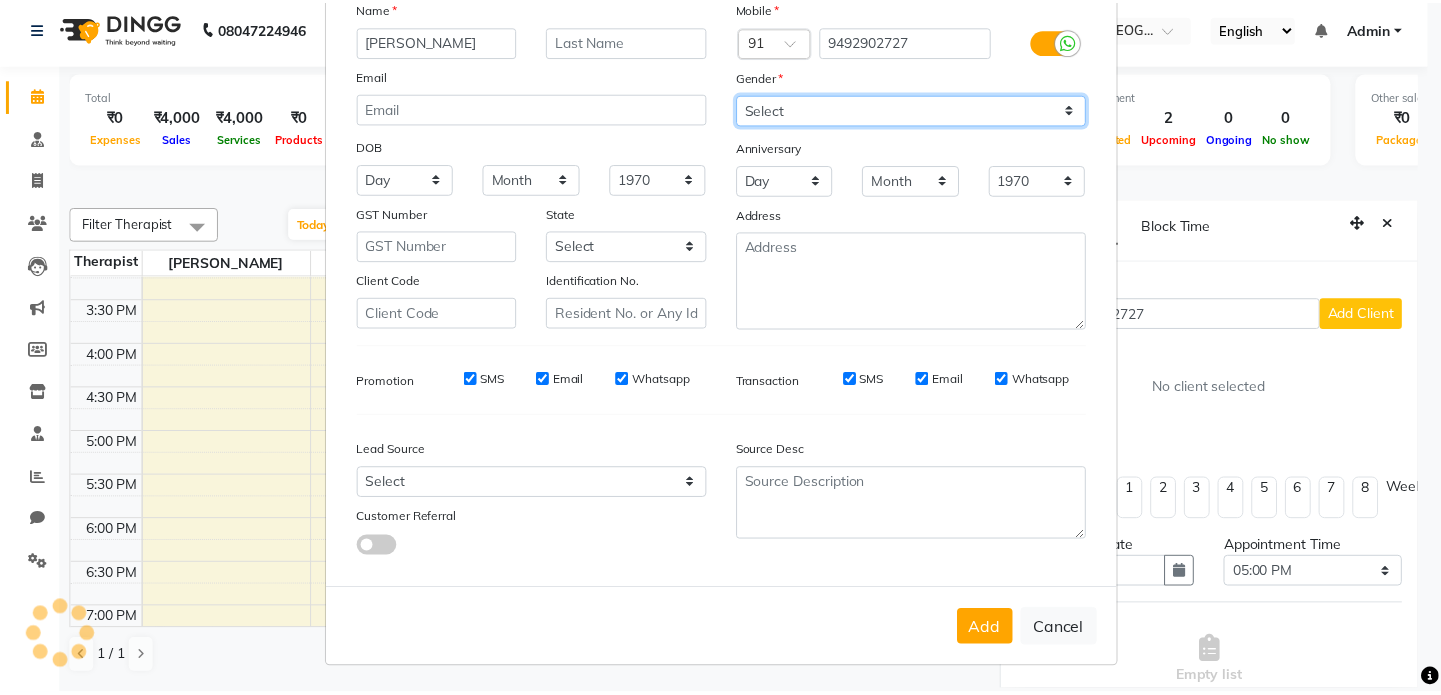 scroll, scrollTop: 158, scrollLeft: 0, axis: vertical 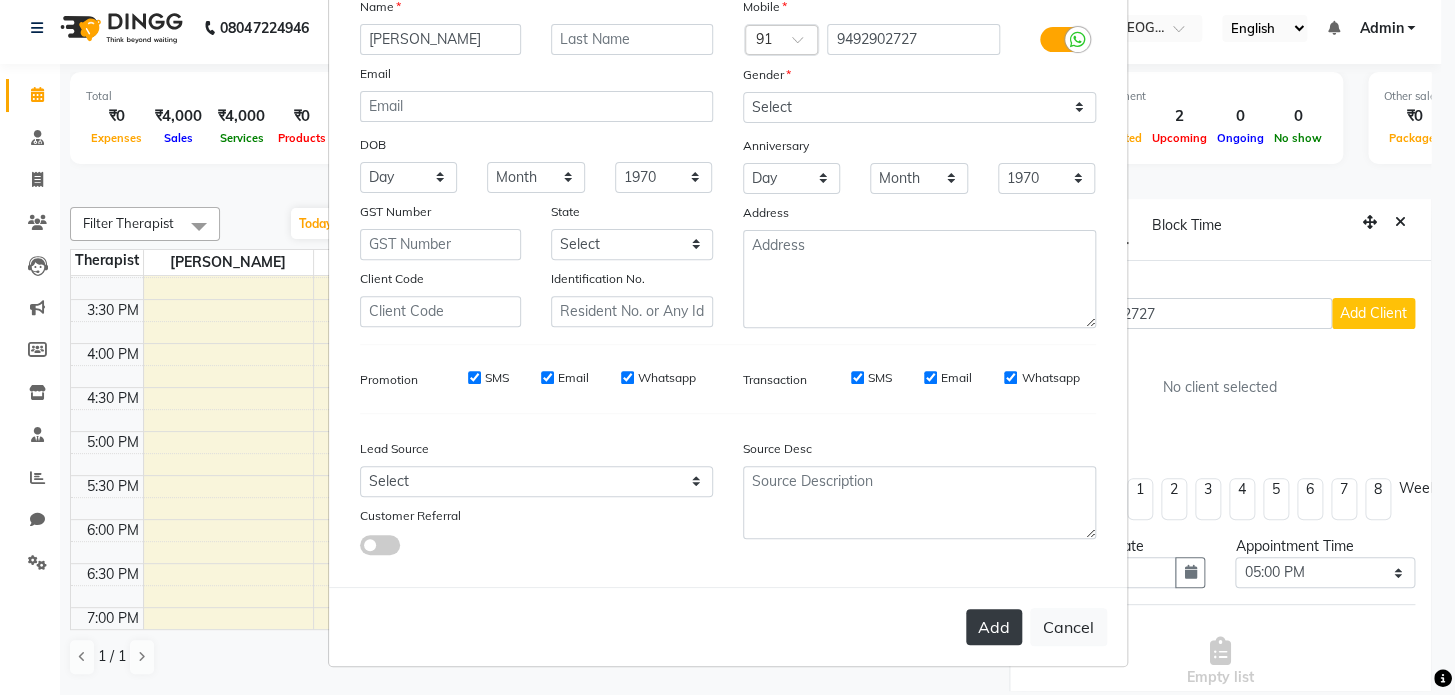 click on "Add" at bounding box center [994, 627] 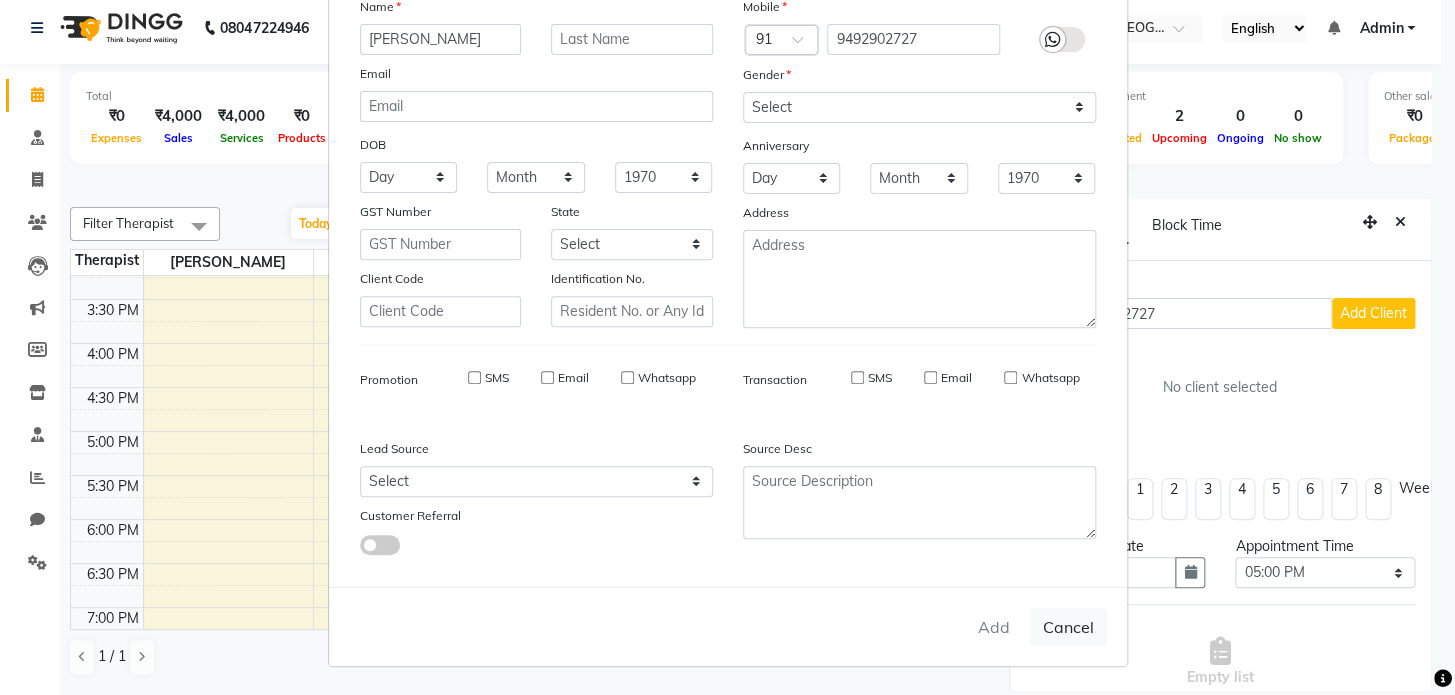 type 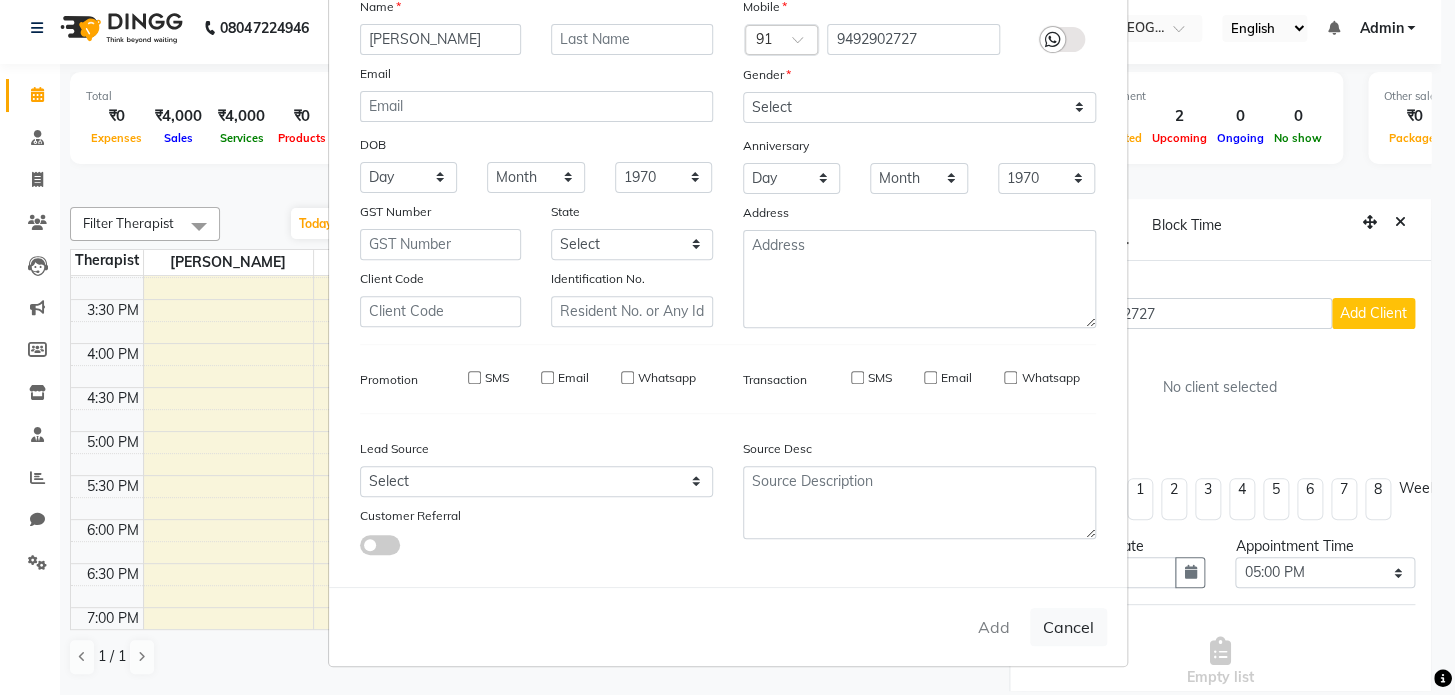 select 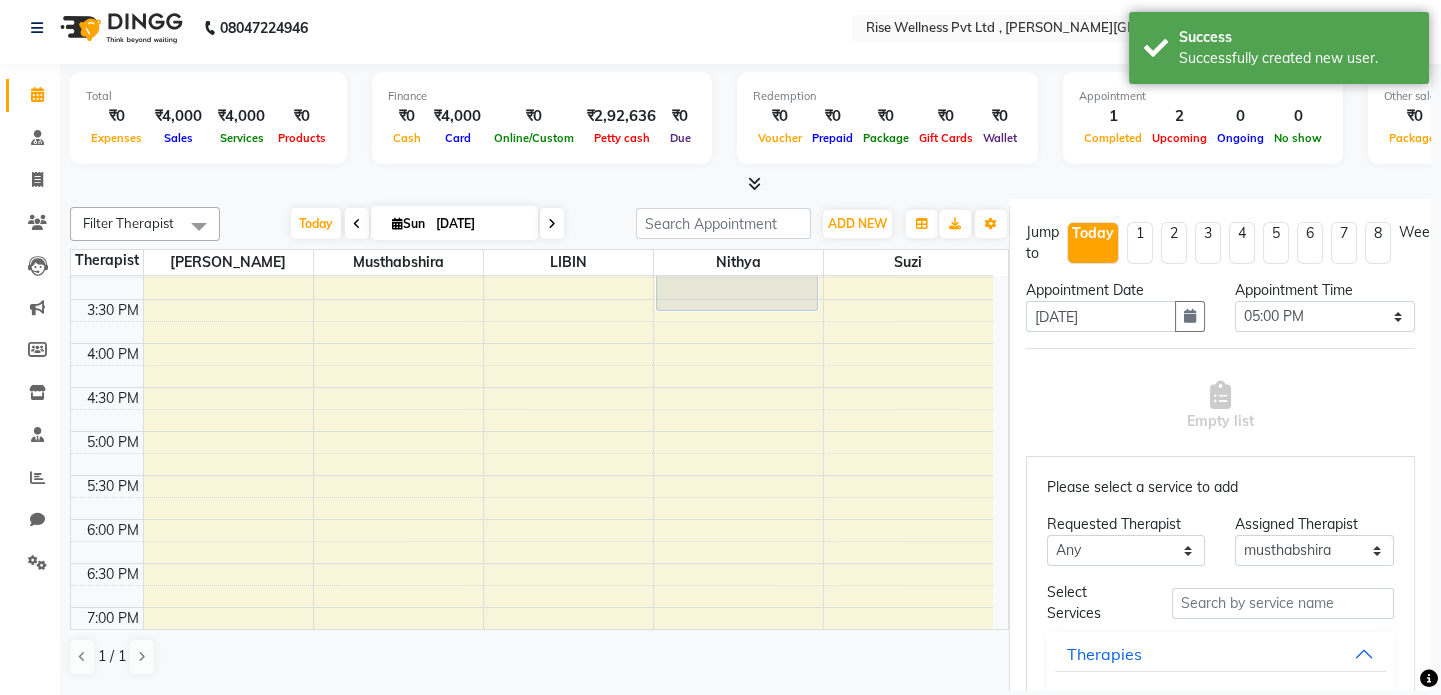scroll, scrollTop: 363, scrollLeft: 0, axis: vertical 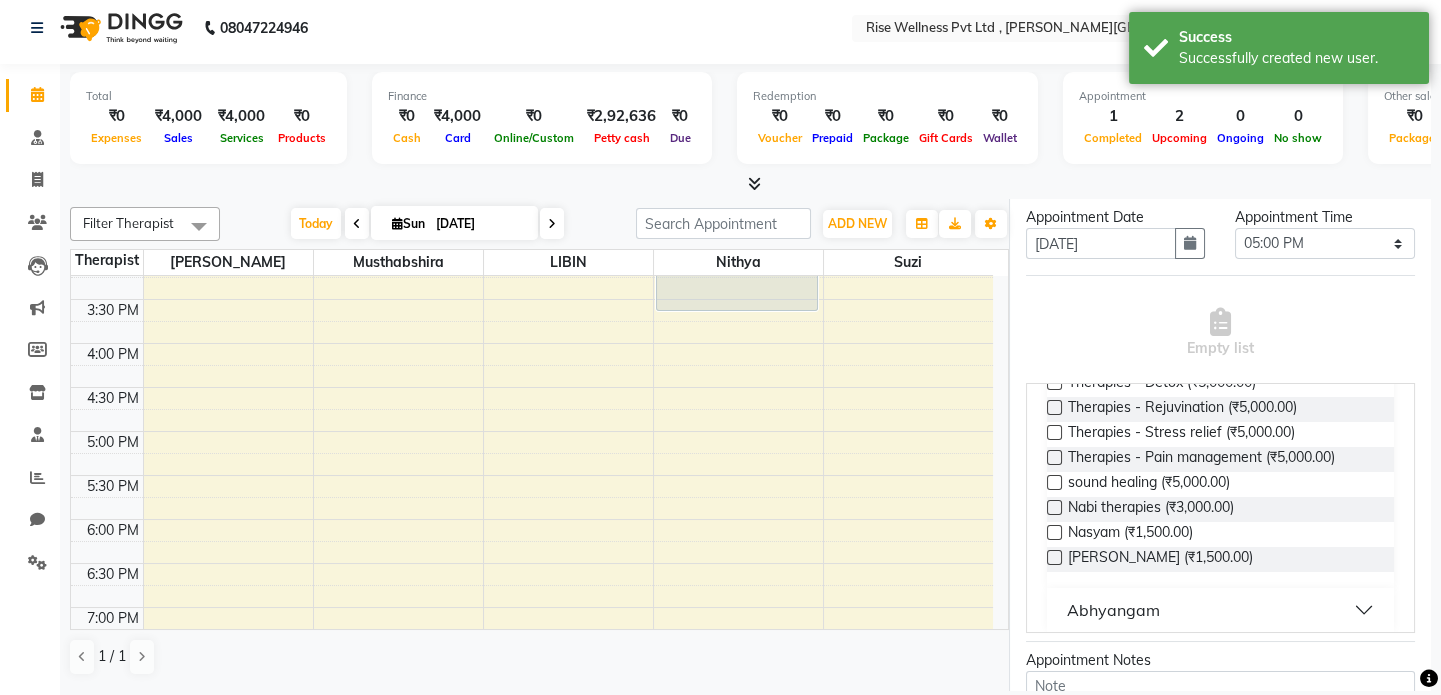 click on "Abhyangam" at bounding box center (1220, 610) 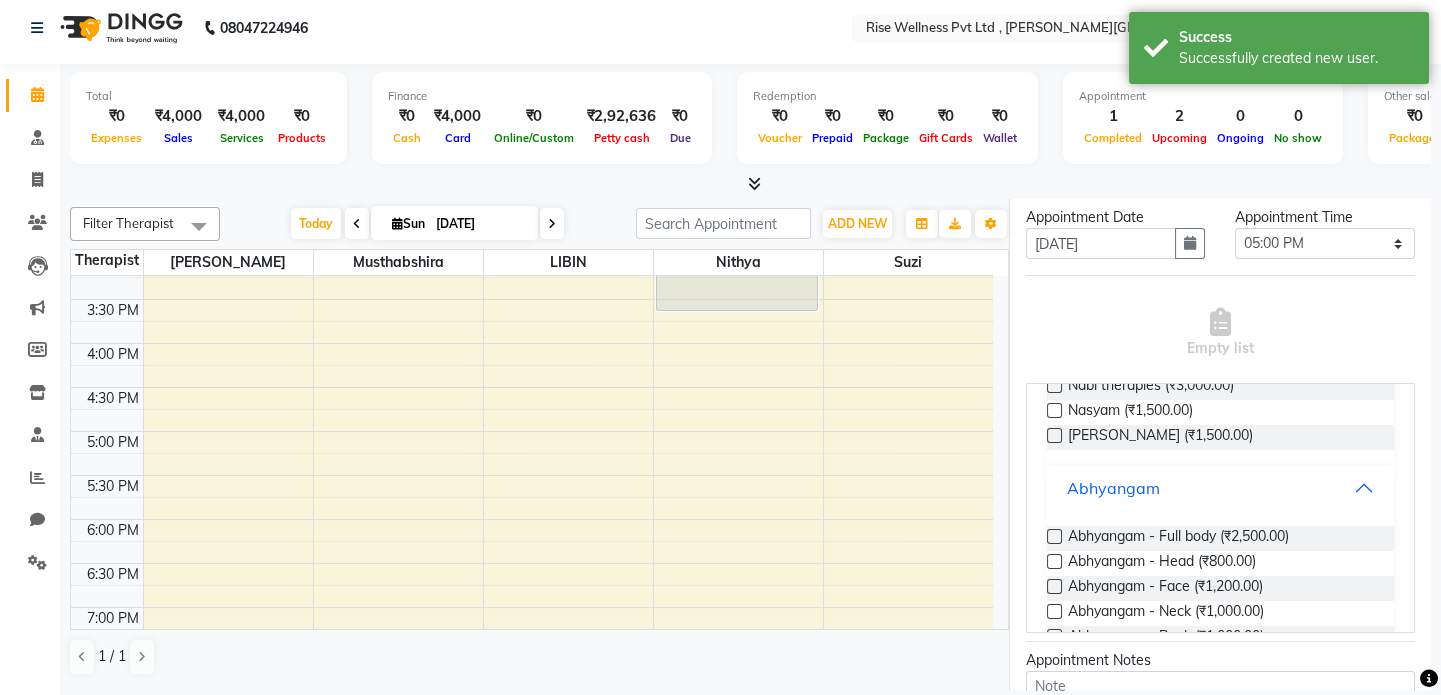 scroll, scrollTop: 454, scrollLeft: 0, axis: vertical 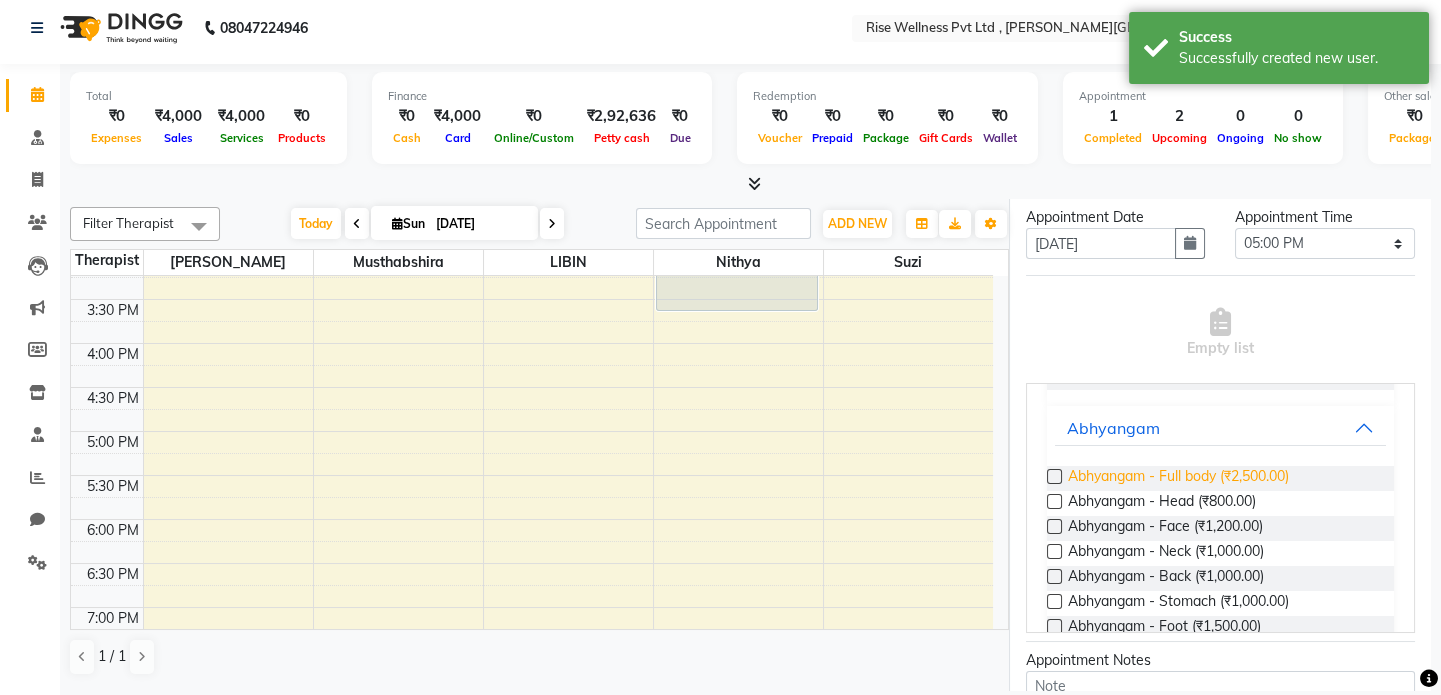 click on "Abhyangam - Full body (₹2,500.00)" at bounding box center [1178, 478] 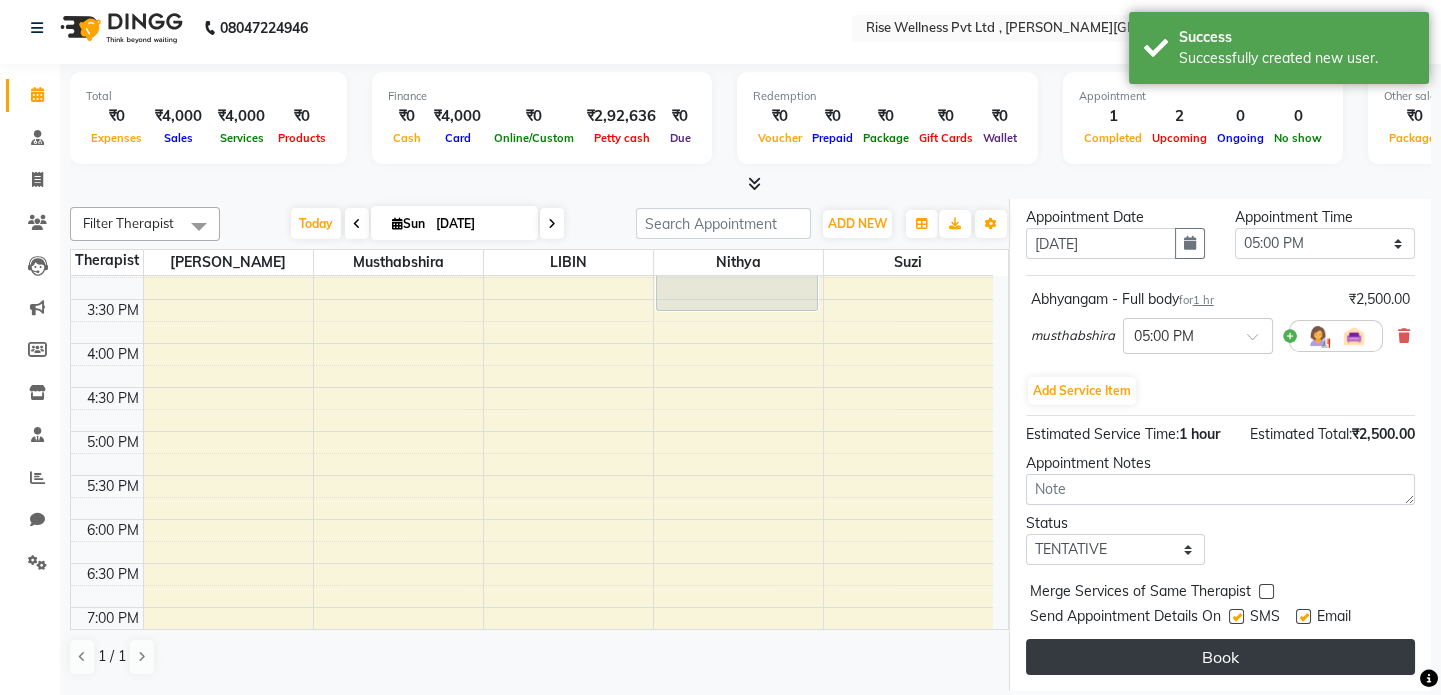 click on "Book" at bounding box center [1220, 657] 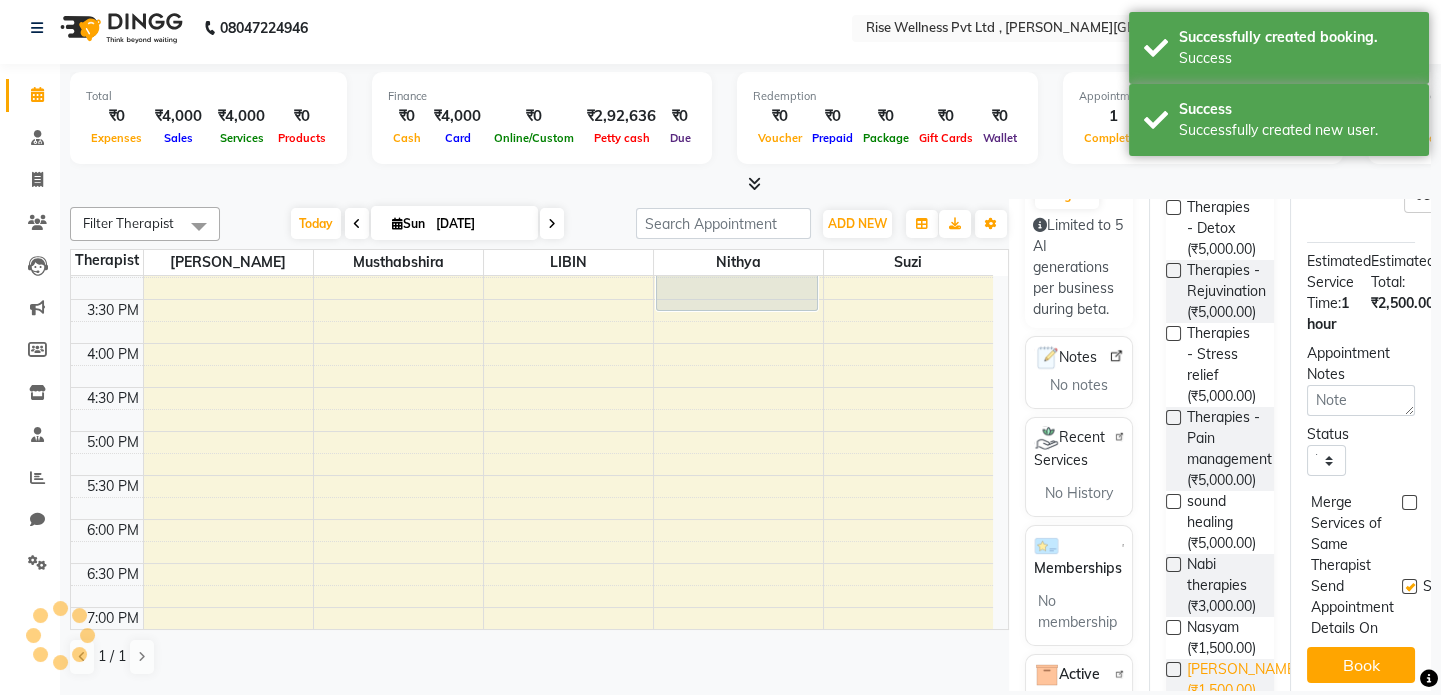 scroll, scrollTop: 0, scrollLeft: 0, axis: both 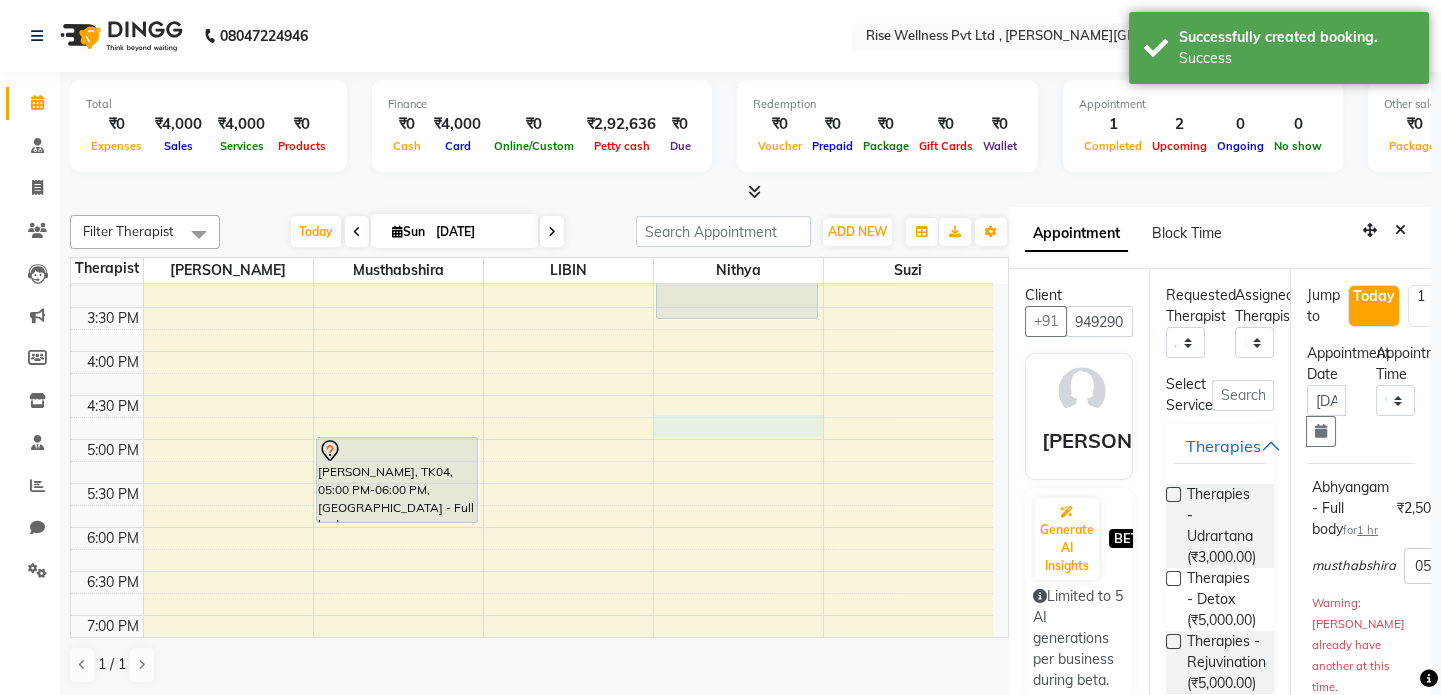 click on "8:00 AM 8:30 AM 9:00 AM 9:30 AM 10:00 AM 10:30 AM 11:00 AM 11:30 AM 12:00 PM 12:30 PM 1:00 PM 1:30 PM 2:00 PM 2:30 PM 3:00 PM 3:30 PM 4:00 PM 4:30 PM 5:00 PM 5:30 PM 6:00 PM 6:30 PM 7:00 PM 7:30 PM 8:00 PM 8:30 PM             [PERSON_NAME], TK04, 05:00 PM-06:00 PM, [GEOGRAPHIC_DATA] - Full body     praveen, TK01, 10:00 AM-11:40 AM, Therapies - Stress relief             [PERSON_NAME], TK03, 12:00 PM-01:00 PM, Abhyangam - Full body             sangeetha, TK02, 02:00 PM-03:40 PM, Therapies - Pain management" at bounding box center [532, 219] 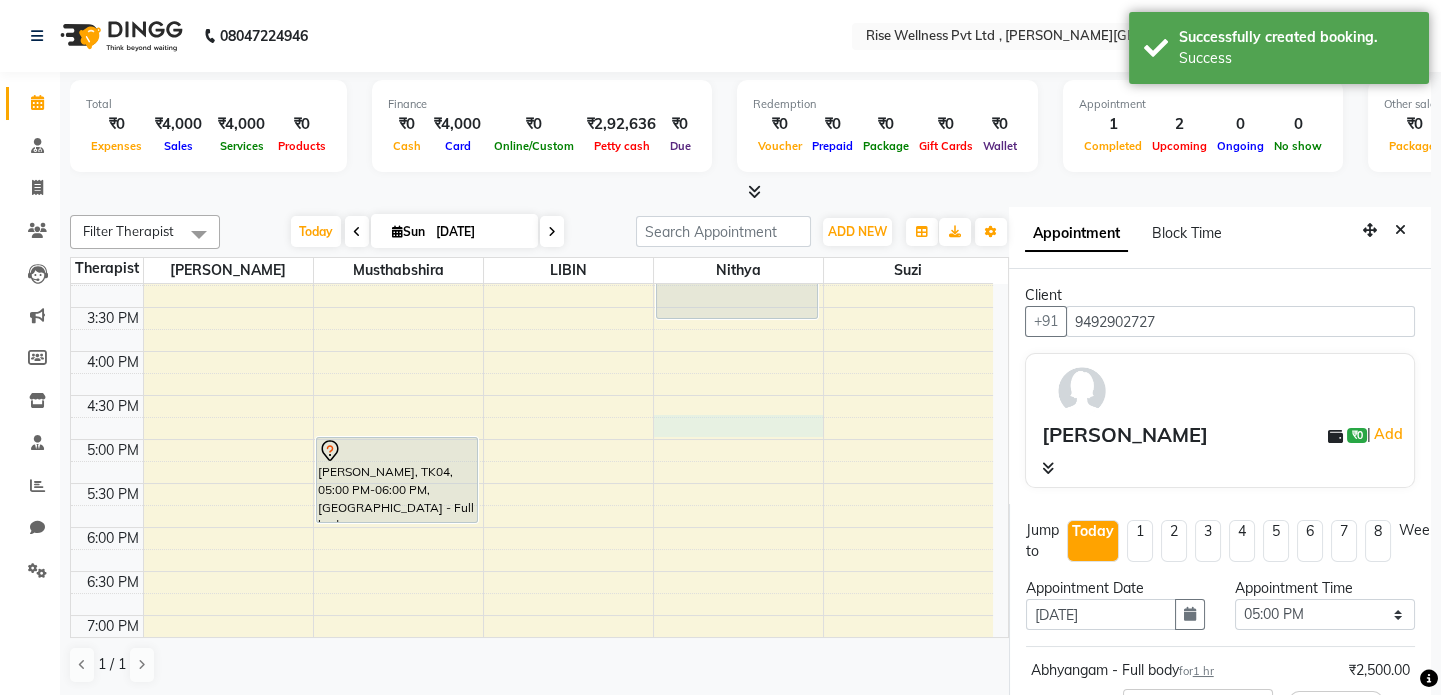 scroll, scrollTop: 8, scrollLeft: 0, axis: vertical 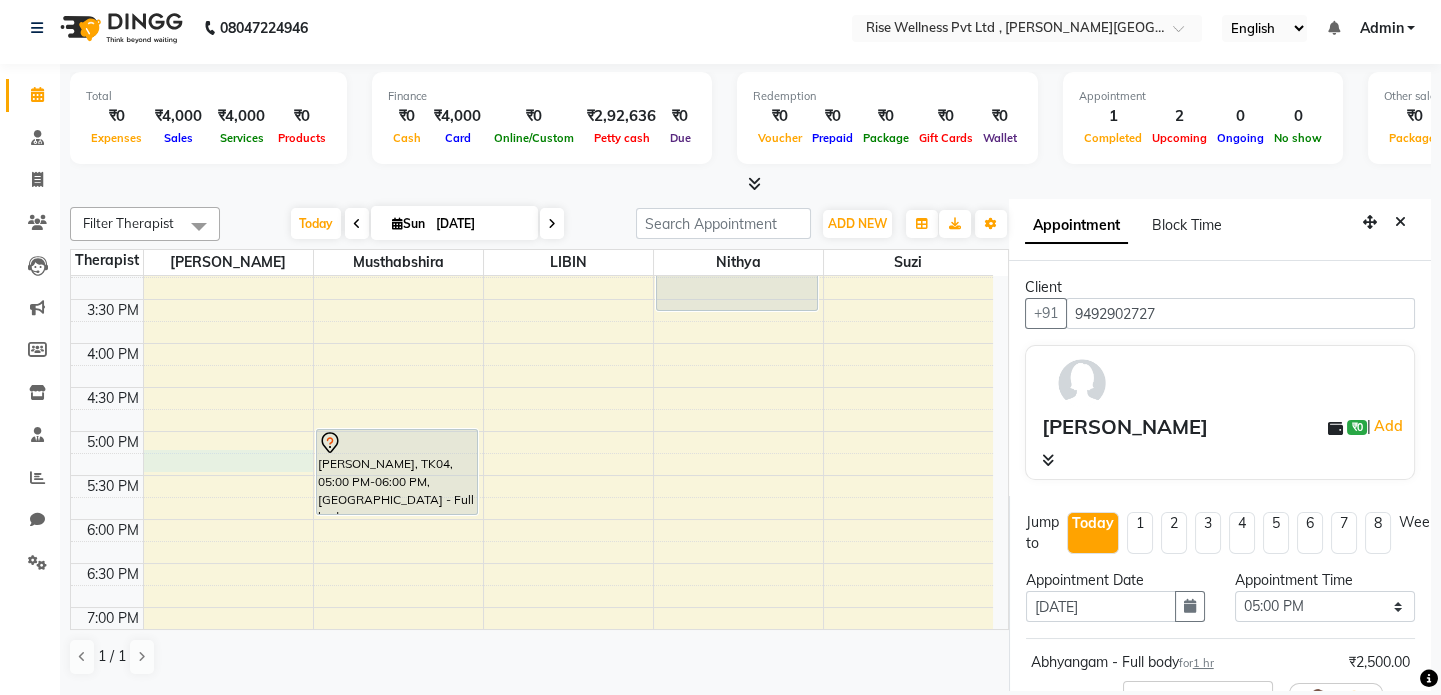click on "8:00 AM 8:30 AM 9:00 AM 9:30 AM 10:00 AM 10:30 AM 11:00 AM 11:30 AM 12:00 PM 12:30 PM 1:00 PM 1:30 PM 2:00 PM 2:30 PM 3:00 PM 3:30 PM 4:00 PM 4:30 PM 5:00 PM 5:30 PM 6:00 PM 6:30 PM 7:00 PM 7:30 PM 8:00 PM 8:30 PM             [PERSON_NAME], TK04, 05:00 PM-06:00 PM, [GEOGRAPHIC_DATA] - Full body     praveen, TK01, 10:00 AM-11:40 AM, Therapies - Stress relief             [PERSON_NAME], TK03, 12:00 PM-01:00 PM, Abhyangam - Full body             sangeetha, TK02, 02:00 PM-03:40 PM, Therapies - Pain management" at bounding box center (532, 211) 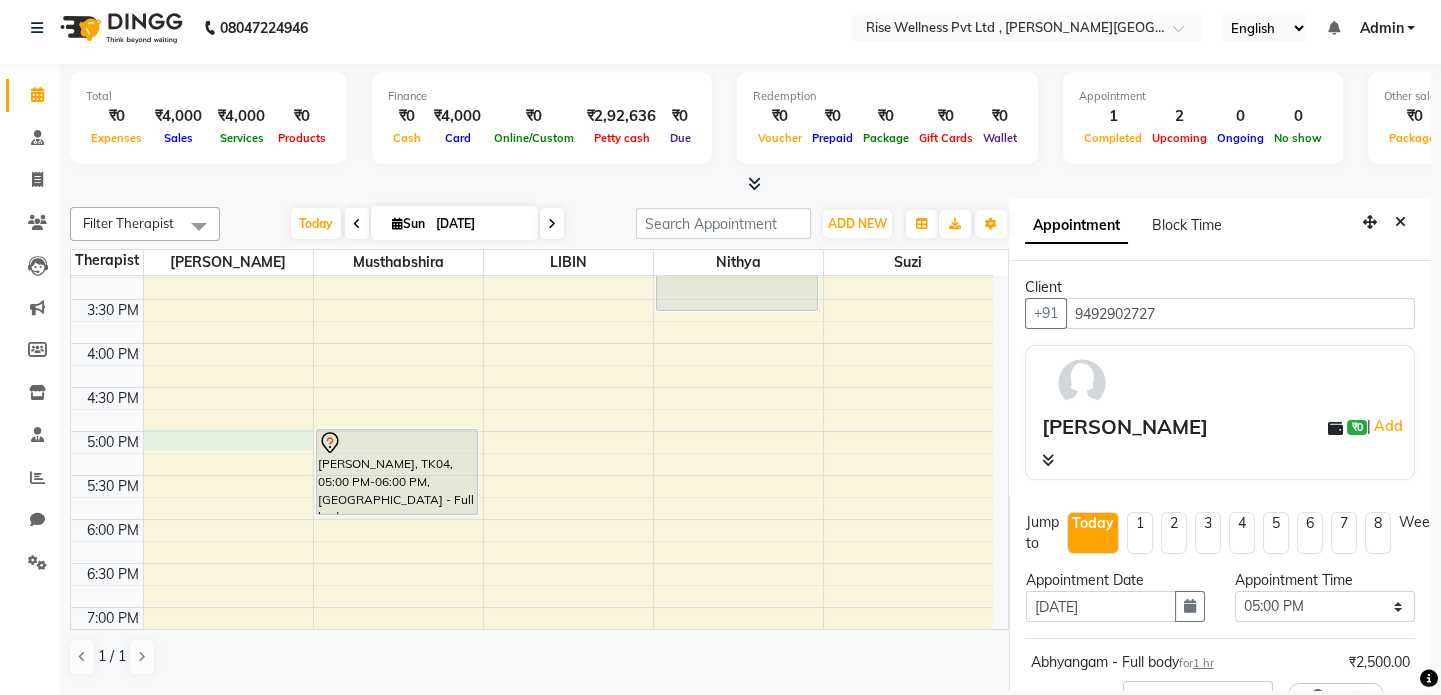 click on "8:00 AM 8:30 AM 9:00 AM 9:30 AM 10:00 AM 10:30 AM 11:00 AM 11:30 AM 12:00 PM 12:30 PM 1:00 PM 1:30 PM 2:00 PM 2:30 PM 3:00 PM 3:30 PM 4:00 PM 4:30 PM 5:00 PM 5:30 PM 6:00 PM 6:30 PM 7:00 PM 7:30 PM 8:00 PM 8:30 PM             [PERSON_NAME], TK04, 05:00 PM-06:00 PM, [GEOGRAPHIC_DATA] - Full body     praveen, TK01, 10:00 AM-11:40 AM, Therapies - Stress relief             [PERSON_NAME], TK03, 12:00 PM-01:00 PM, Abhyangam - Full body             sangeetha, TK02, 02:00 PM-03:40 PM, Therapies - Pain management" at bounding box center (532, 211) 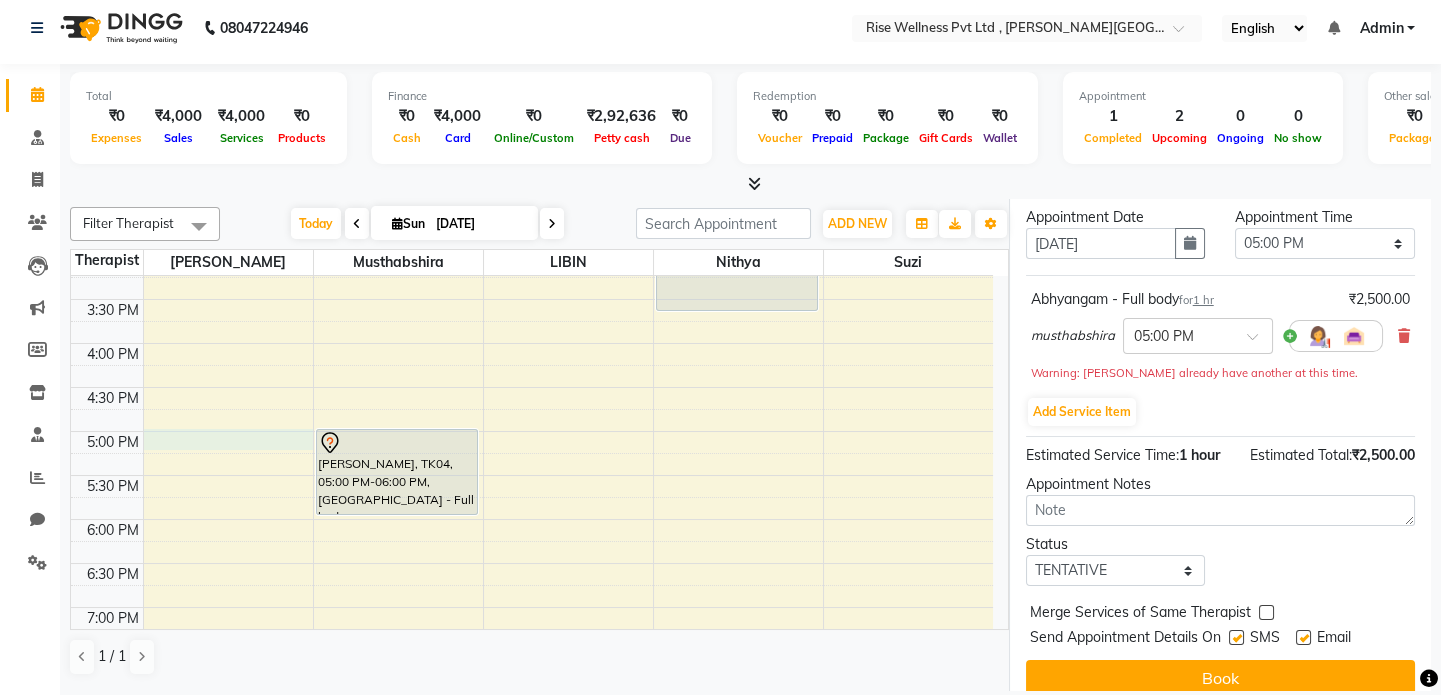 scroll, scrollTop: 396, scrollLeft: 0, axis: vertical 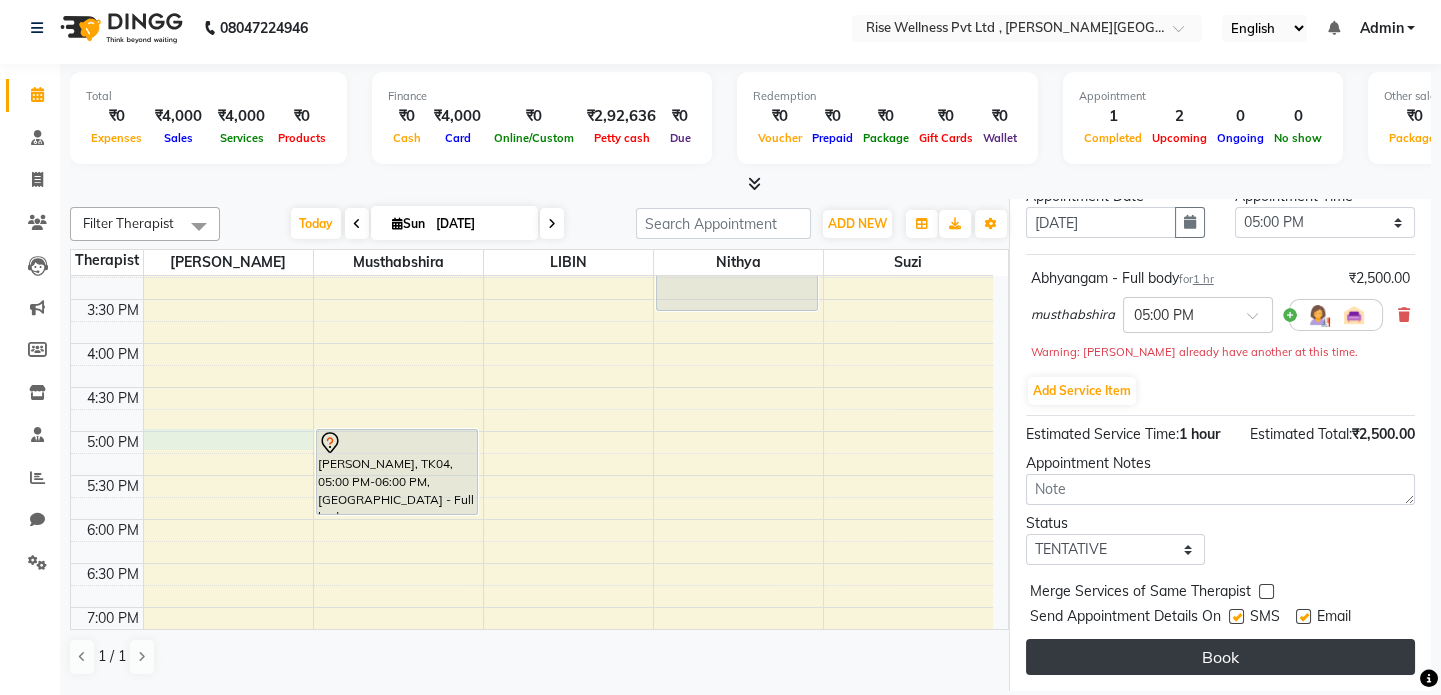 click on "Book" at bounding box center [1220, 657] 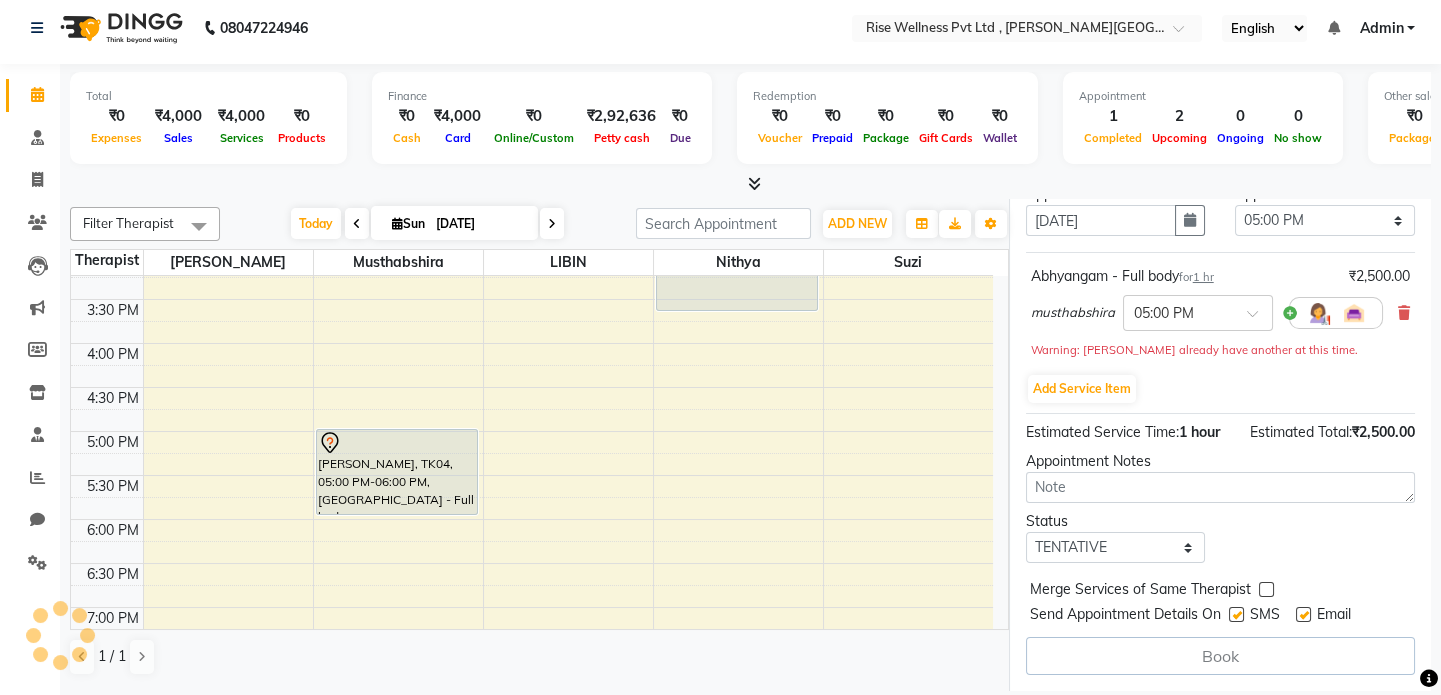 select on "67715" 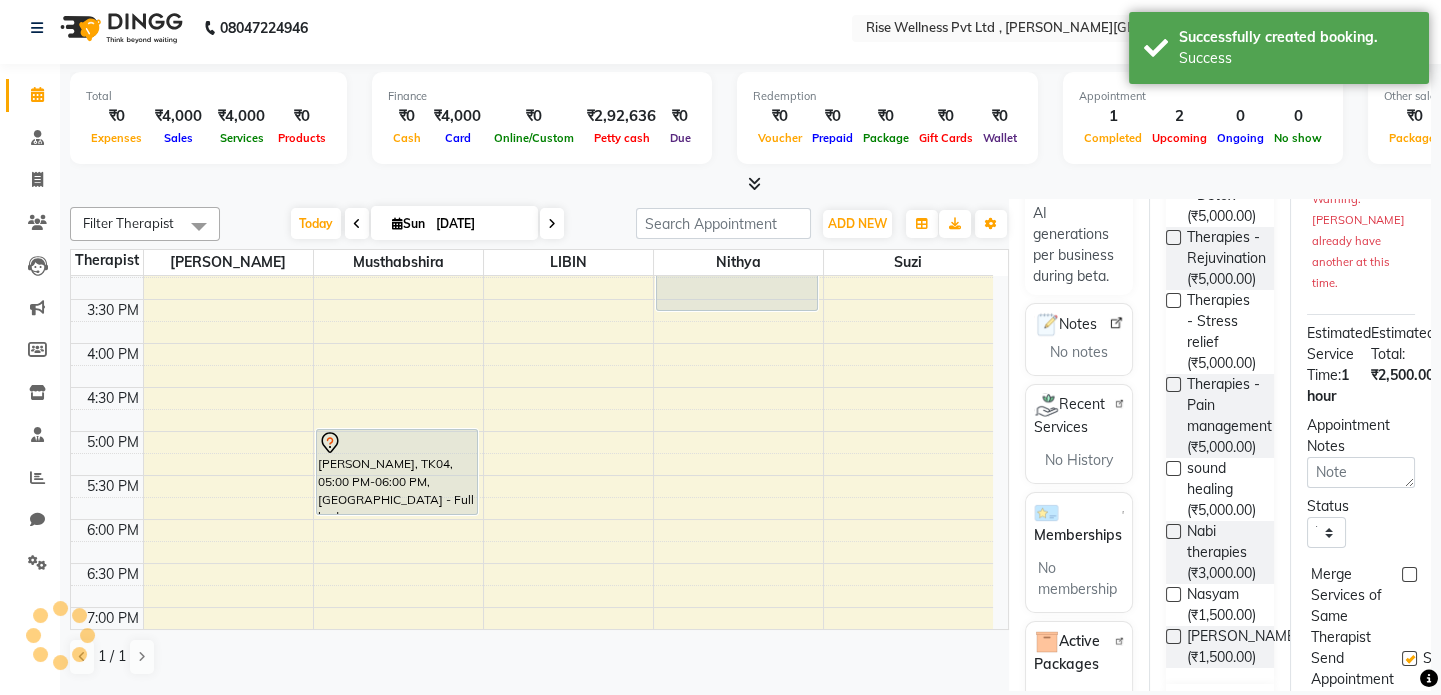 scroll, scrollTop: 0, scrollLeft: 0, axis: both 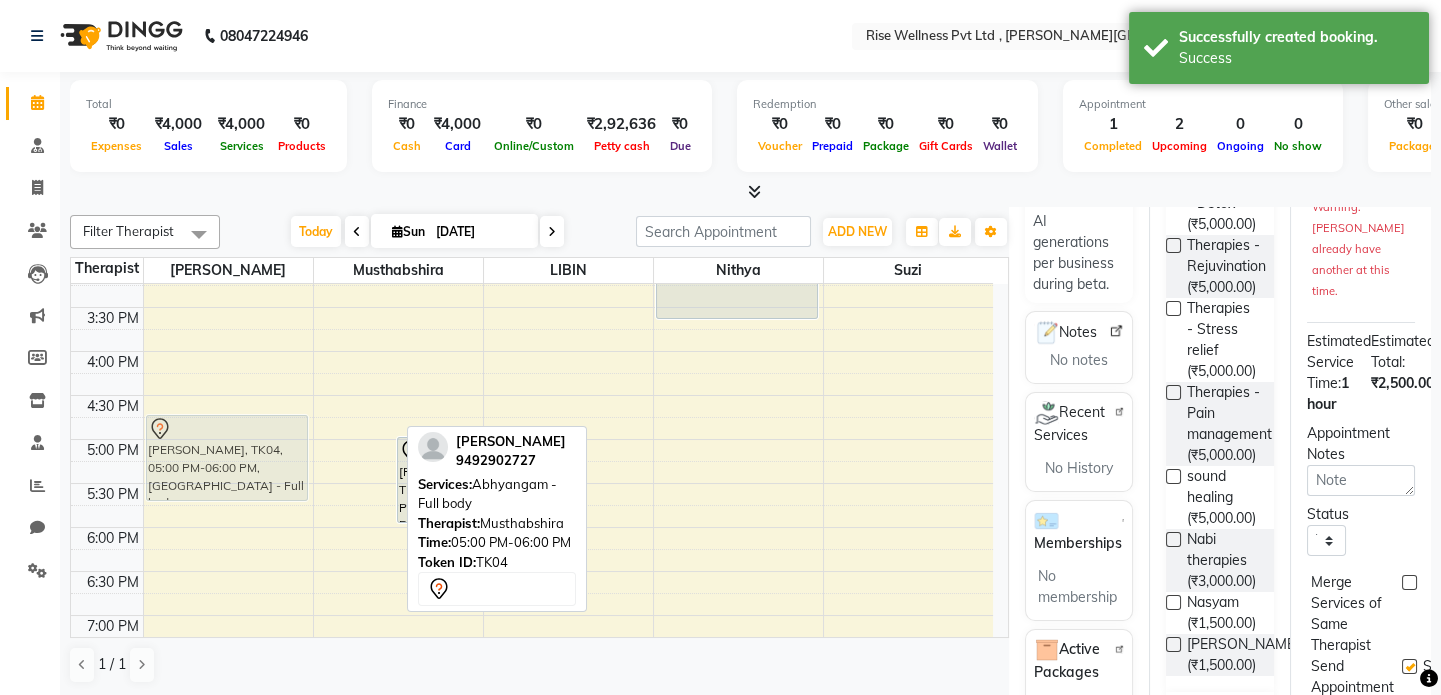 drag, startPoint x: 352, startPoint y: 509, endPoint x: 298, endPoint y: 497, distance: 55.31727 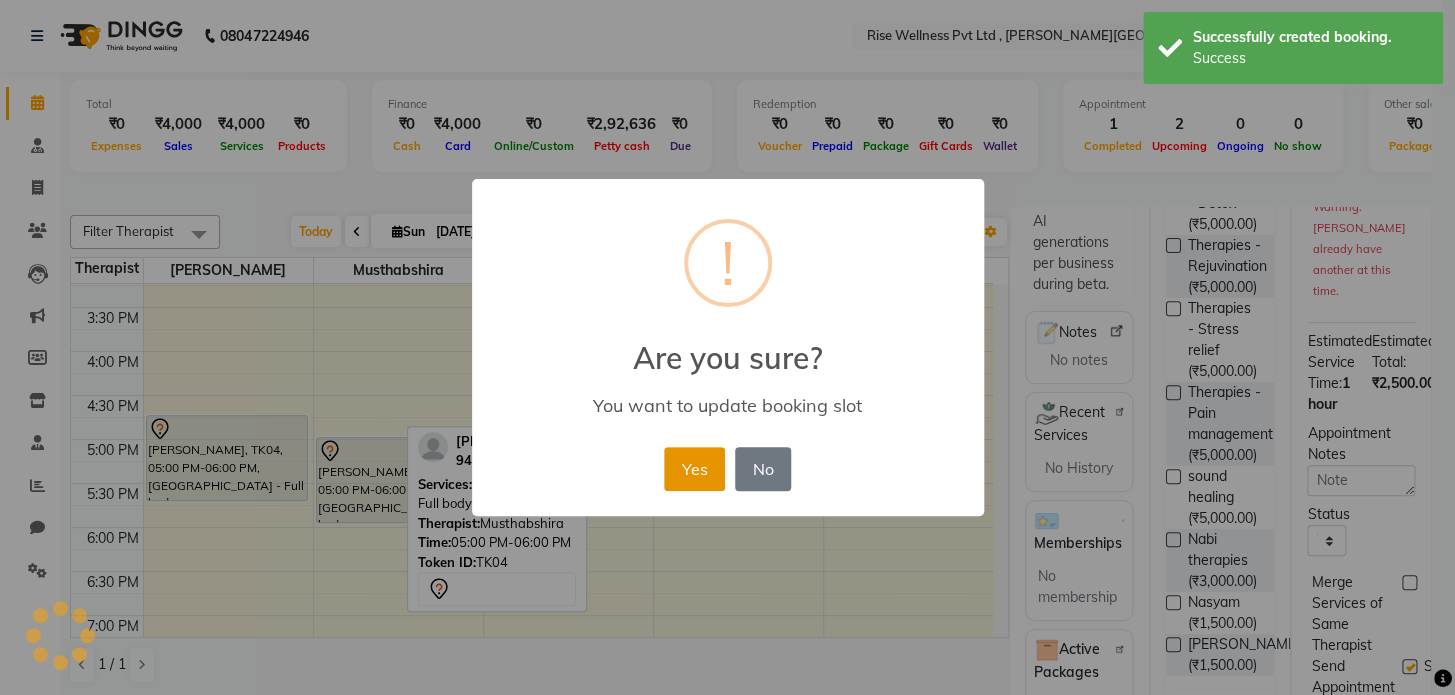 click on "Yes" at bounding box center (694, 469) 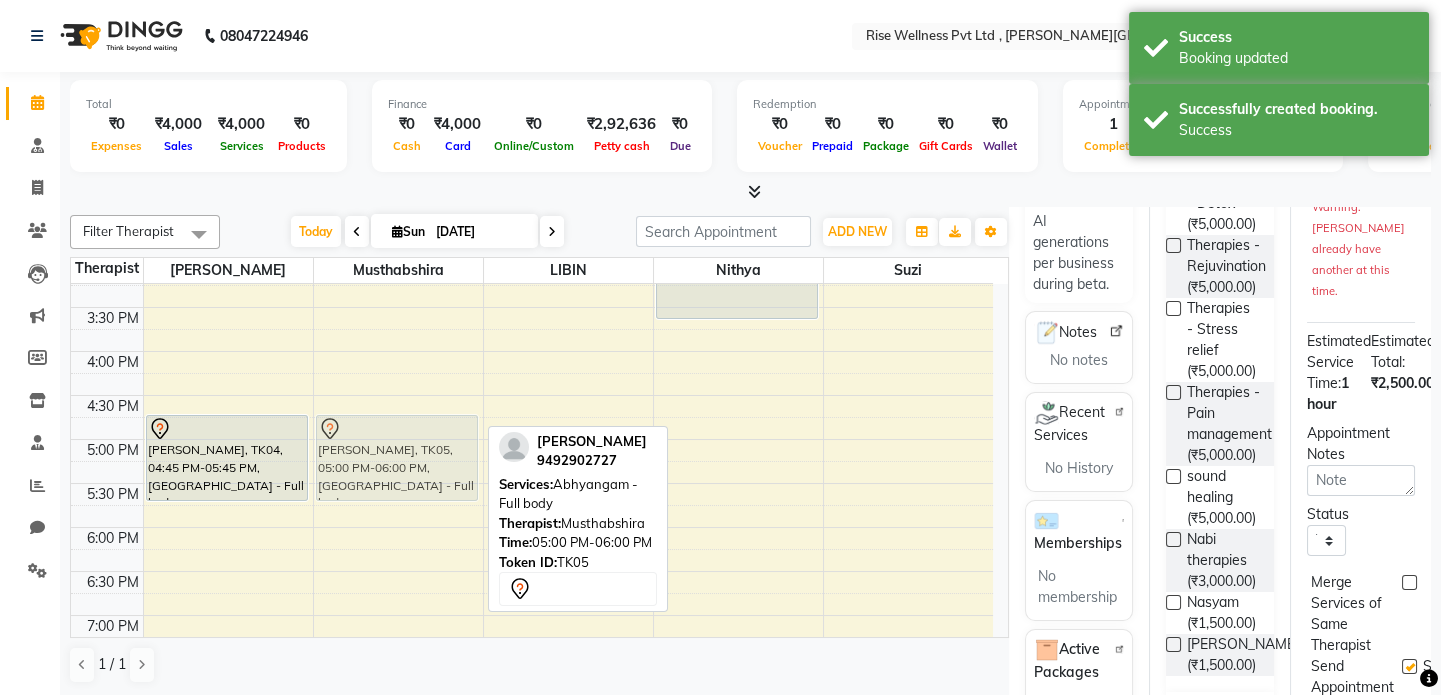 drag, startPoint x: 376, startPoint y: 490, endPoint x: 381, endPoint y: 462, distance: 28.442924 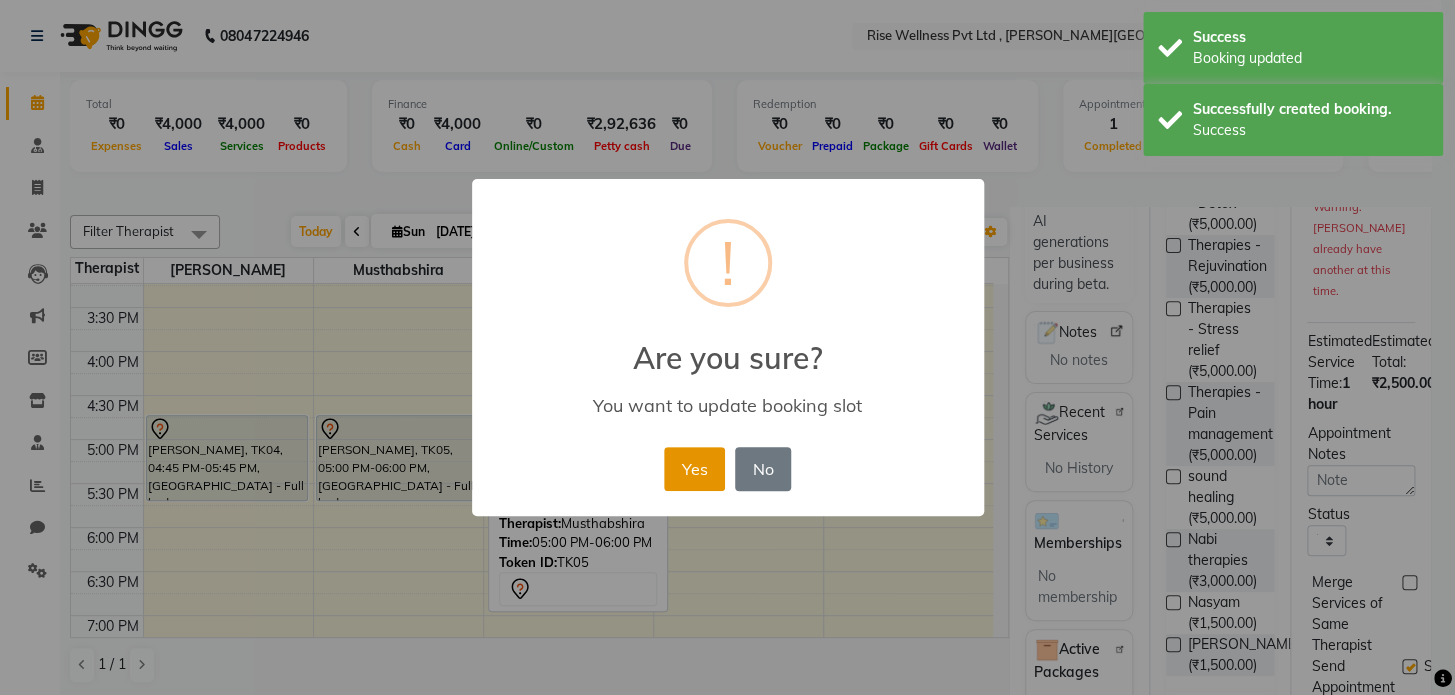 click on "Yes" at bounding box center [694, 469] 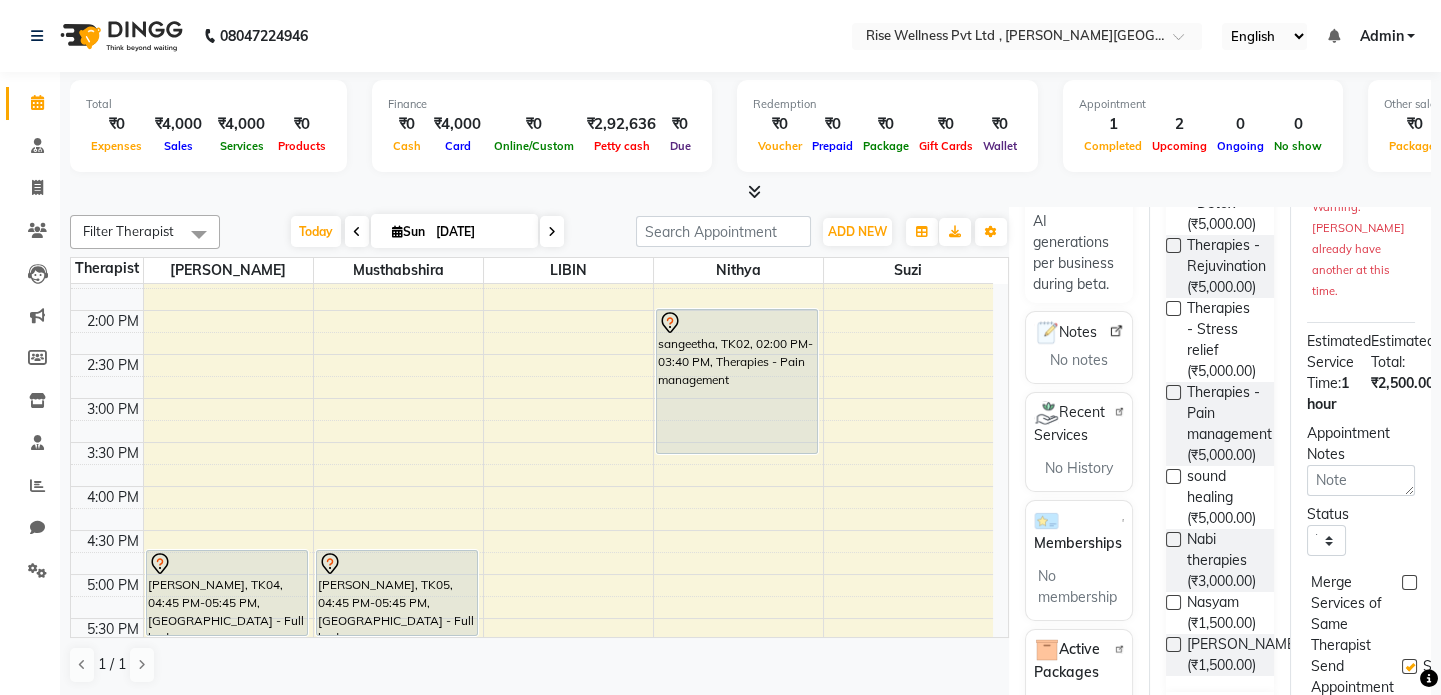 scroll, scrollTop: 545, scrollLeft: 0, axis: vertical 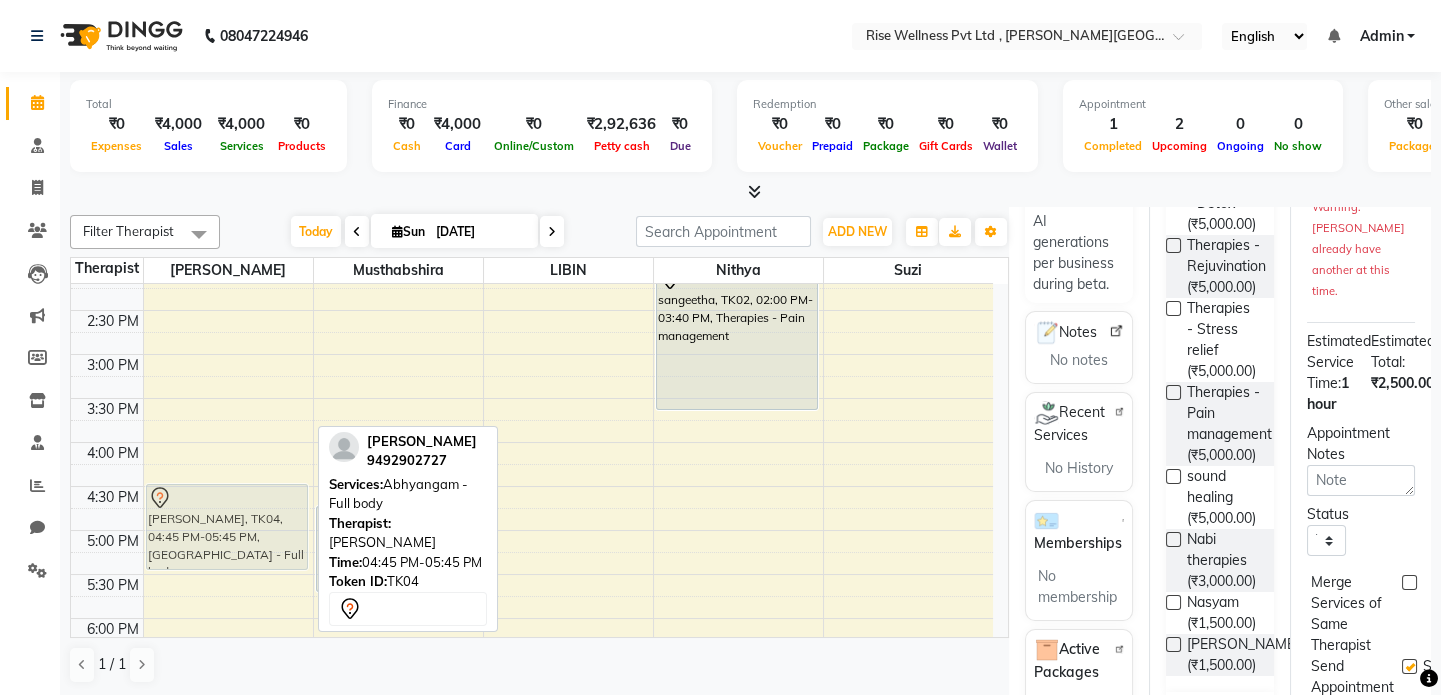 click on "[PERSON_NAME], TK04, 04:45 PM-05:45 PM, [GEOGRAPHIC_DATA] - Full body             [PERSON_NAME], TK04, 04:45 PM-05:45 PM, [GEOGRAPHIC_DATA] - Full body" at bounding box center (228, 310) 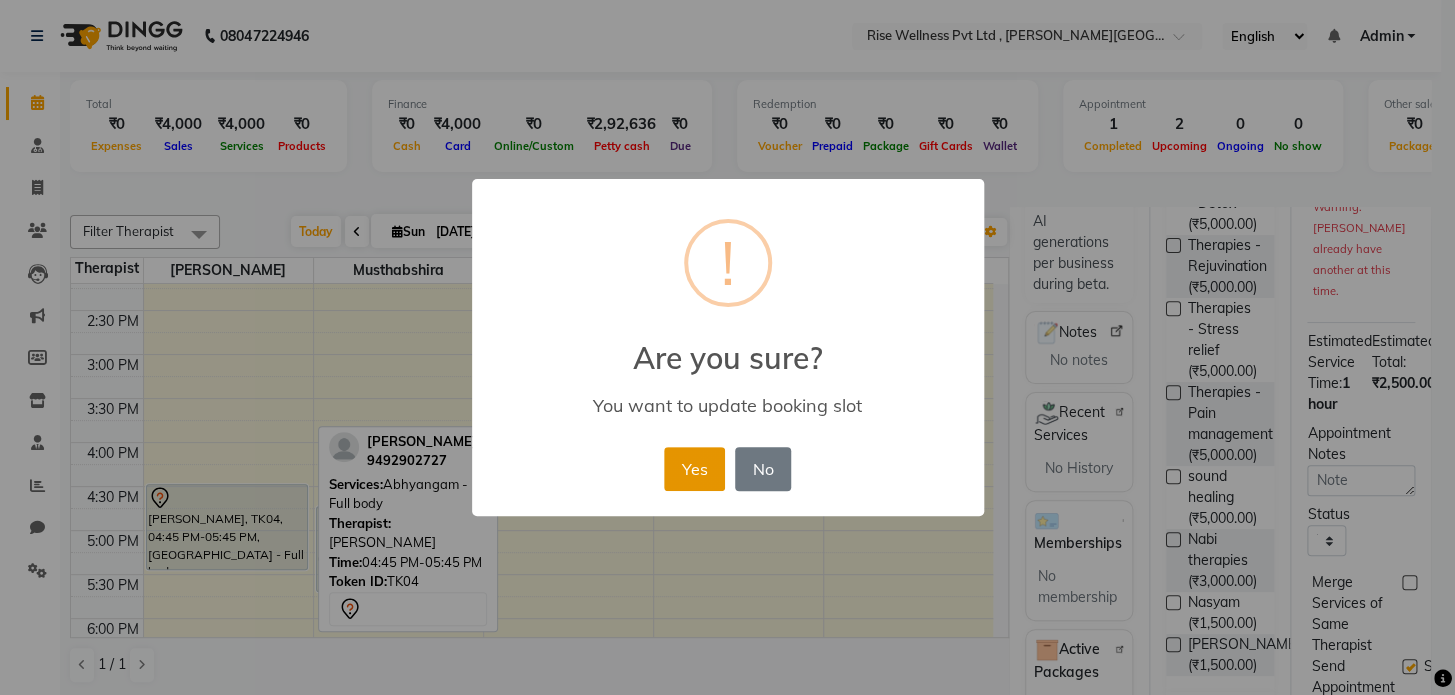 click on "Yes" at bounding box center (694, 469) 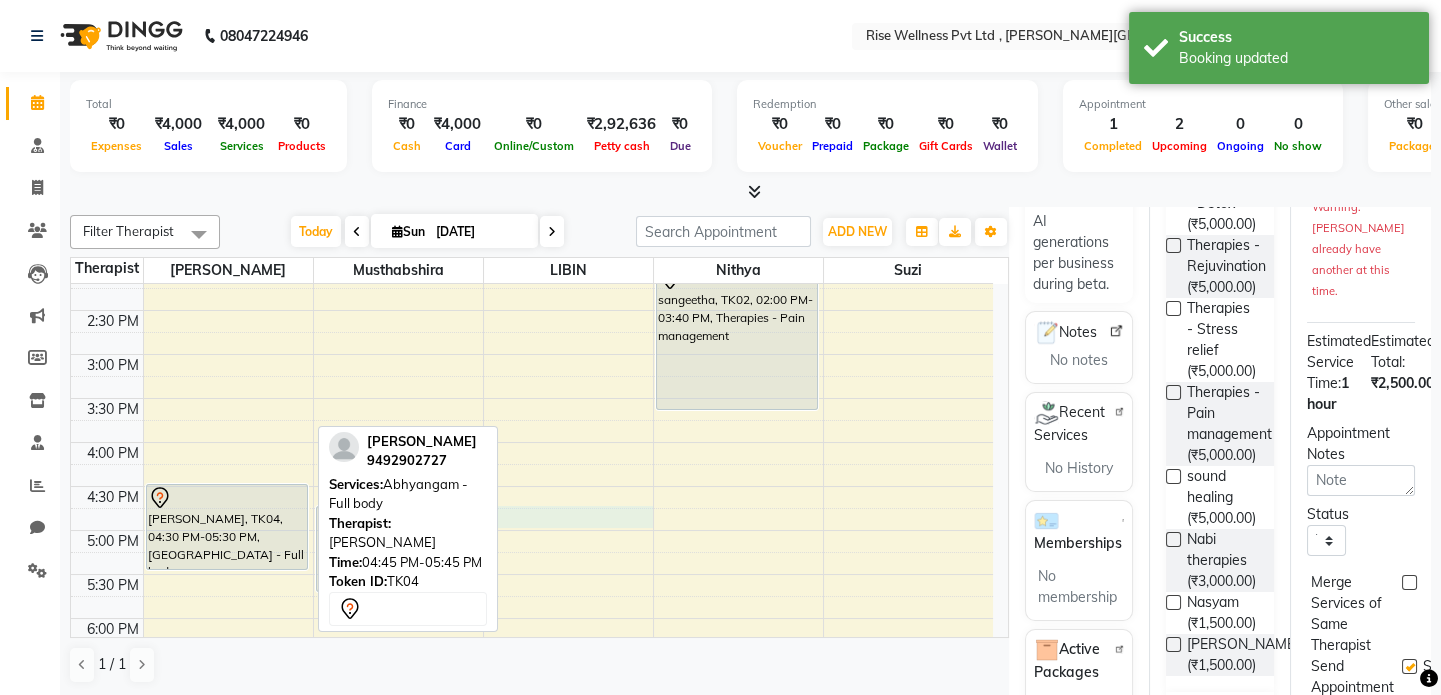 click at bounding box center (568, 519) 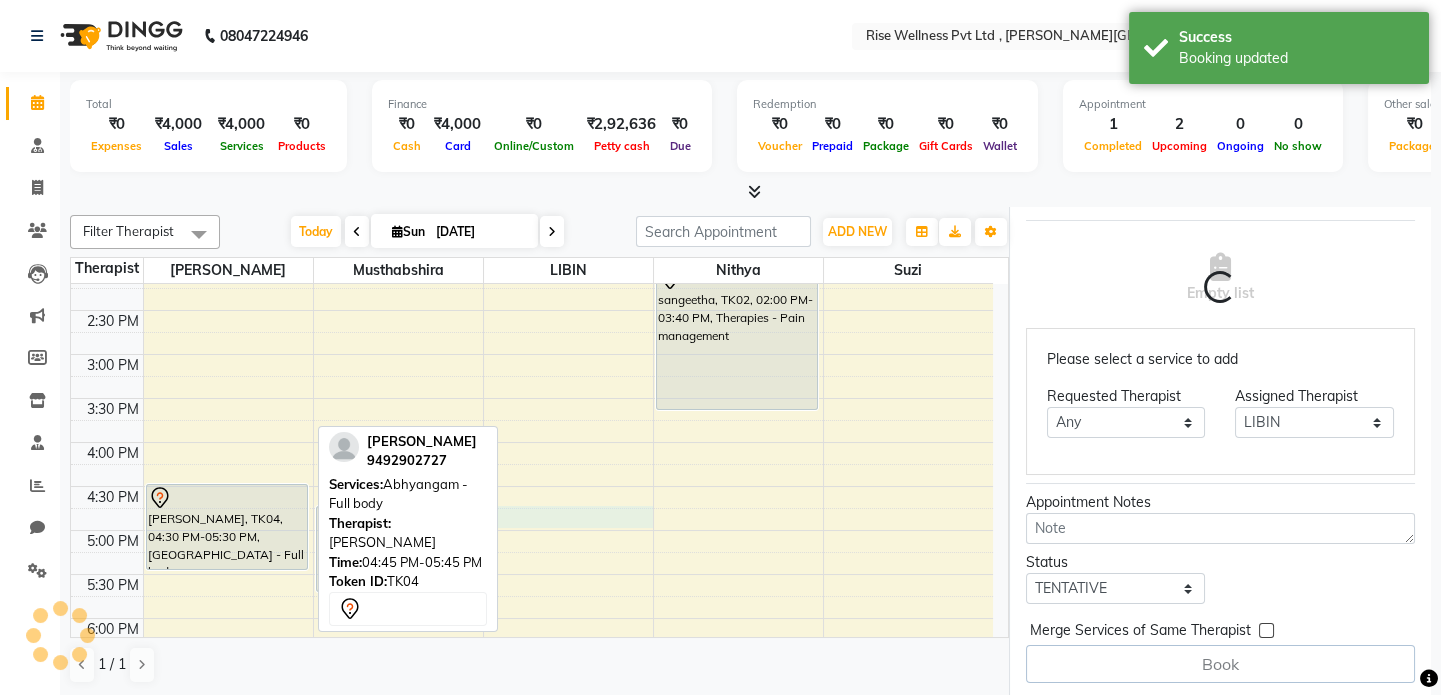 scroll, scrollTop: 0, scrollLeft: 0, axis: both 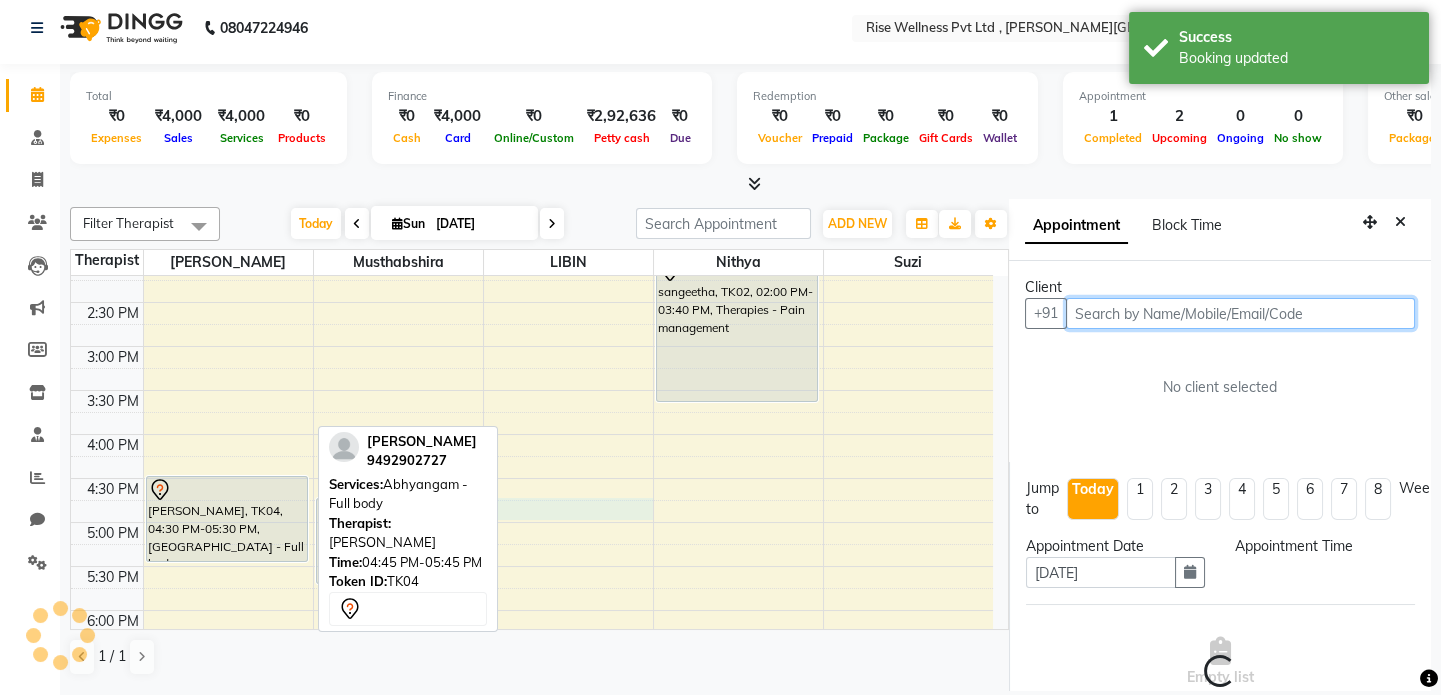 select on "1005" 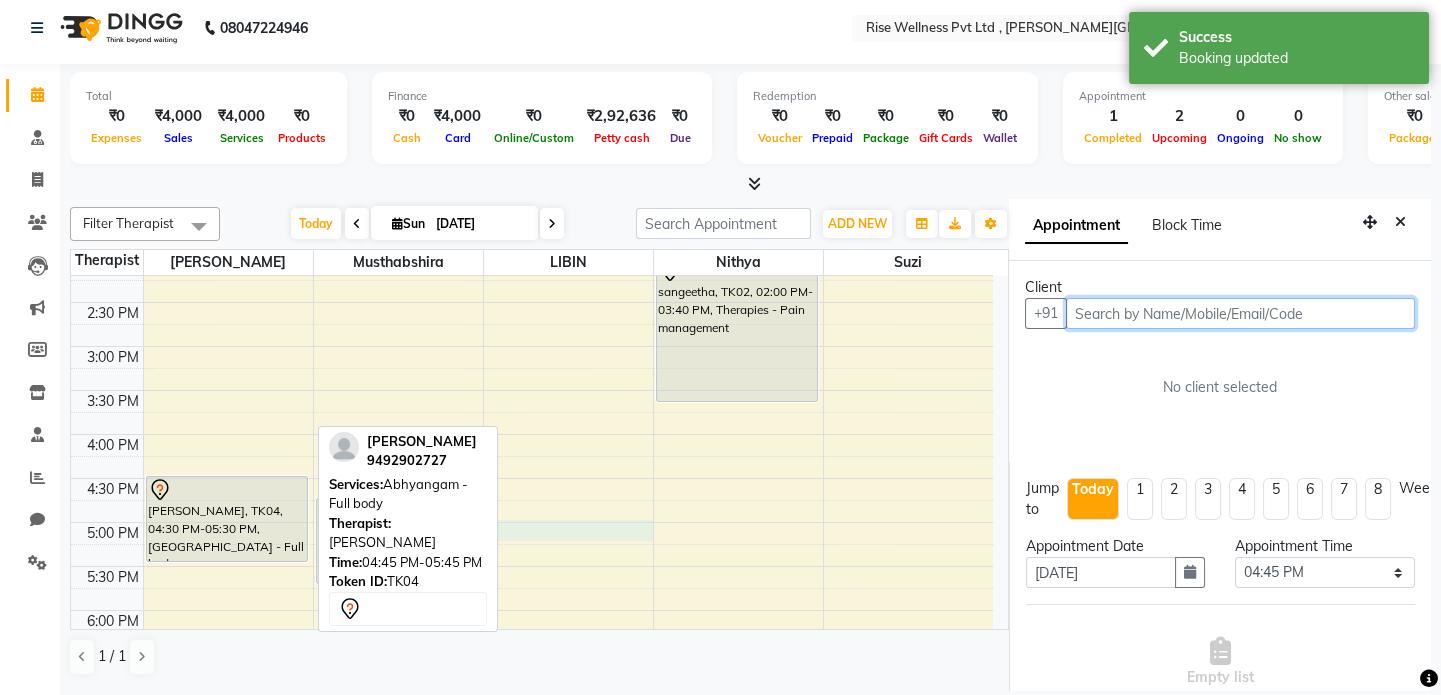 click on "8:00 AM 8:30 AM 9:00 AM 9:30 AM 10:00 AM 10:30 AM 11:00 AM 11:30 AM 12:00 PM 12:30 PM 1:00 PM 1:30 PM 2:00 PM 2:30 PM 3:00 PM 3:30 PM 4:00 PM 4:30 PM 5:00 PM 5:30 PM 6:00 PM 6:30 PM 7:00 PM 7:30 PM 8:00 PM 8:30 PM             [PERSON_NAME], TK04, 04:30 PM-05:30 PM, [GEOGRAPHIC_DATA] - Full body             [PERSON_NAME], TK05, 04:45 PM-05:45 PM, Abhyangam - Full body     praveen, TK01, 10:00 AM-11:40 AM, Therapies - Stress relief             [PERSON_NAME], TK03, 12:00 PM-01:00 PM, Abhyangam - Full body             sangeetha, TK02, 02:00 PM-03:40 PM, Therapies - Pain management" at bounding box center [532, 302] 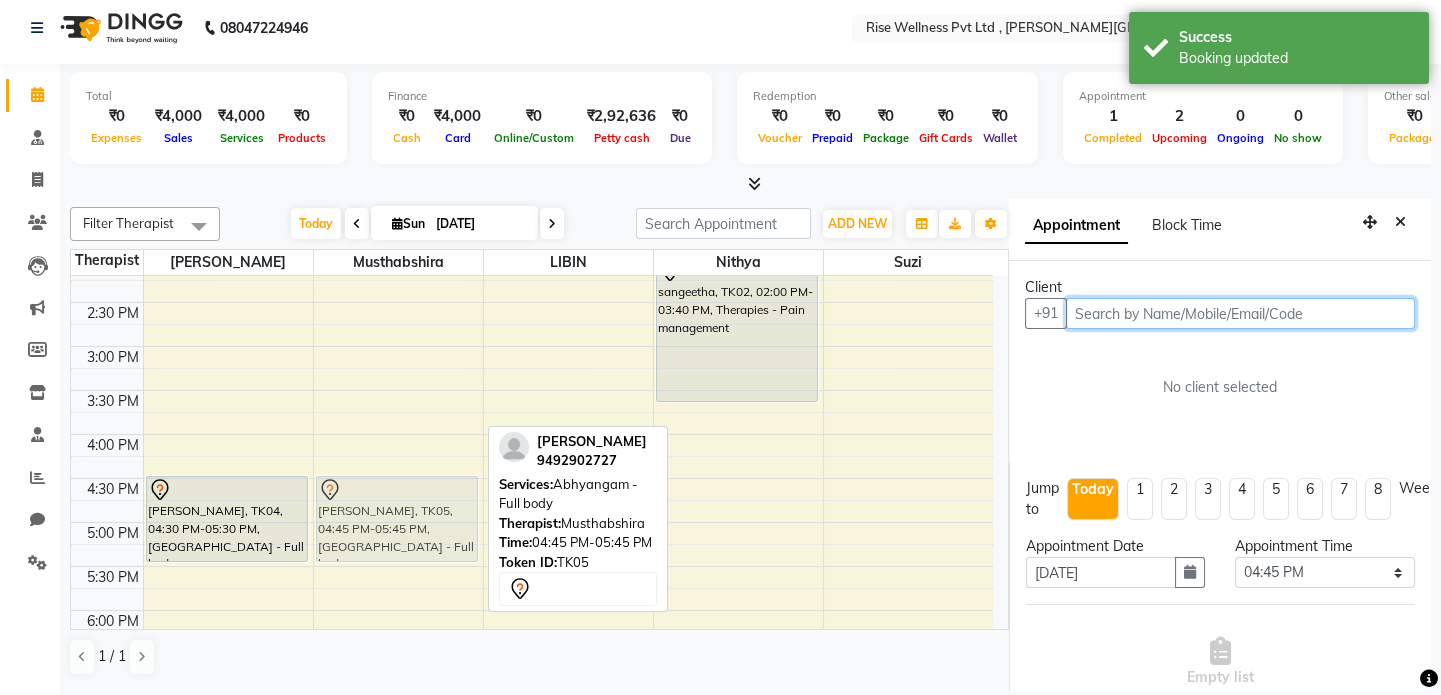 drag, startPoint x: 364, startPoint y: 540, endPoint x: 367, endPoint y: 514, distance: 26.172504 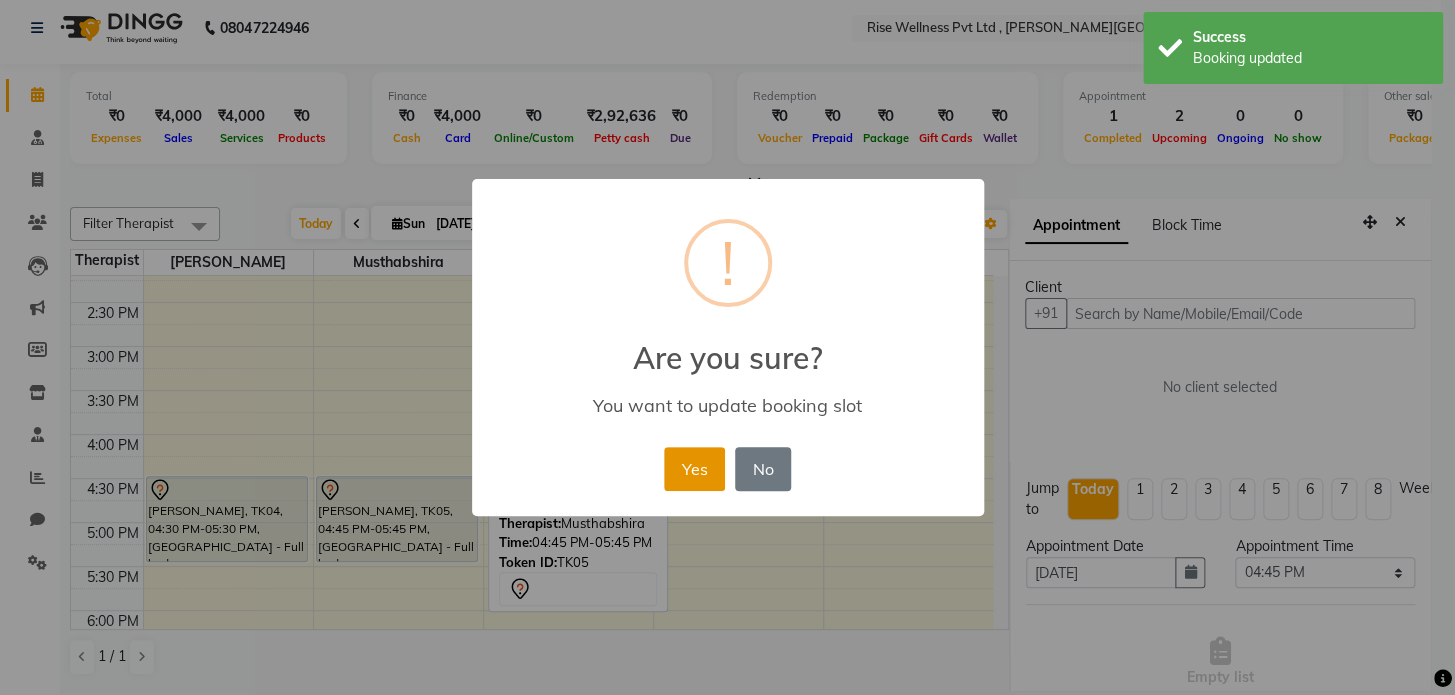 click on "Yes" at bounding box center [694, 469] 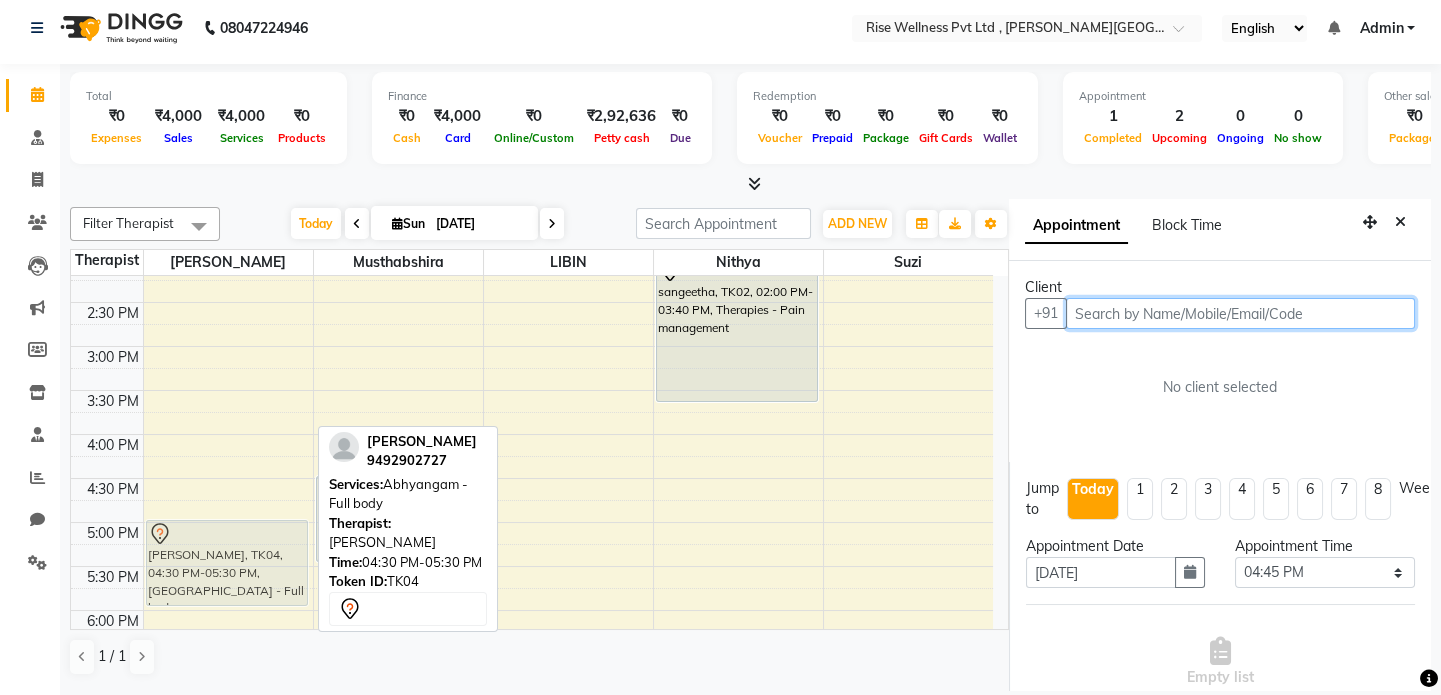 drag, startPoint x: 264, startPoint y: 516, endPoint x: 259, endPoint y: 550, distance: 34.36568 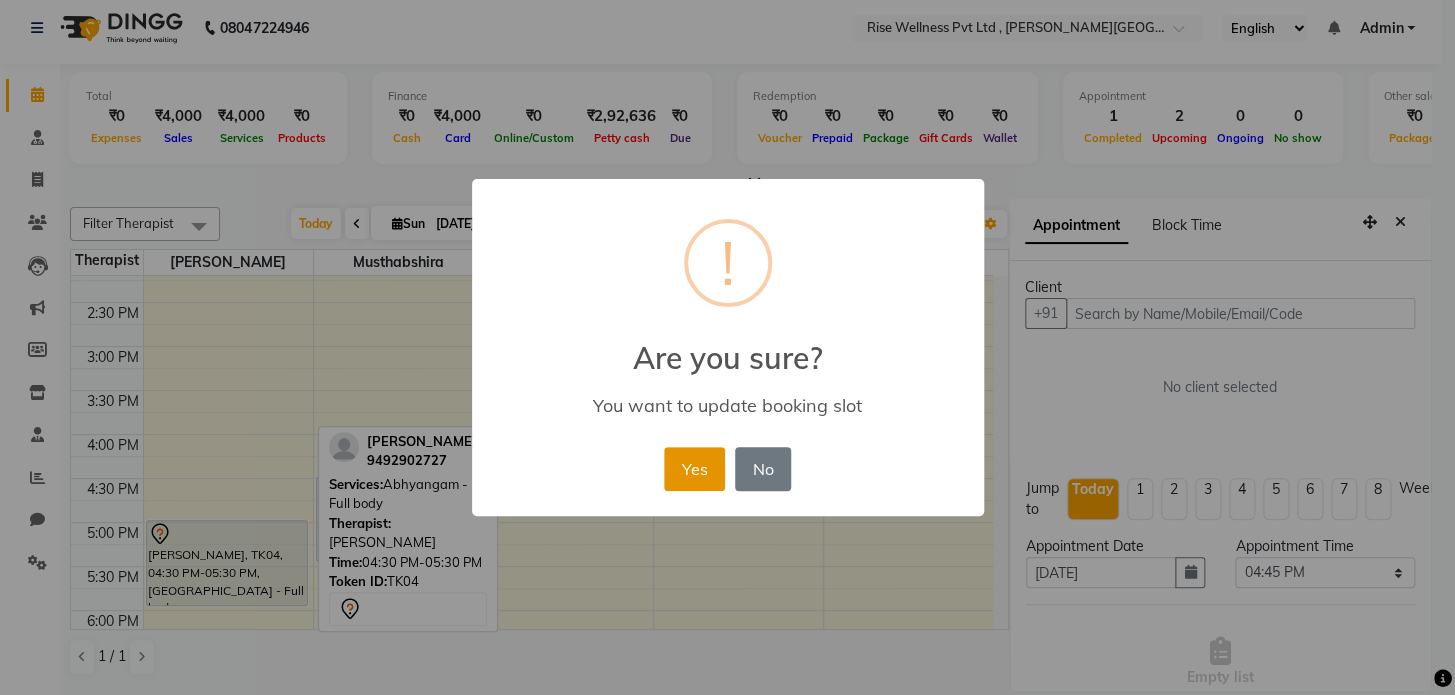 click on "Yes" at bounding box center [694, 469] 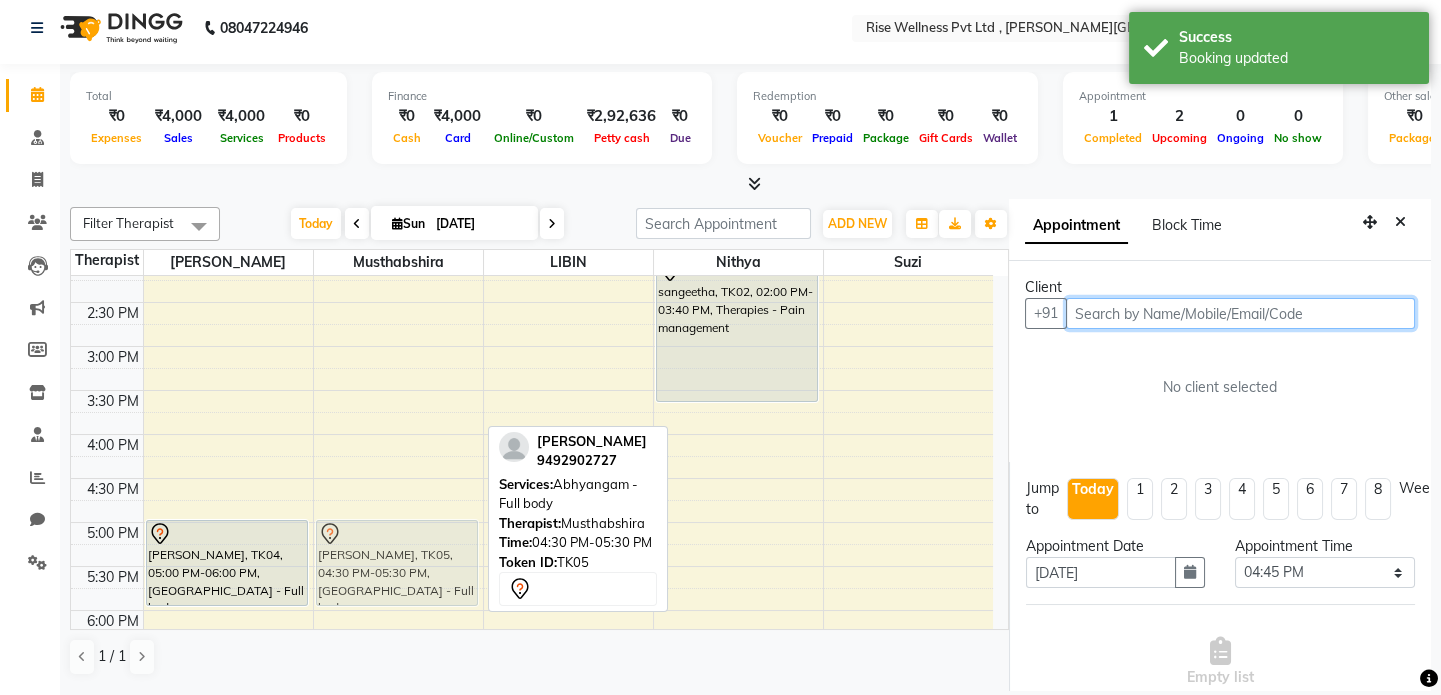 drag, startPoint x: 389, startPoint y: 530, endPoint x: 388, endPoint y: 565, distance: 35.014282 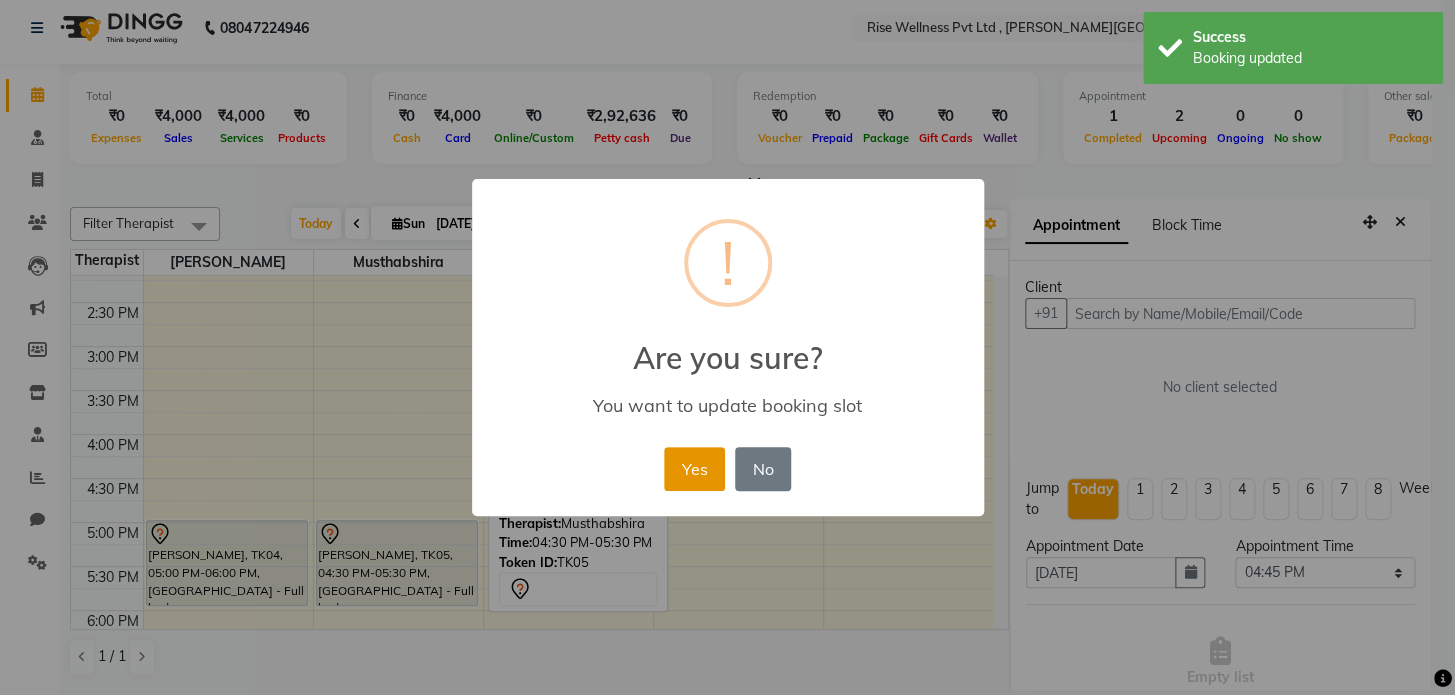 click on "Yes" at bounding box center [694, 469] 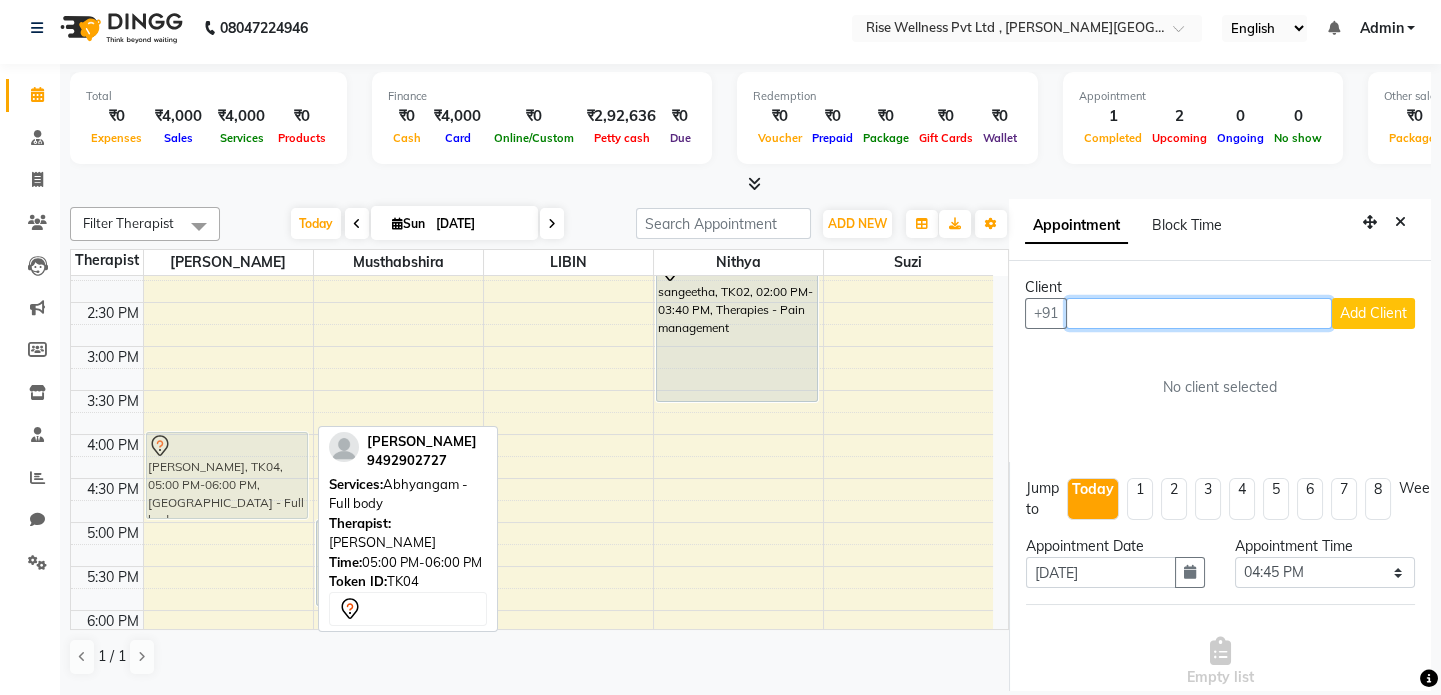 drag, startPoint x: 274, startPoint y: 540, endPoint x: 275, endPoint y: 446, distance: 94.00532 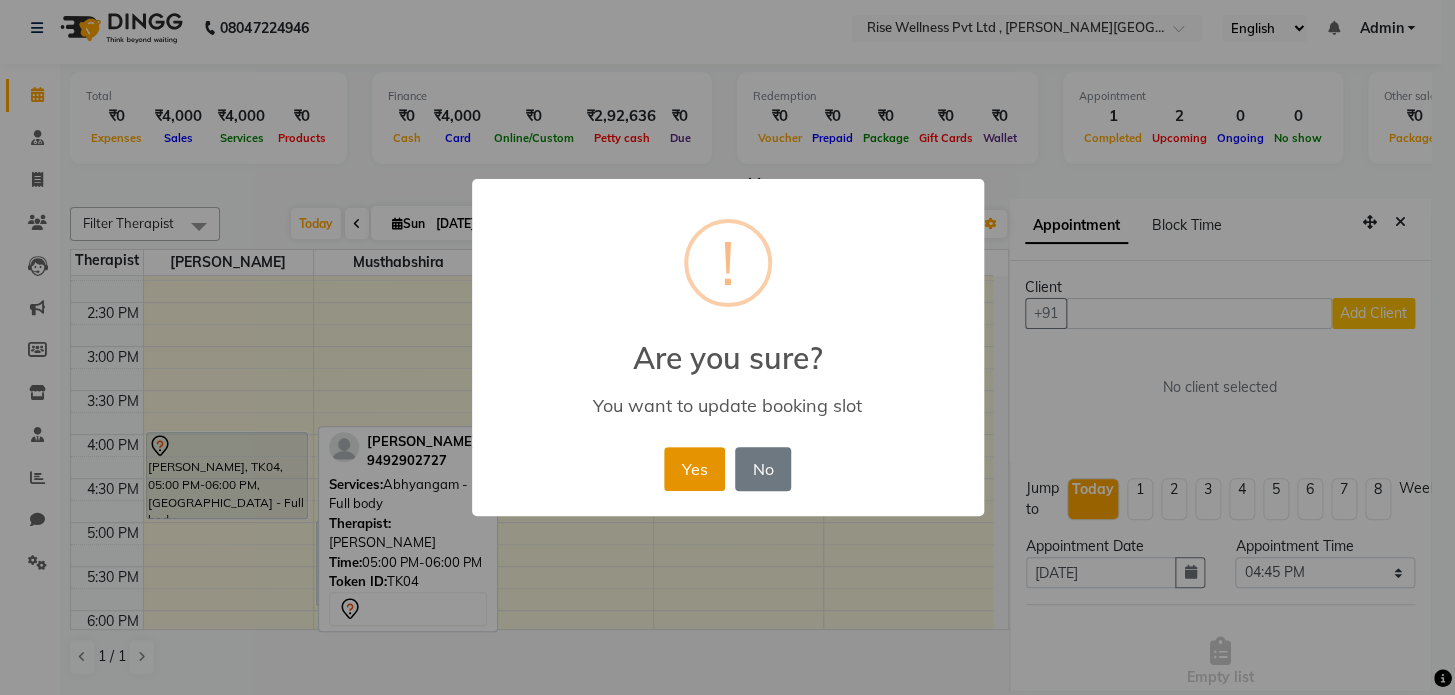 click on "Yes" at bounding box center (694, 469) 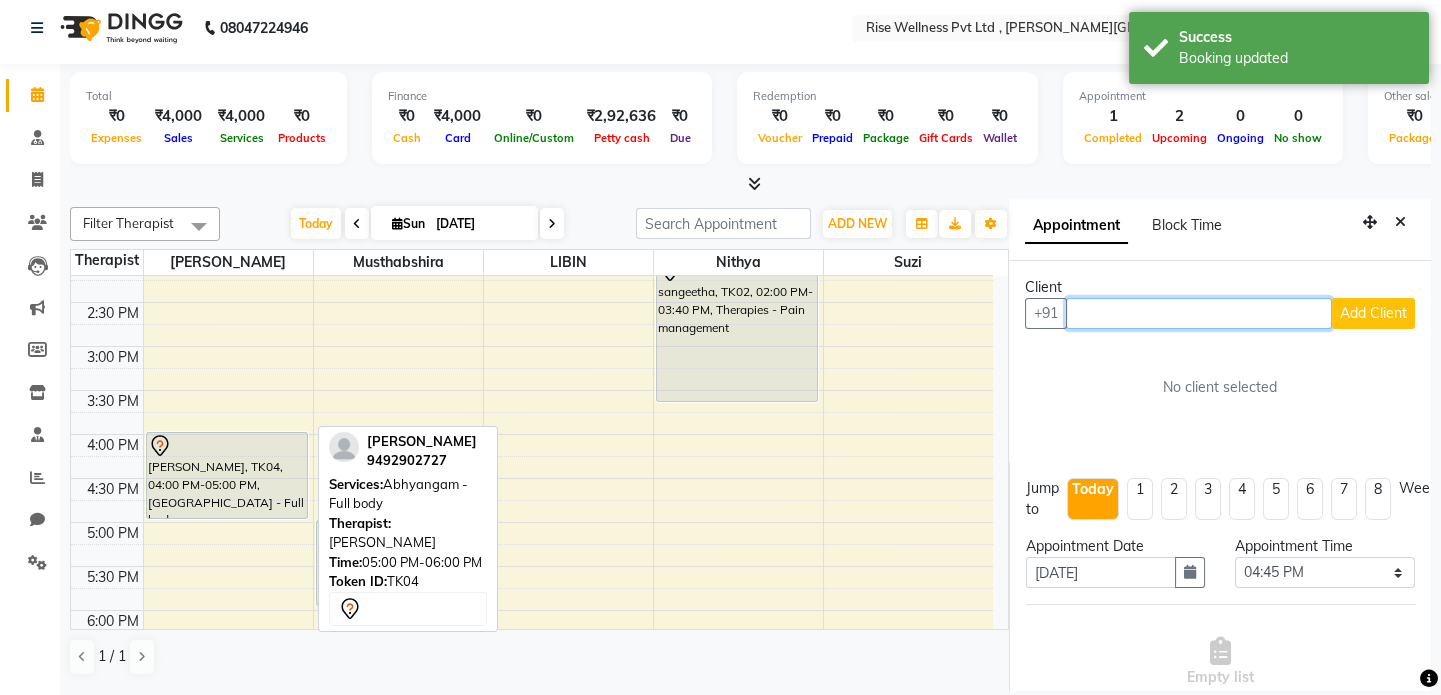 click on "8:00 AM 8:30 AM 9:00 AM 9:30 AM 10:00 AM 10:30 AM 11:00 AM 11:30 AM 12:00 PM 12:30 PM 1:00 PM 1:30 PM 2:00 PM 2:30 PM 3:00 PM 3:30 PM 4:00 PM 4:30 PM 5:00 PM 5:30 PM 6:00 PM 6:30 PM 7:00 PM 7:30 PM 8:00 PM 8:30 PM             [PERSON_NAME], TK04, 04:00 PM-05:00 PM, [GEOGRAPHIC_DATA] - Full body             [PERSON_NAME], TK05, 05:00 PM-06:00 PM, Abhyangam - Full body     praveen, TK01, 10:00 AM-11:40 AM, Therapies - Stress relief             [PERSON_NAME], TK03, 12:00 PM-01:00 PM, Abhyangam - Full body             sangeetha, TK02, 02:00 PM-03:40 PM, Therapies - Pain management" at bounding box center (532, 302) 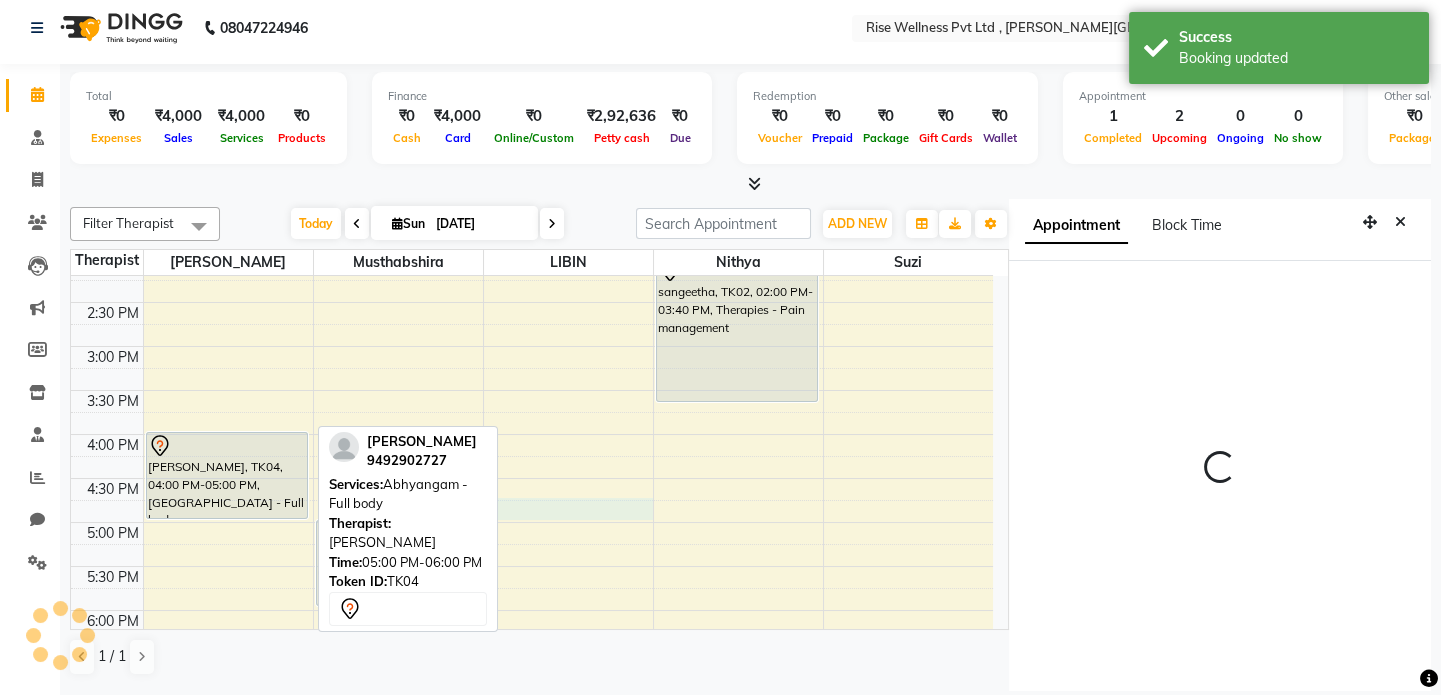 select on "1005" 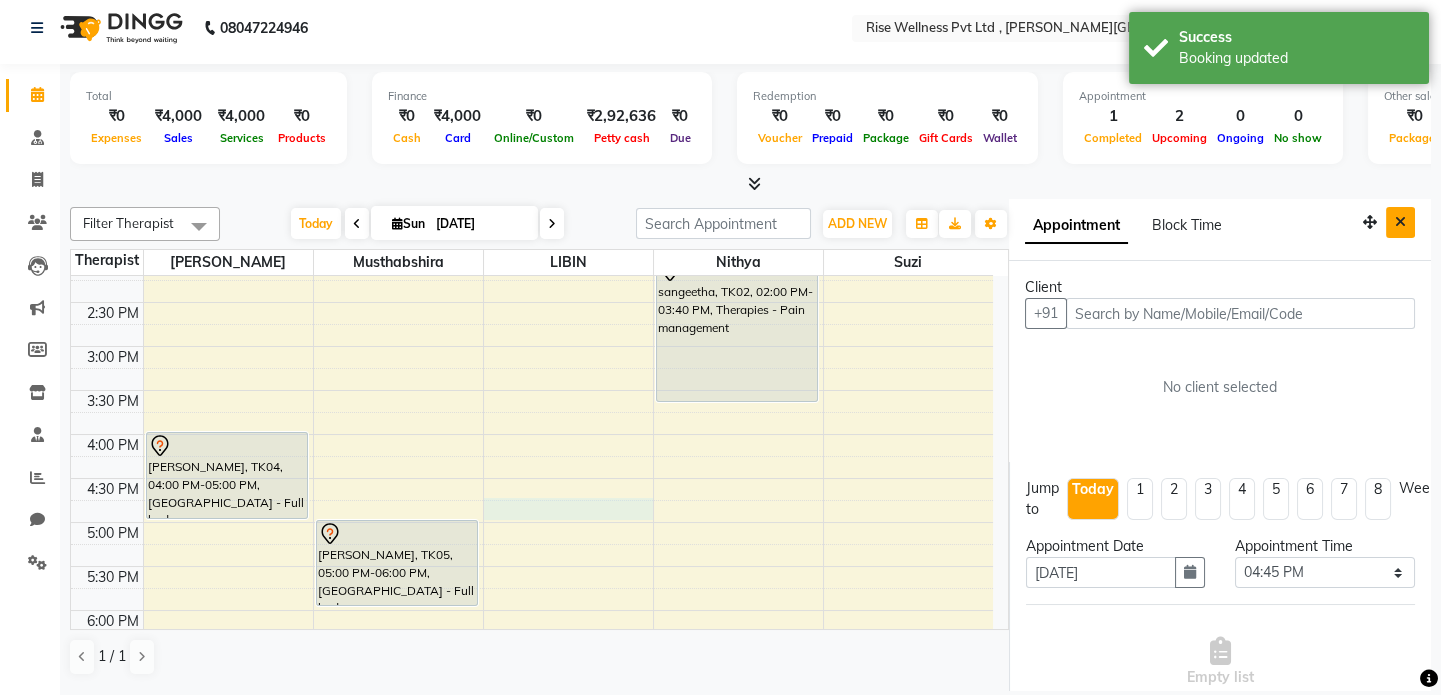 click at bounding box center [1400, 222] 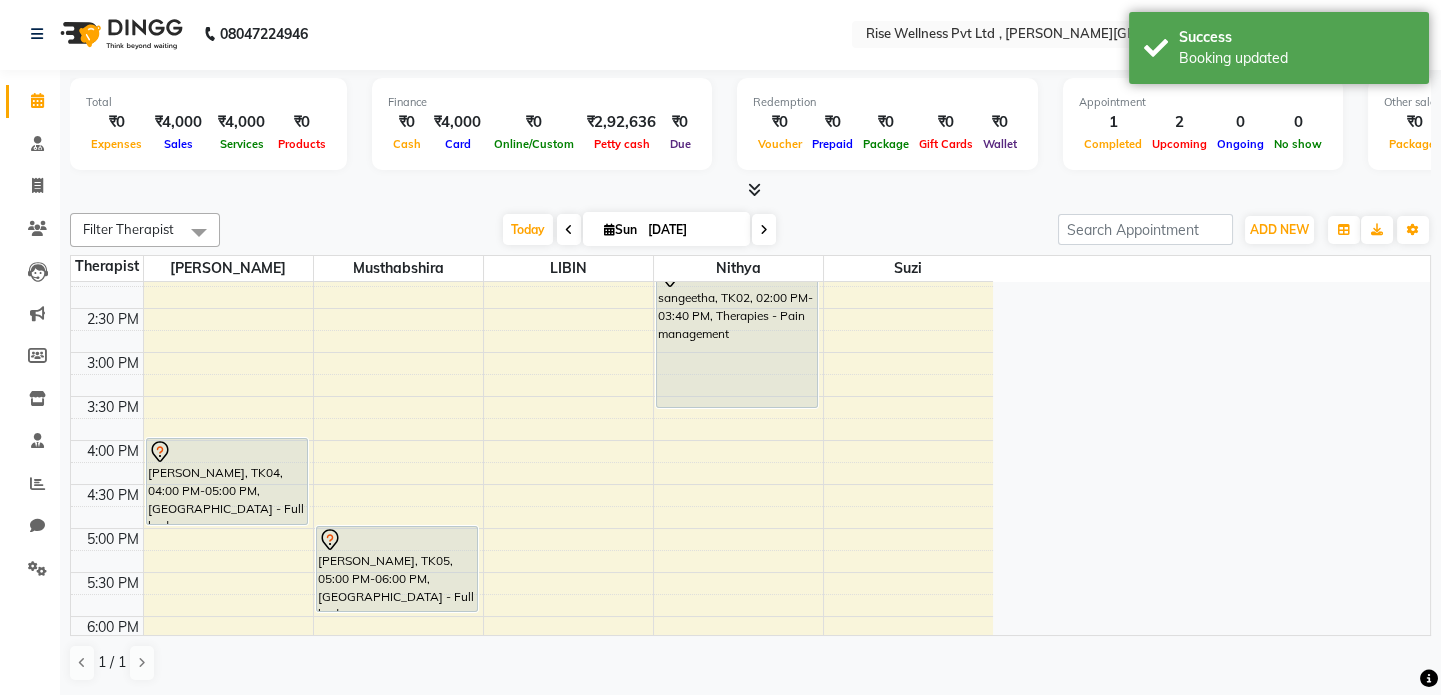 scroll, scrollTop: 0, scrollLeft: 0, axis: both 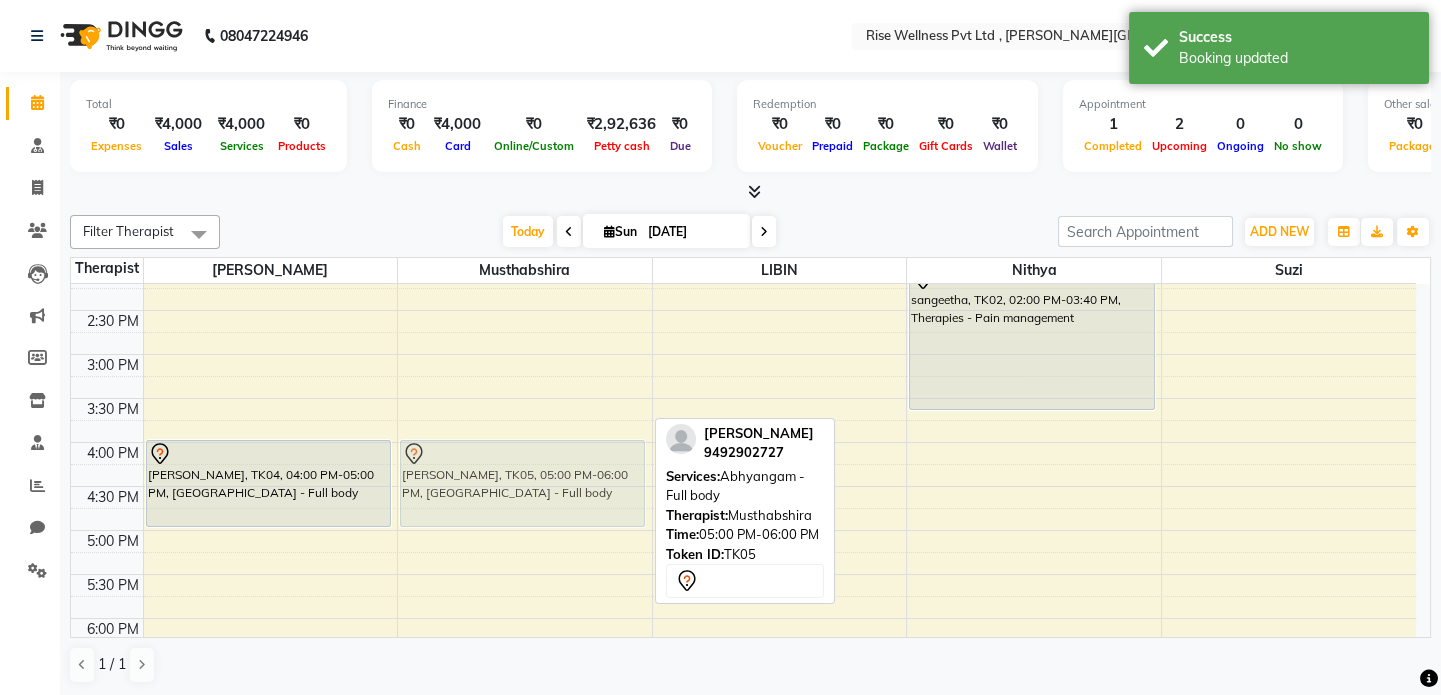 drag, startPoint x: 547, startPoint y: 569, endPoint x: 540, endPoint y: 485, distance: 84.29116 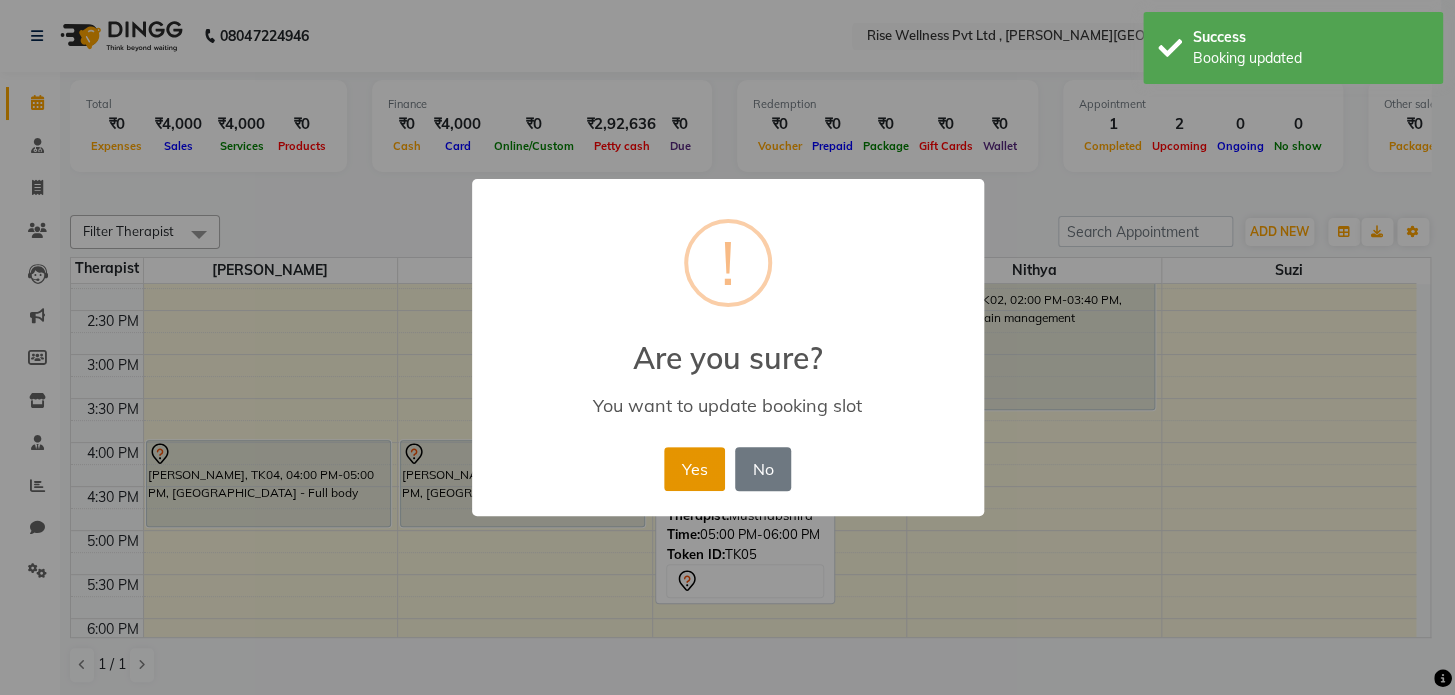click on "Yes" at bounding box center (694, 469) 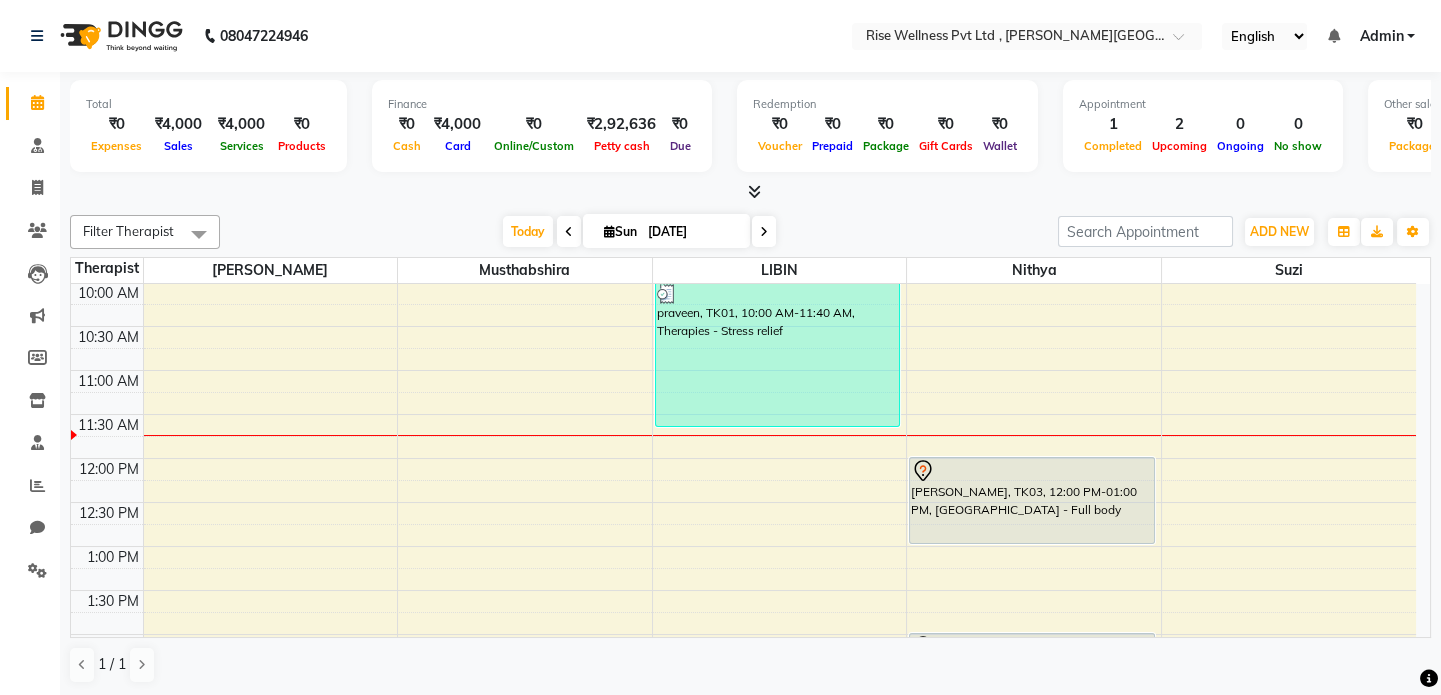 scroll, scrollTop: 0, scrollLeft: 0, axis: both 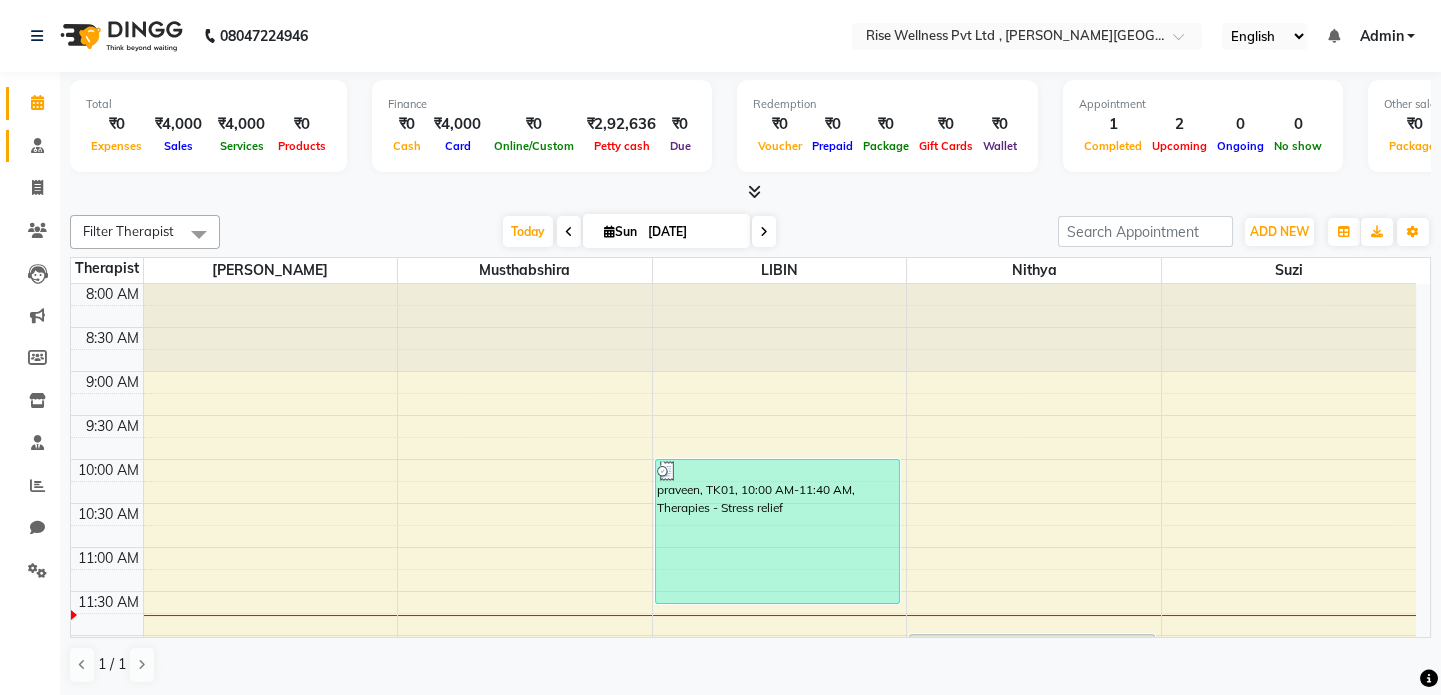 click 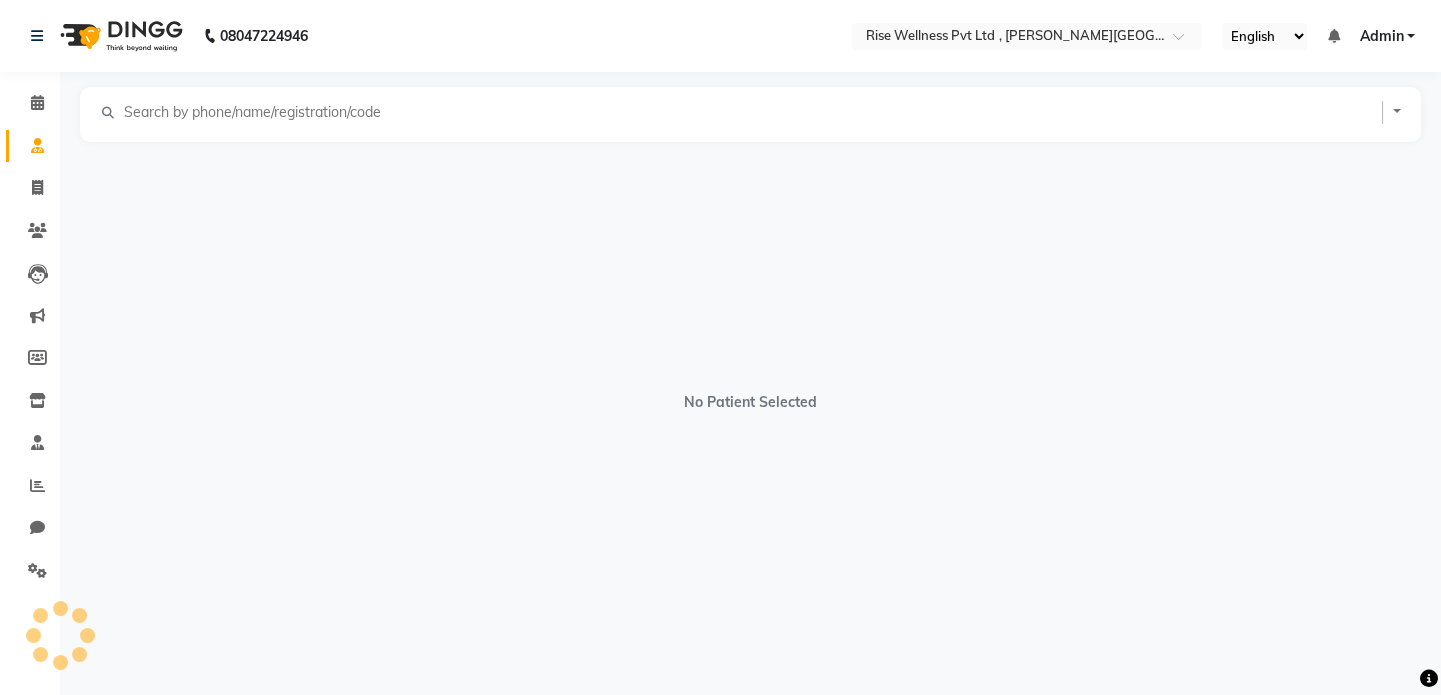 scroll, scrollTop: 0, scrollLeft: 0, axis: both 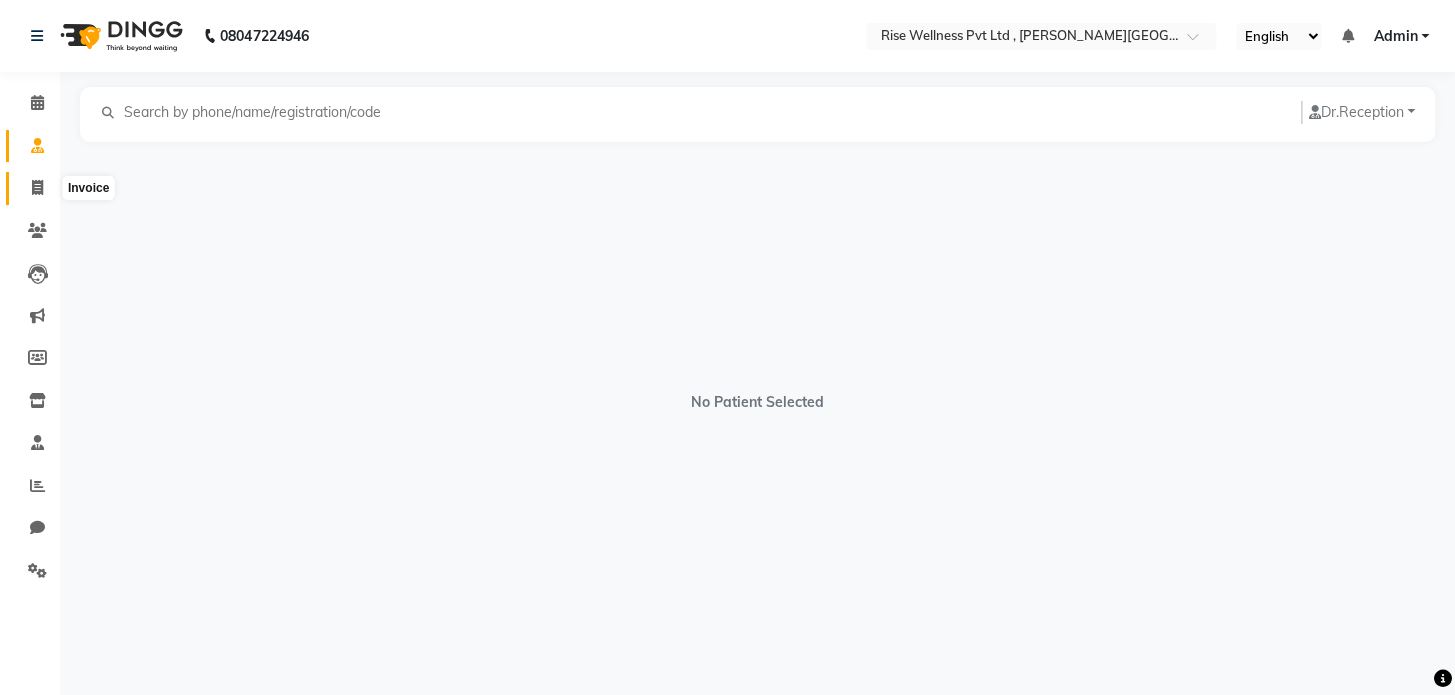 click 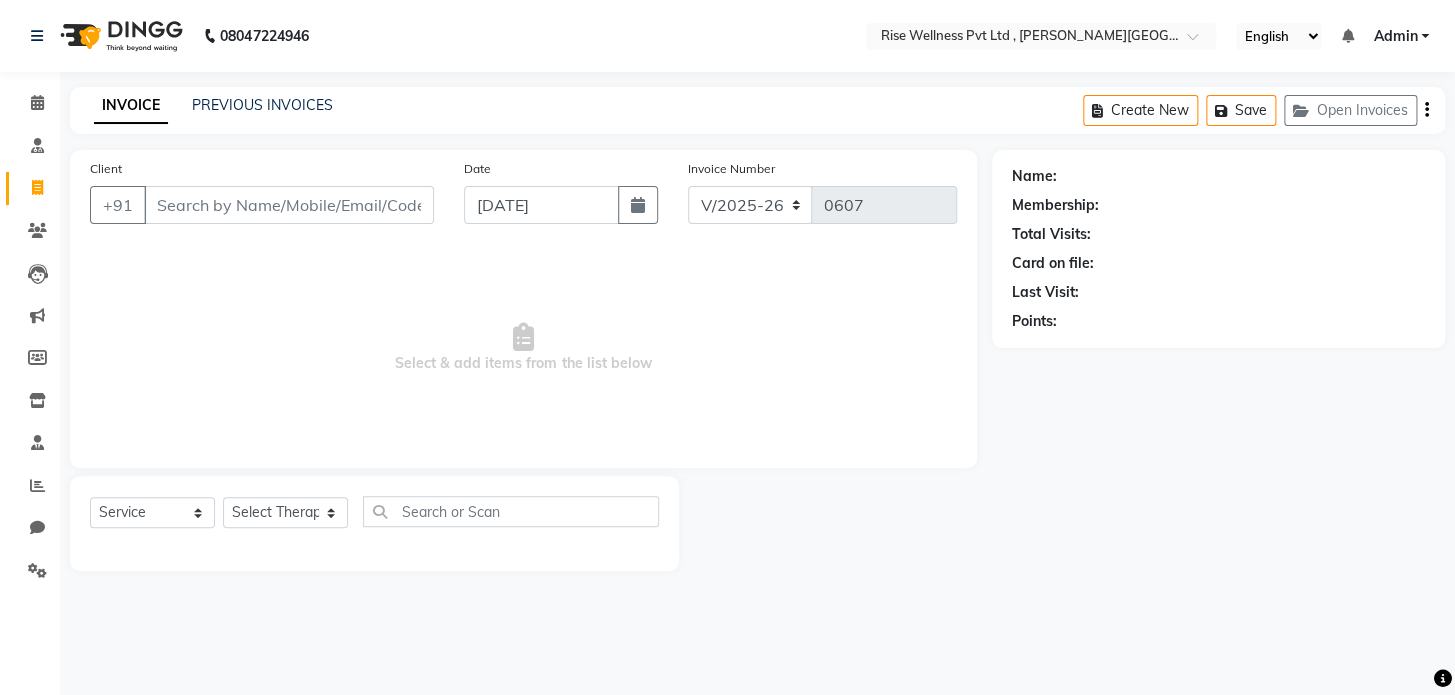 select on "V" 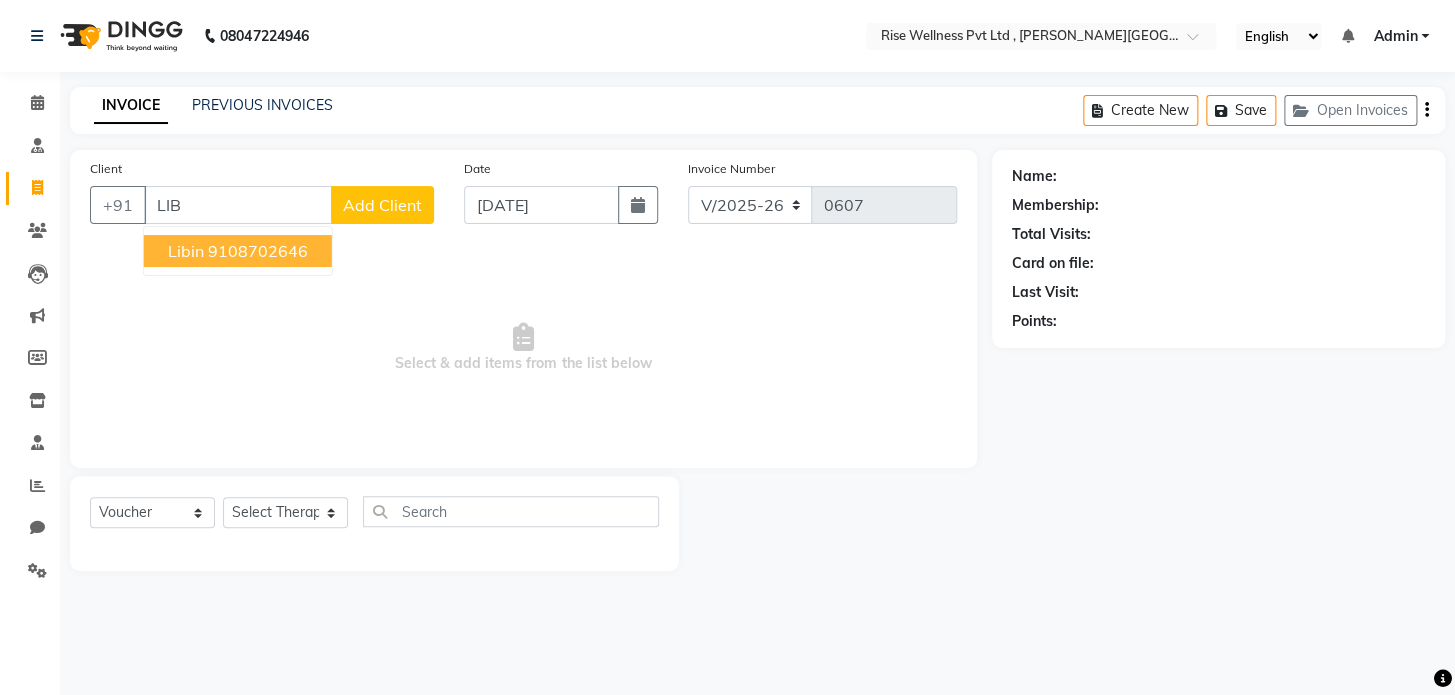 click on "9108702646" at bounding box center [258, 251] 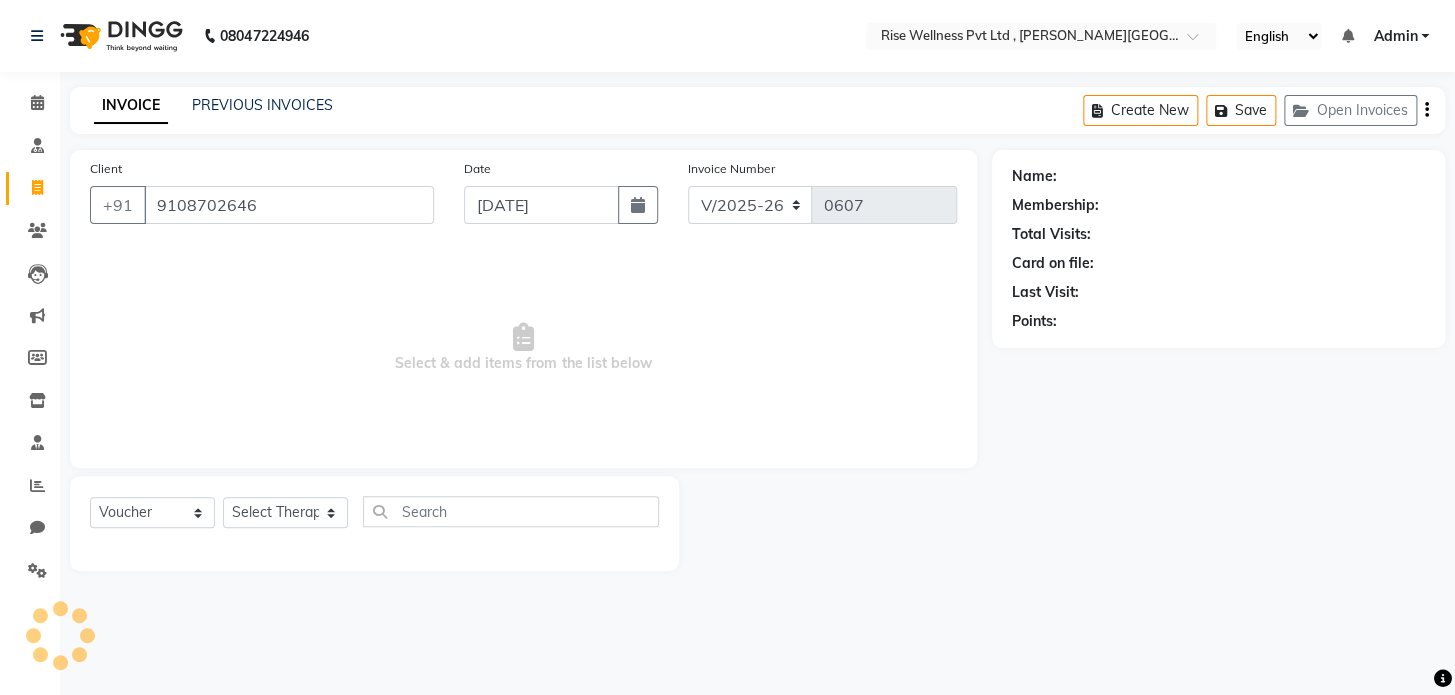 type on "9108702646" 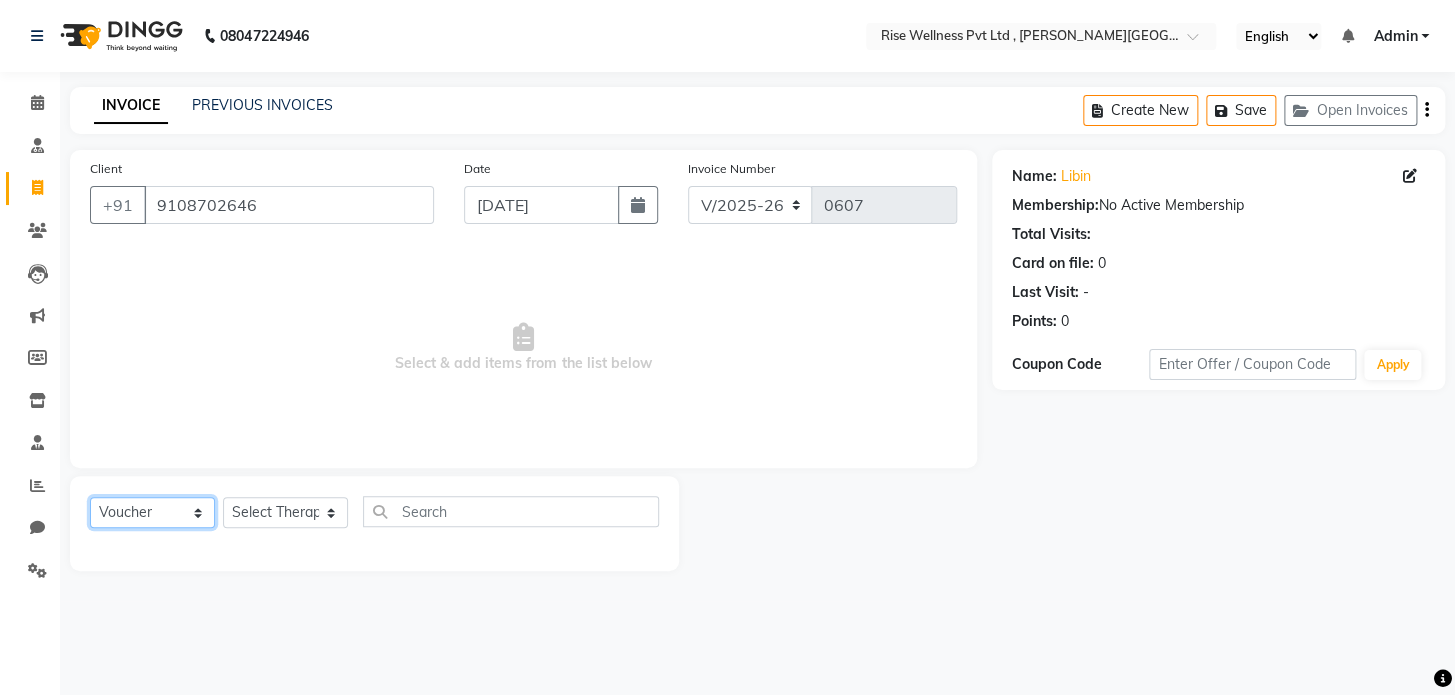 click on "Select  Service  Product  Membership  Package Voucher Prepaid Gift Card" 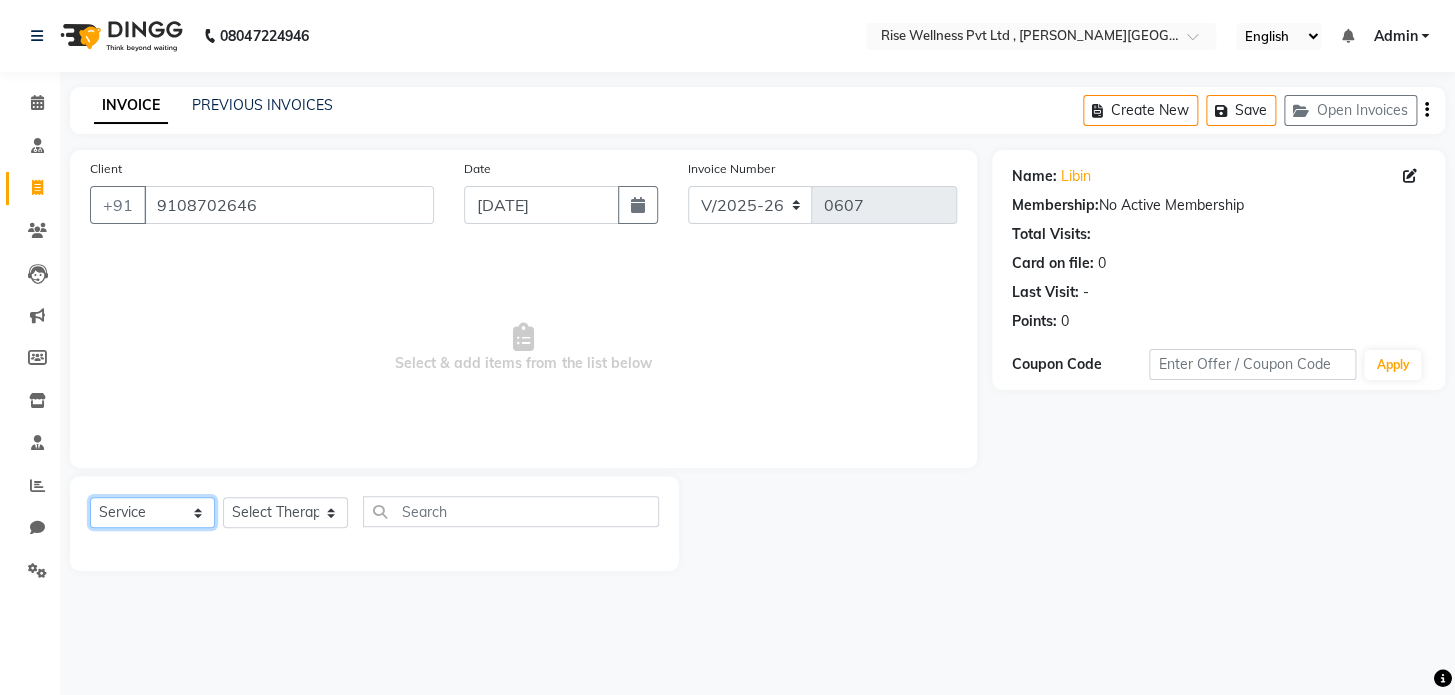 click on "Select  Service  Product  Membership  Package Voucher Prepaid Gift Card" 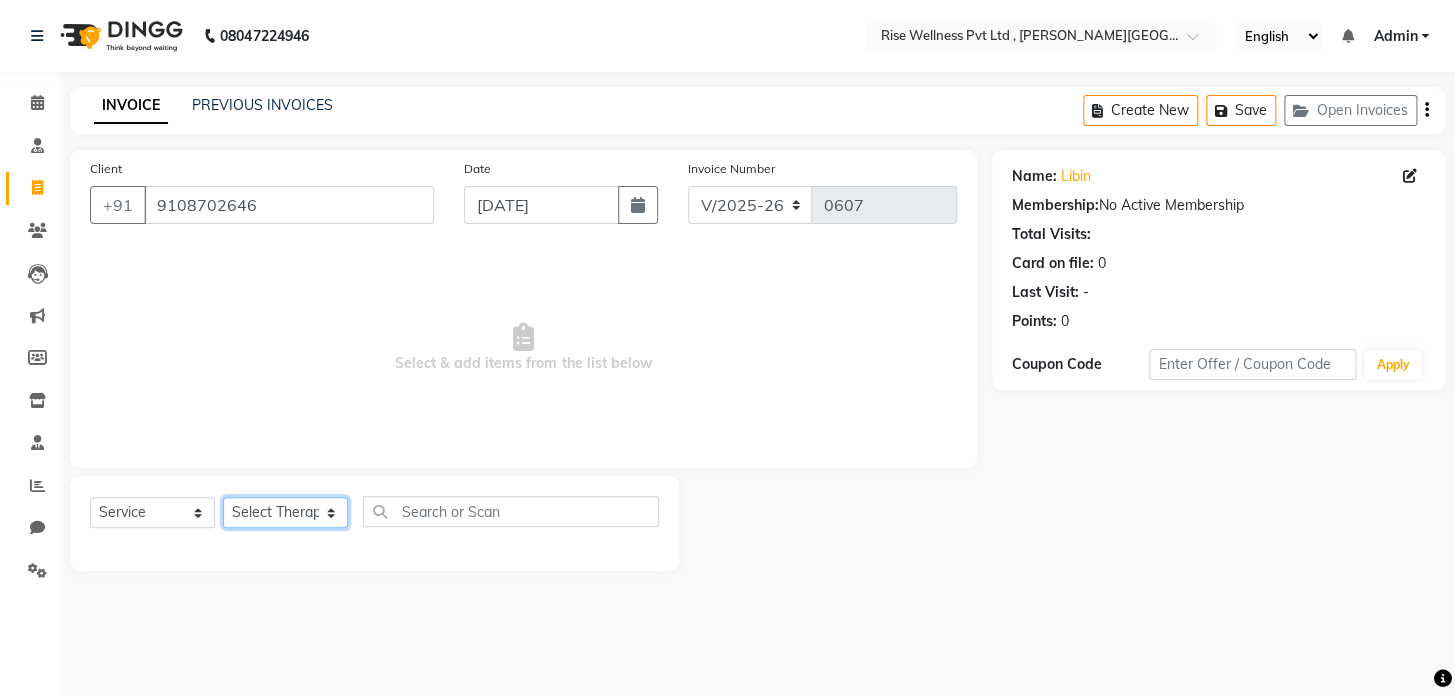 click on "Select Therapist LIBIN musthabshira nithya Reception [PERSON_NAME]" 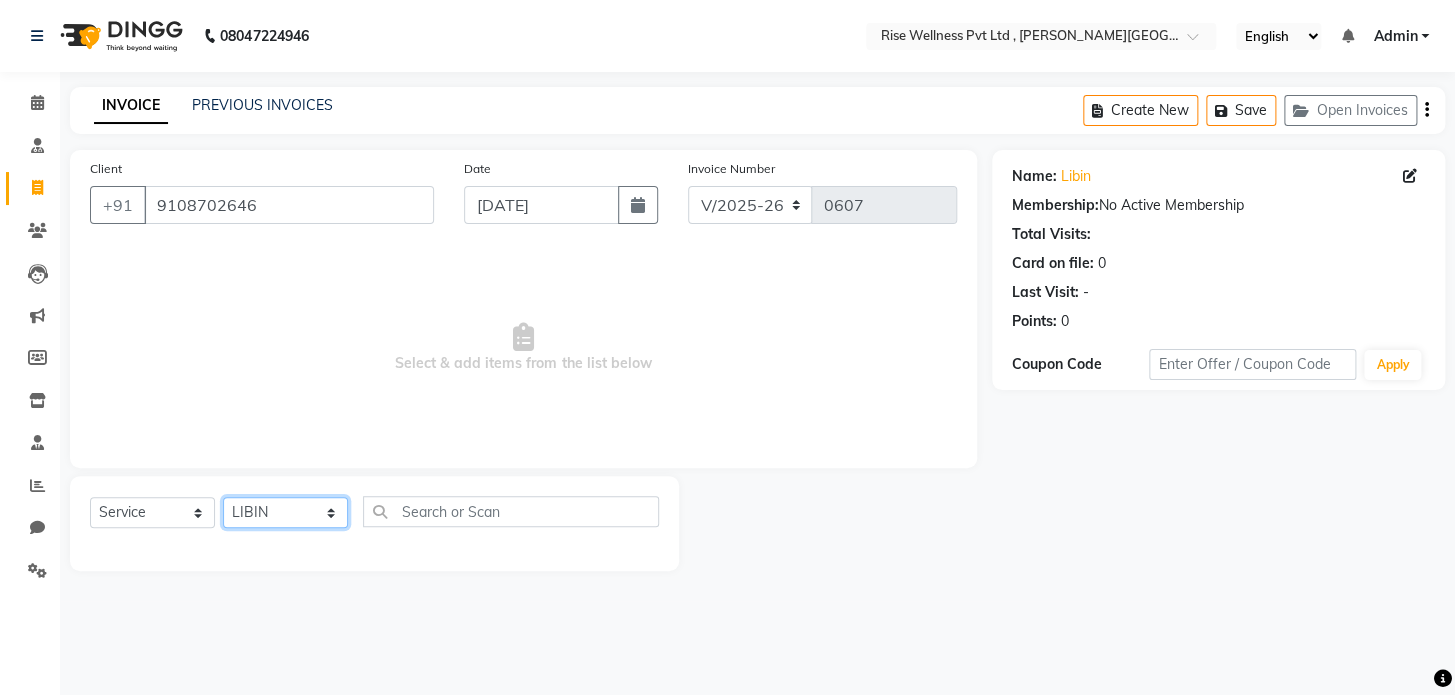 click on "Select Therapist LIBIN musthabshira nithya Reception [PERSON_NAME]" 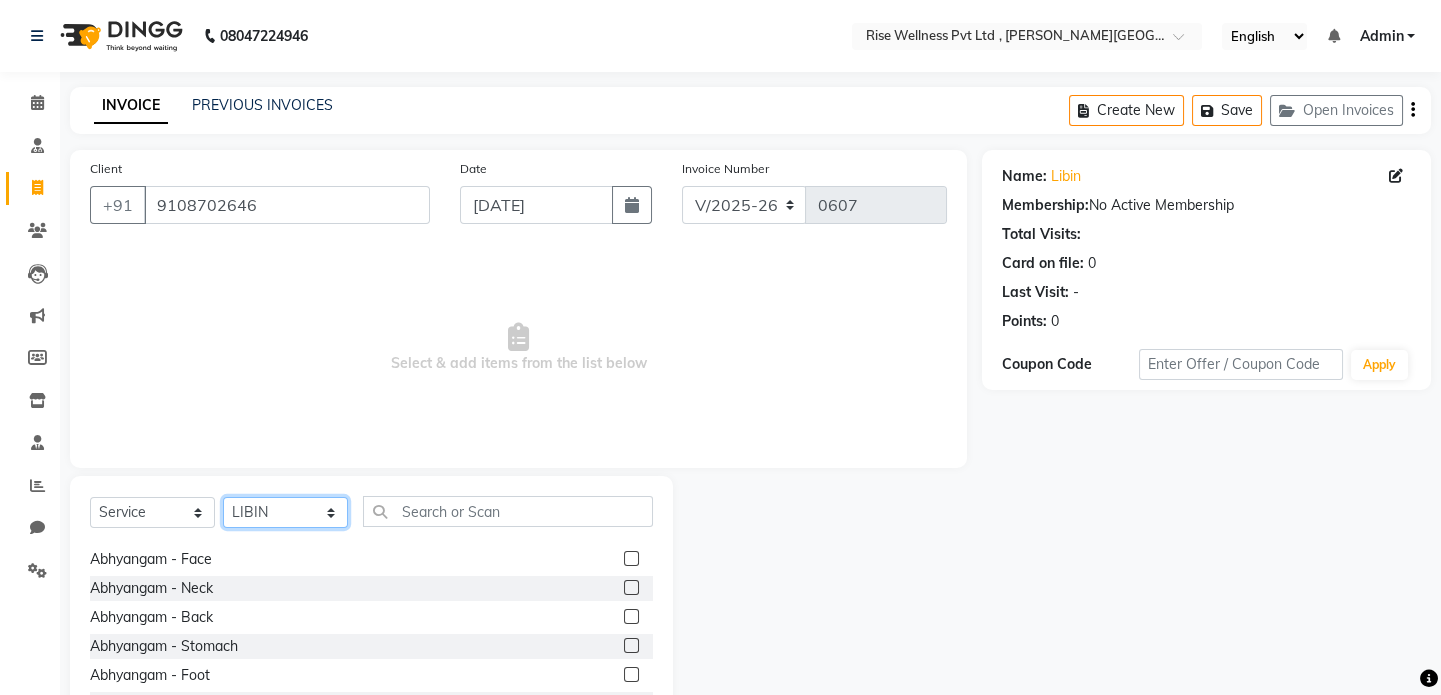 scroll, scrollTop: 363, scrollLeft: 0, axis: vertical 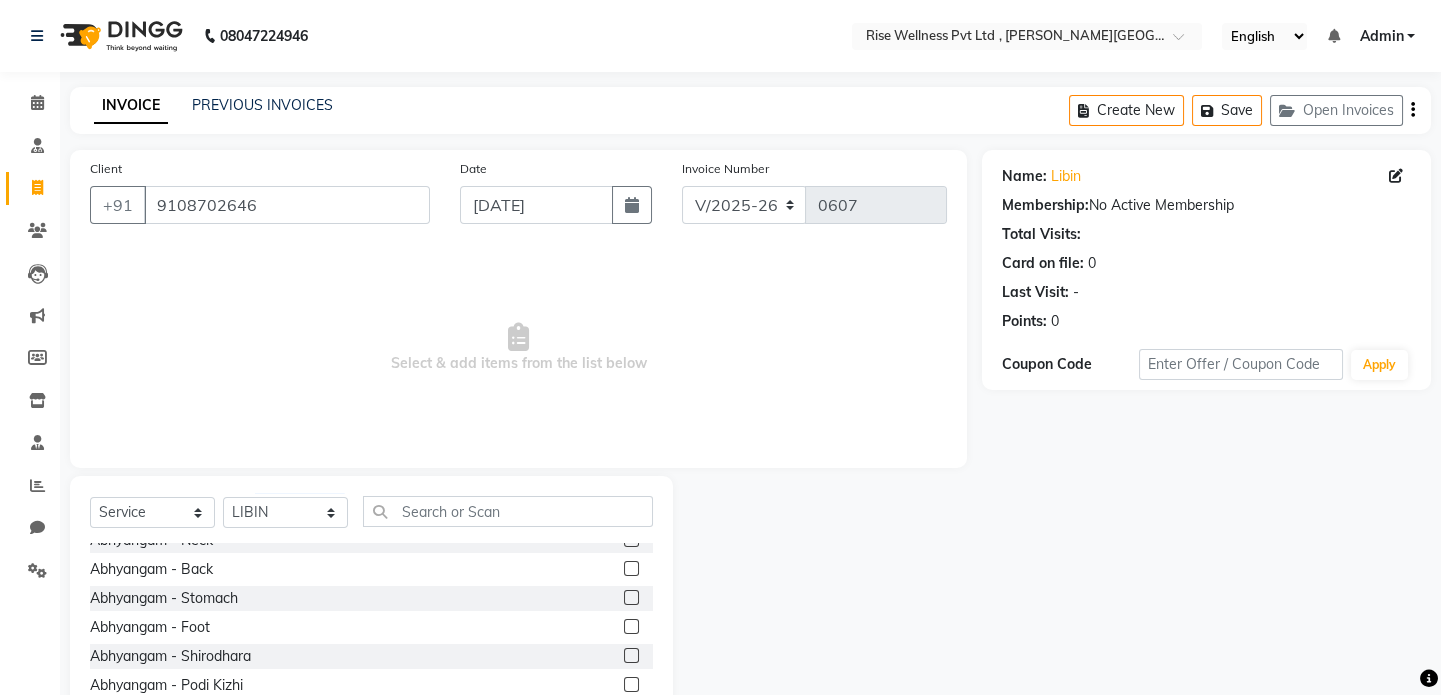 click 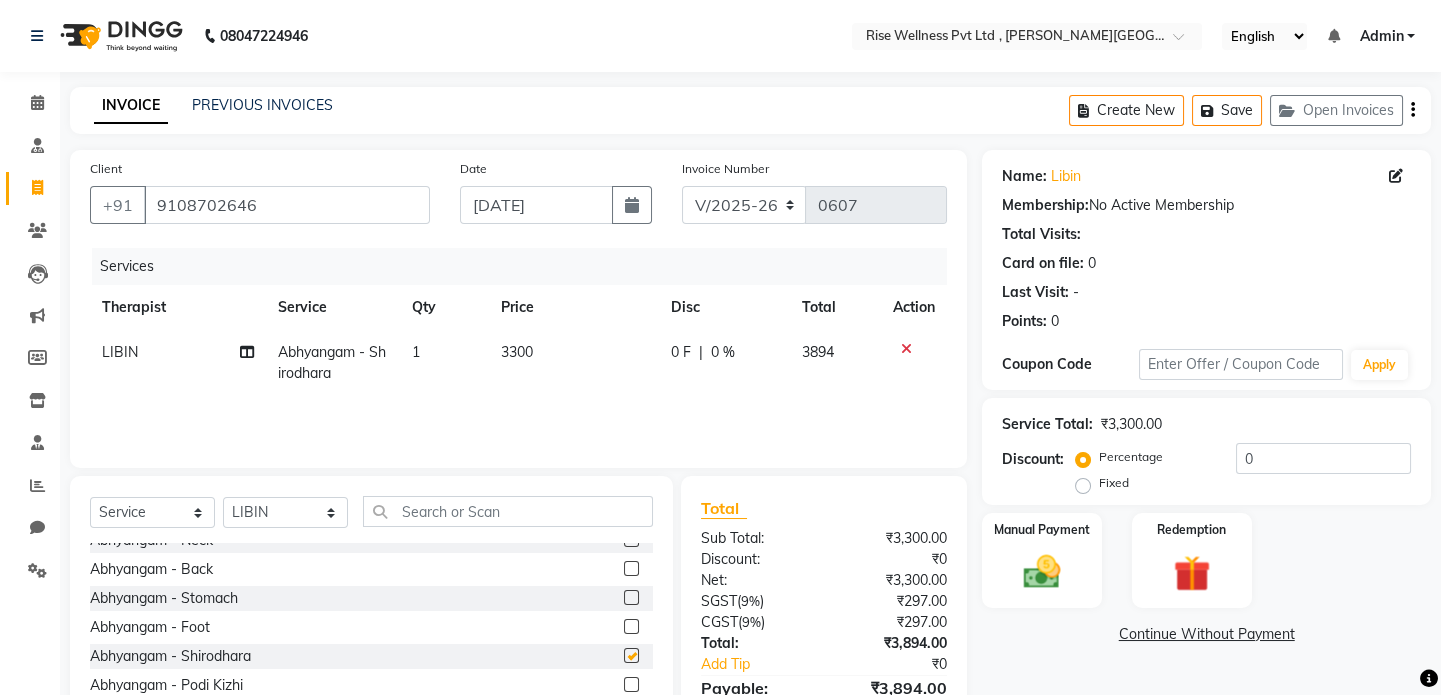 checkbox on "false" 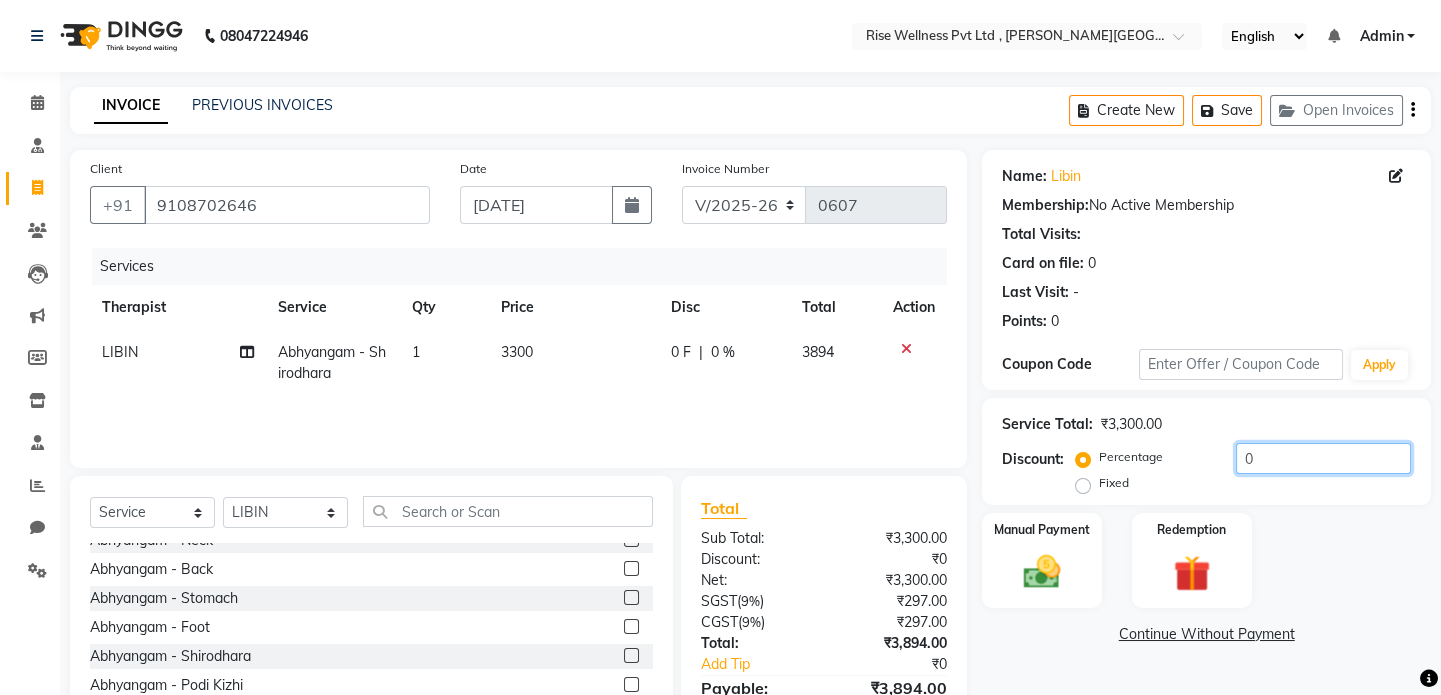 click on "0" 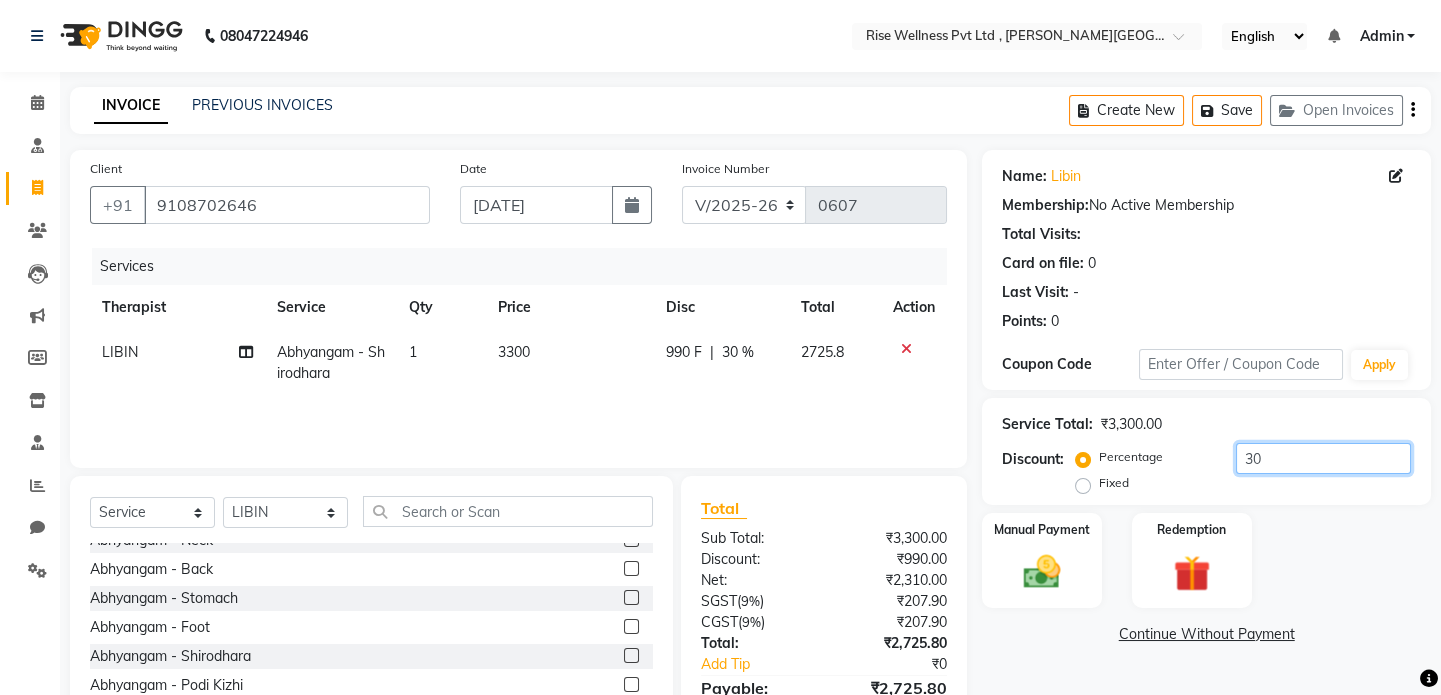 type on "3" 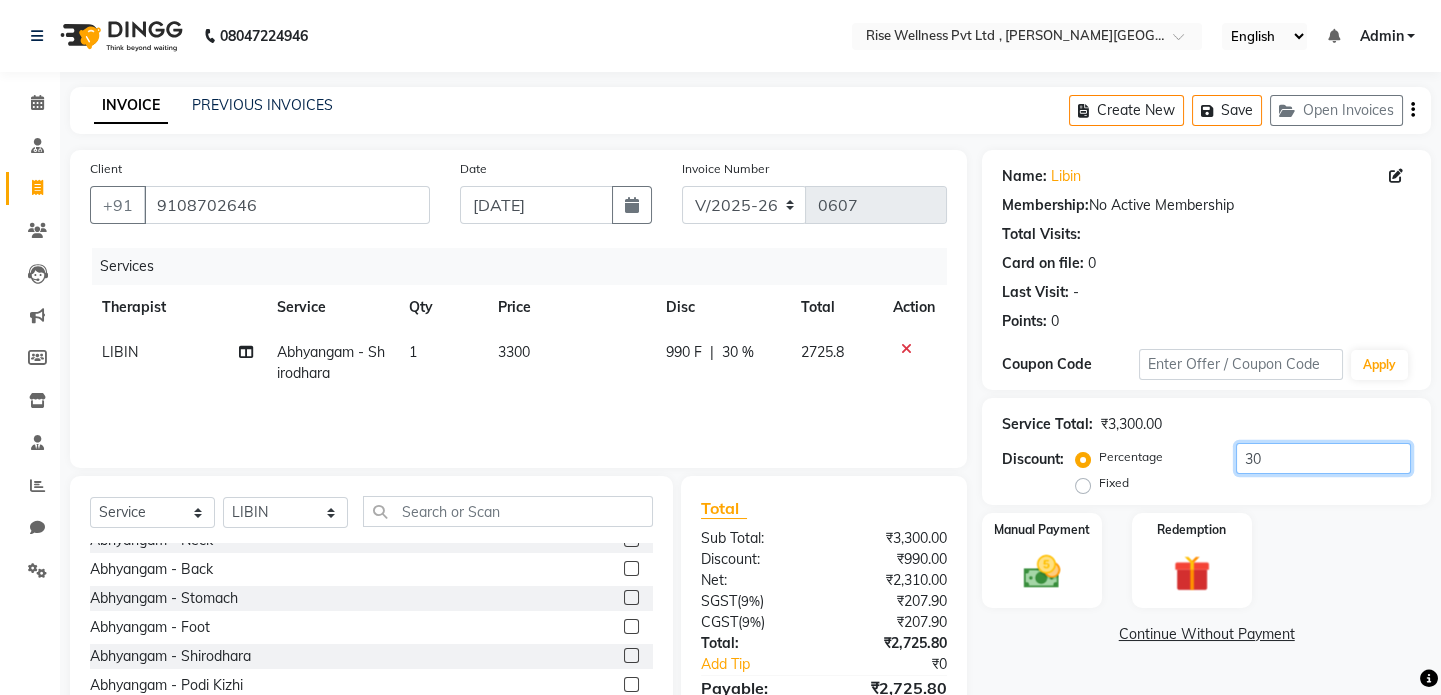 type on "30" 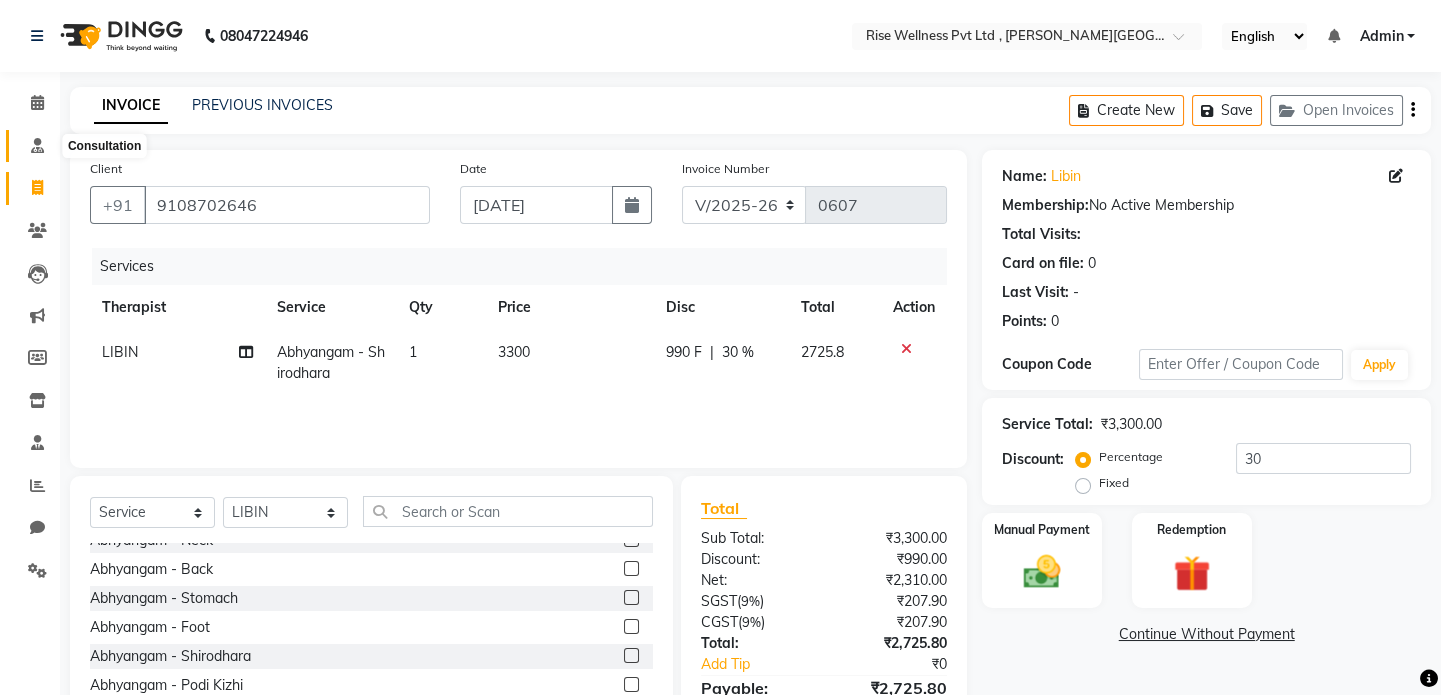 click 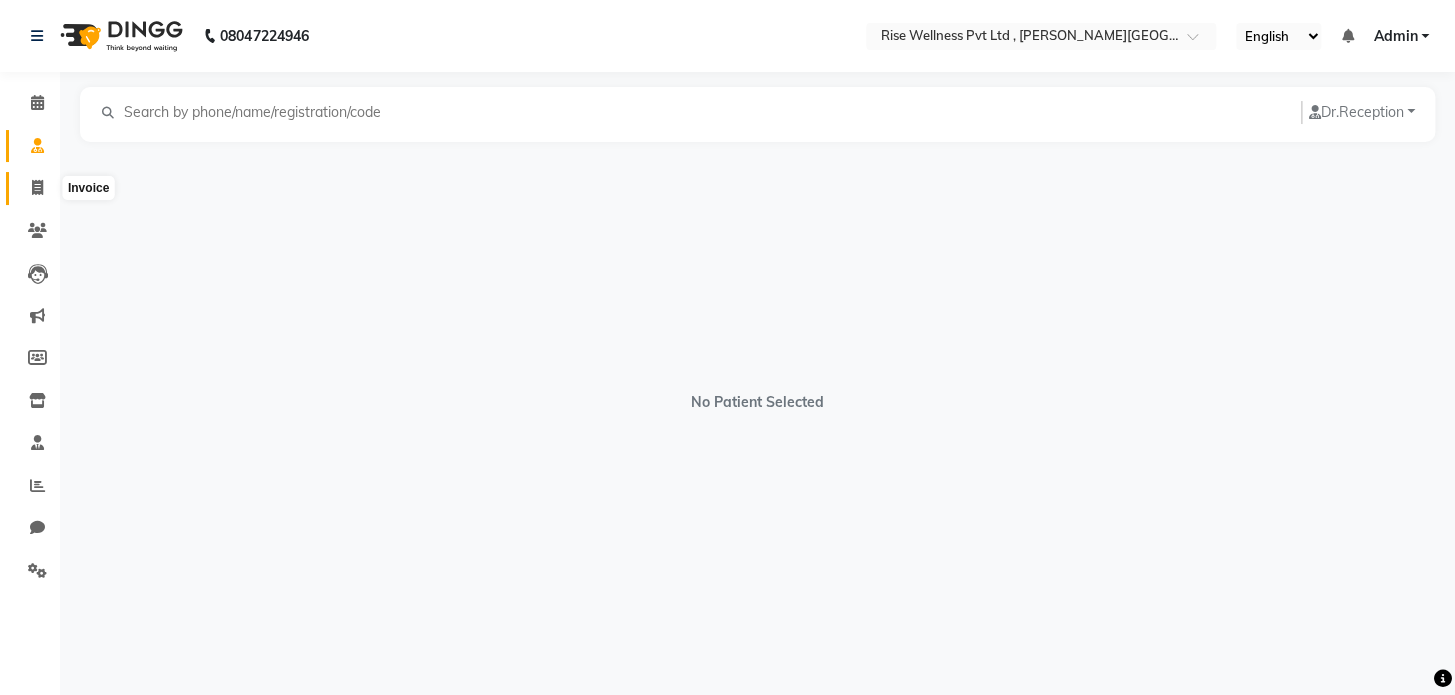 click 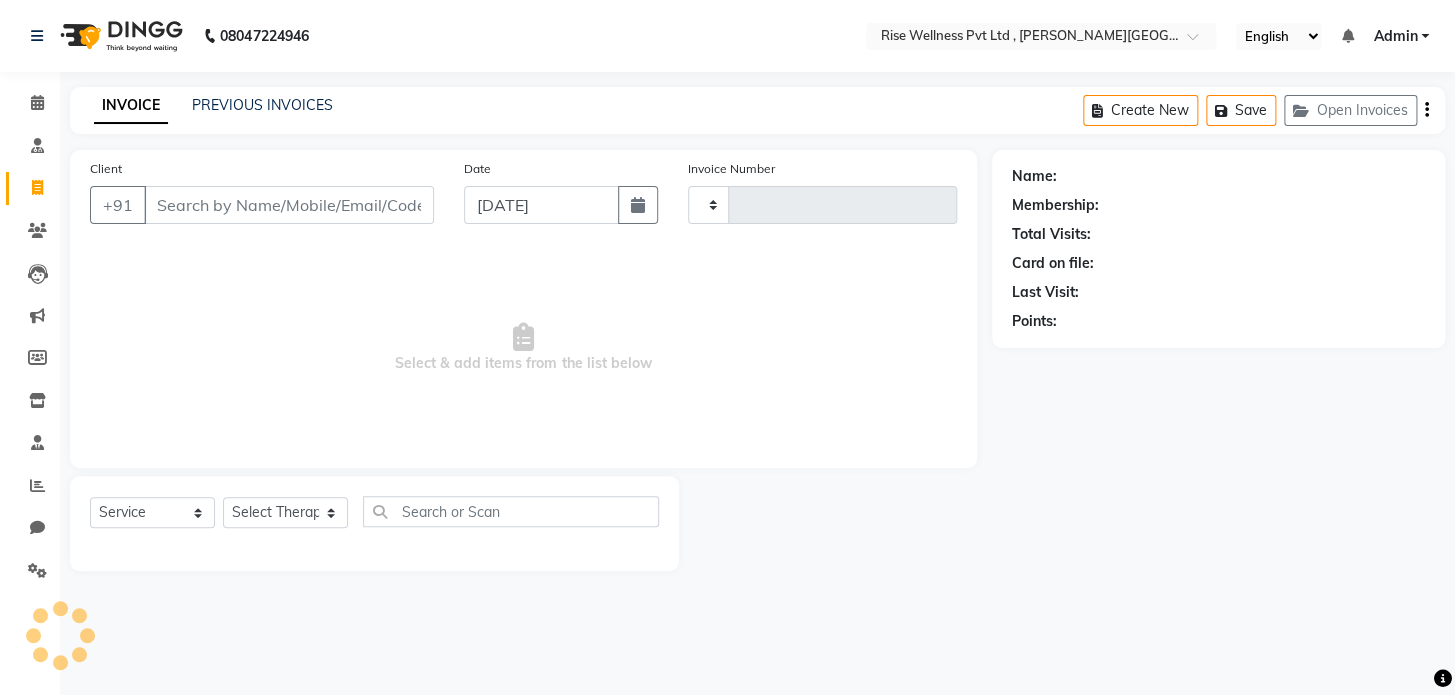 type on "0607" 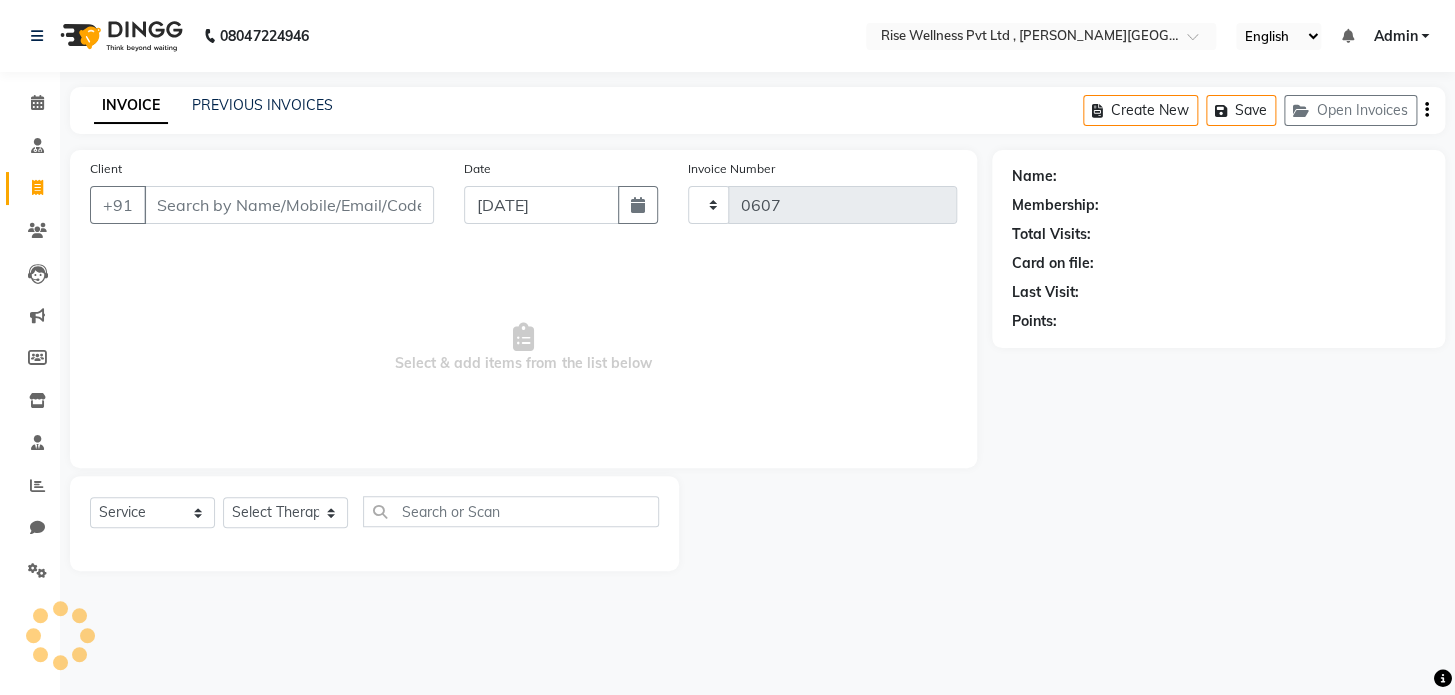 select on "7497" 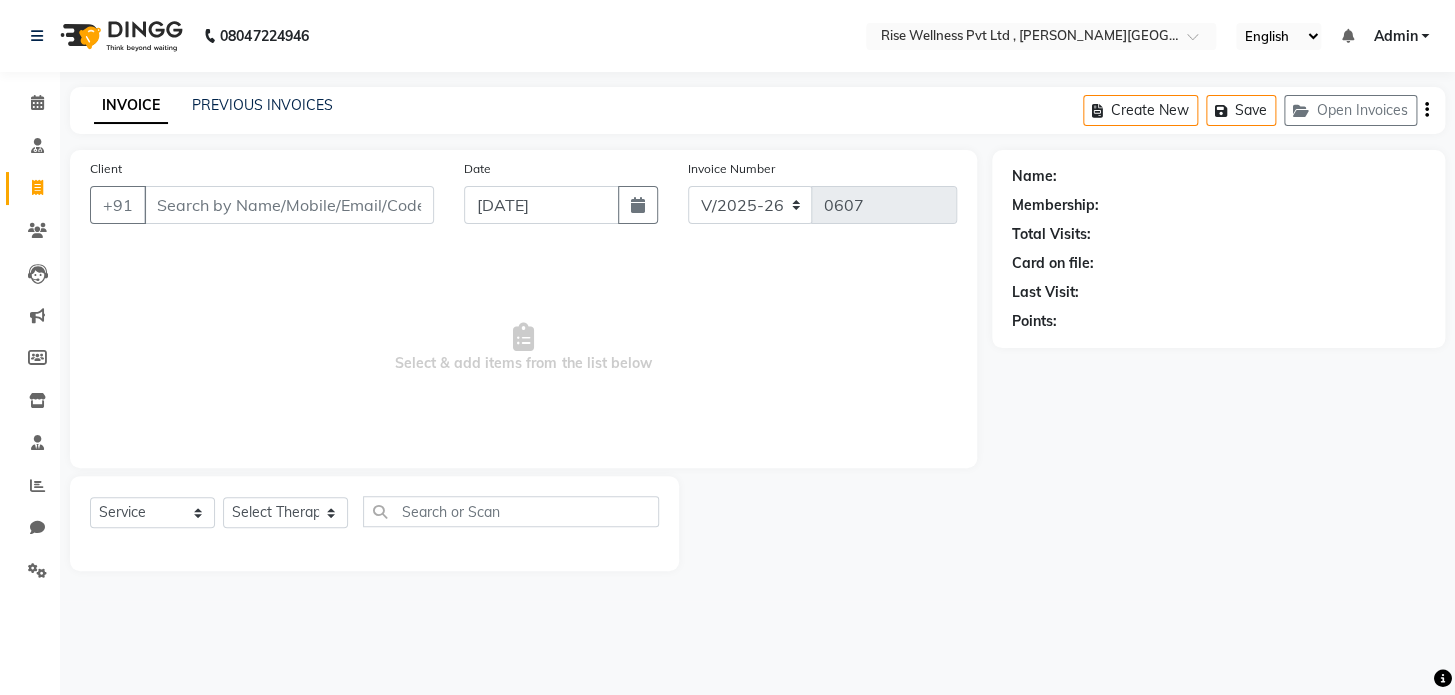 select on "V" 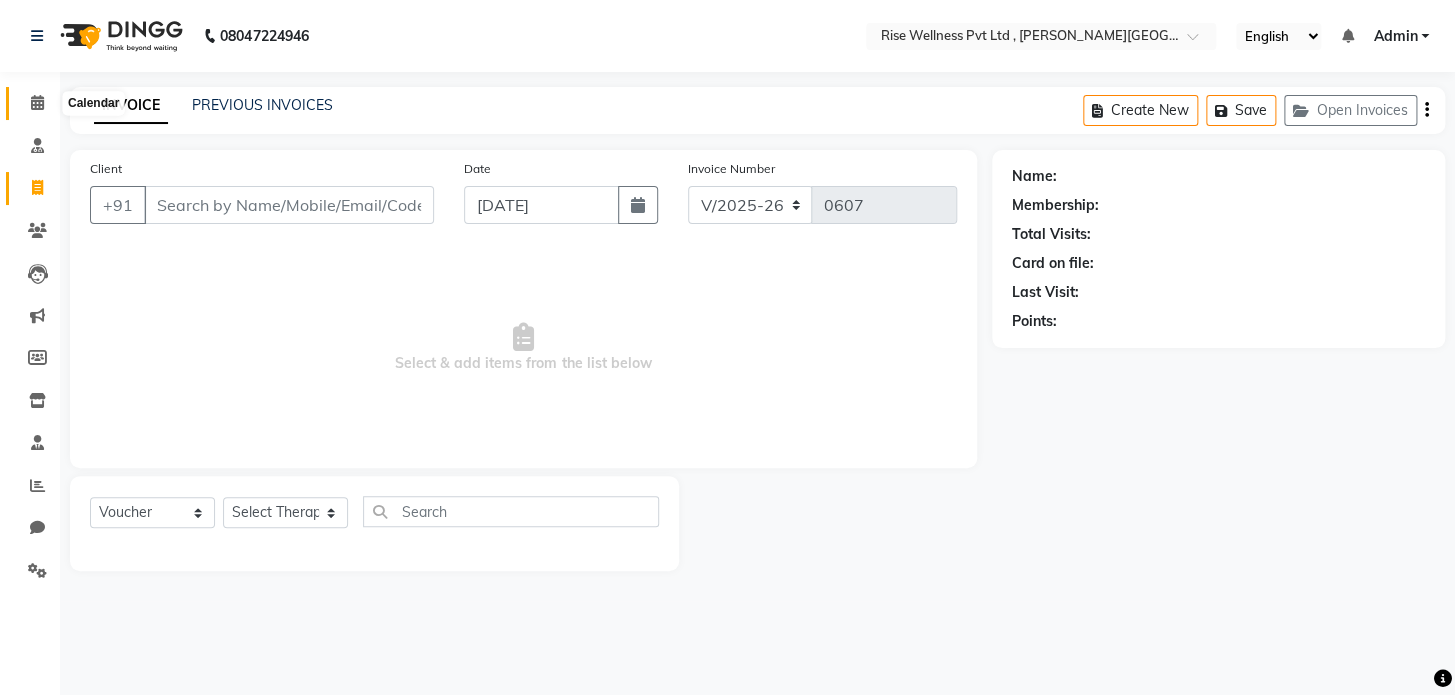 click 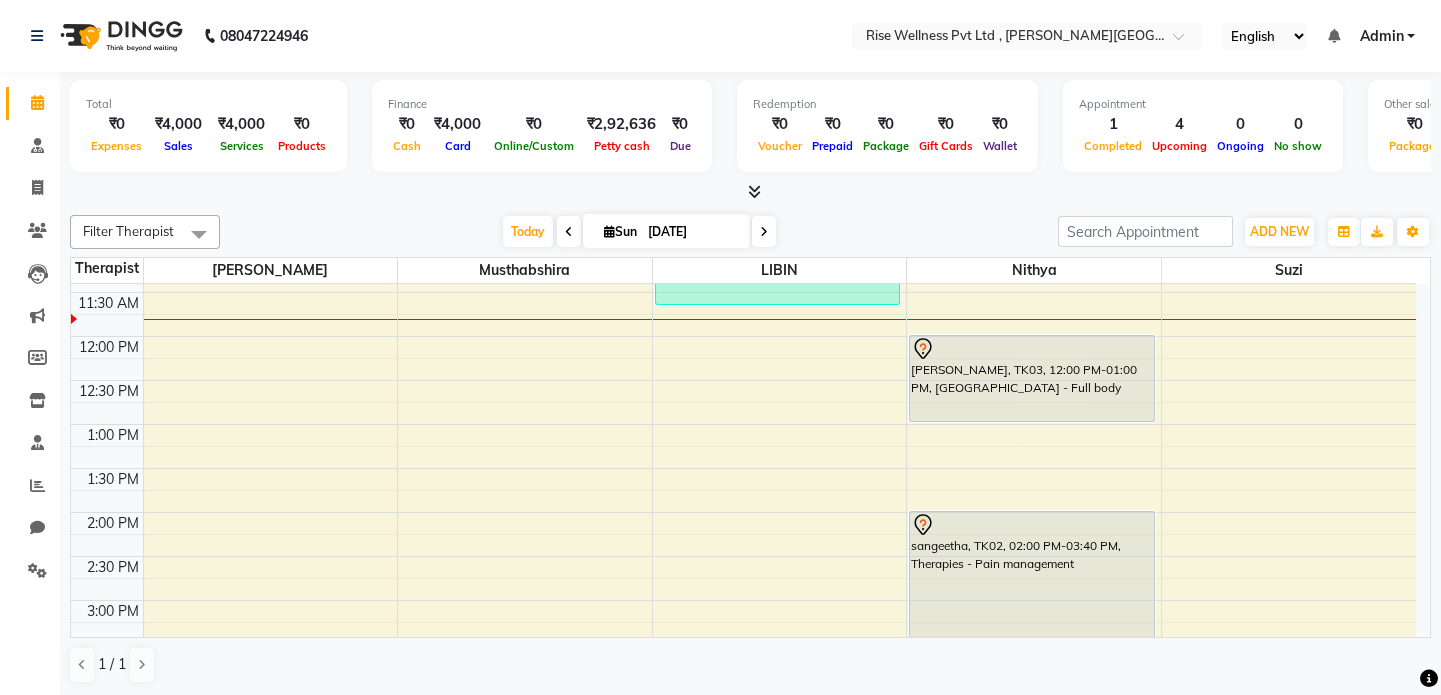 scroll, scrollTop: 363, scrollLeft: 0, axis: vertical 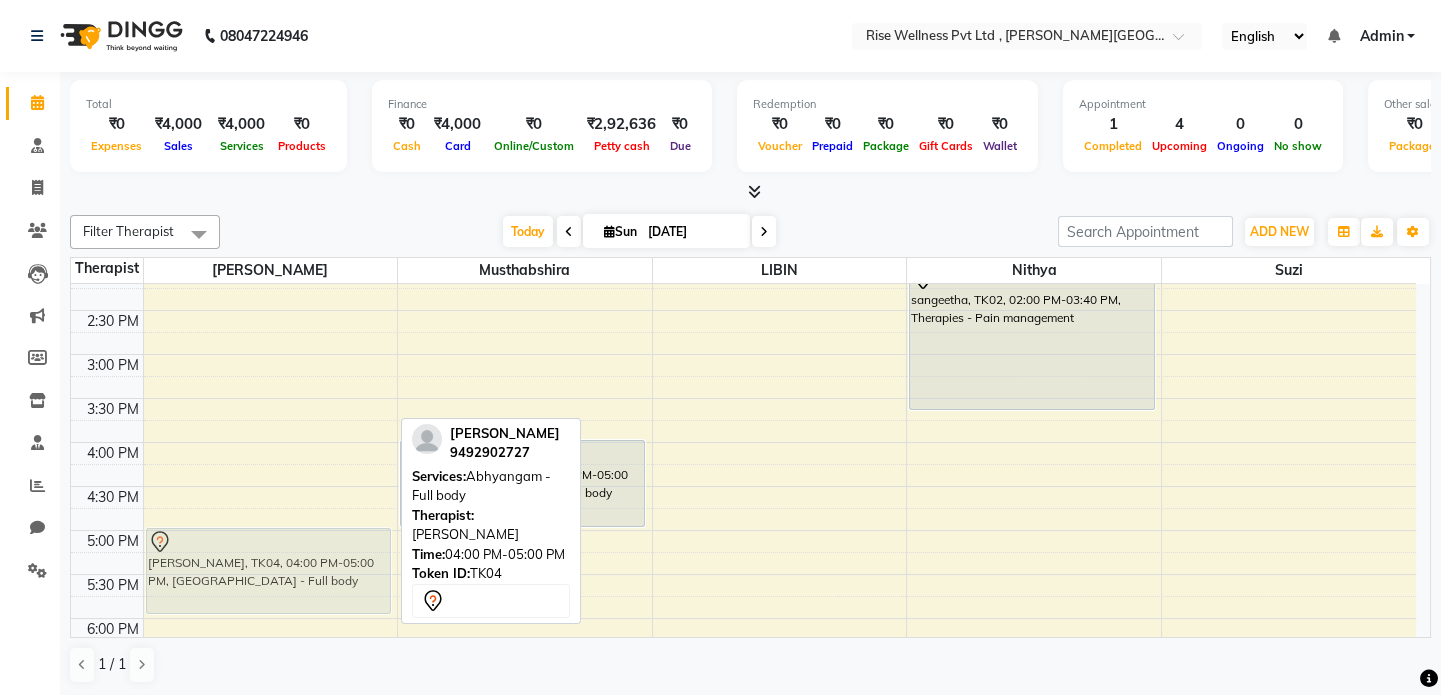 drag, startPoint x: 240, startPoint y: 494, endPoint x: 236, endPoint y: 580, distance: 86.09297 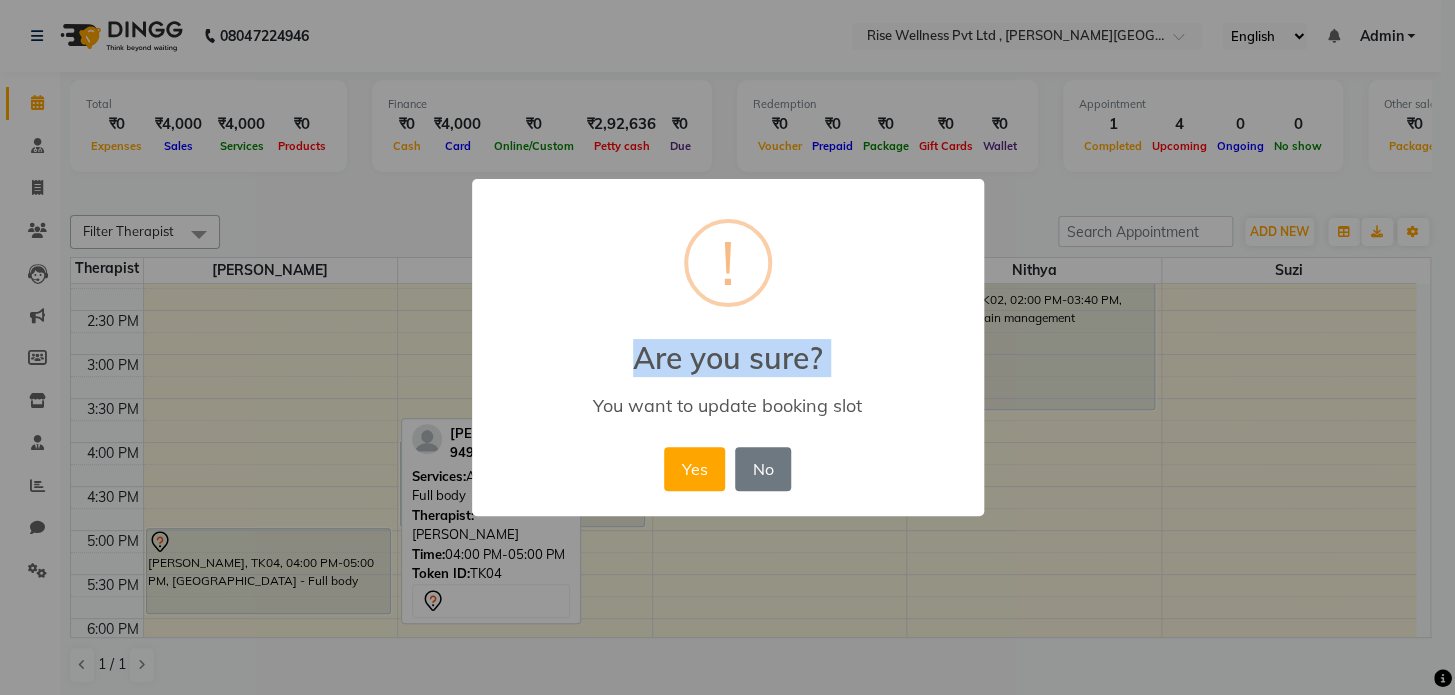 drag, startPoint x: 273, startPoint y: 577, endPoint x: 278, endPoint y: 465, distance: 112.11155 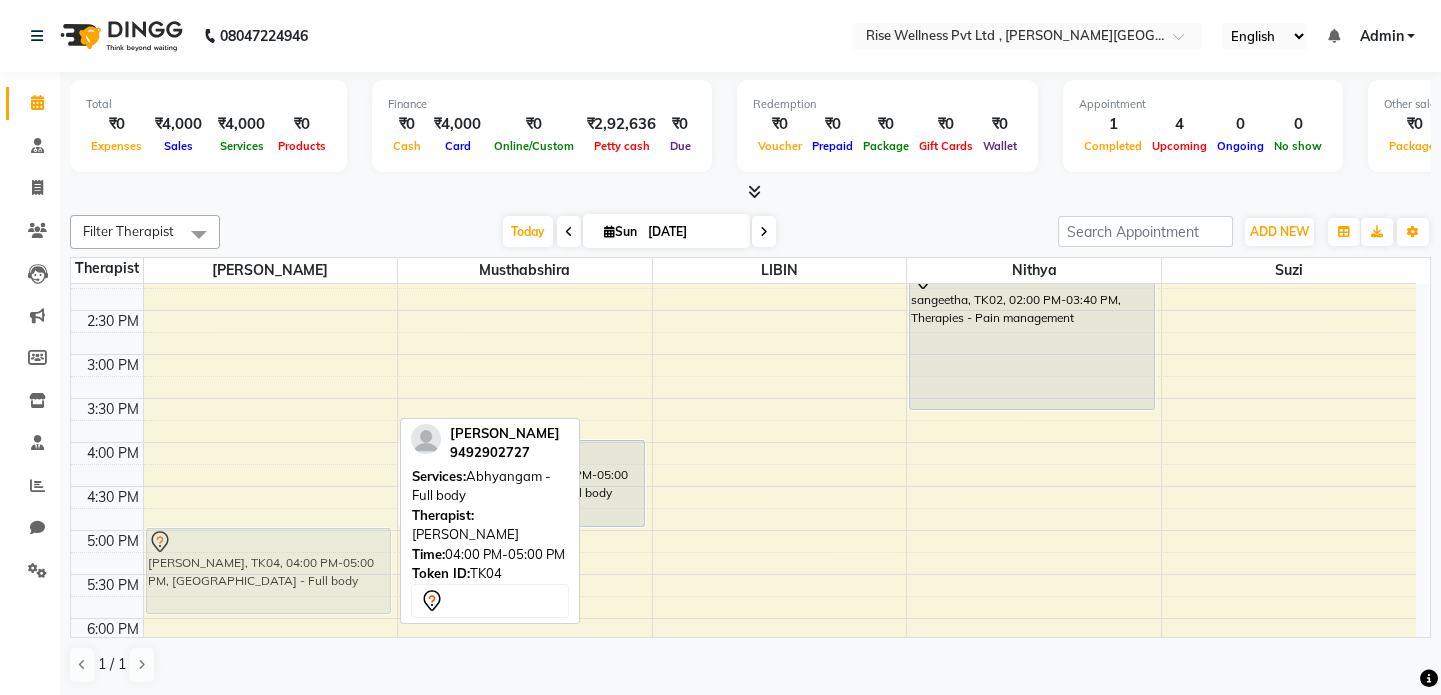 drag, startPoint x: 309, startPoint y: 483, endPoint x: 304, endPoint y: 569, distance: 86.145226 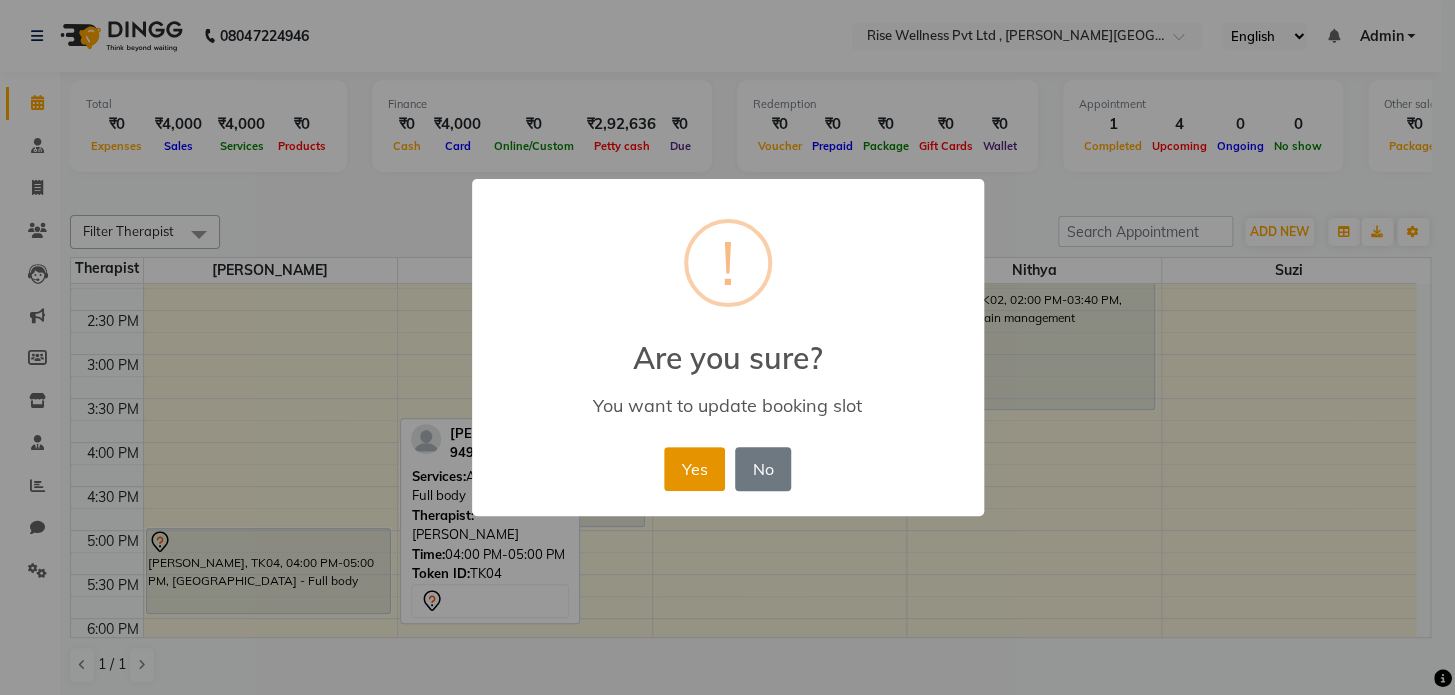 click on "Yes" at bounding box center [694, 469] 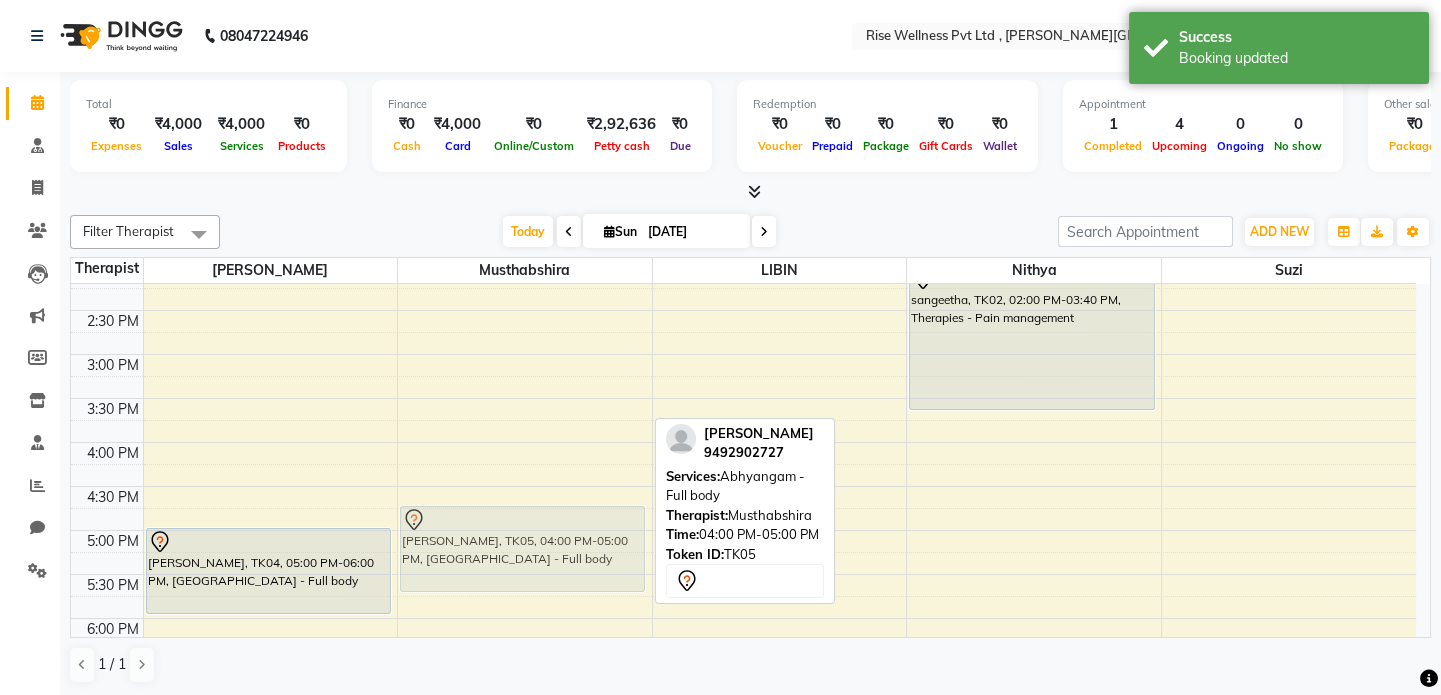 drag, startPoint x: 563, startPoint y: 495, endPoint x: 567, endPoint y: 569, distance: 74.10803 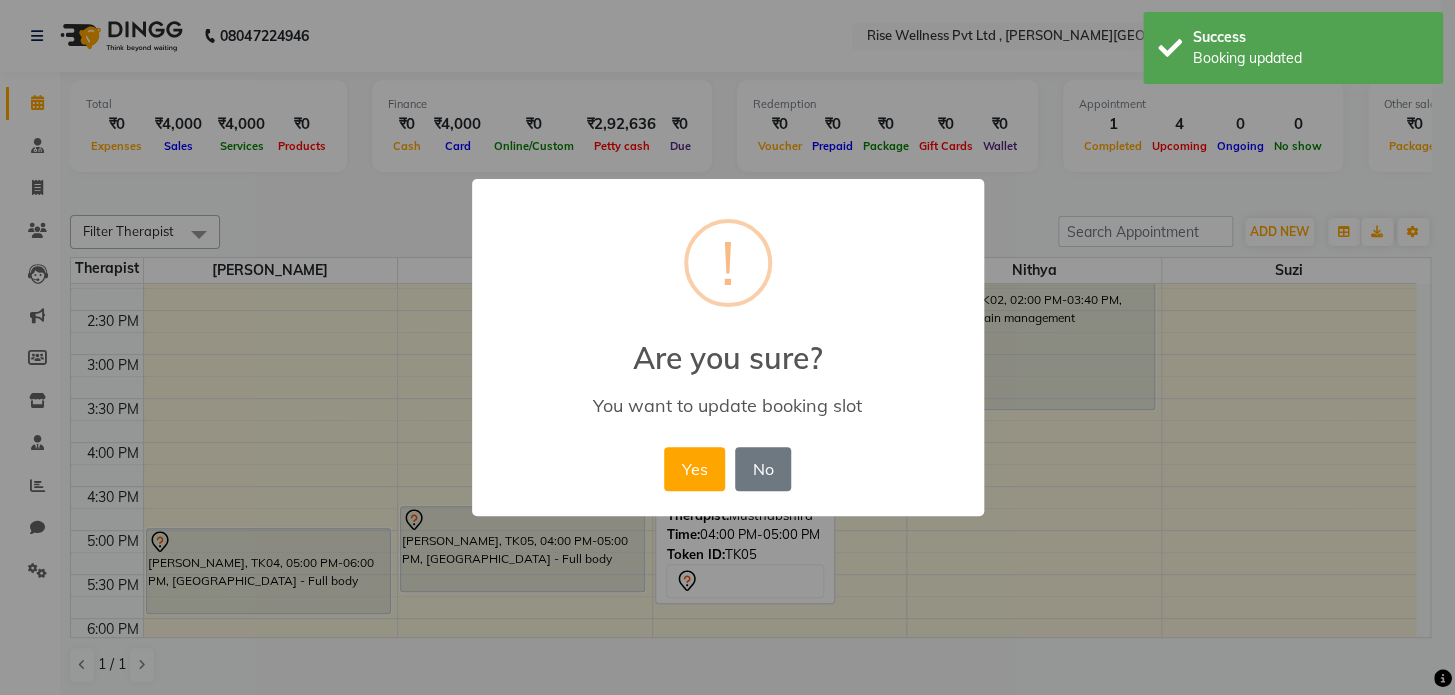 click on "× ! Are you sure? You want to update booking slot Yes No No" at bounding box center [727, 347] 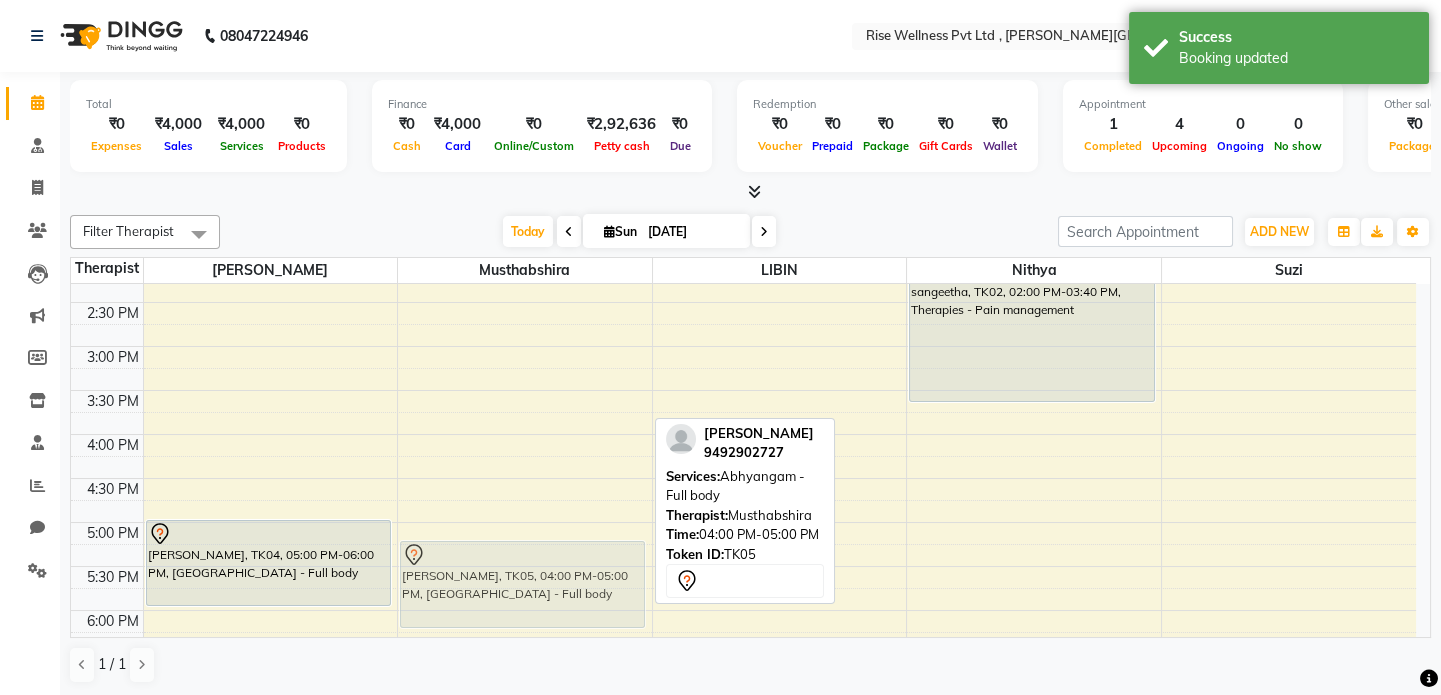 drag, startPoint x: 542, startPoint y: 503, endPoint x: 551, endPoint y: 593, distance: 90.44888 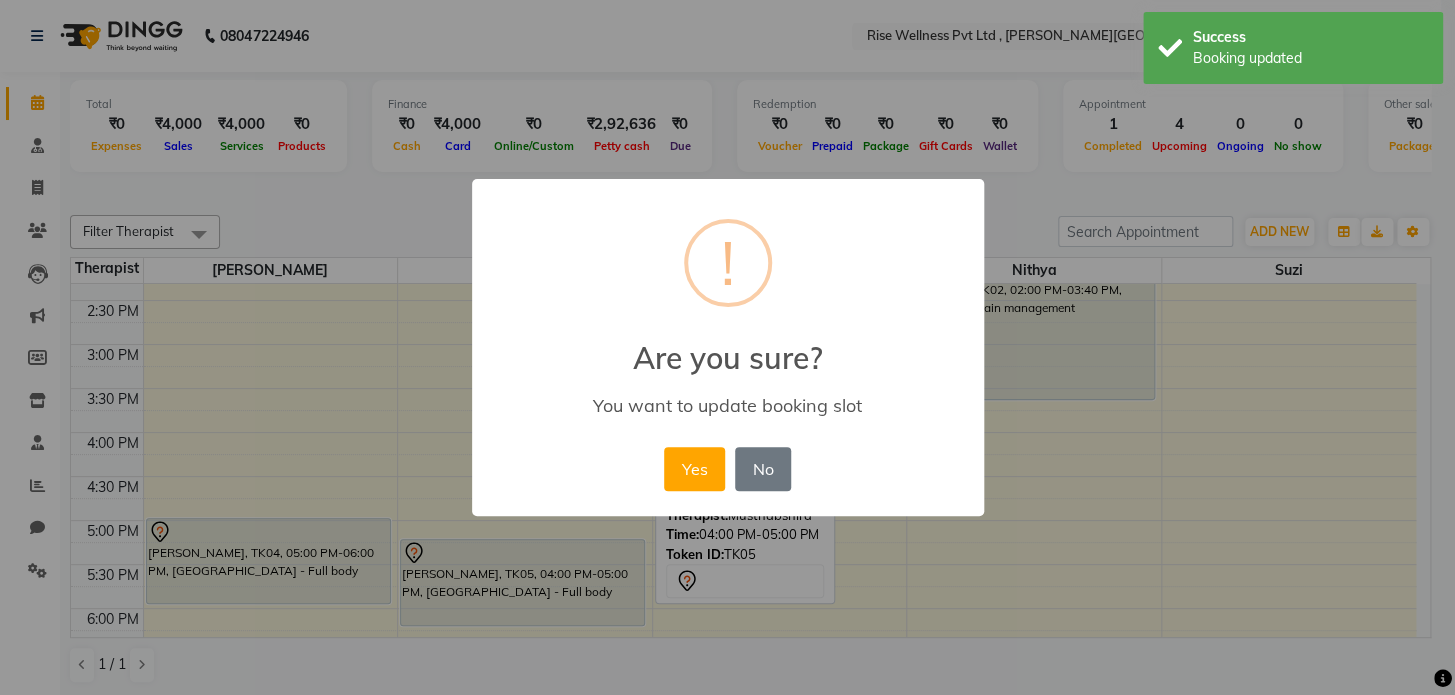 drag, startPoint x: 551, startPoint y: 593, endPoint x: 537, endPoint y: 554, distance: 41.4367 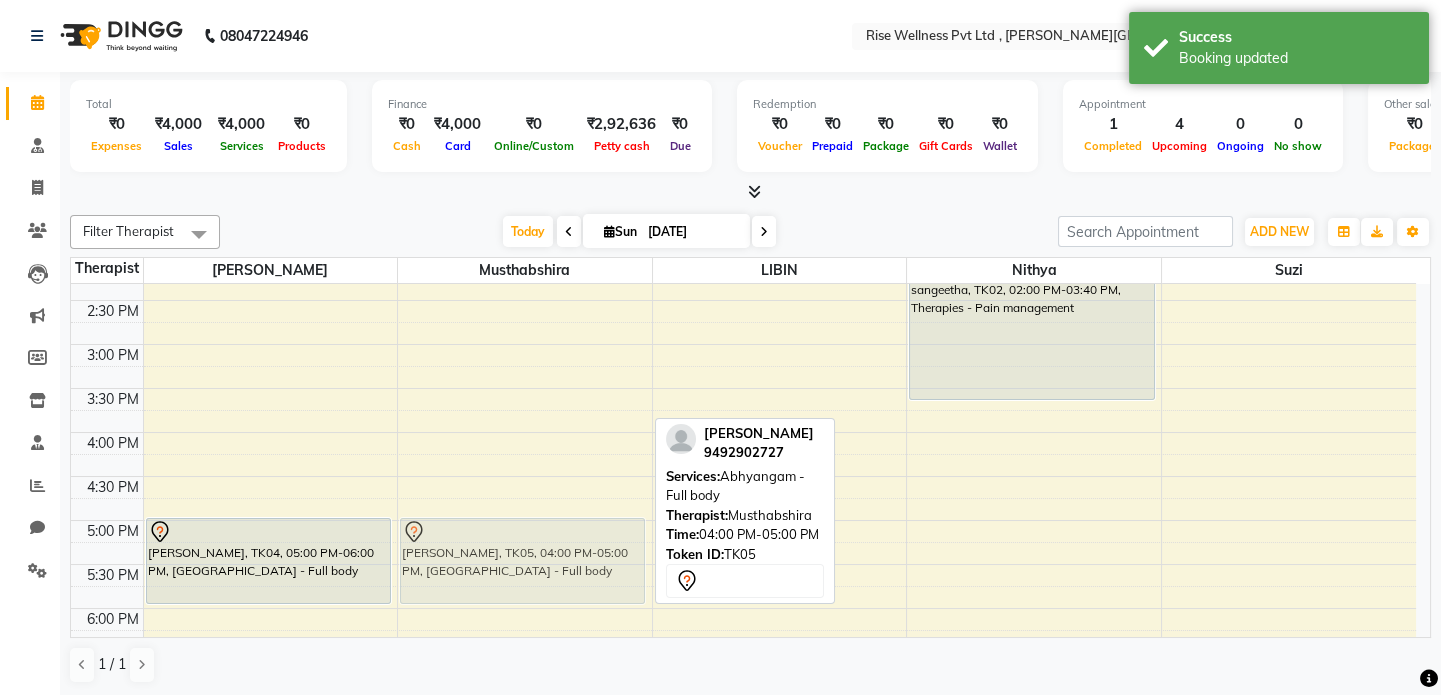 drag, startPoint x: 550, startPoint y: 492, endPoint x: 563, endPoint y: 571, distance: 80.06248 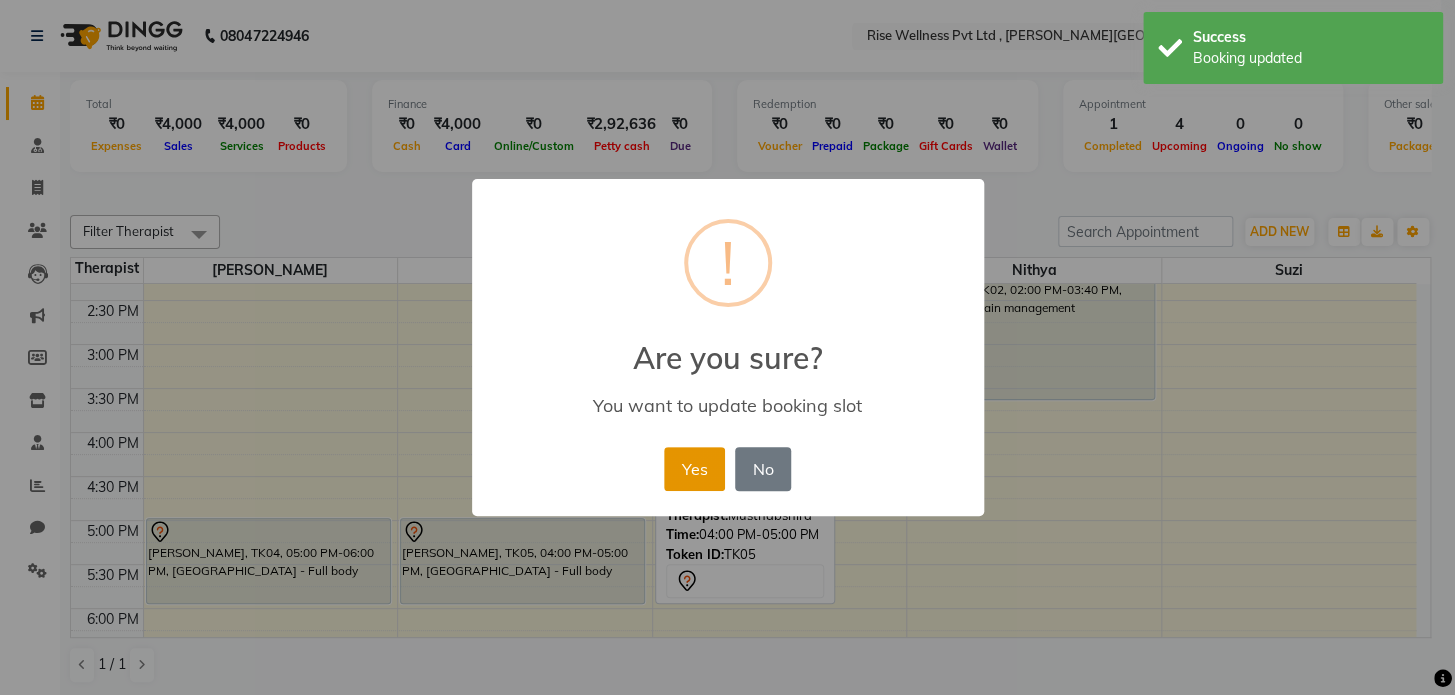 click on "Yes" at bounding box center (694, 469) 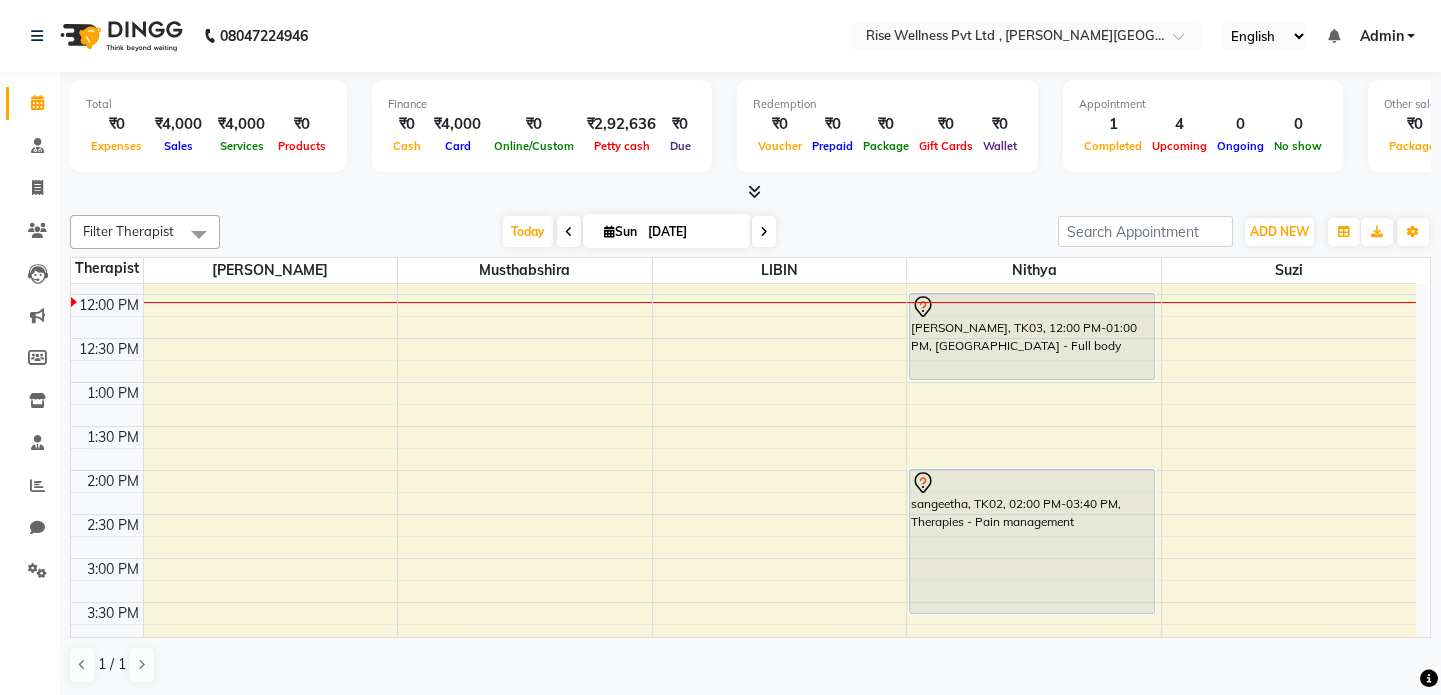 scroll, scrollTop: 464, scrollLeft: 0, axis: vertical 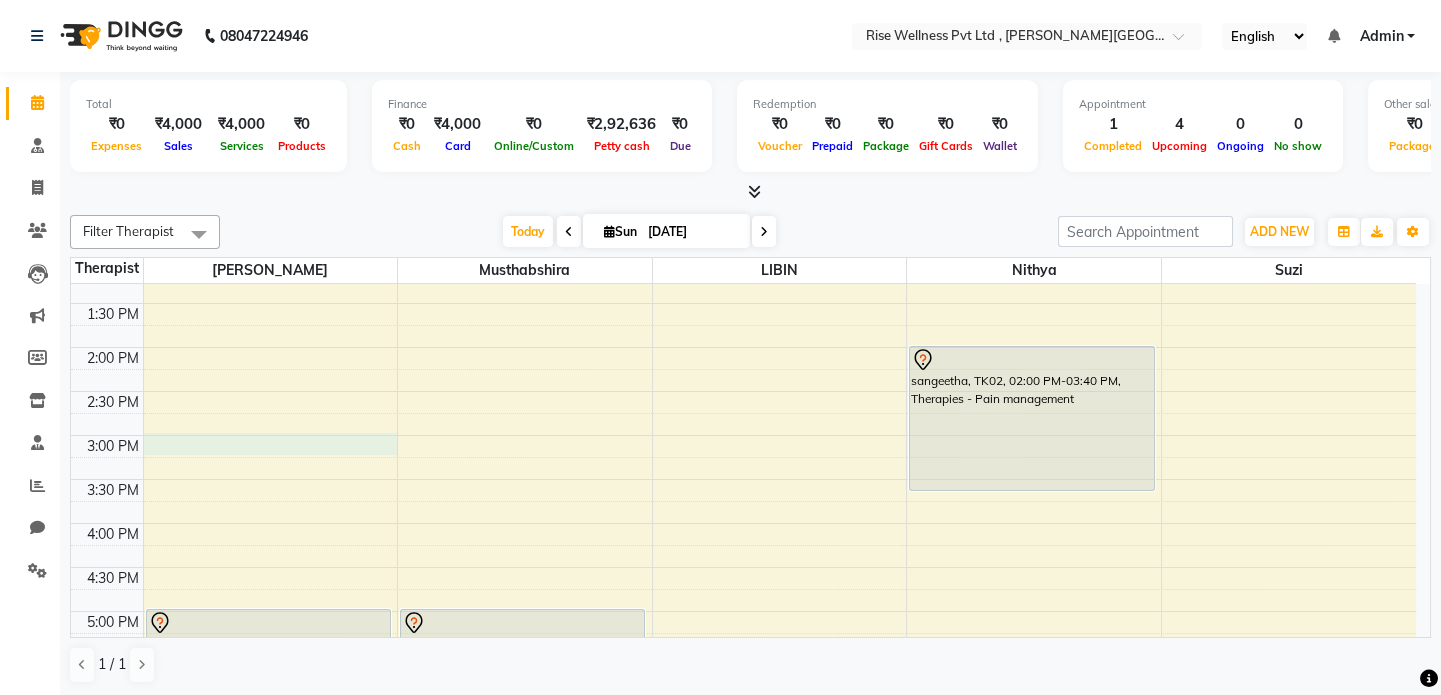 click on "8:00 AM 8:30 AM 9:00 AM 9:30 AM 10:00 AM 10:30 AM 11:00 AM 11:30 AM 12:00 PM 12:30 PM 1:00 PM 1:30 PM 2:00 PM 2:30 PM 3:00 PM 3:30 PM 4:00 PM 4:30 PM 5:00 PM 5:30 PM 6:00 PM 6:30 PM 7:00 PM 7:30 PM 8:00 PM 8:30 PM             [PERSON_NAME], TK04, 05:00 PM-06:00 PM, [GEOGRAPHIC_DATA] - Full body             [PERSON_NAME], TK05, 05:00 PM-06:00 PM, Abhyangam - Full body     praveen, TK01, 10:00 AM-11:40 AM, Therapies - Stress relief             [PERSON_NAME], TK03, 12:00 PM-01:00 PM, Abhyangam - Full body             sangeetha, TK02, 02:00 PM-03:40 PM, Therapies - Pain management" at bounding box center [743, 391] 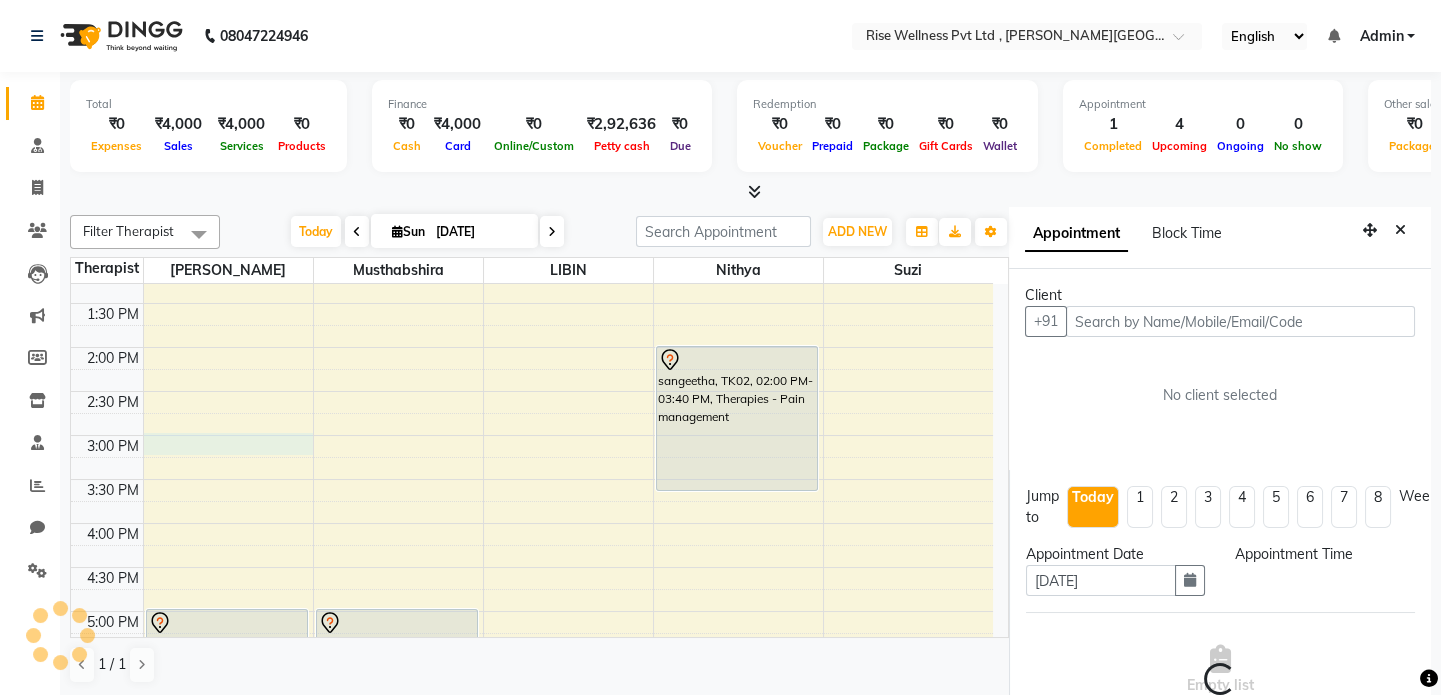 scroll, scrollTop: 8, scrollLeft: 0, axis: vertical 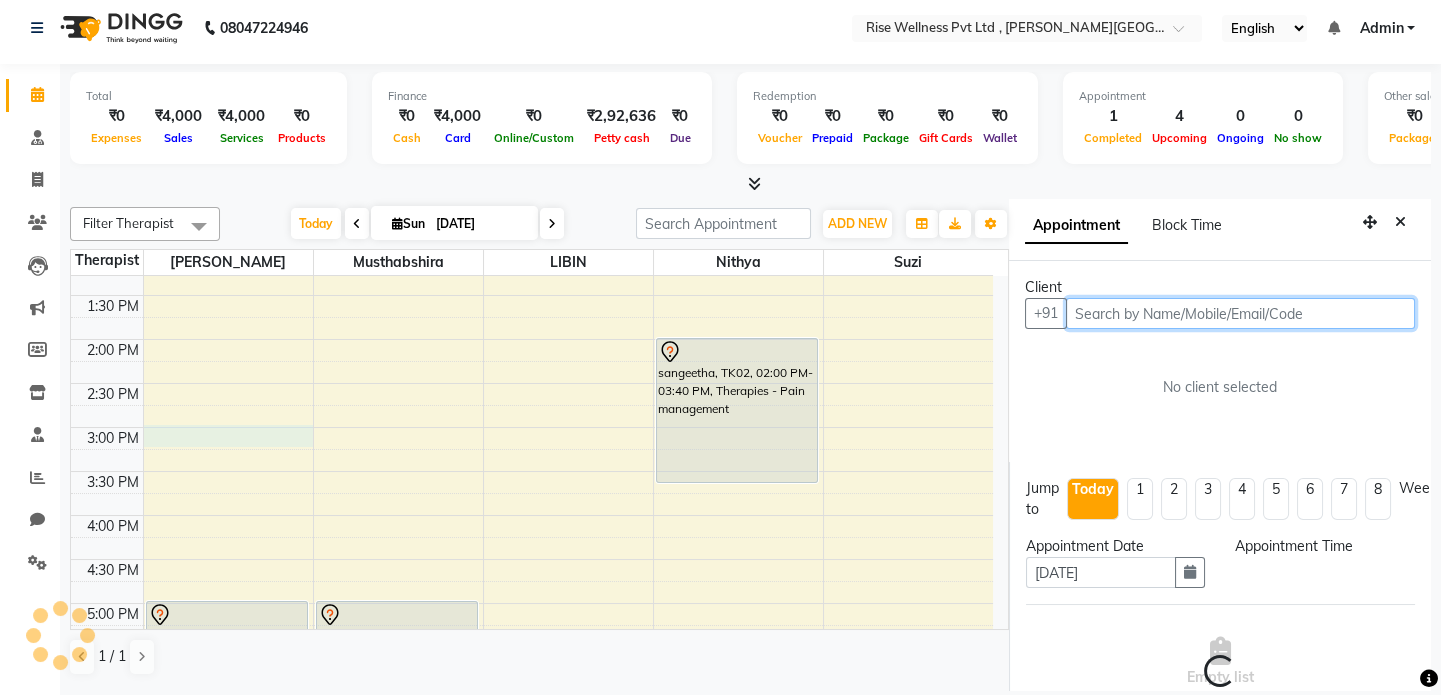 select on "900" 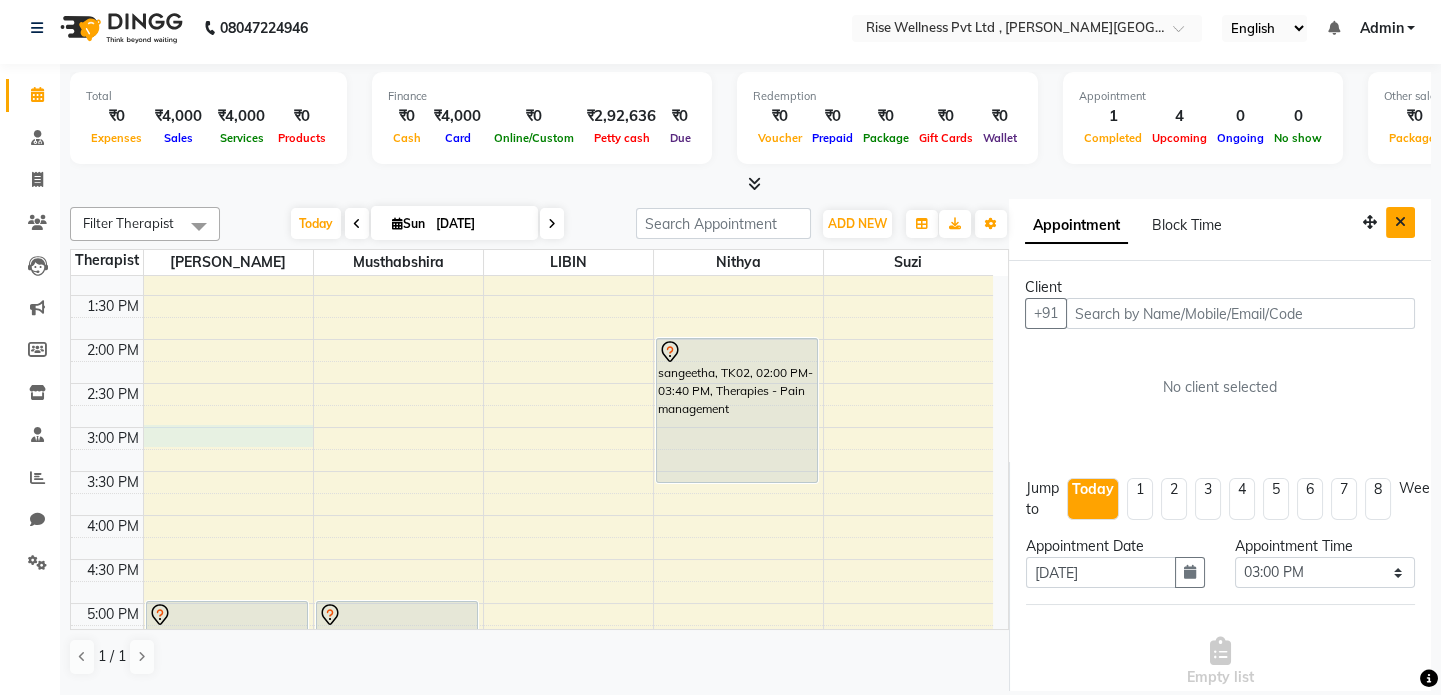 click at bounding box center [1400, 222] 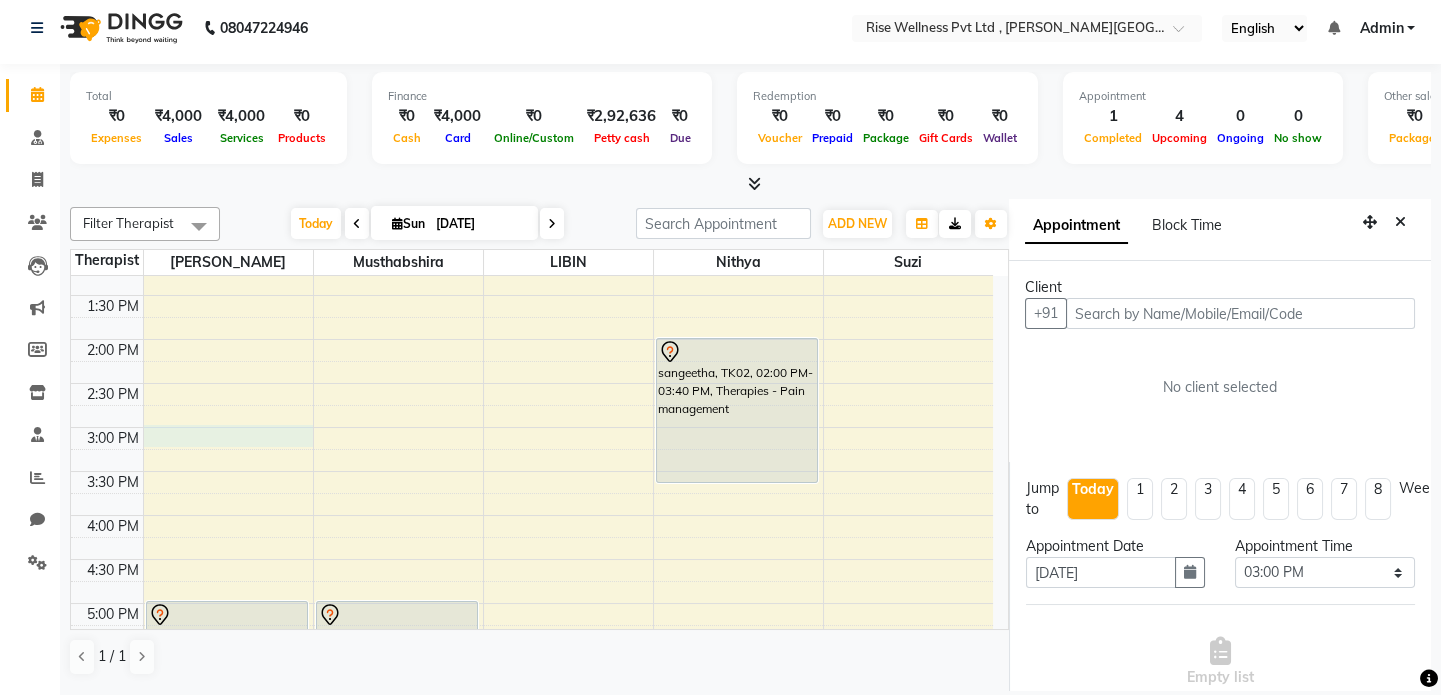 scroll, scrollTop: 0, scrollLeft: 0, axis: both 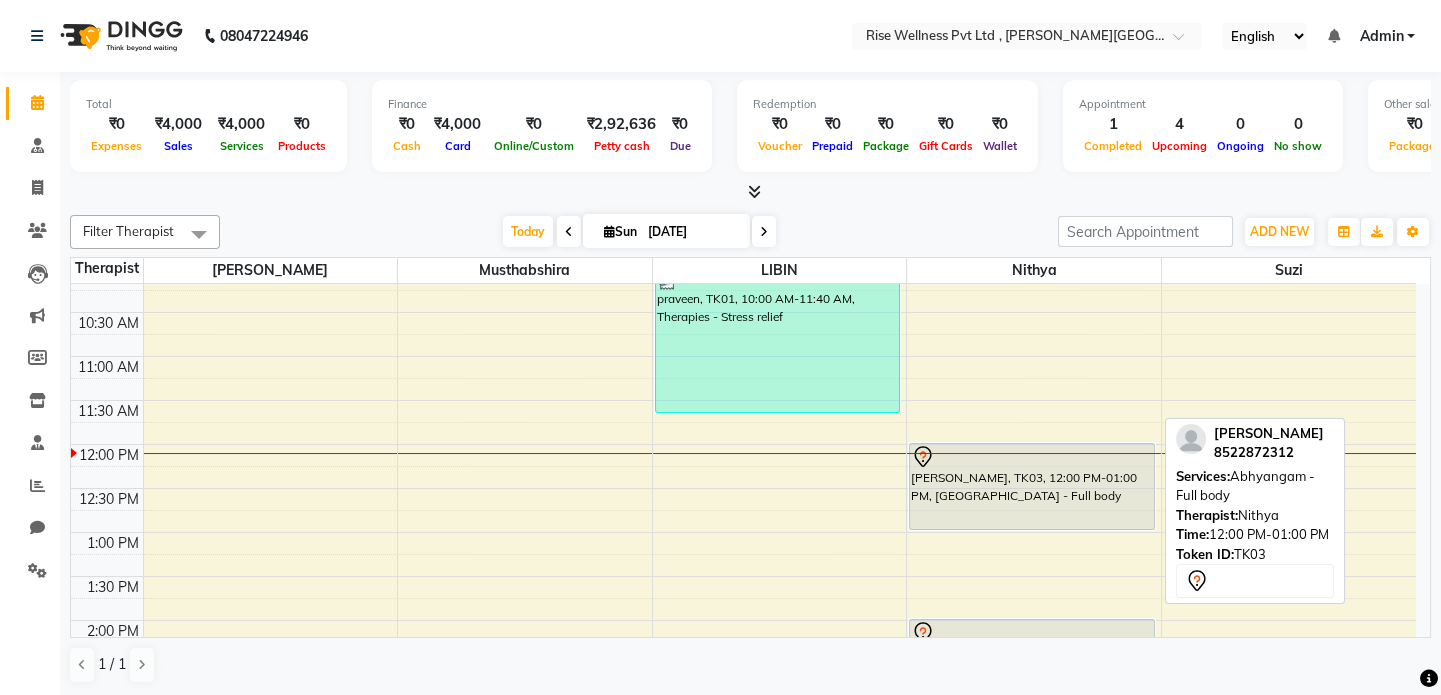 click on "[PERSON_NAME], TK03, 12:00 PM-01:00 PM, [GEOGRAPHIC_DATA] - Full body" at bounding box center (1031, 486) 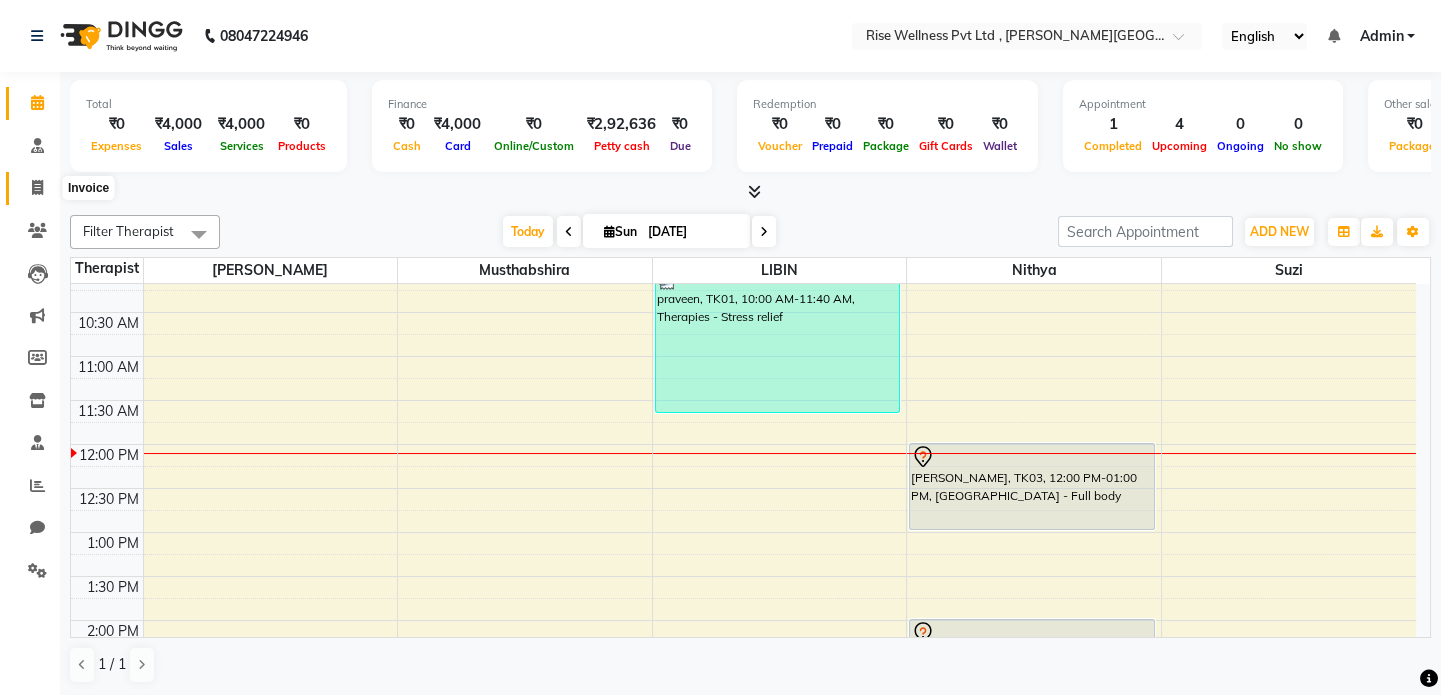 click 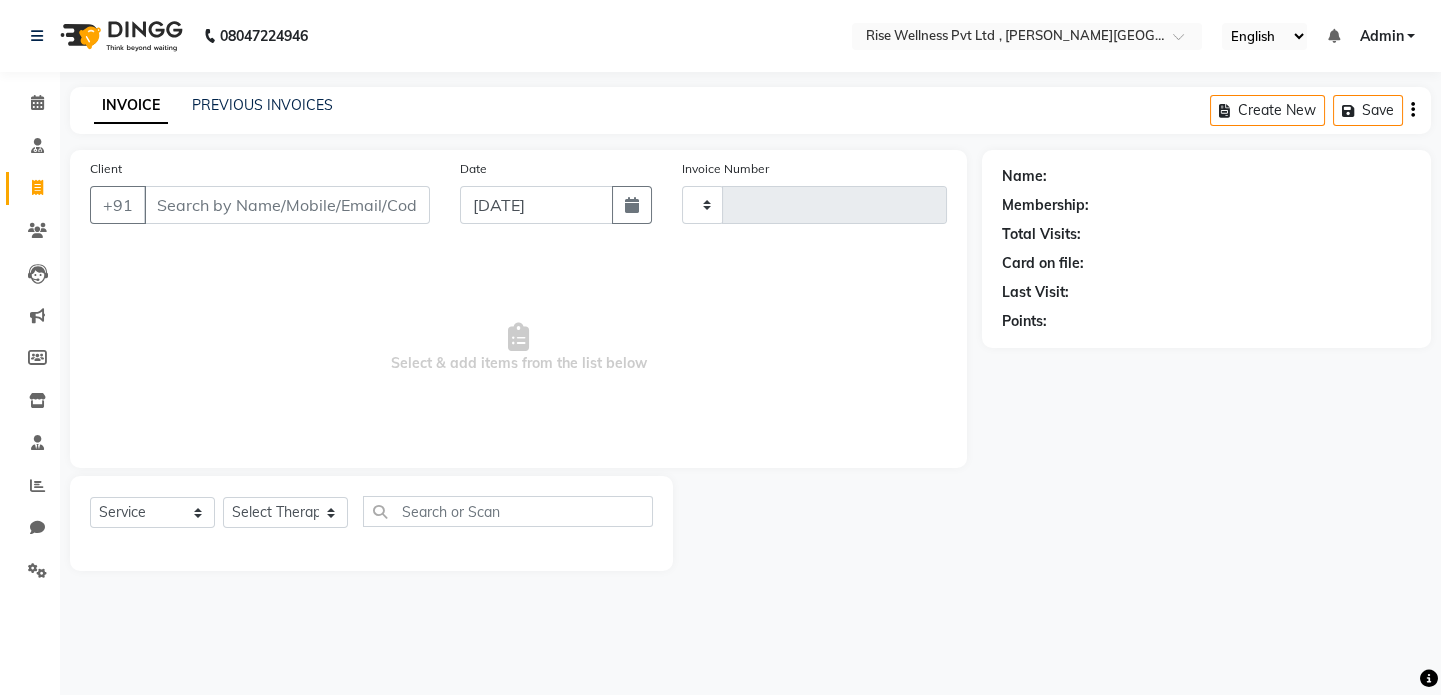 scroll, scrollTop: 0, scrollLeft: 0, axis: both 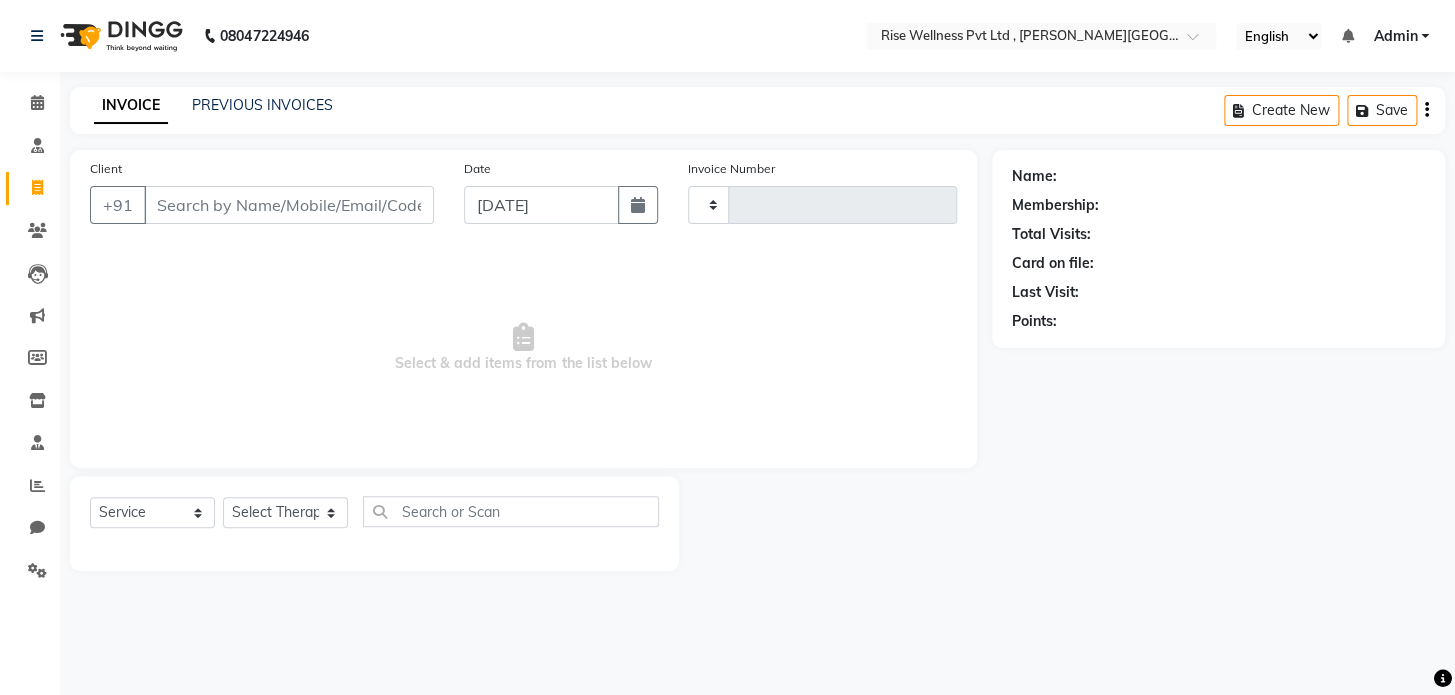 type on "0607" 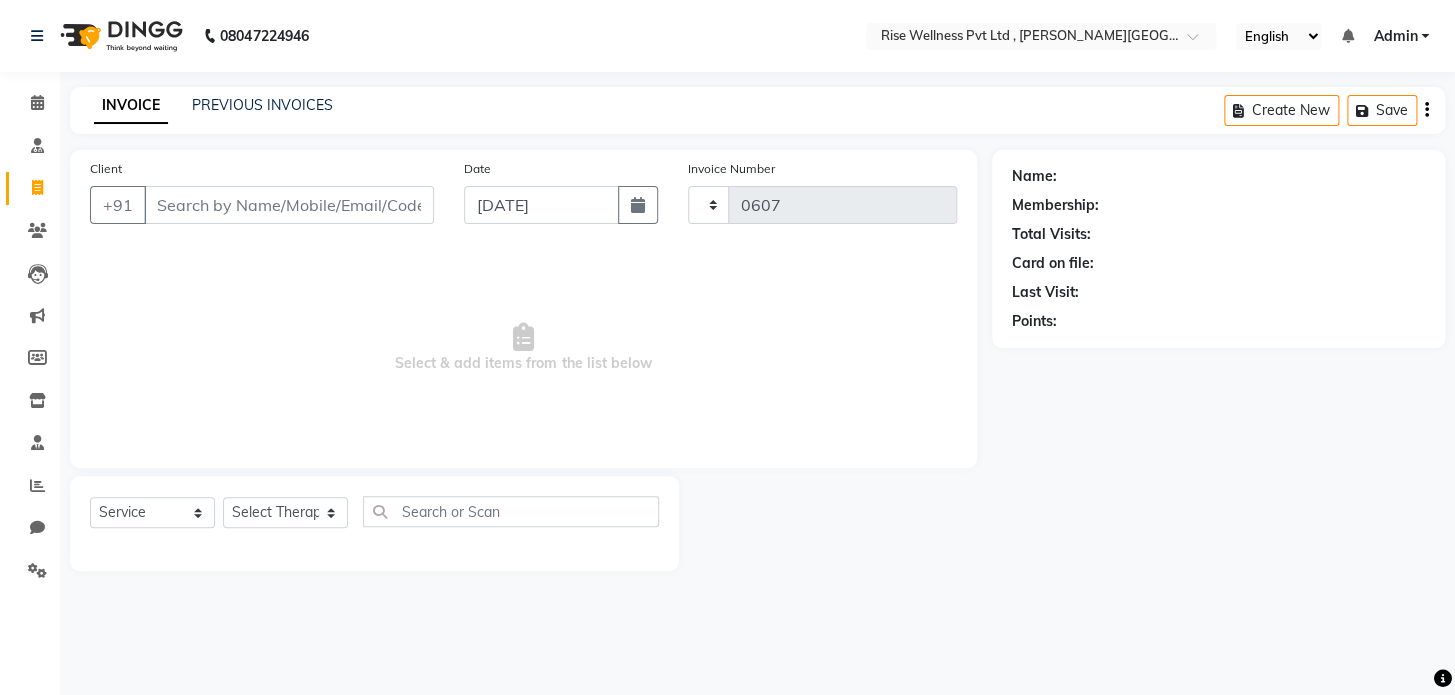 select on "7497" 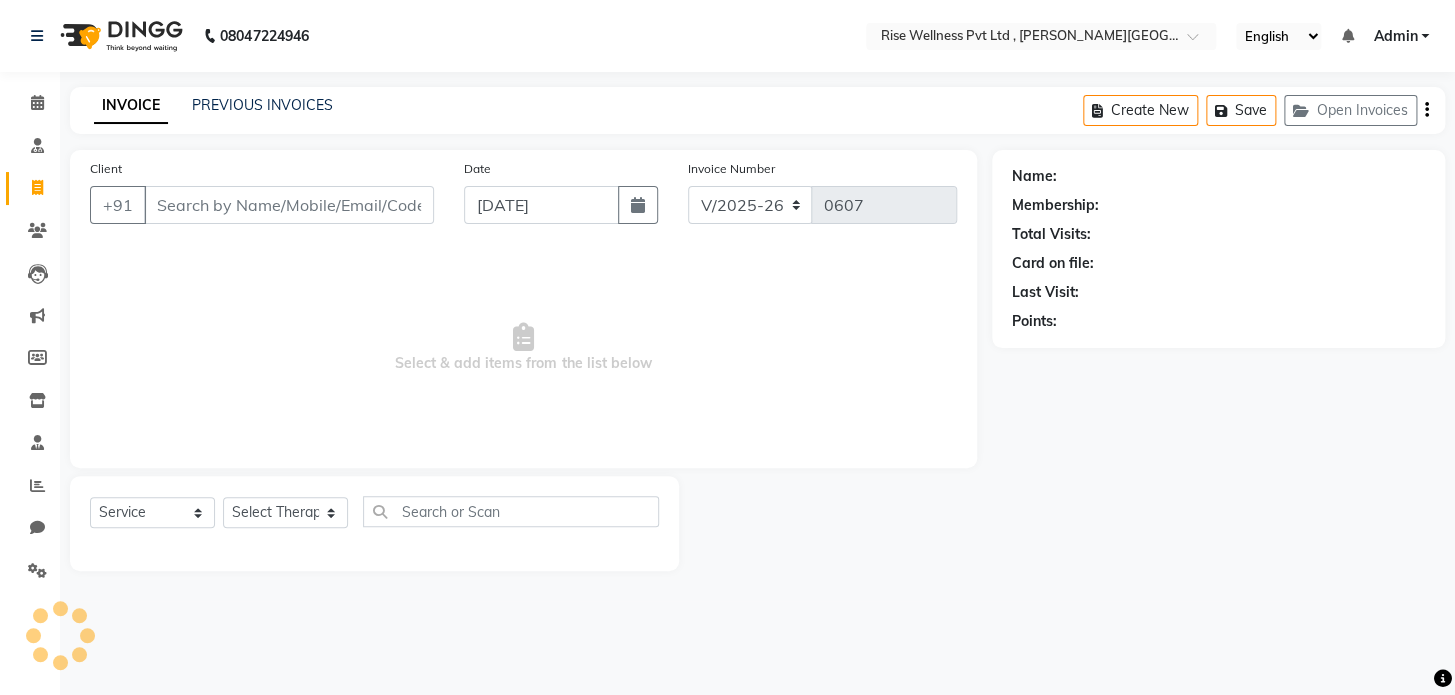 select on "V" 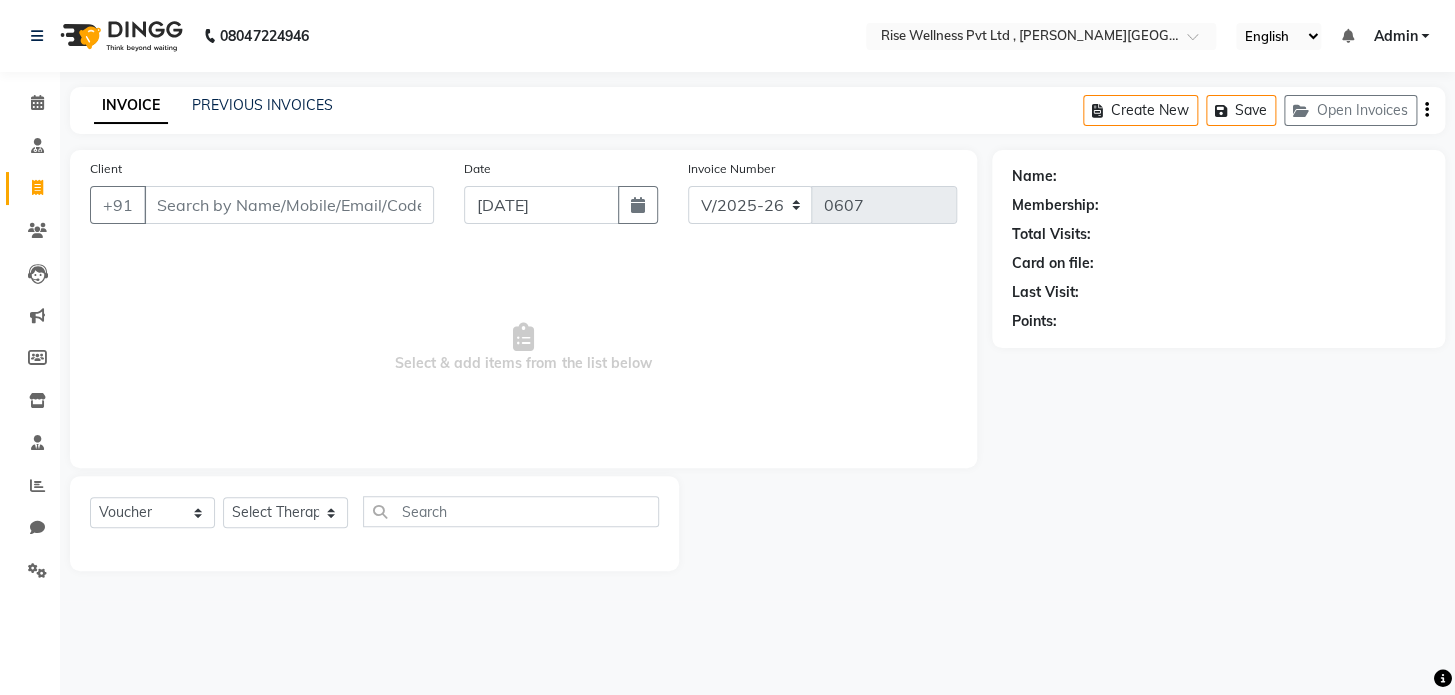 click on "Client" at bounding box center [289, 205] 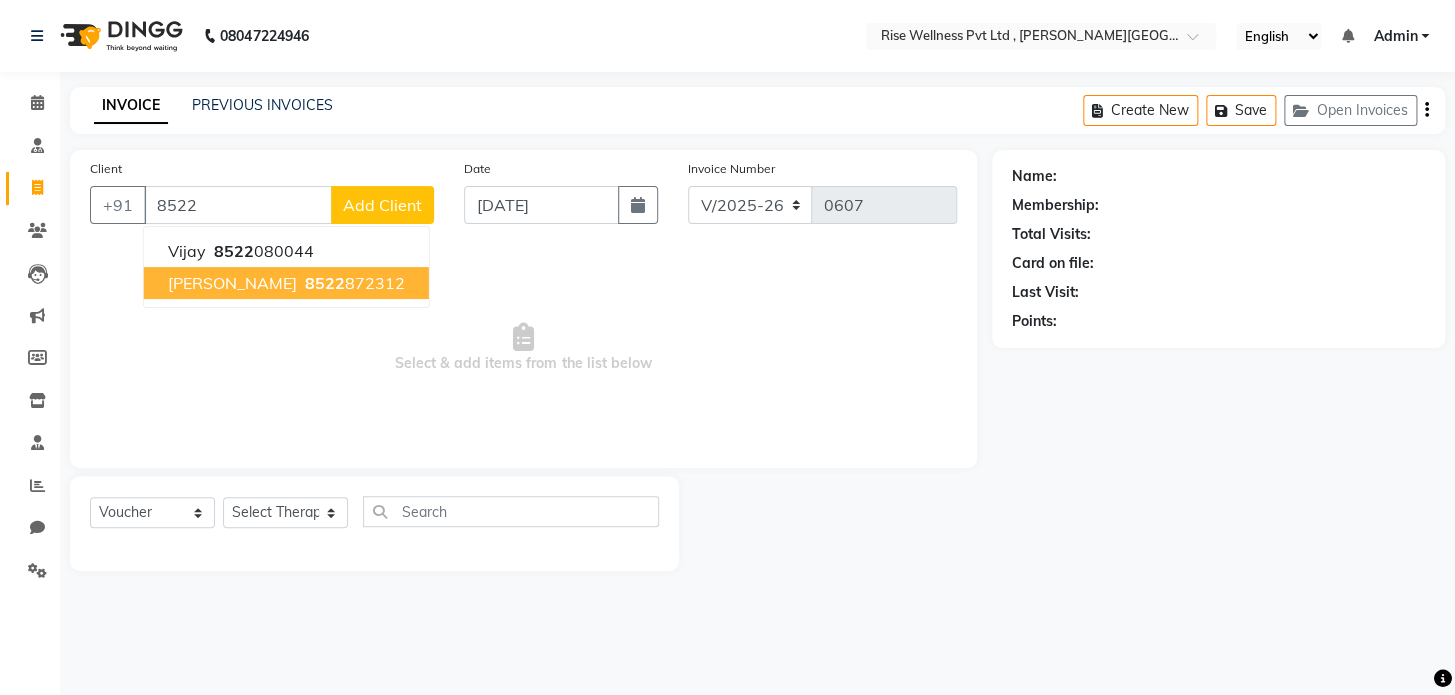 click on "8522 872312" at bounding box center (353, 283) 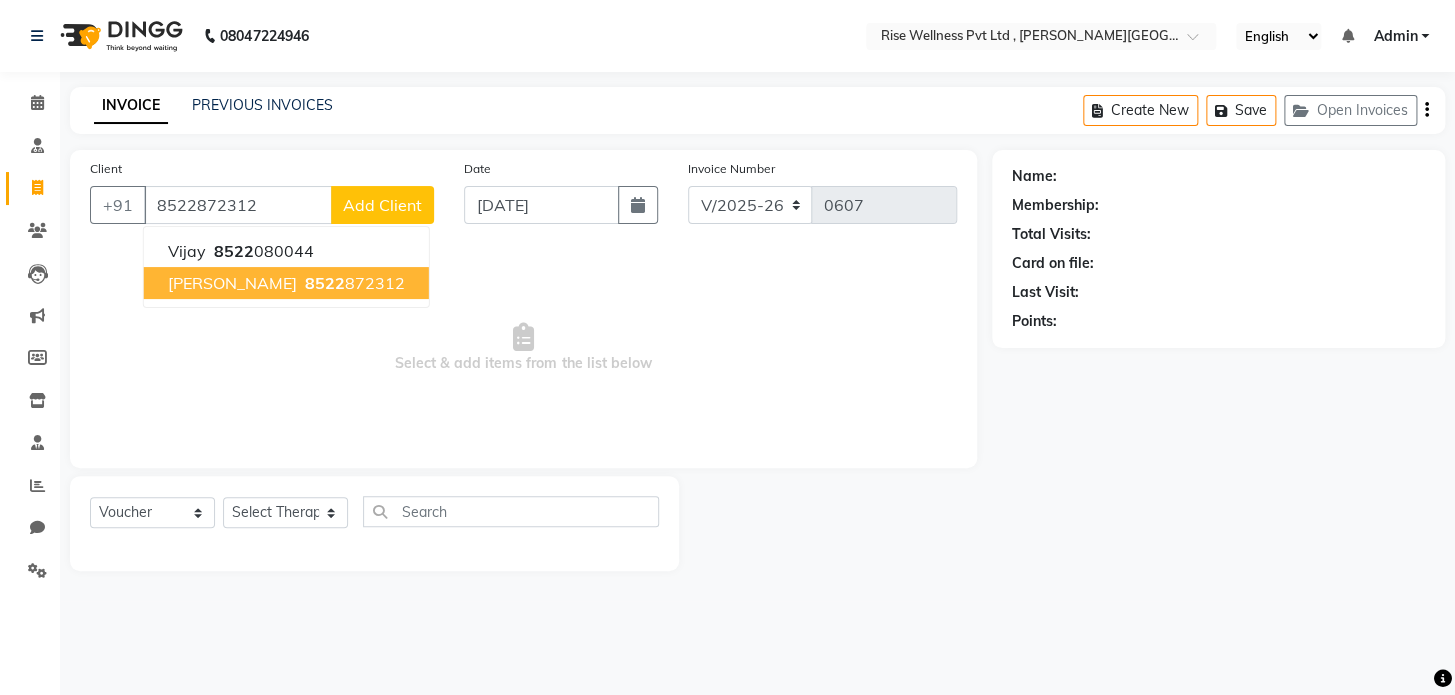 type on "8522872312" 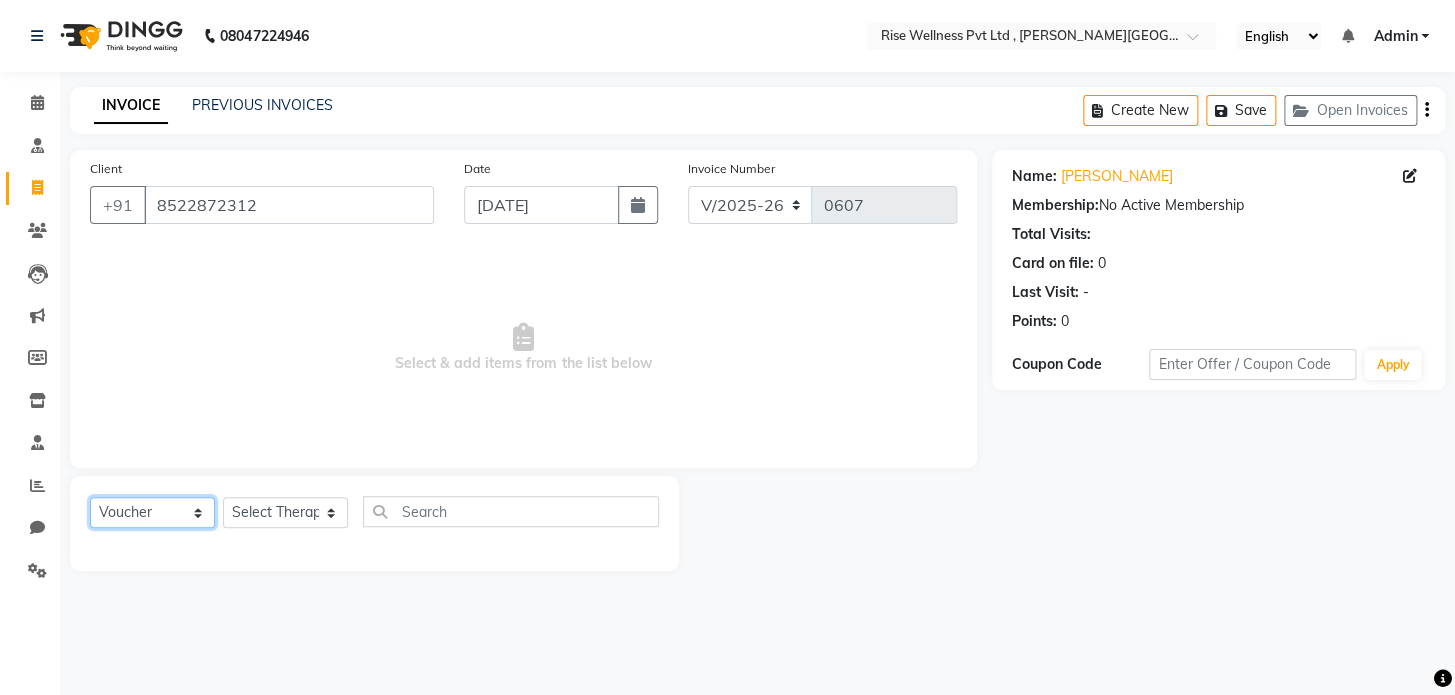 click on "Select  Service  Product  Membership  Package Voucher Prepaid Gift Card" 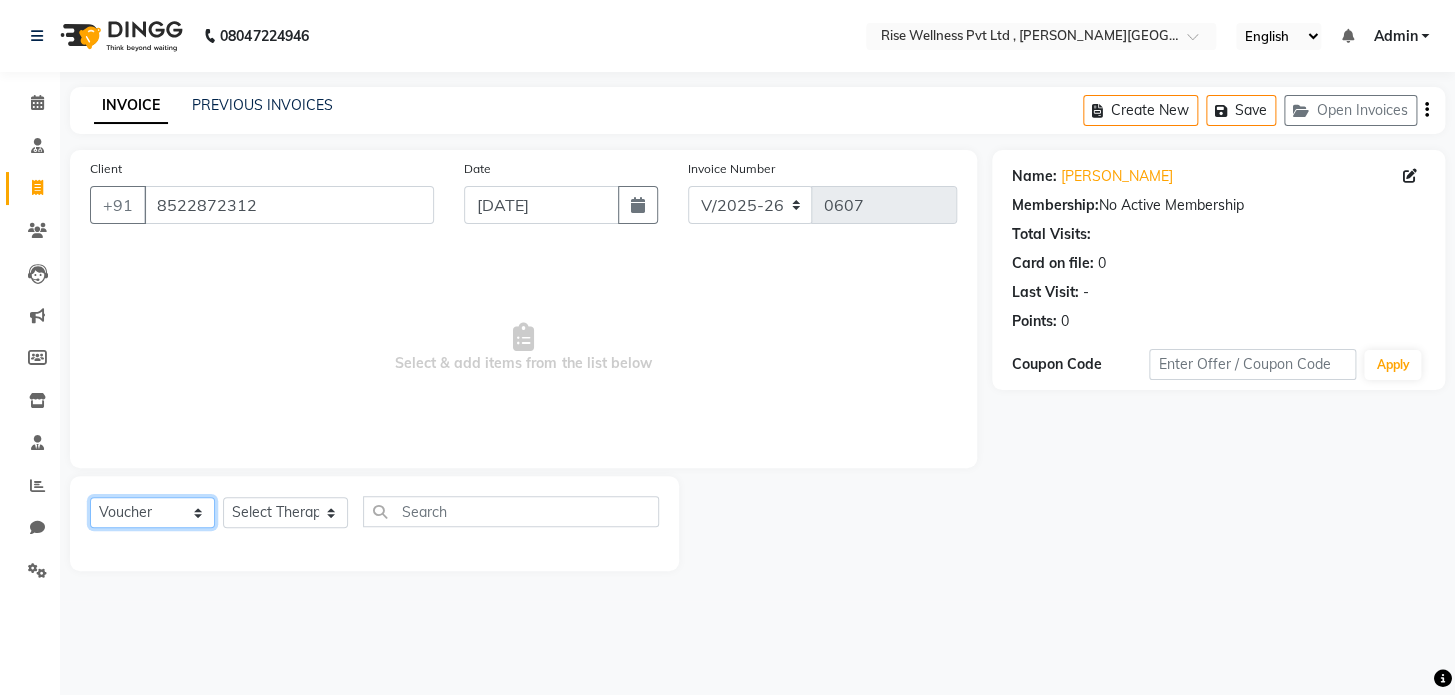 select on "service" 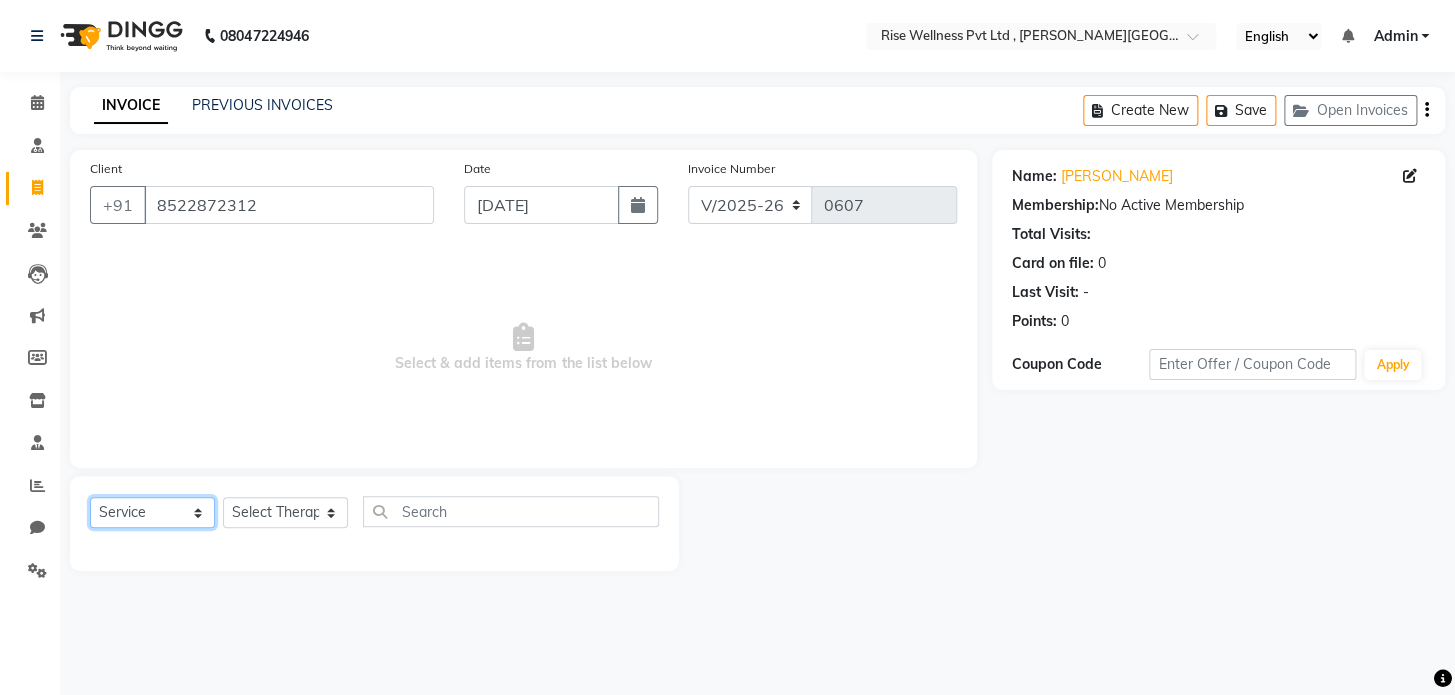 click on "Select  Service  Product  Membership  Package Voucher Prepaid Gift Card" 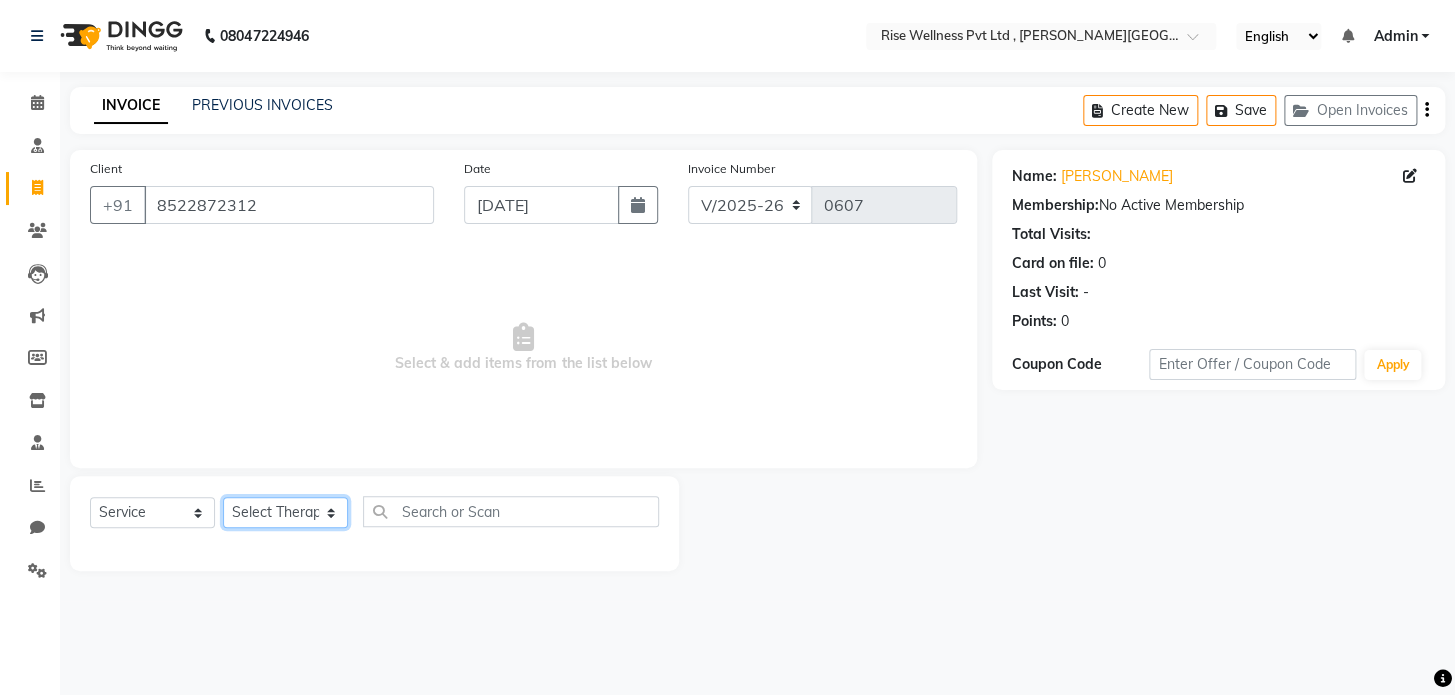 click on "Select Therapist LIBIN musthabshira nithya Reception [PERSON_NAME]" 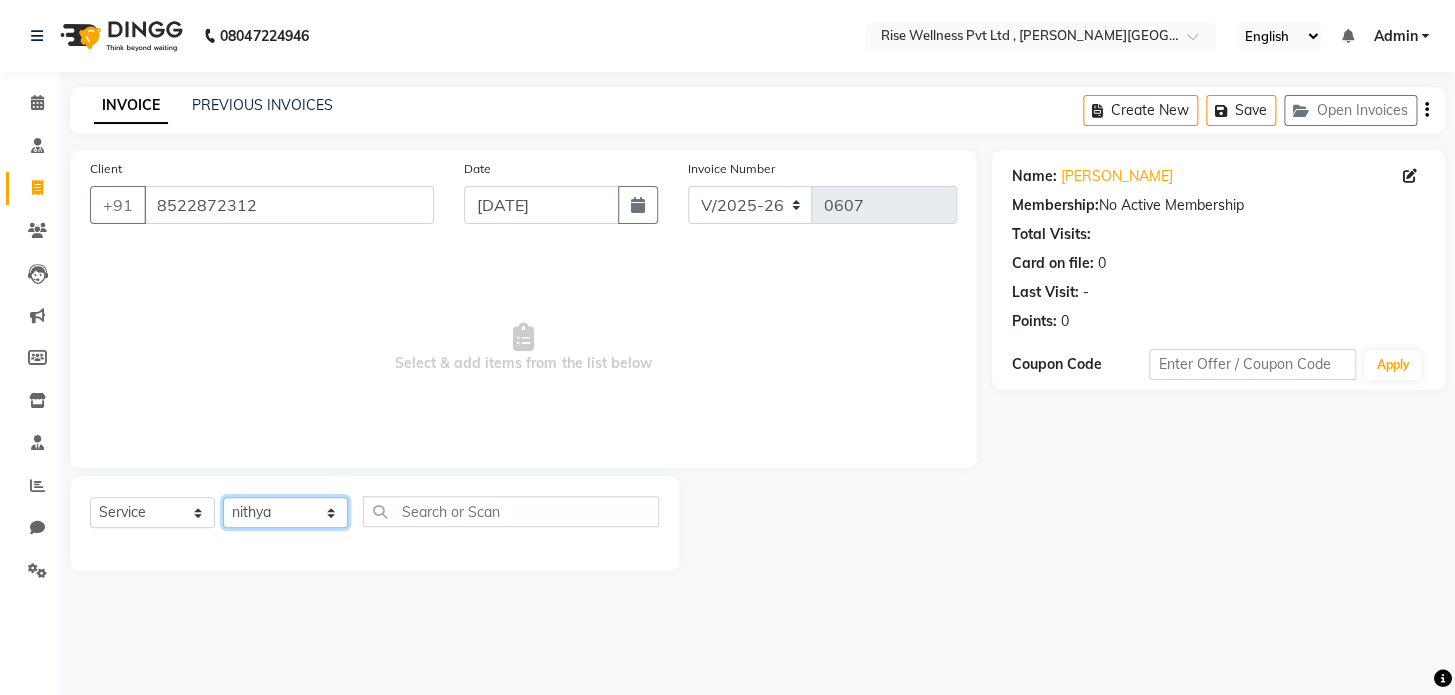 click on "Select Therapist LIBIN musthabshira nithya Reception [PERSON_NAME]" 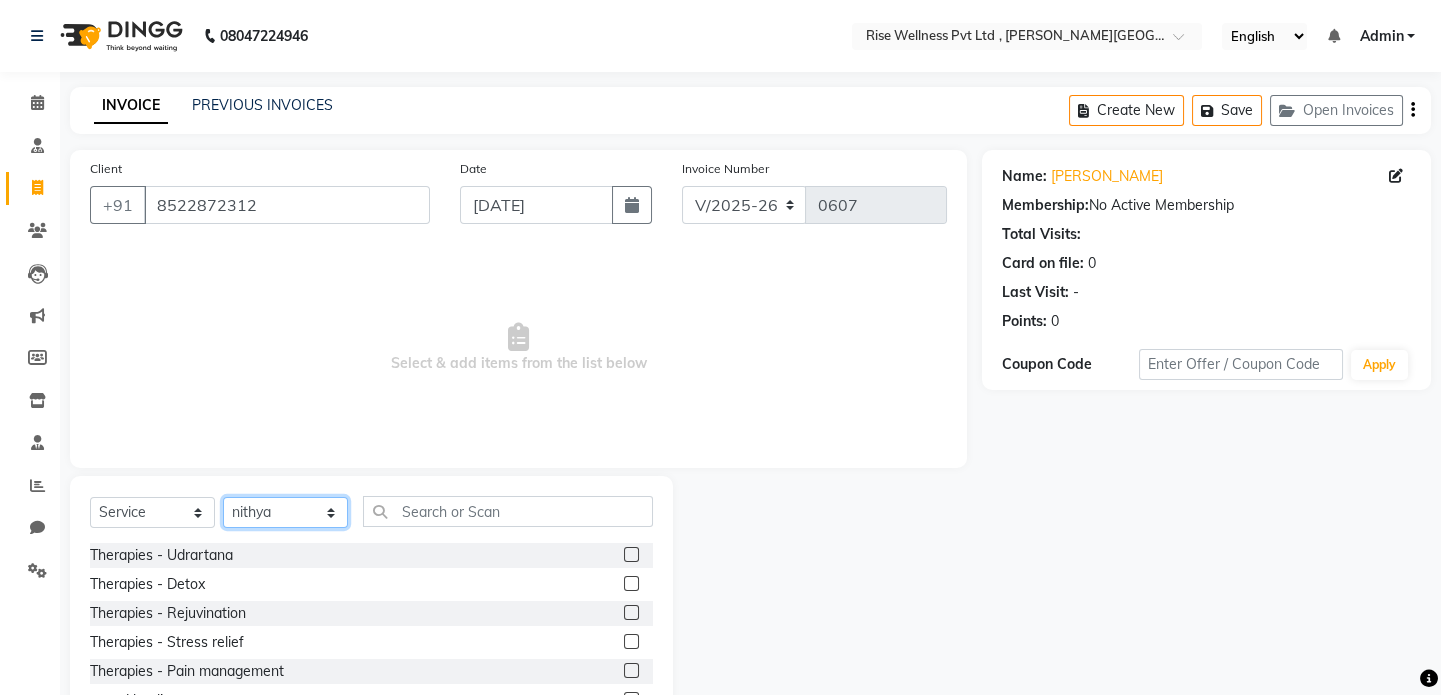 scroll, scrollTop: 106, scrollLeft: 0, axis: vertical 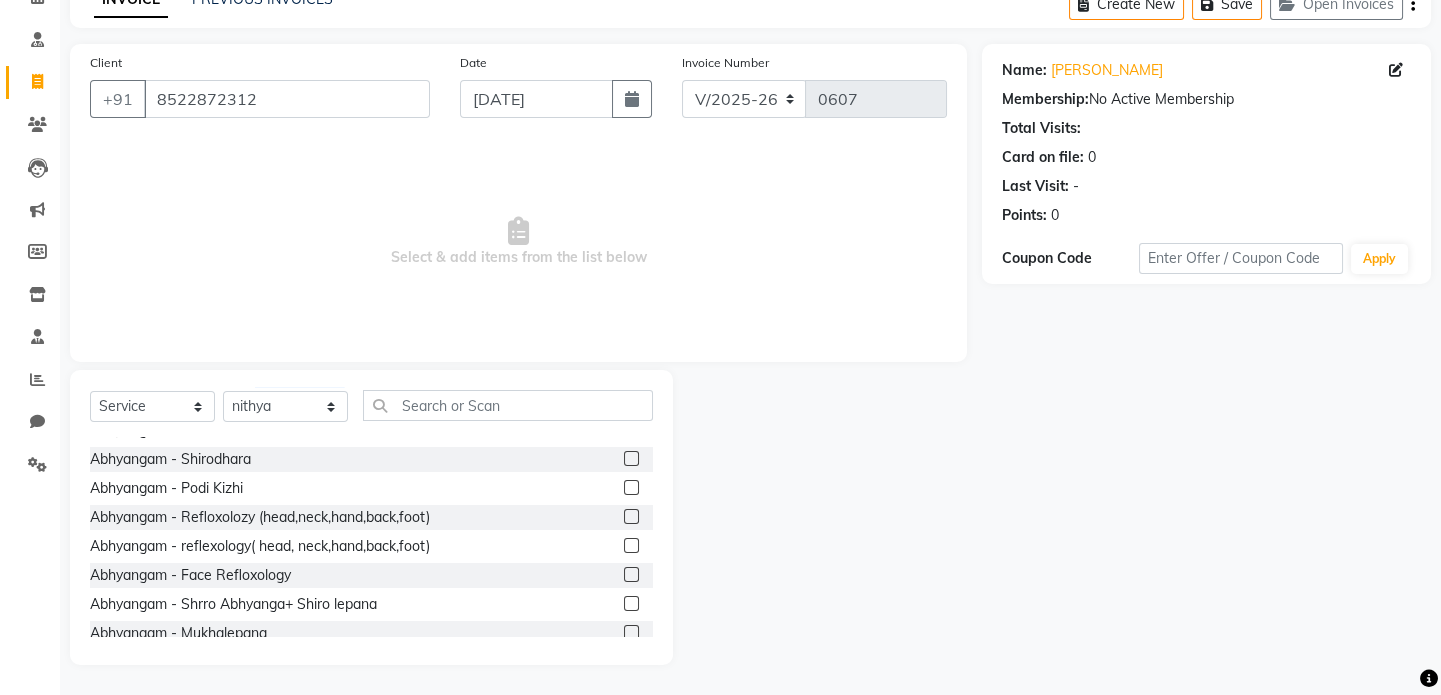 click 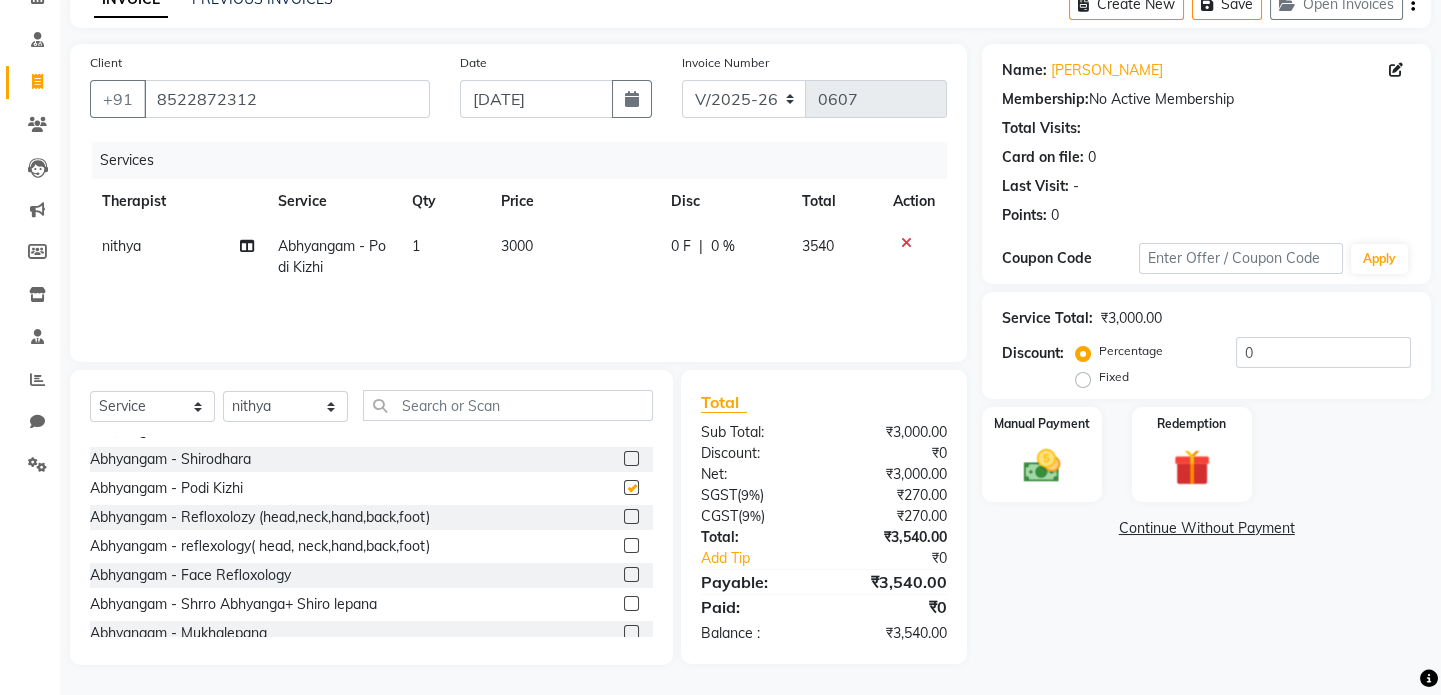 checkbox on "false" 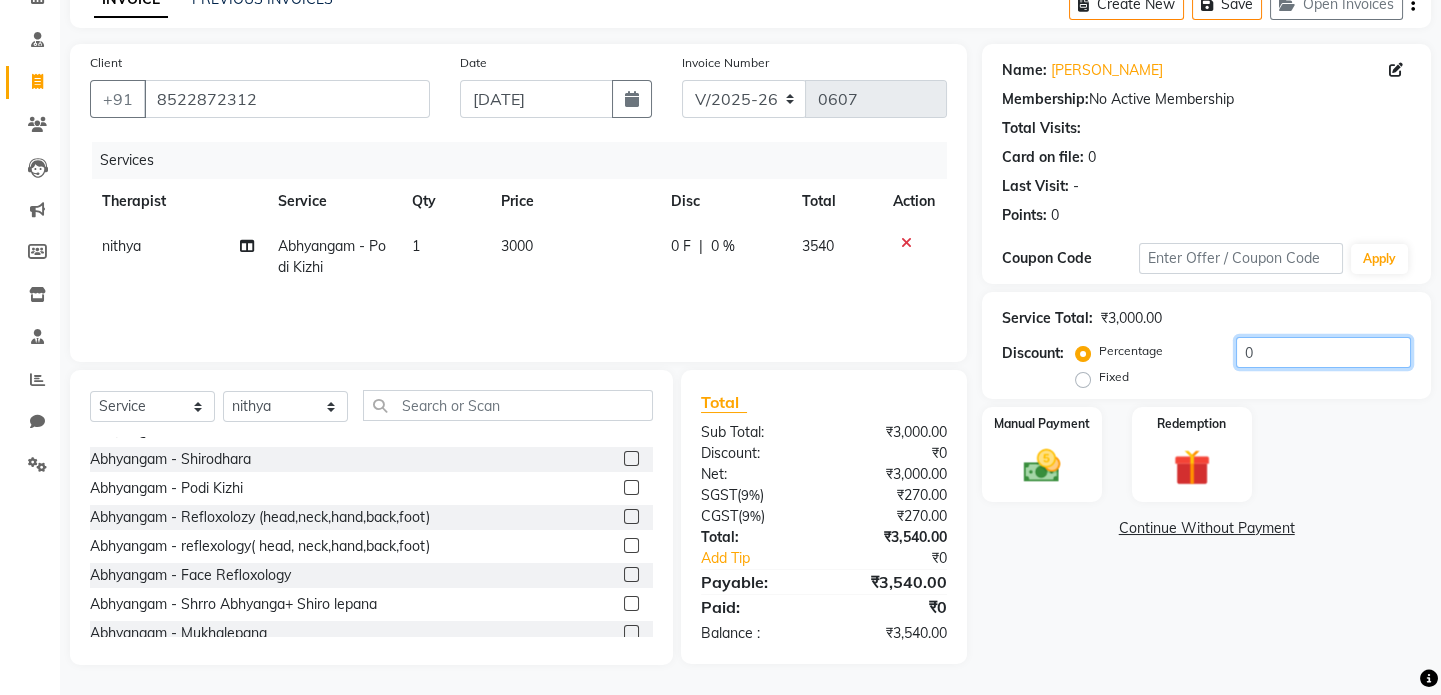 click on "0" 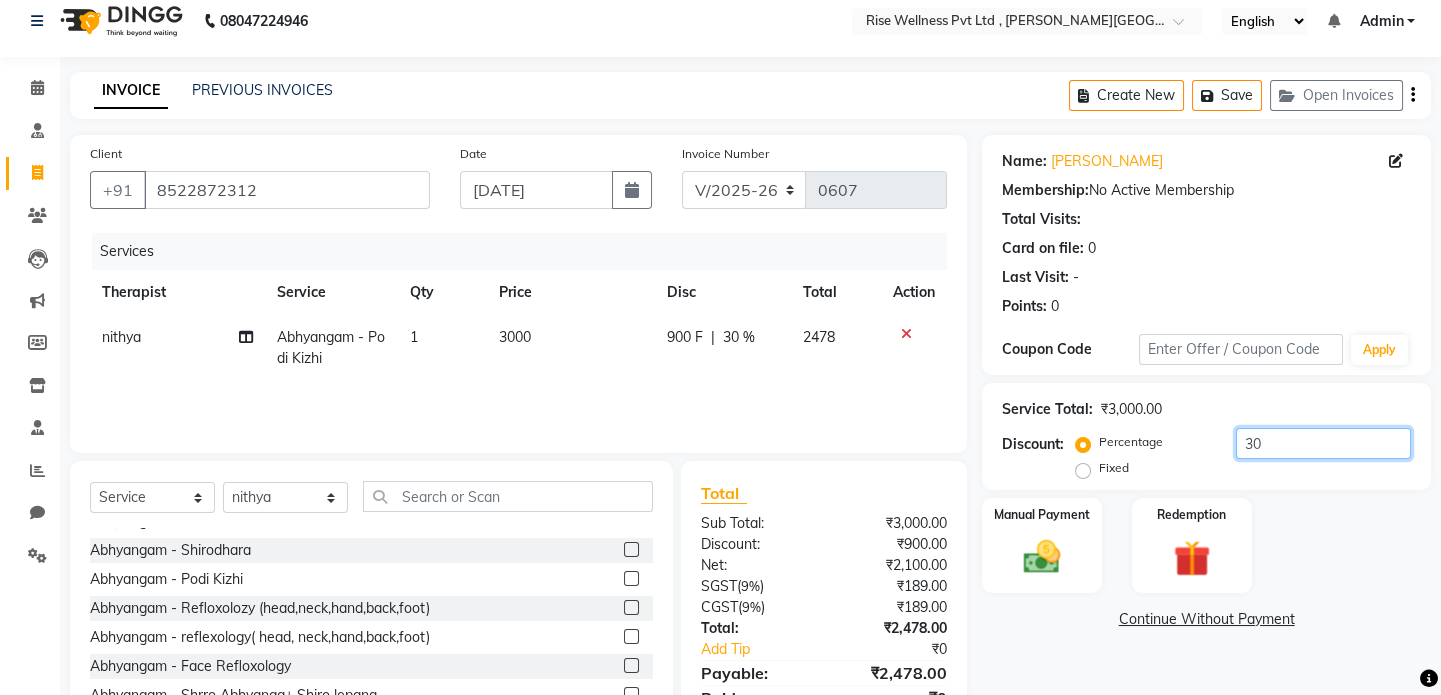 scroll, scrollTop: 106, scrollLeft: 0, axis: vertical 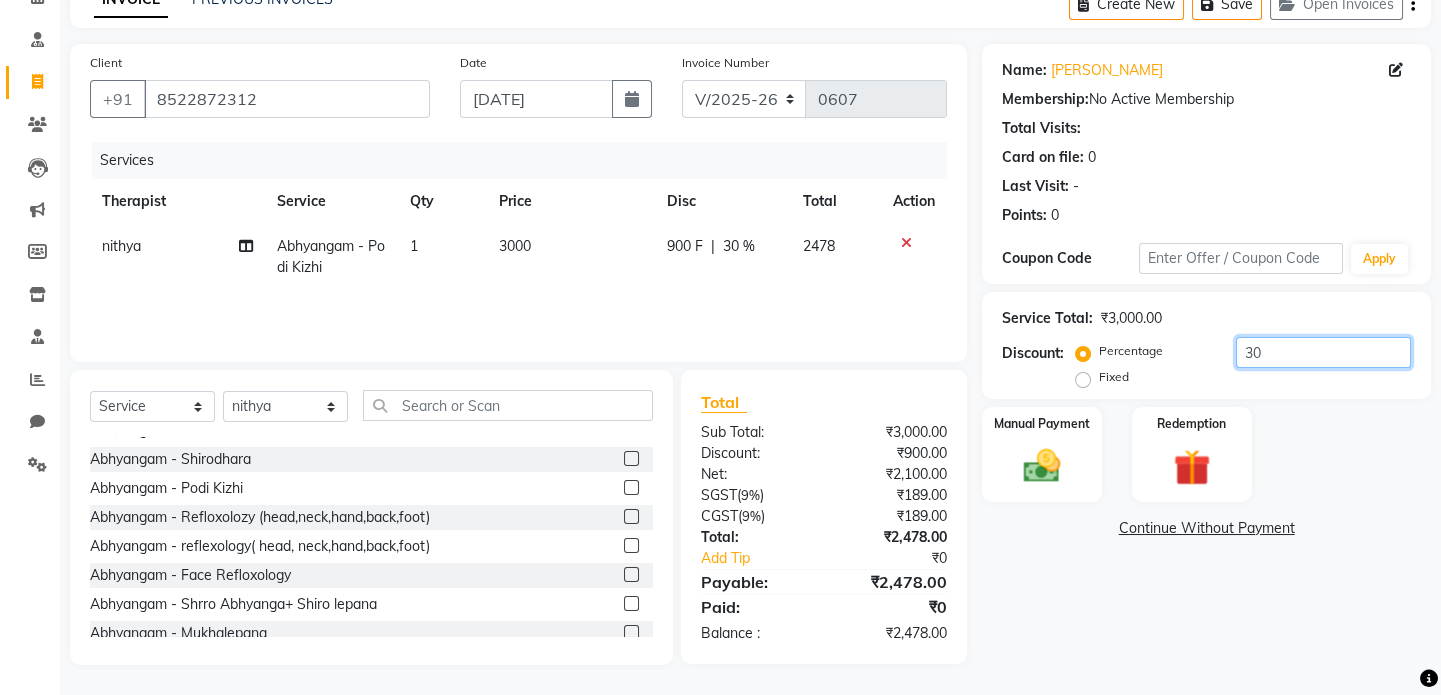 click on "30" 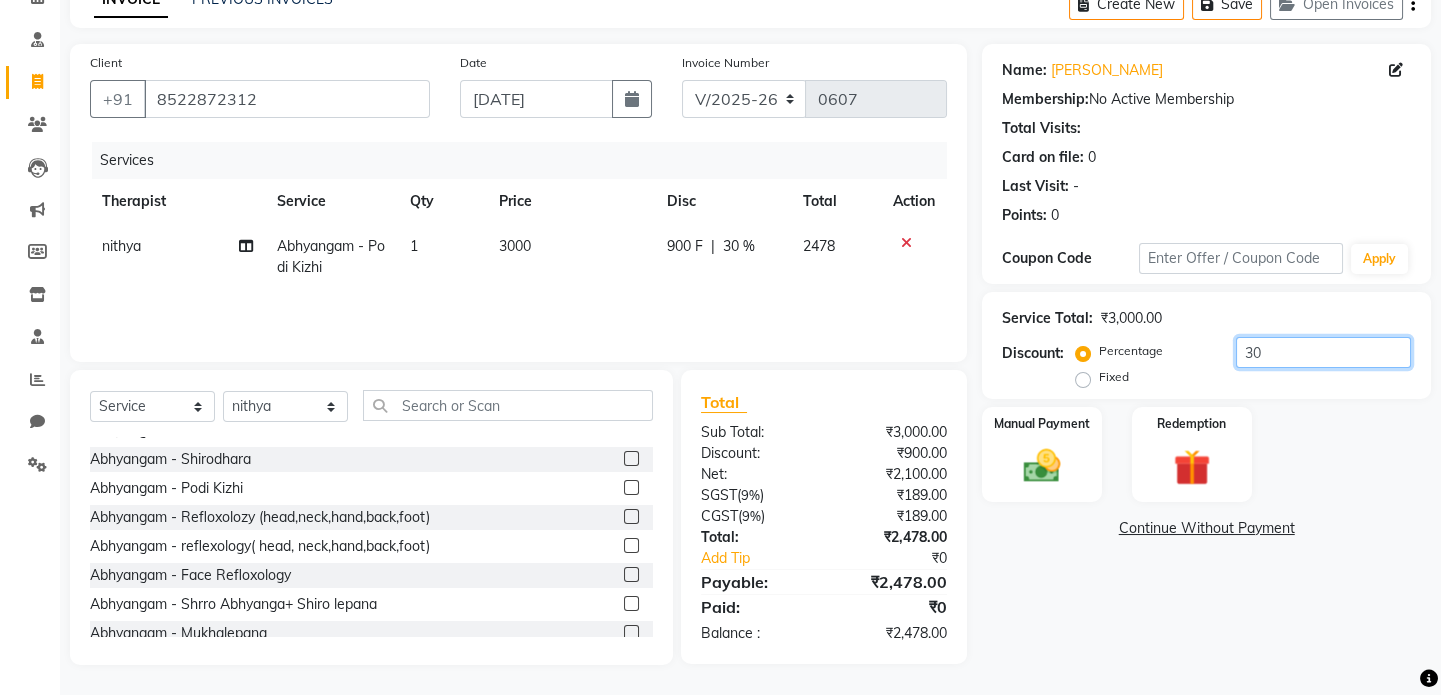 type on "3" 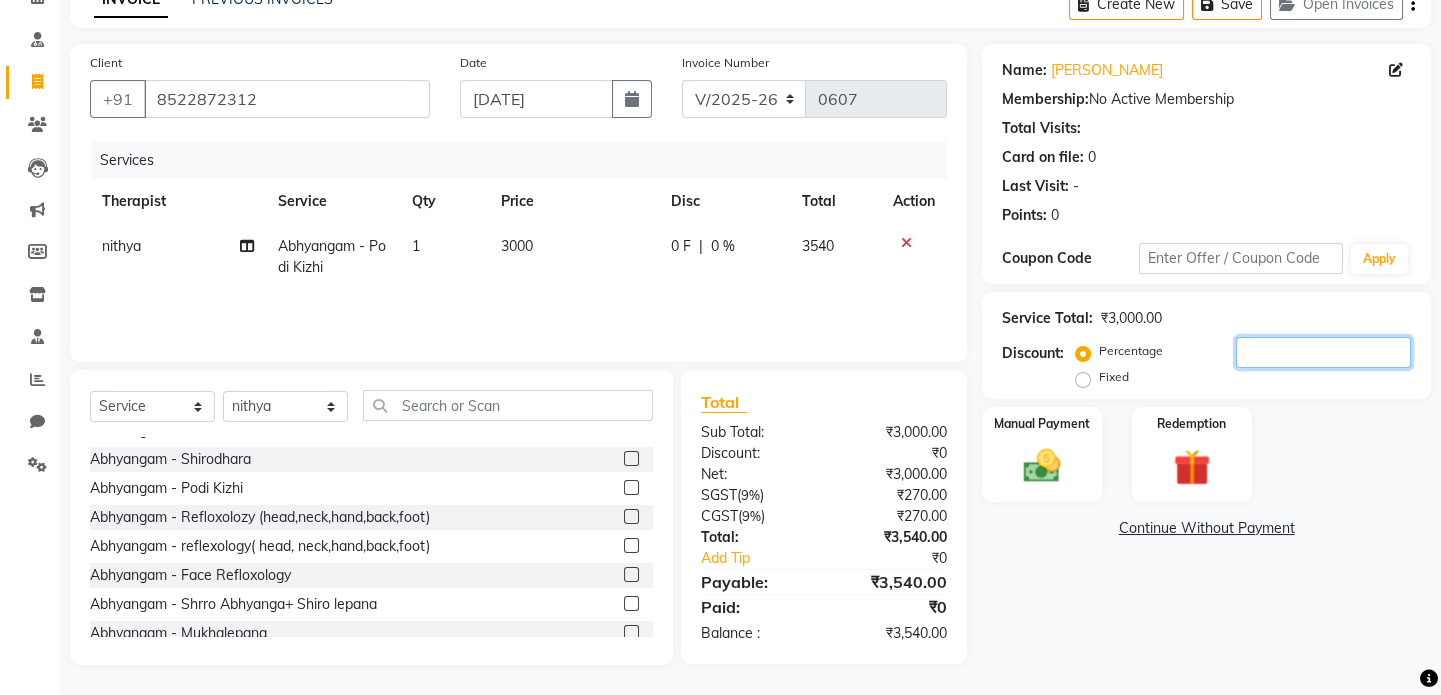 type 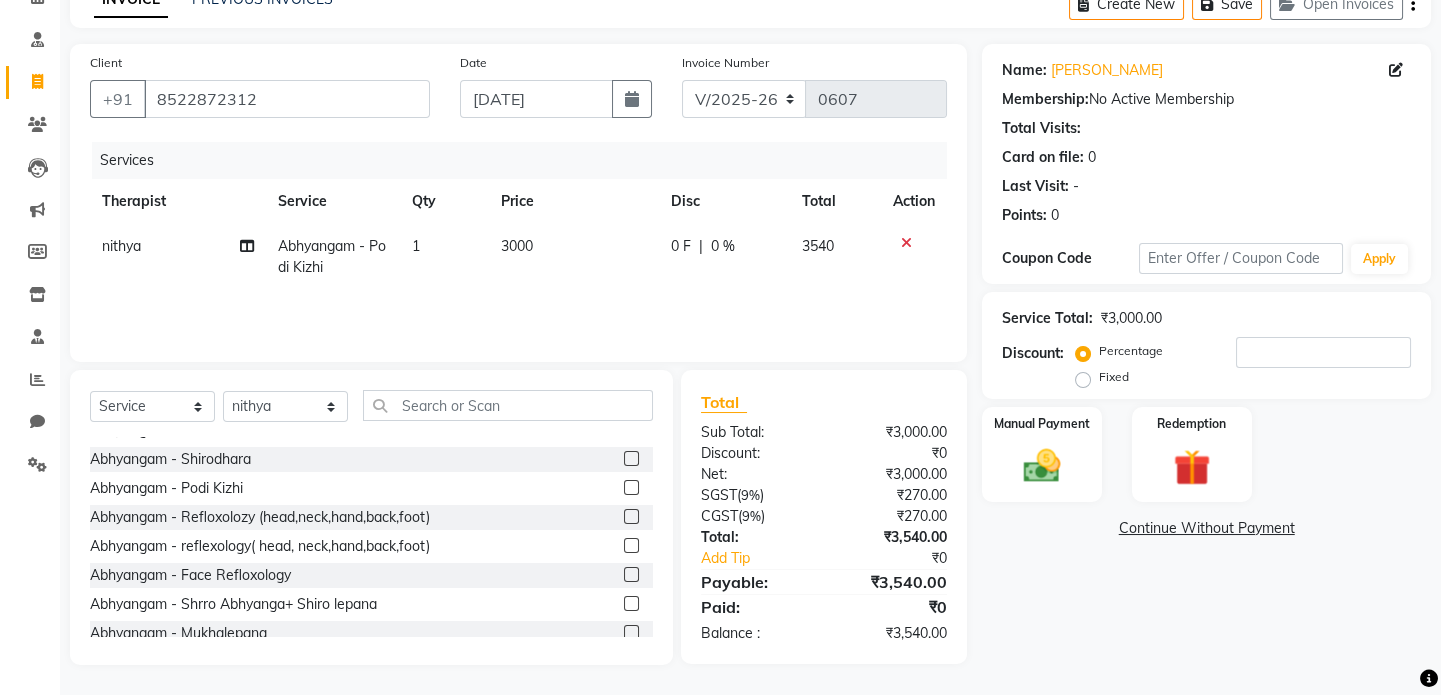 click 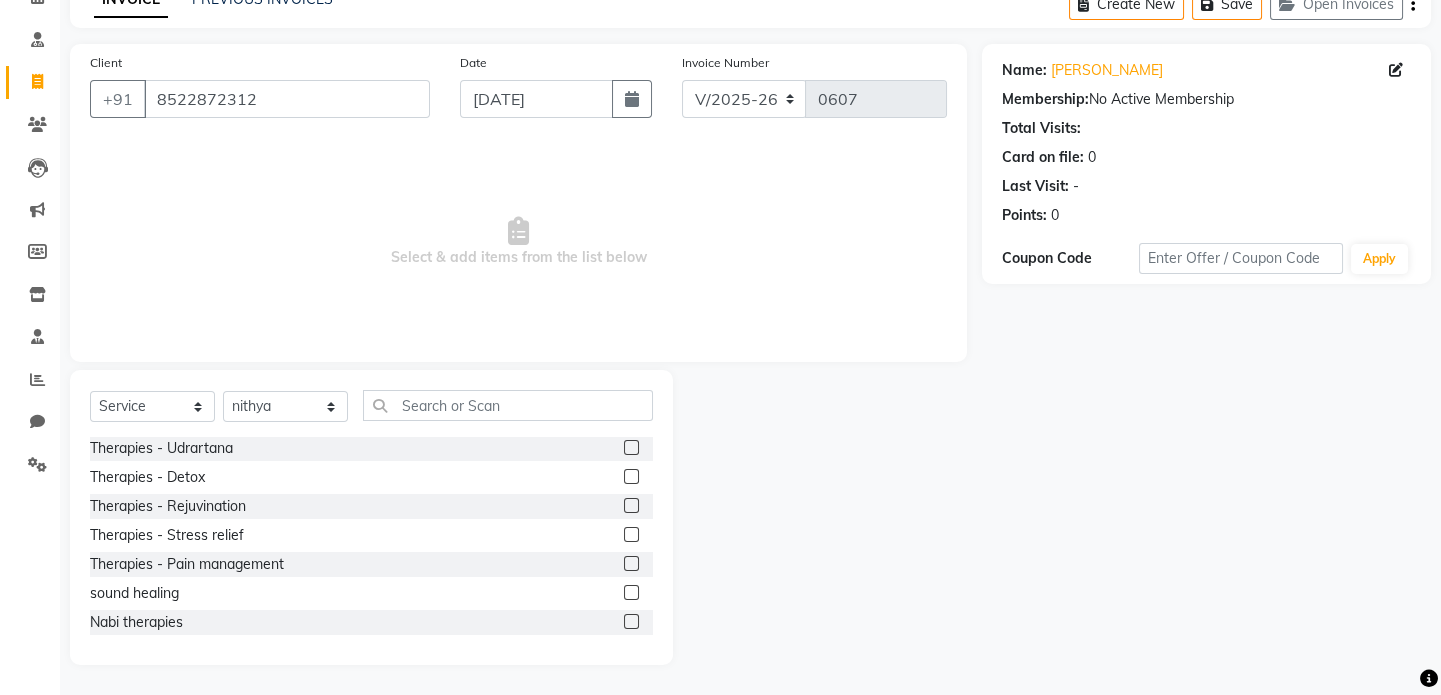 scroll, scrollTop: 0, scrollLeft: 0, axis: both 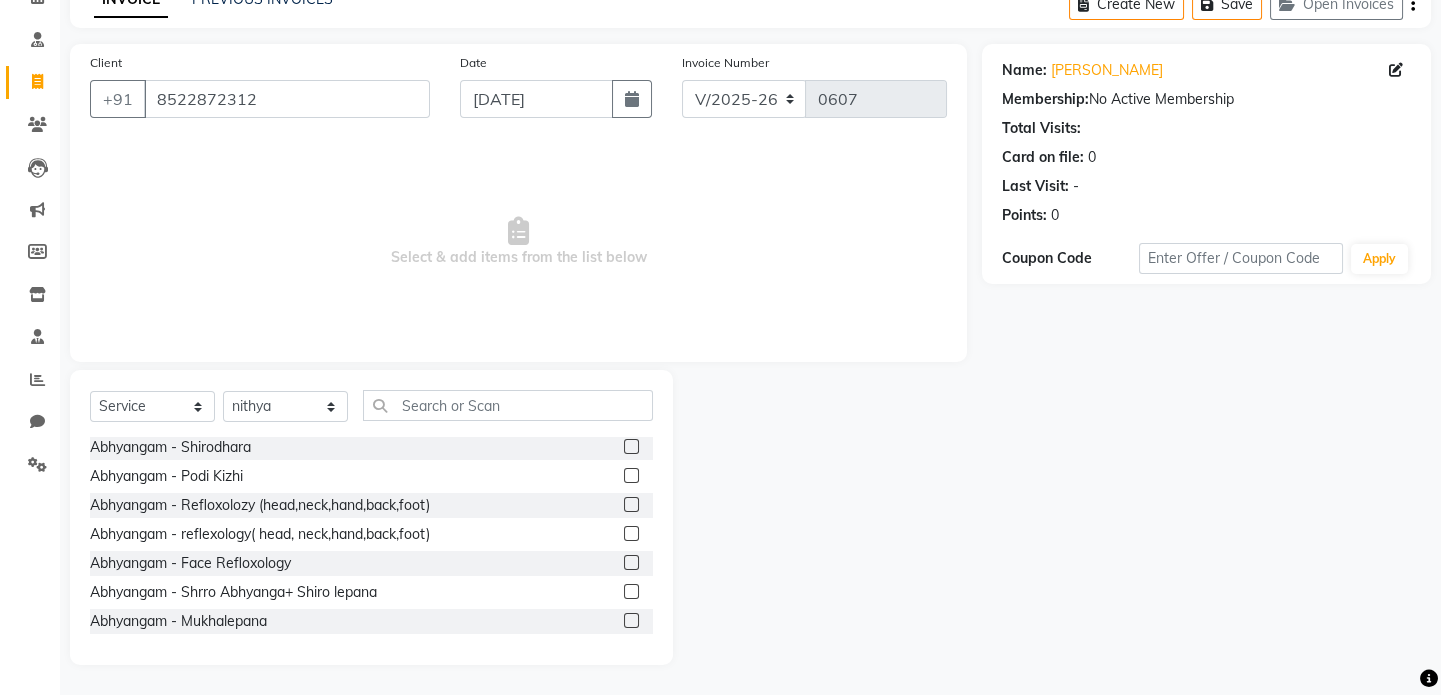 click 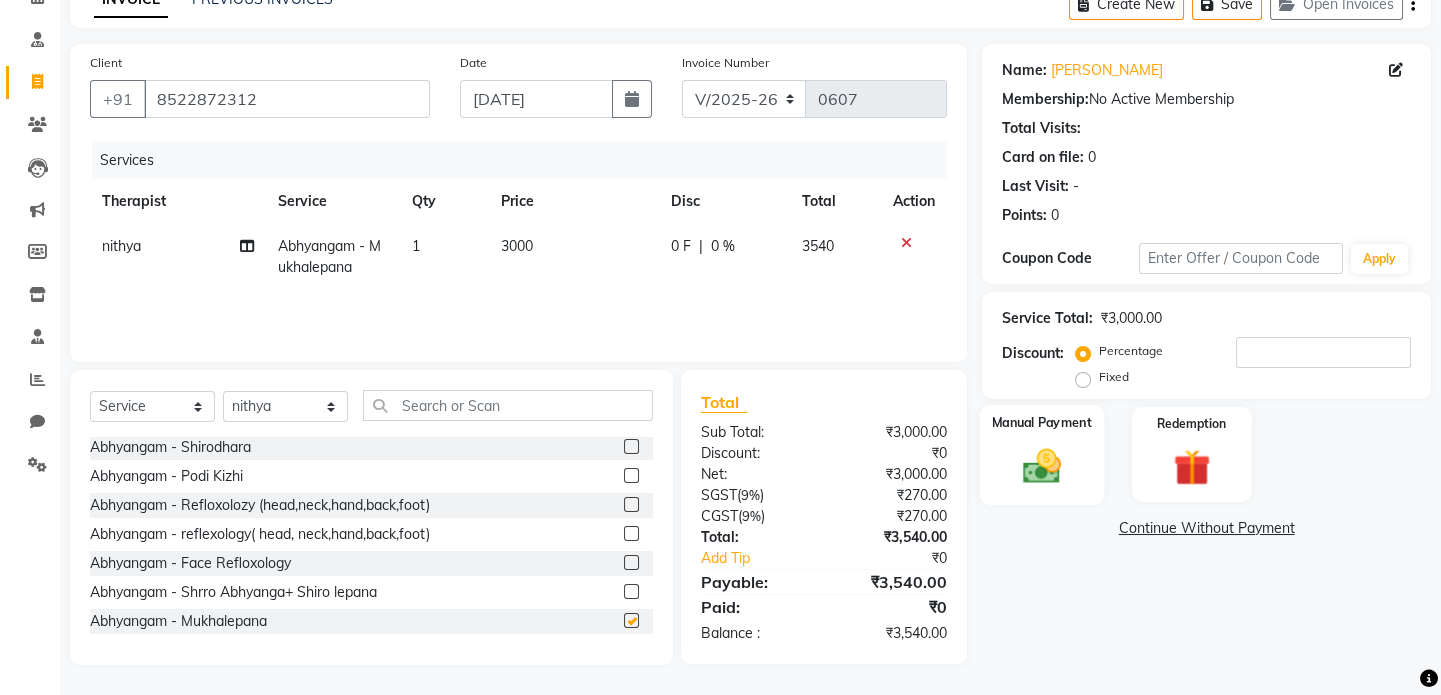 checkbox on "false" 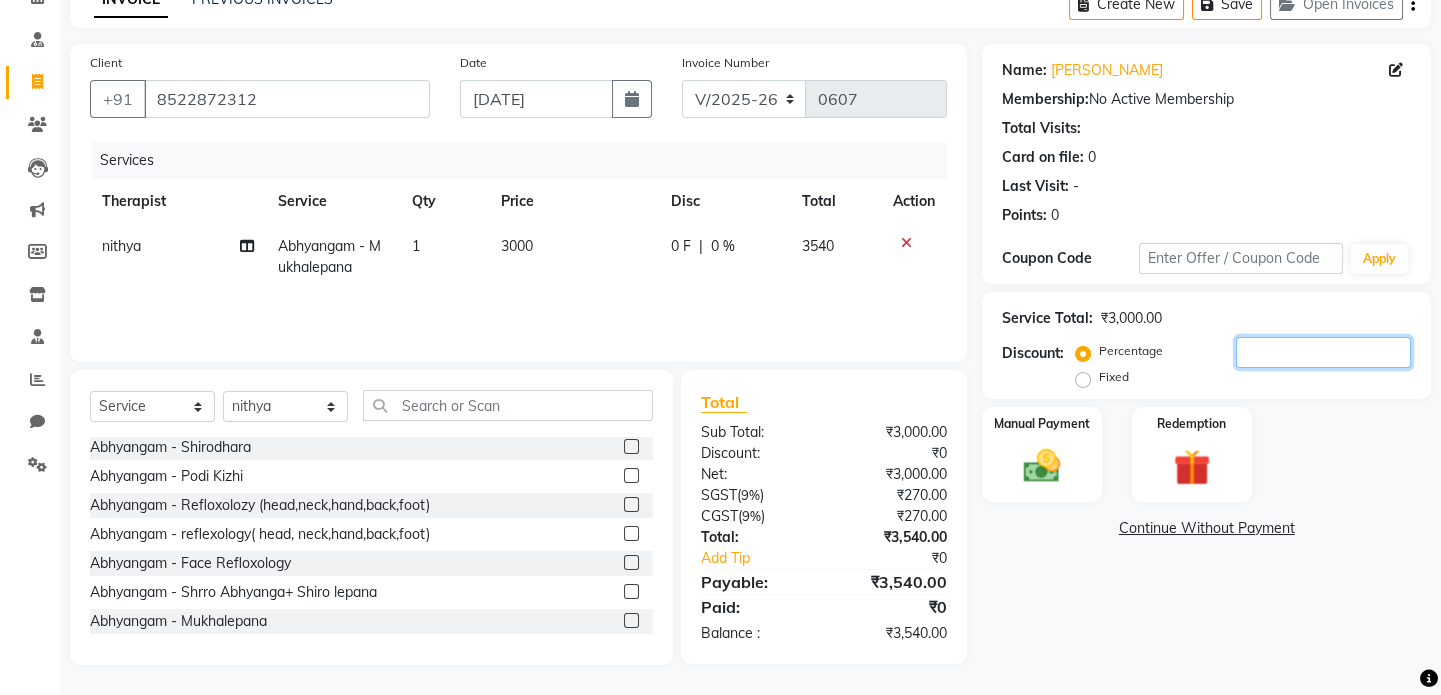 click 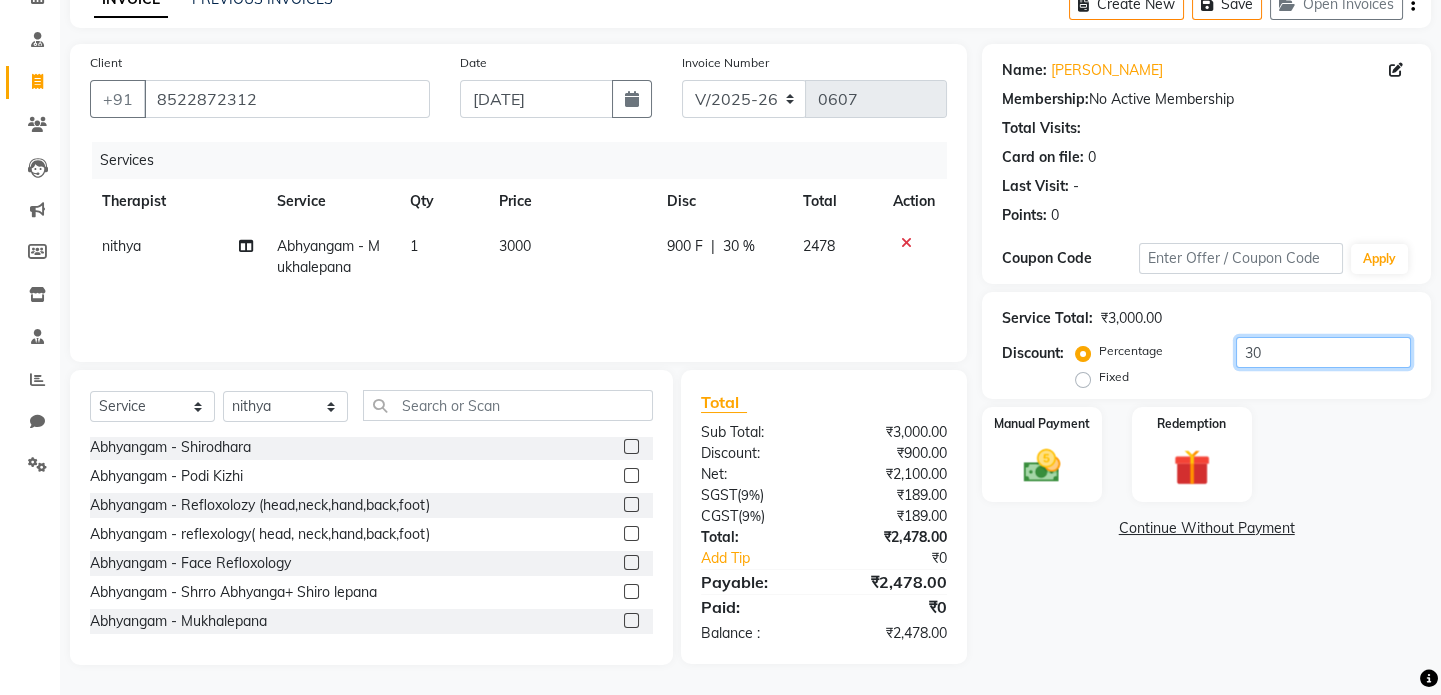 type on "3" 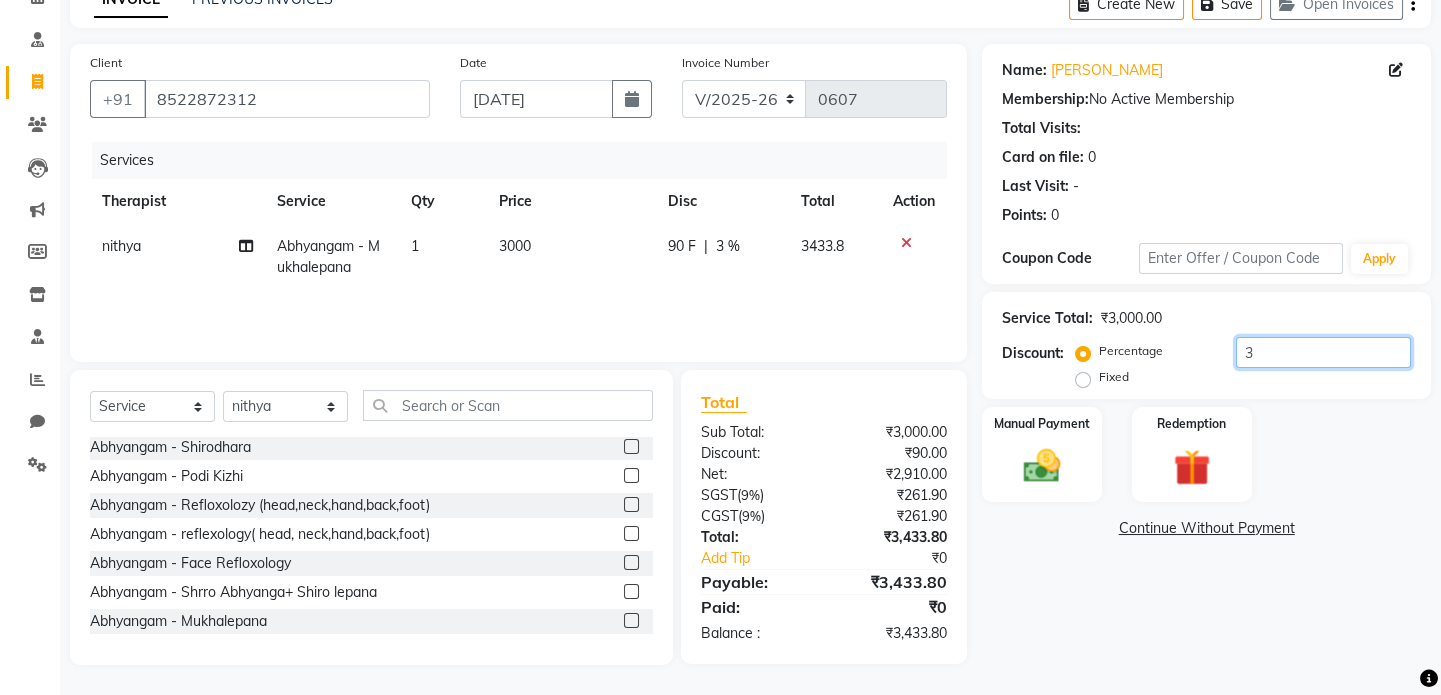 type 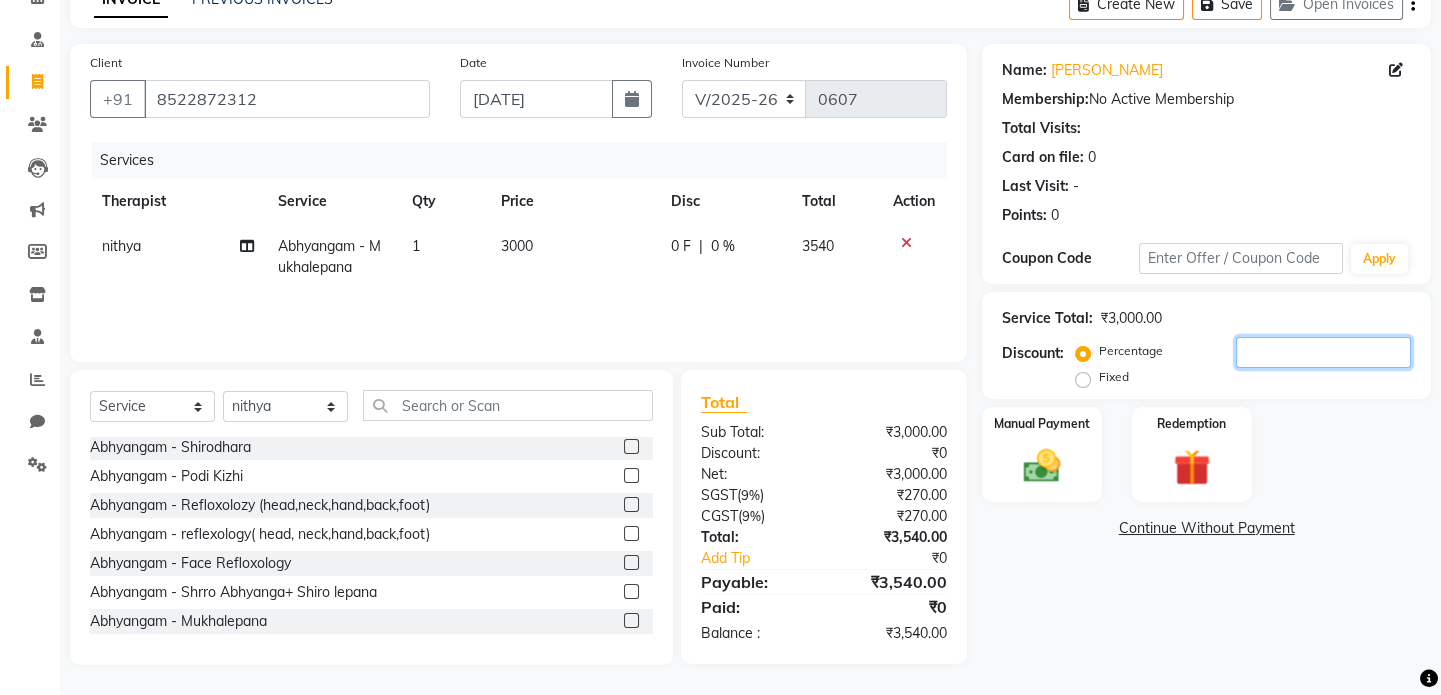 scroll, scrollTop: 0, scrollLeft: 0, axis: both 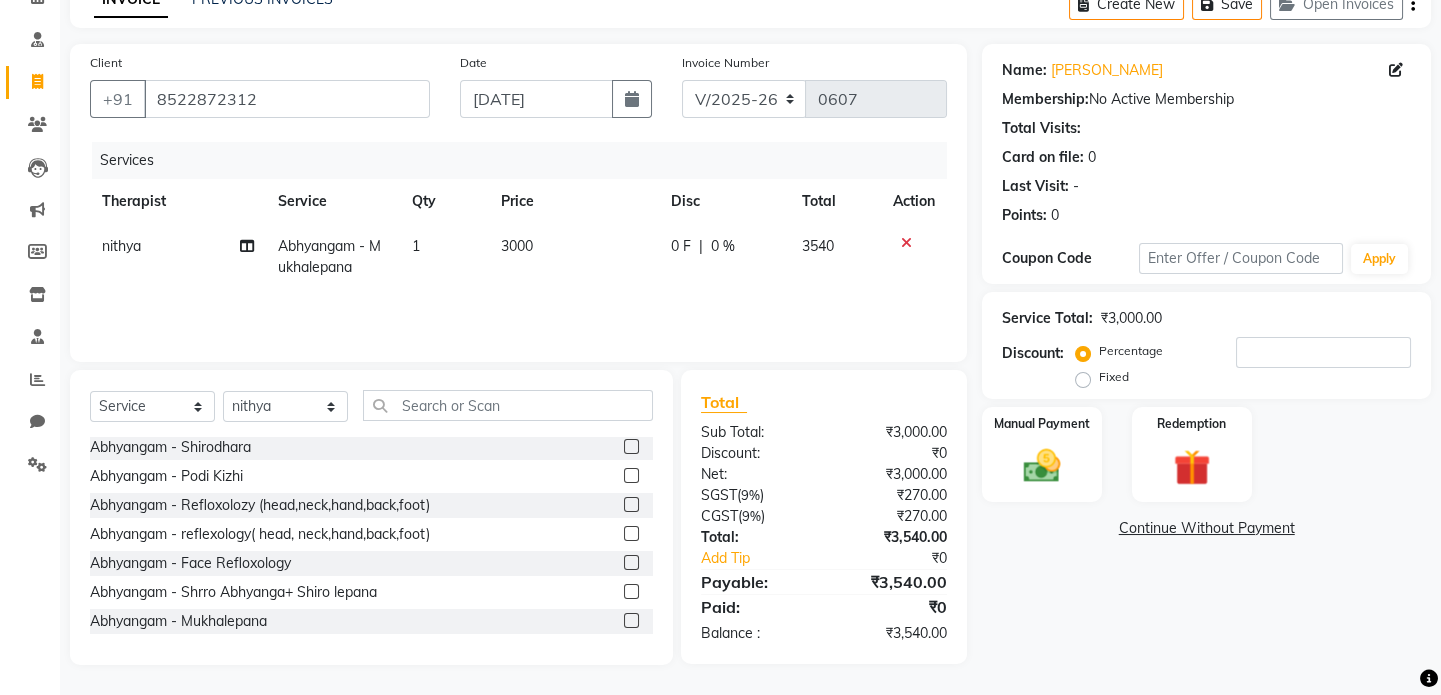 click 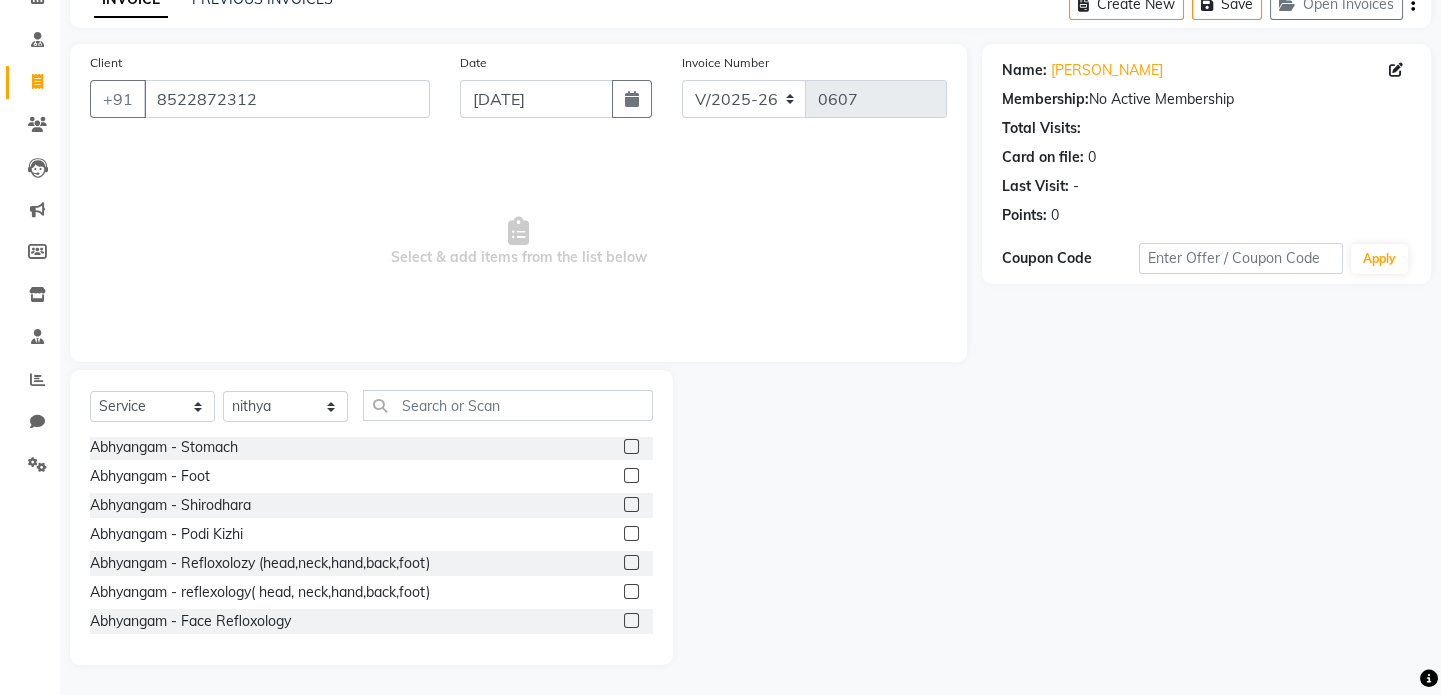 scroll, scrollTop: 375, scrollLeft: 0, axis: vertical 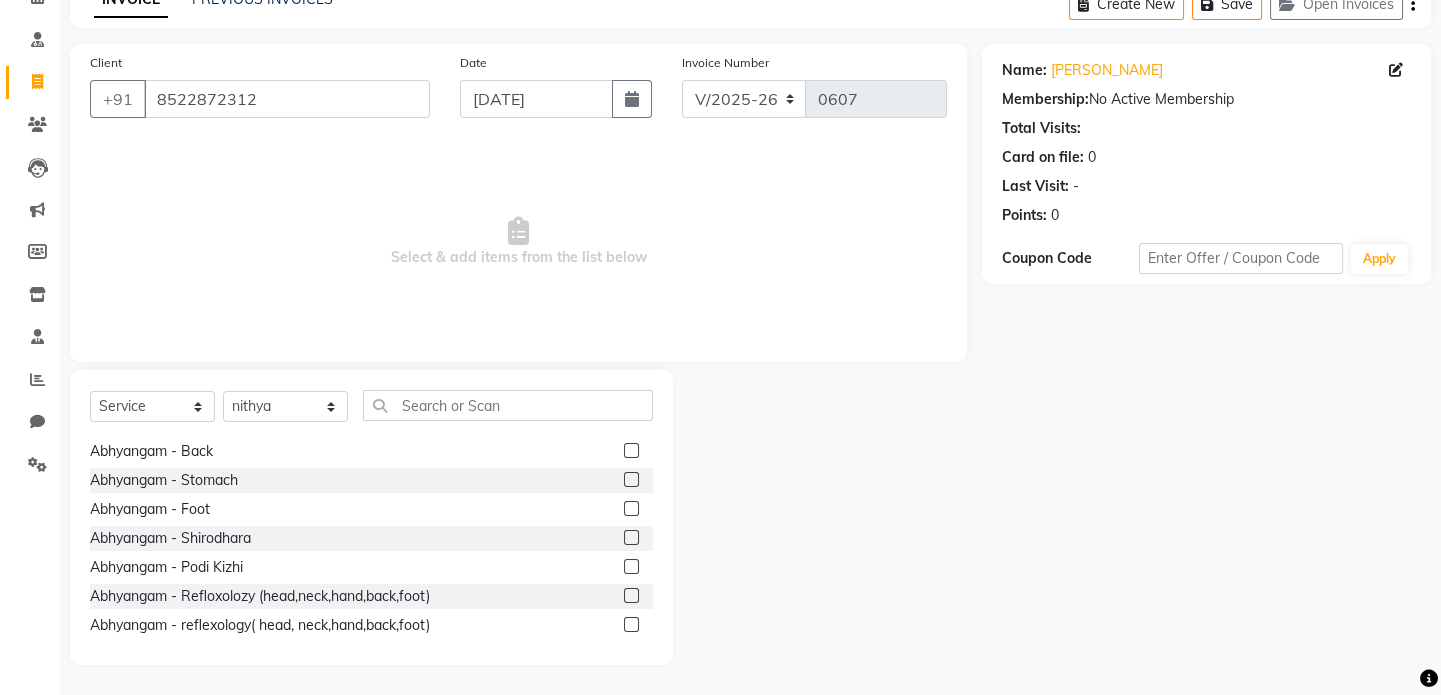 click 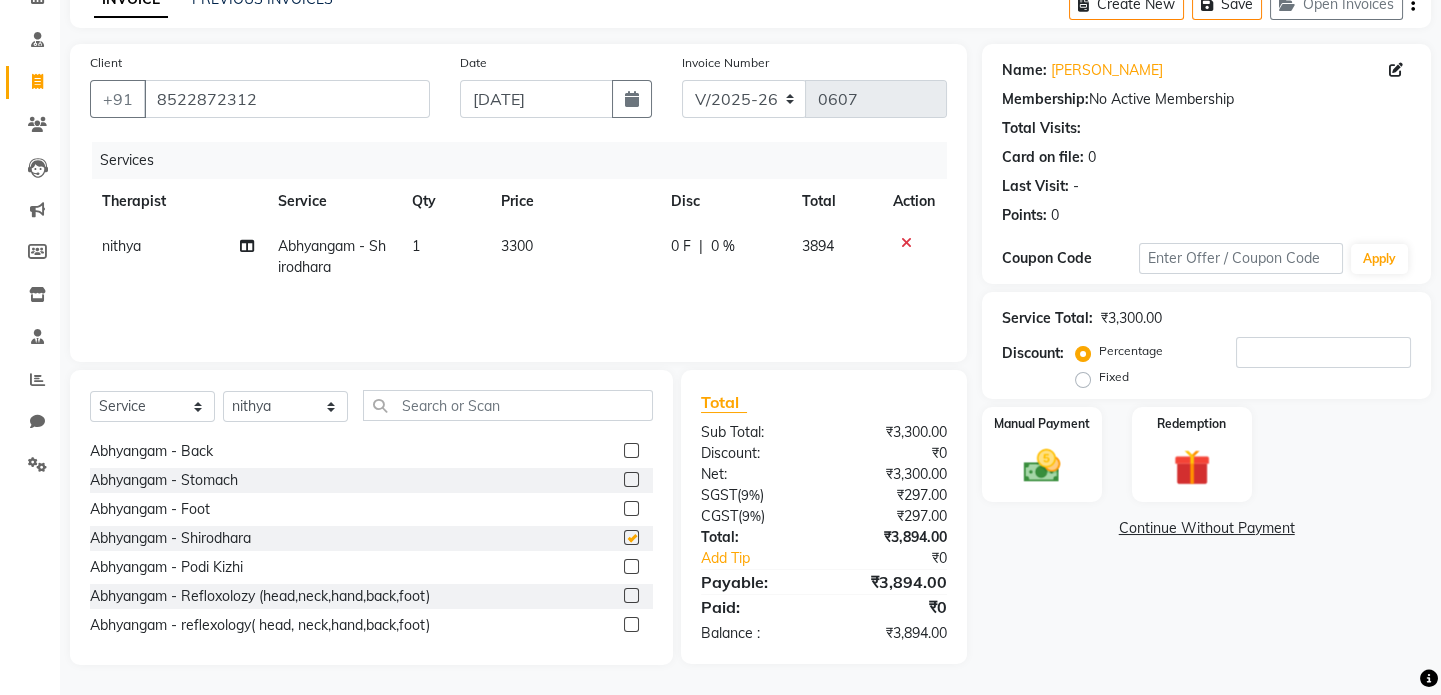 checkbox on "false" 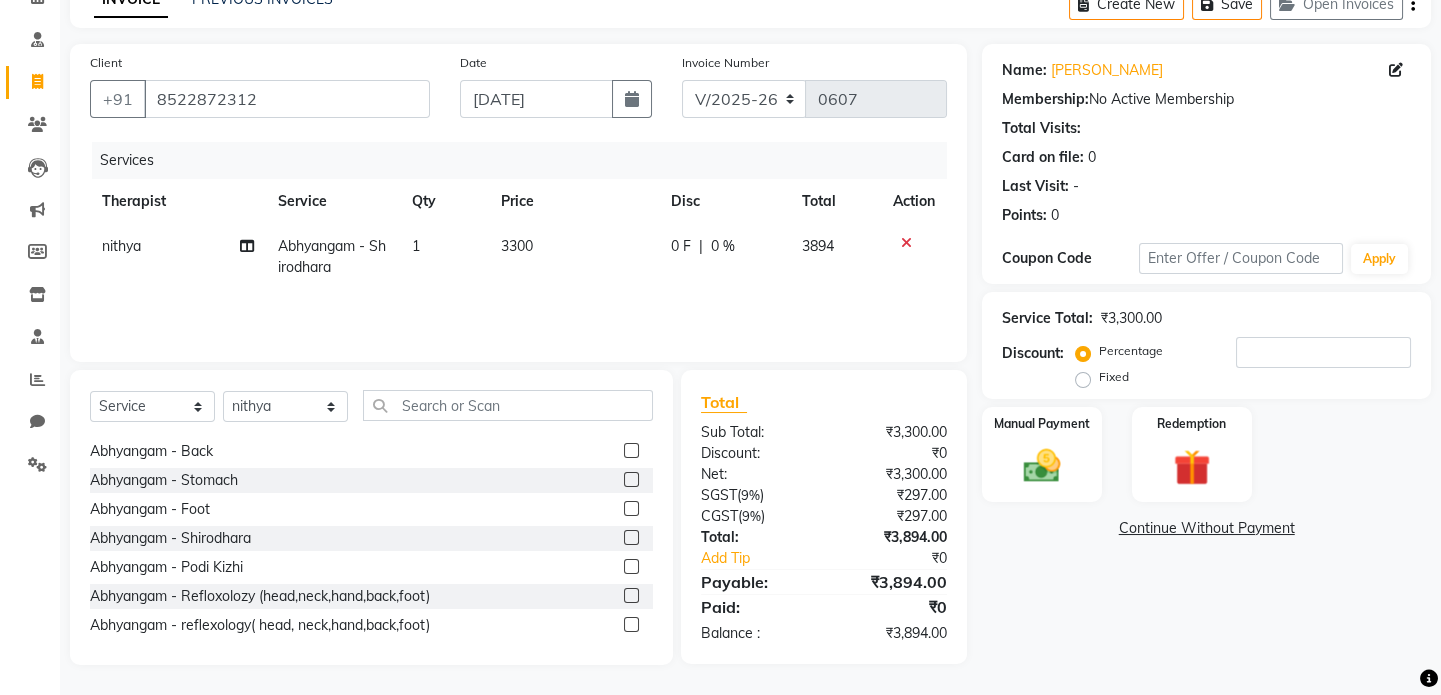 click 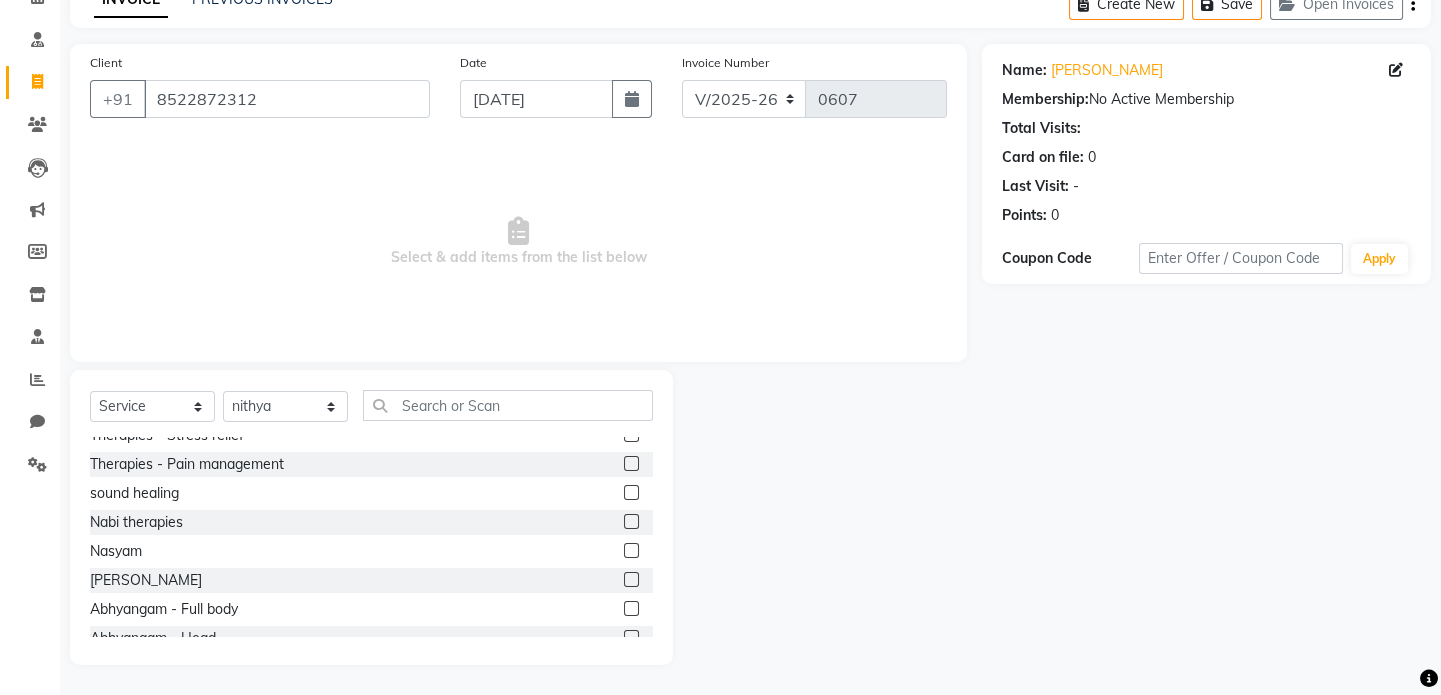 scroll, scrollTop: 11, scrollLeft: 0, axis: vertical 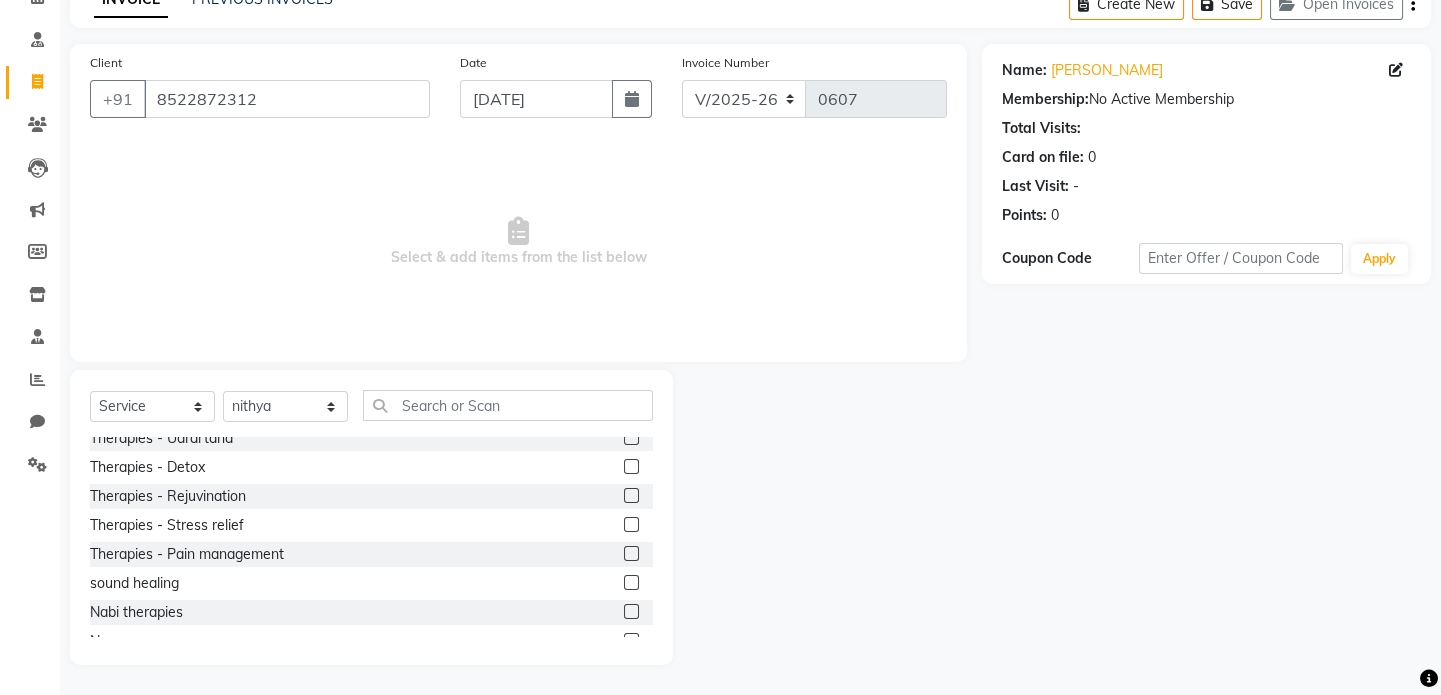 click 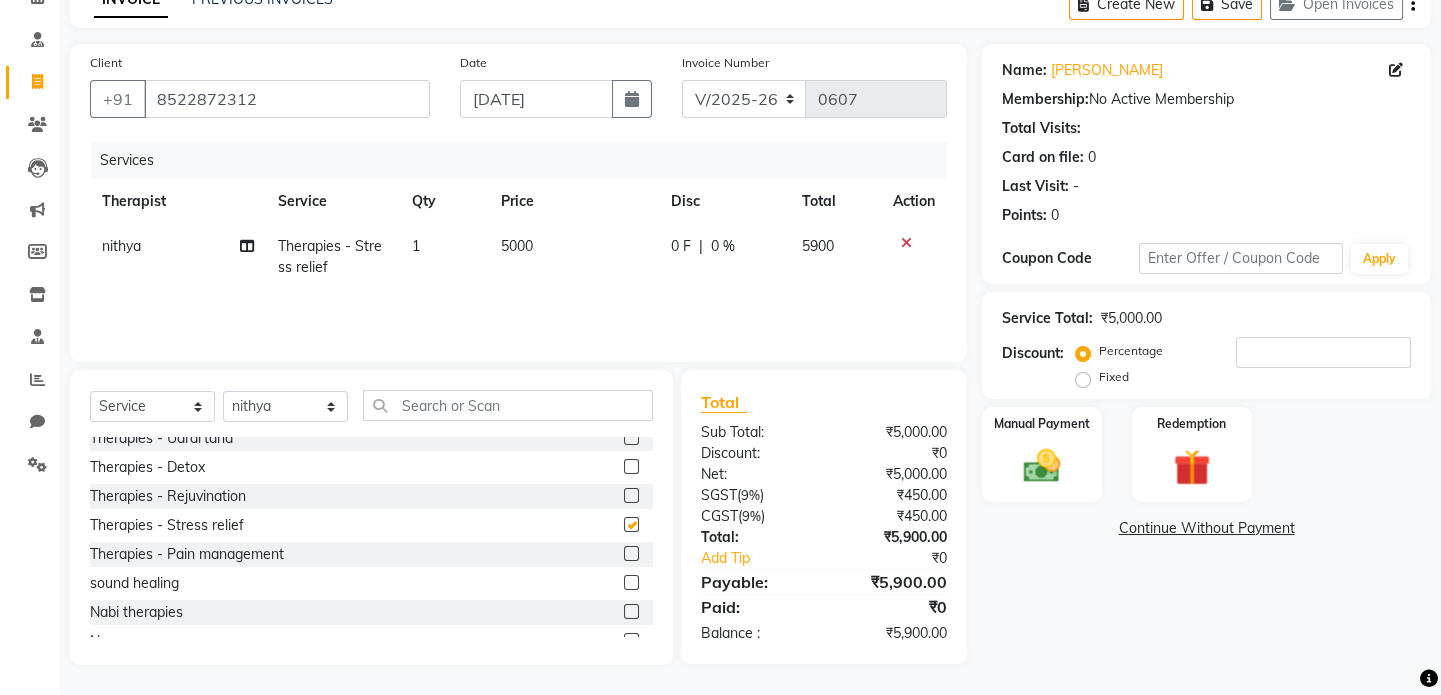 checkbox on "false" 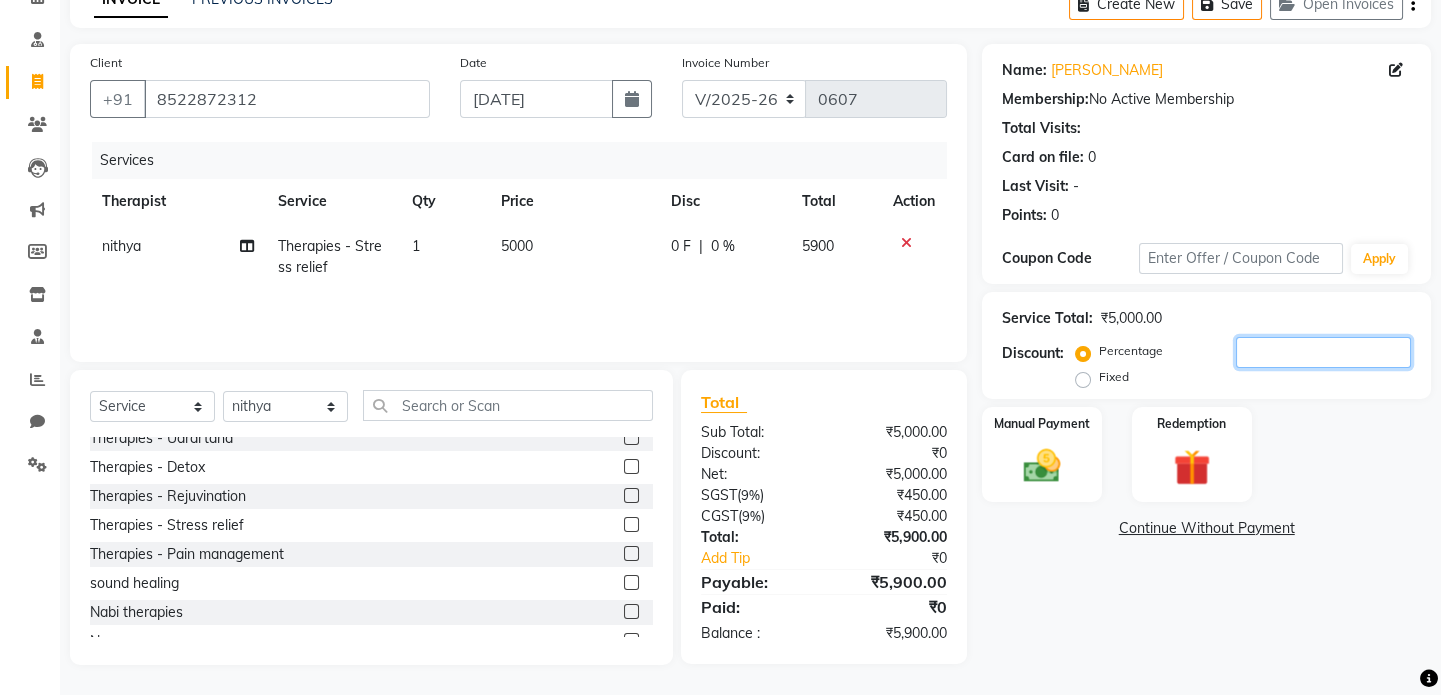 click 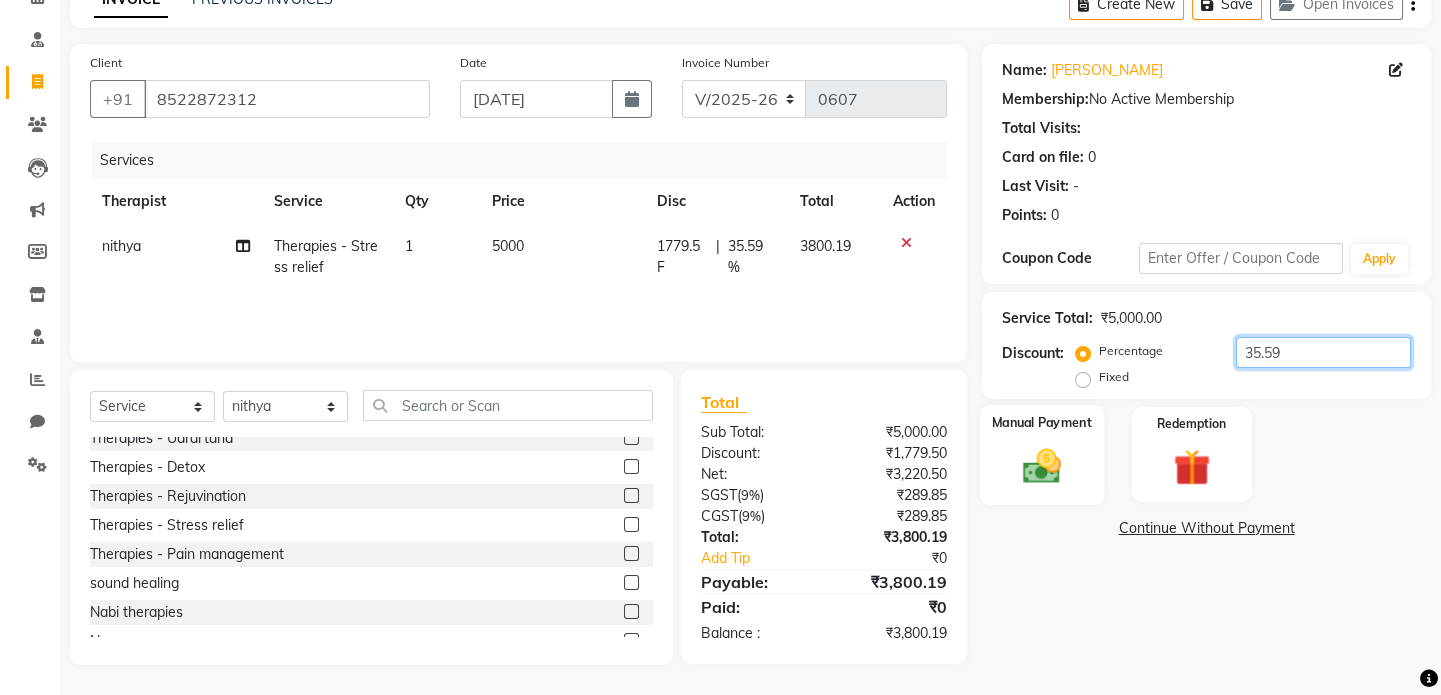 type on "35.59" 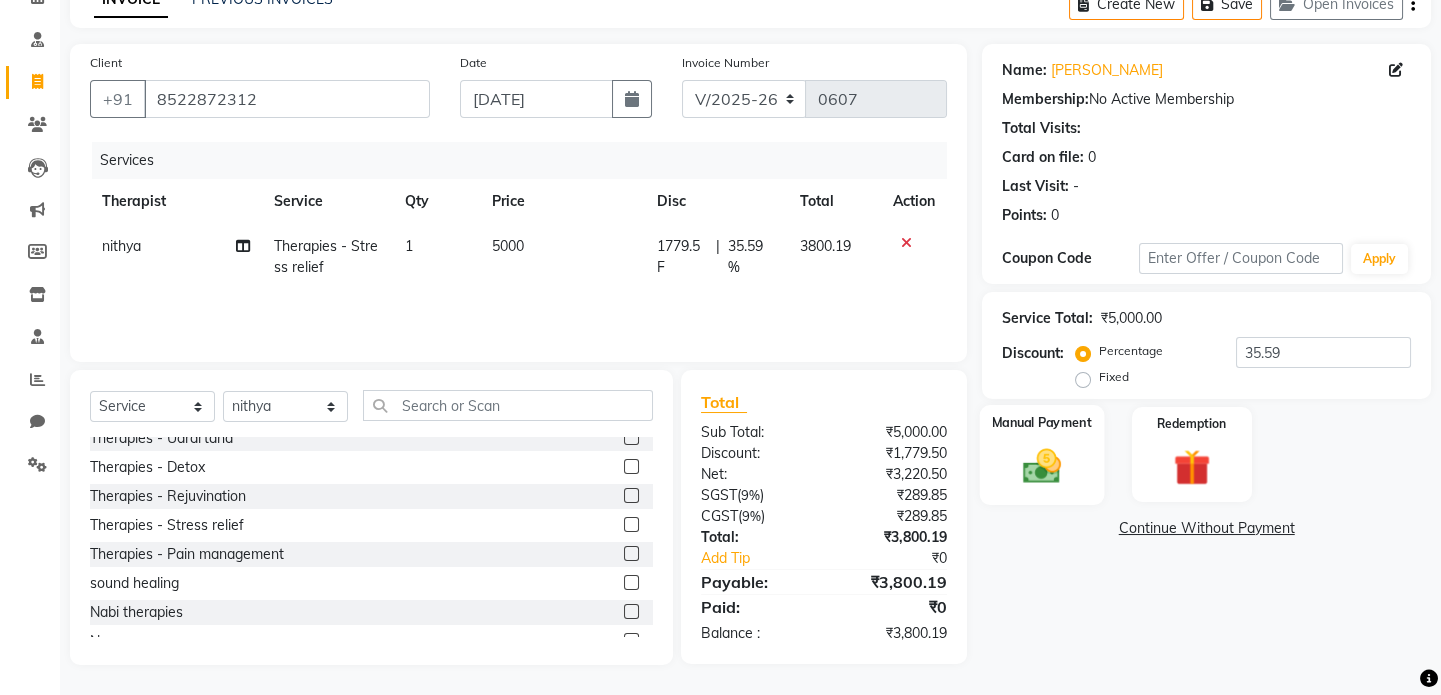 click 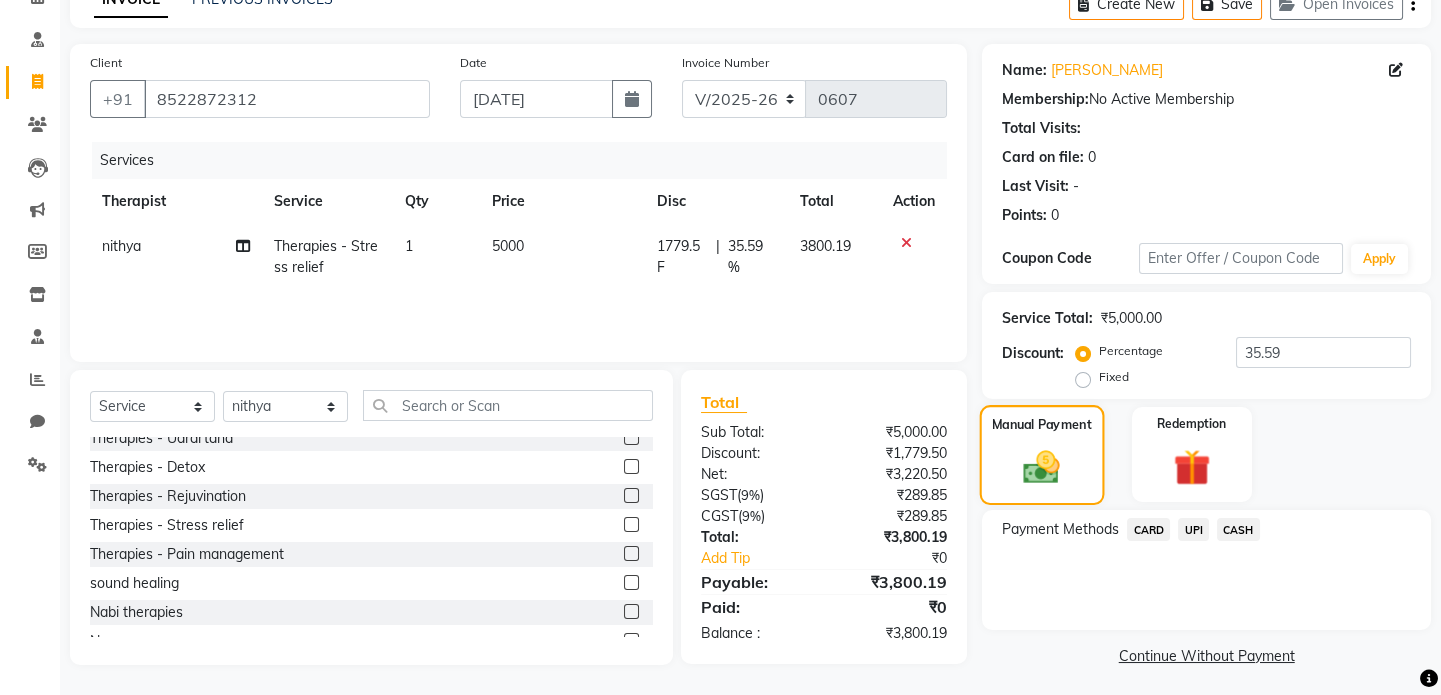 scroll, scrollTop: 111, scrollLeft: 0, axis: vertical 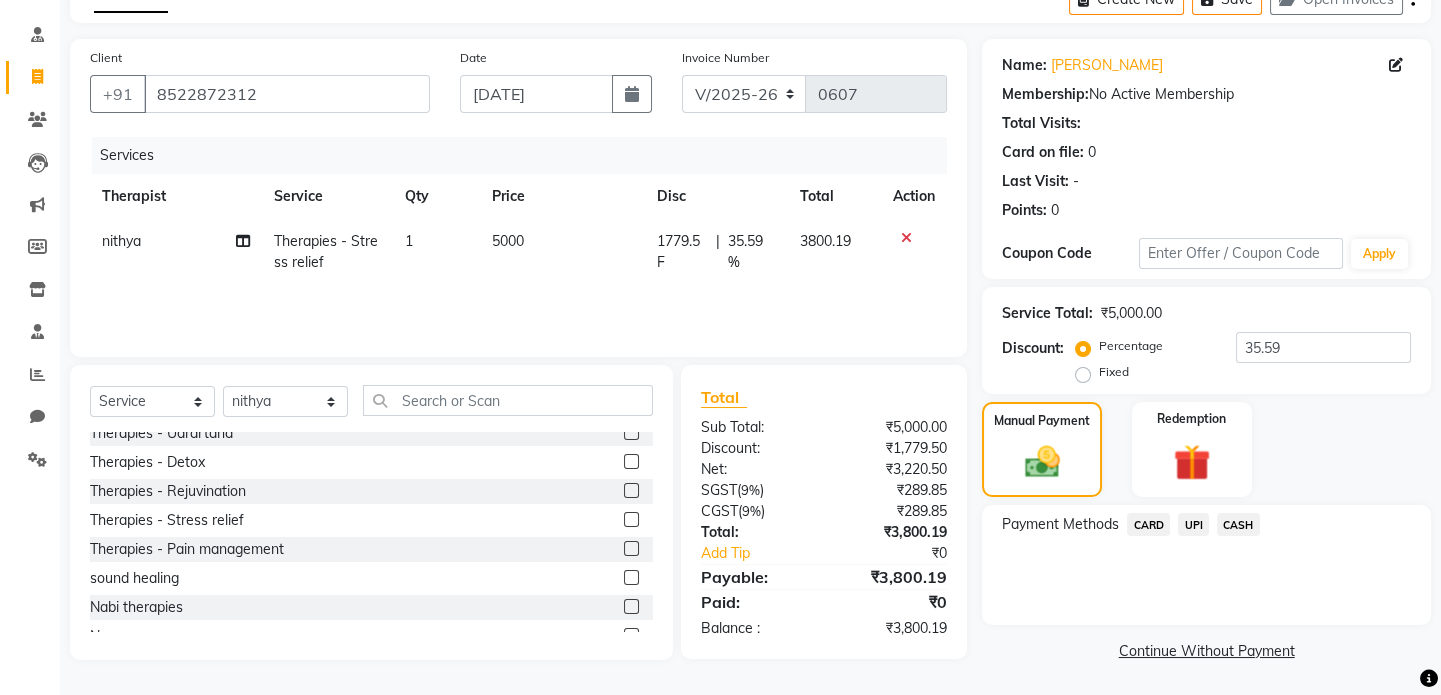 click on "UPI" 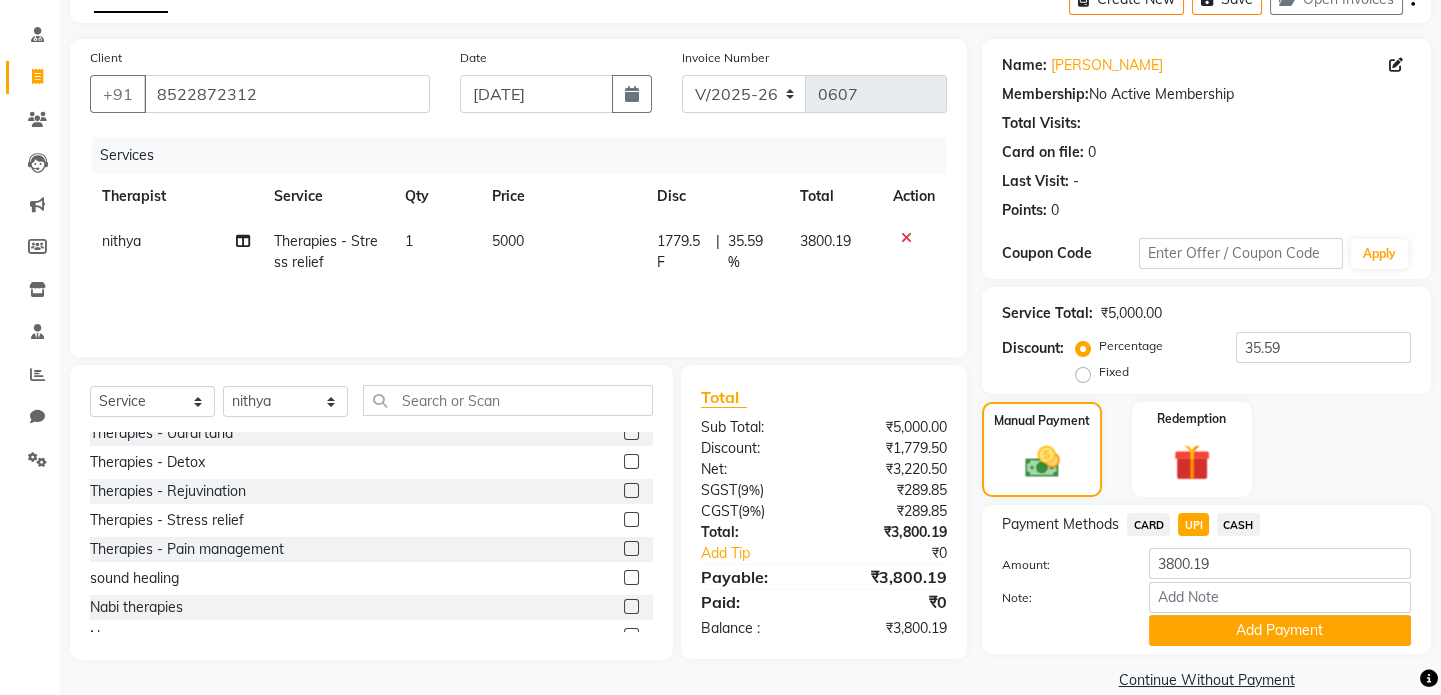 scroll, scrollTop: 140, scrollLeft: 0, axis: vertical 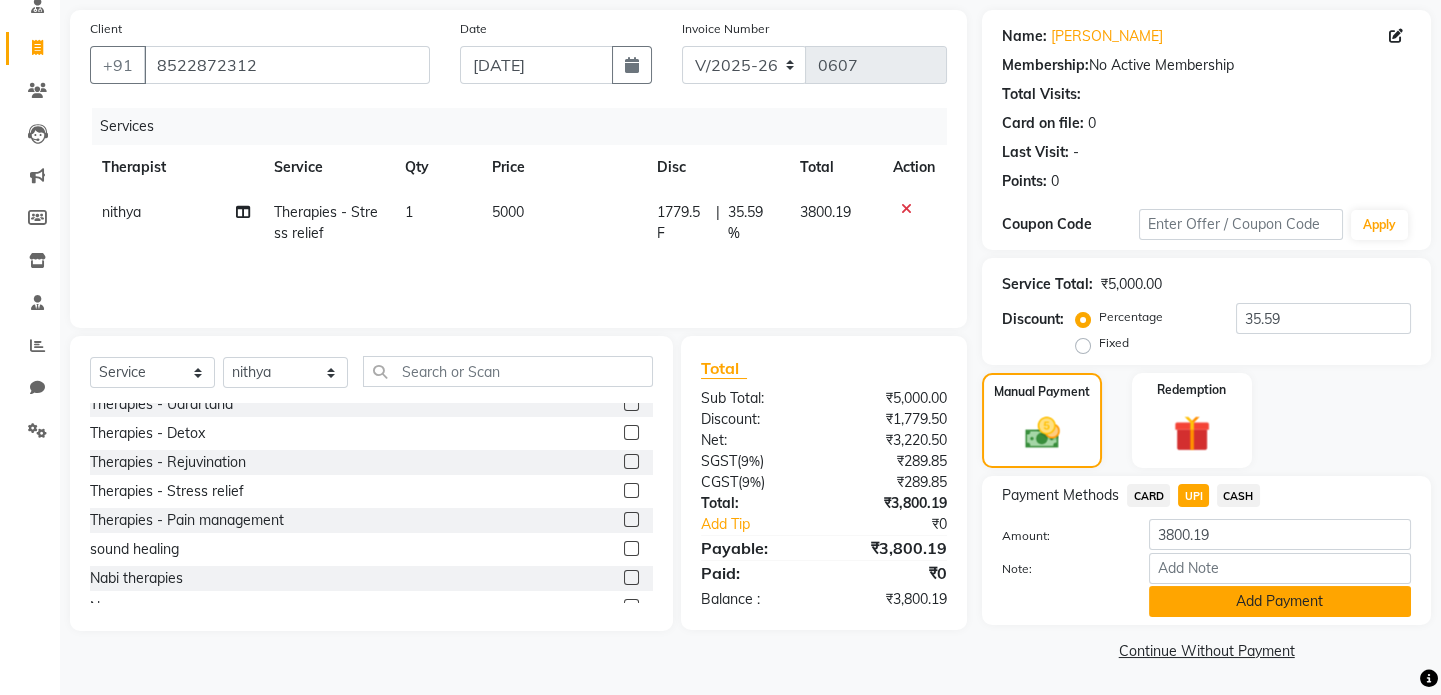click on "Add Payment" 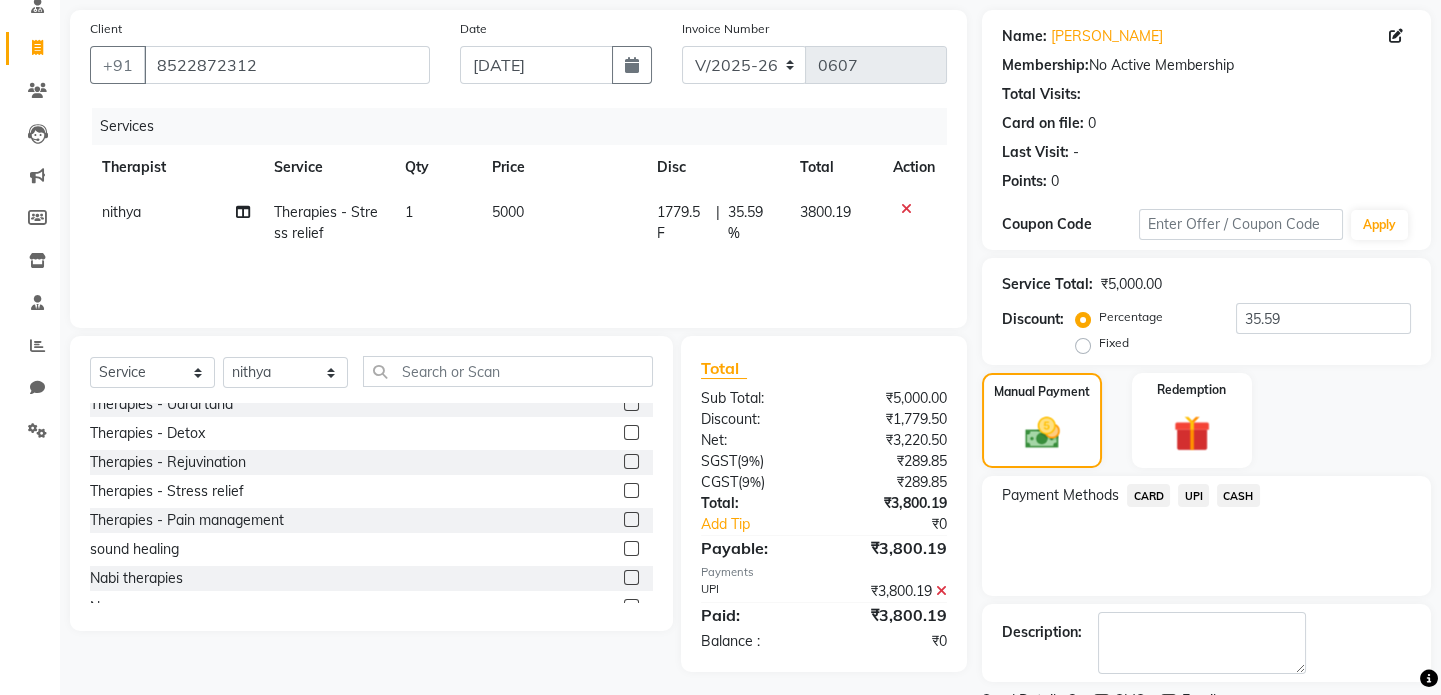 scroll, scrollTop: 223, scrollLeft: 0, axis: vertical 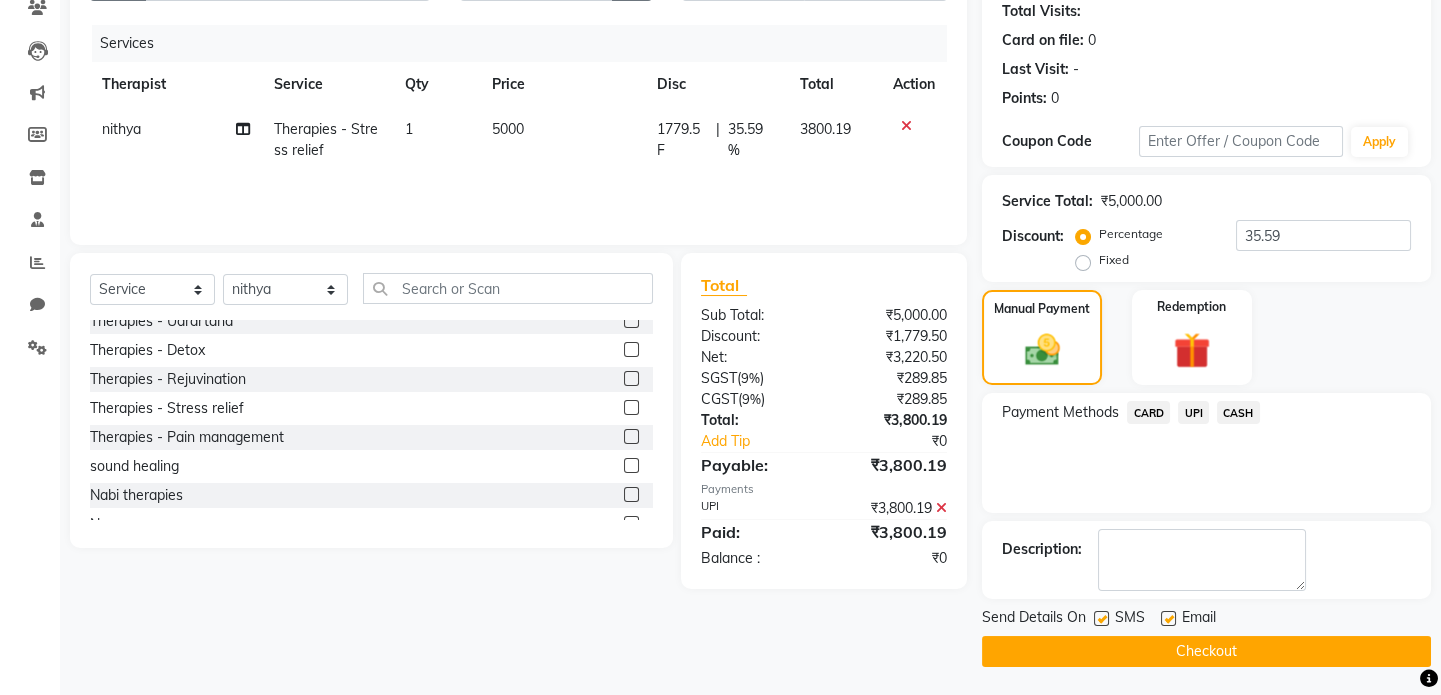click on "Checkout" 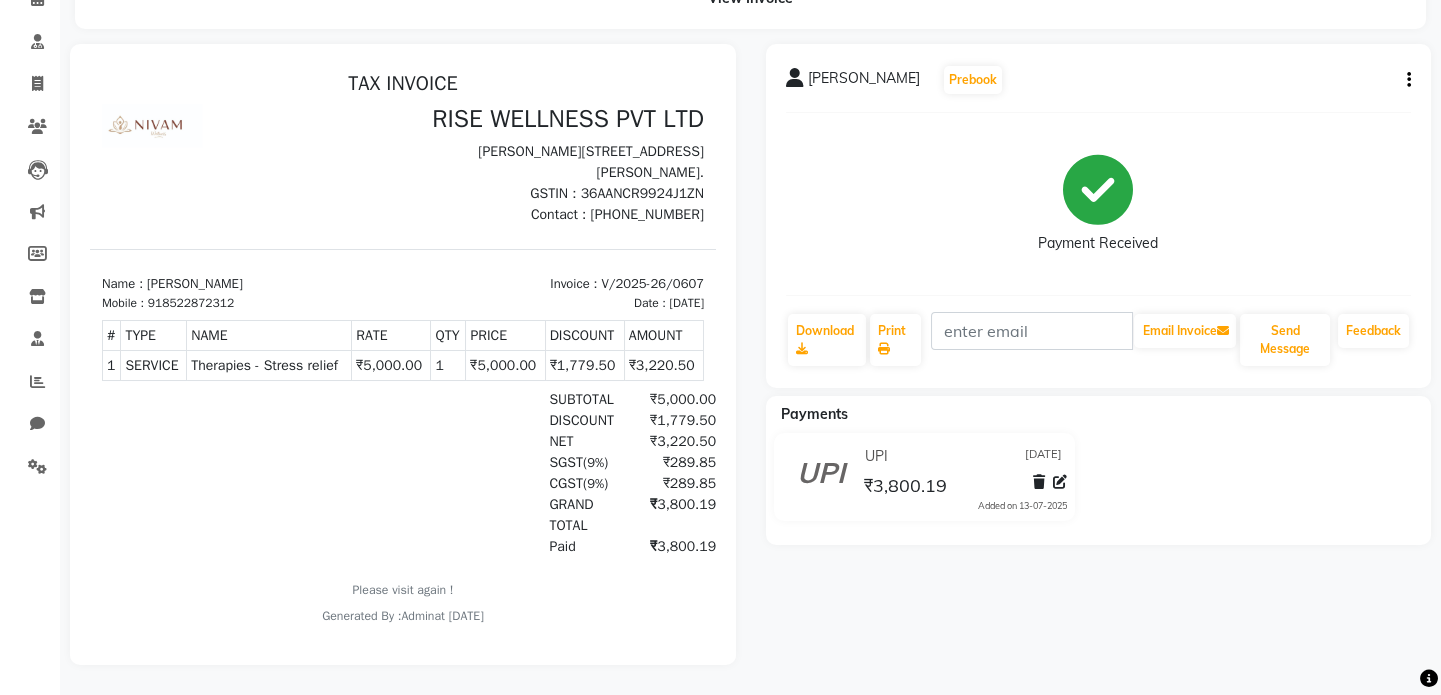 scroll, scrollTop: 15, scrollLeft: 0, axis: vertical 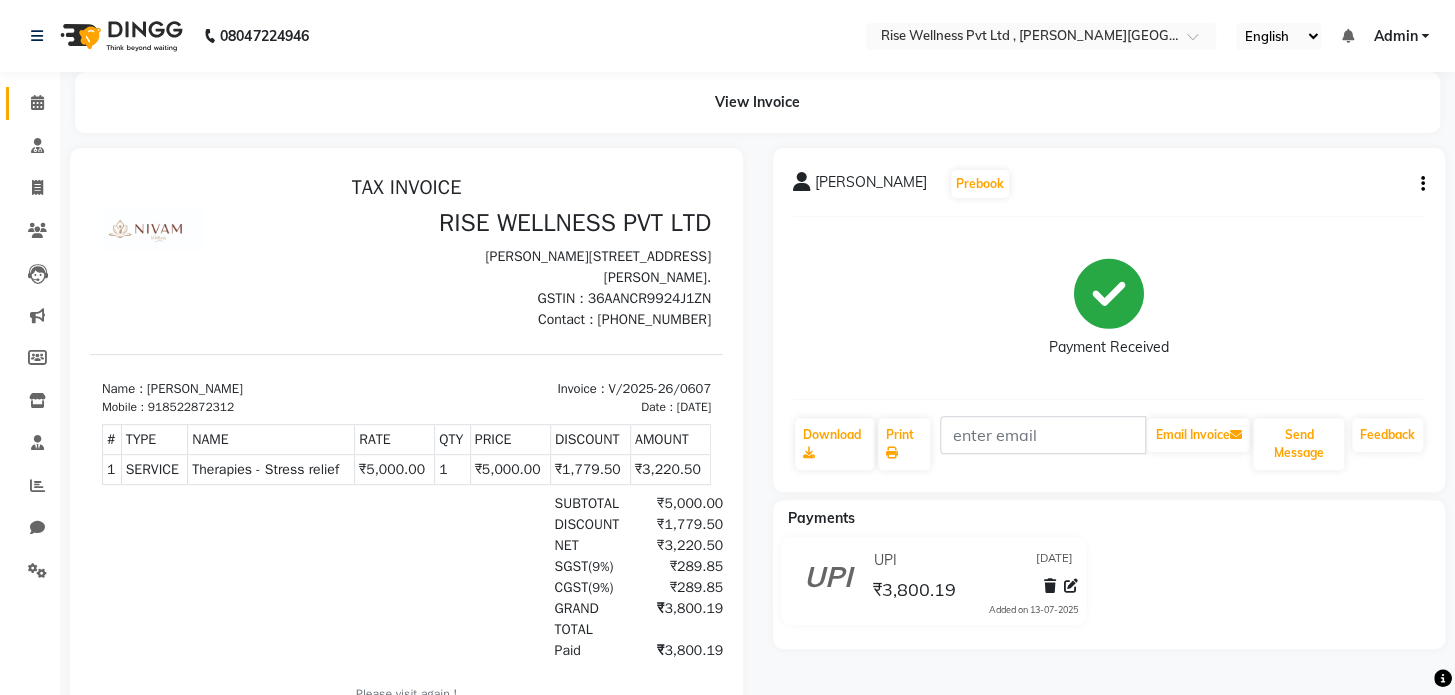 select on "7497" 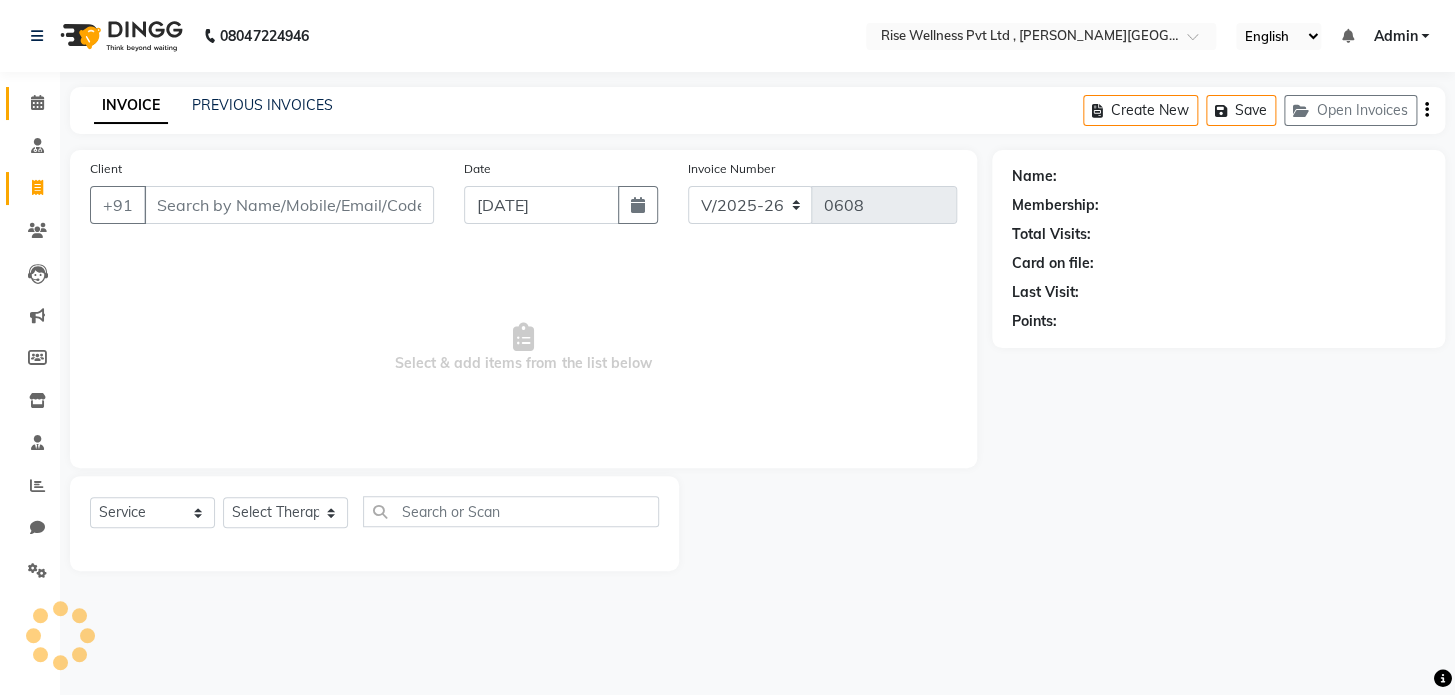 select on "V" 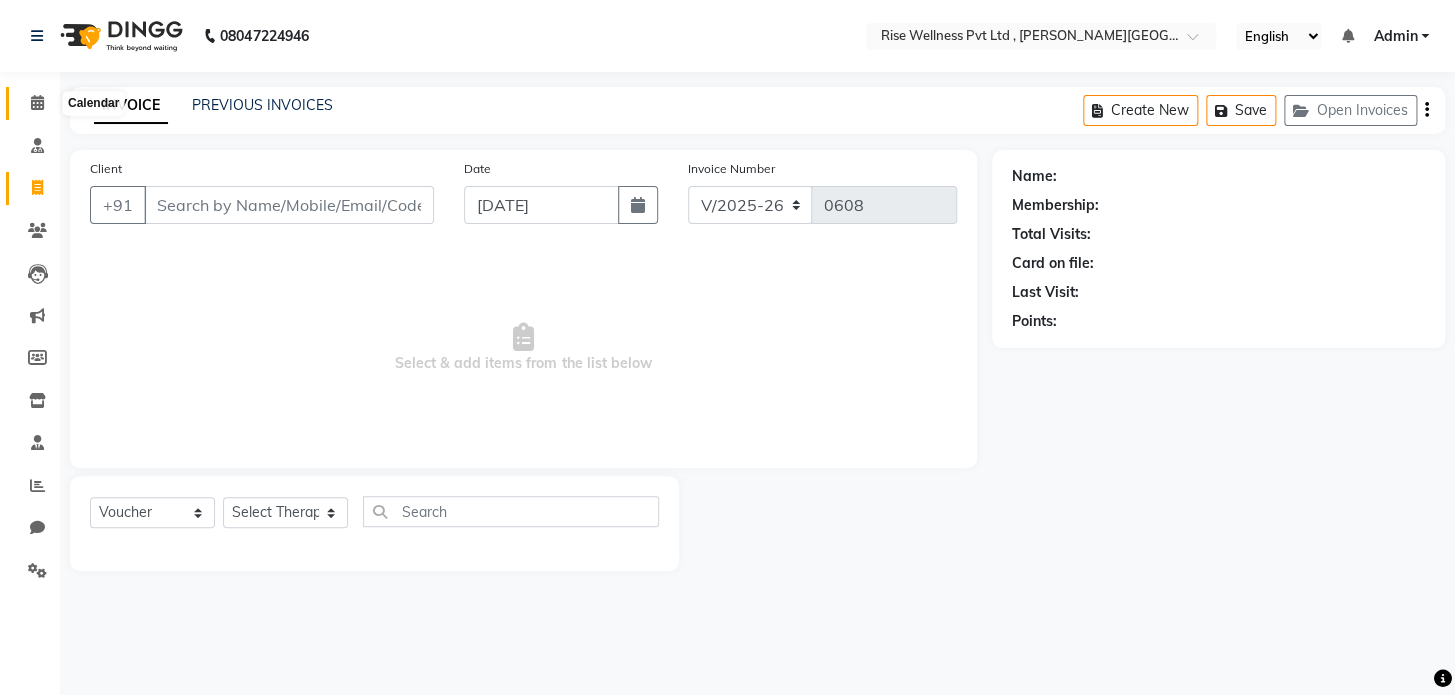 click 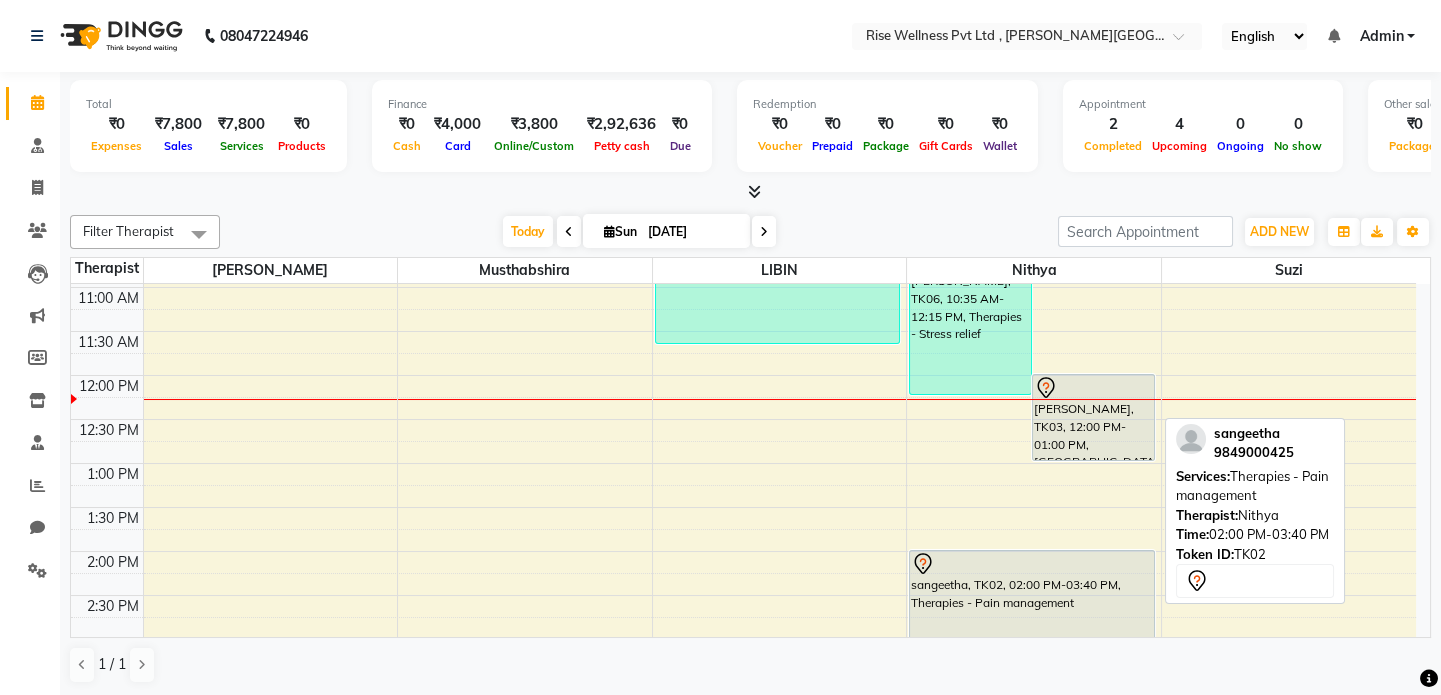 scroll, scrollTop: 181, scrollLeft: 0, axis: vertical 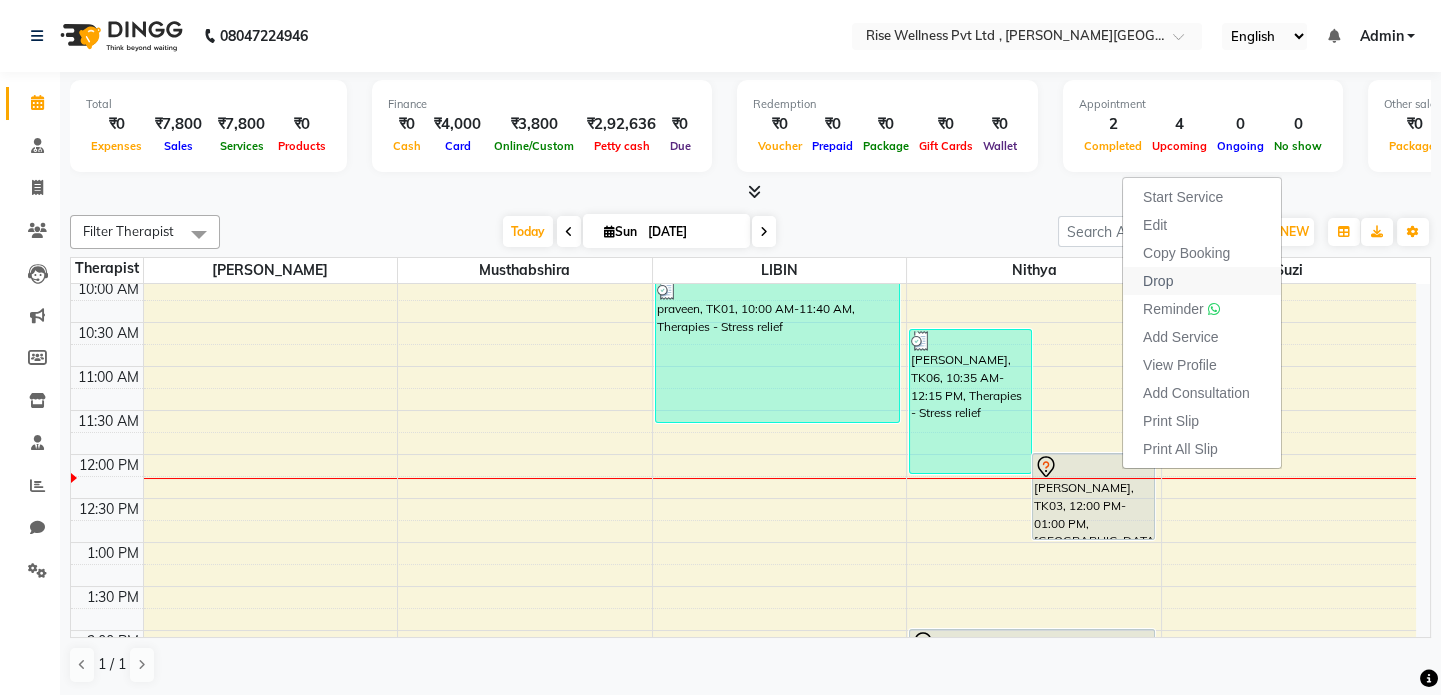 click on "Drop" at bounding box center (1158, 281) 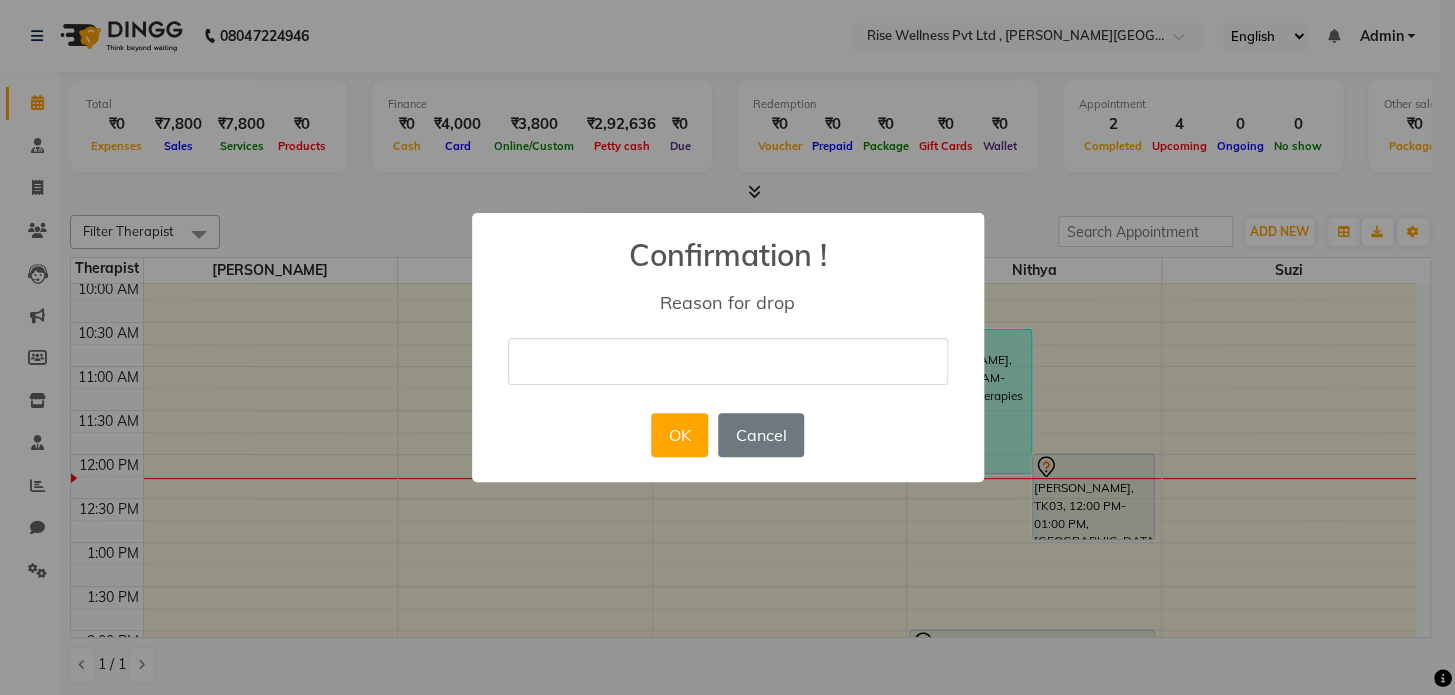 click at bounding box center [728, 361] 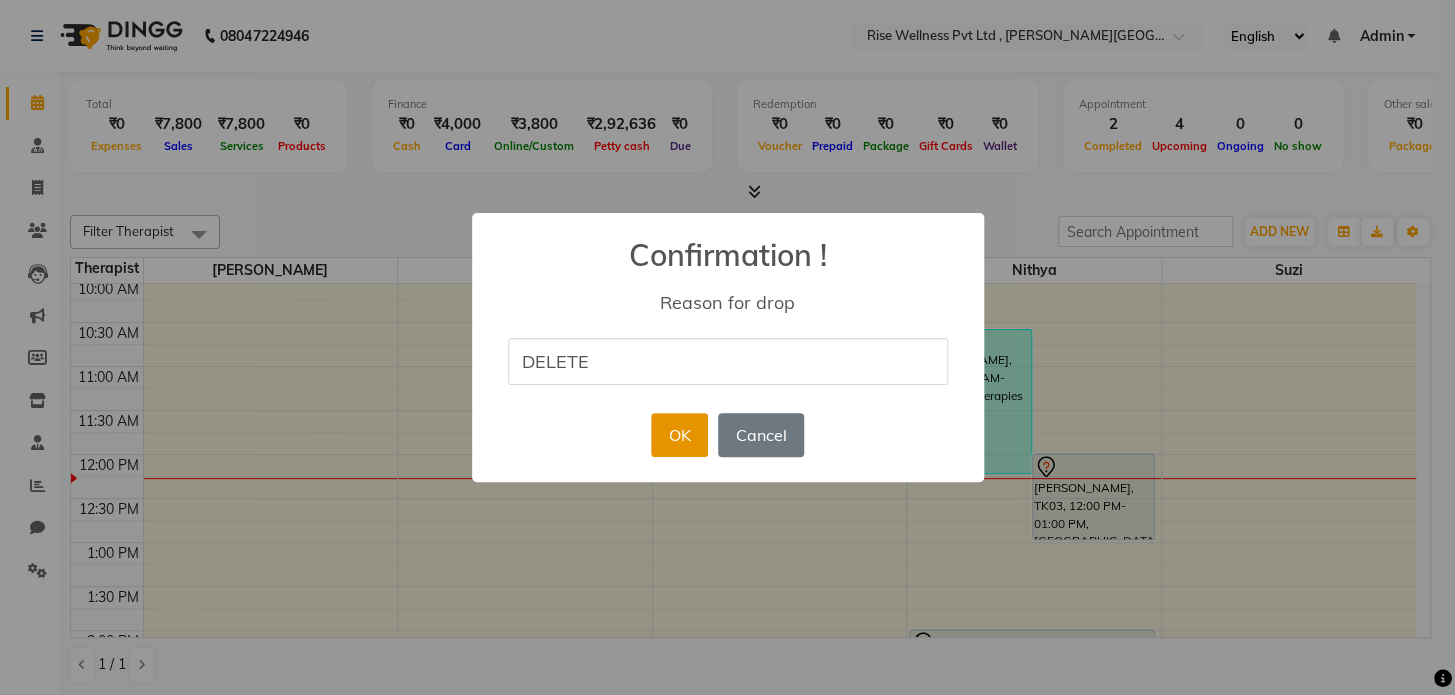 click on "OK" at bounding box center (679, 435) 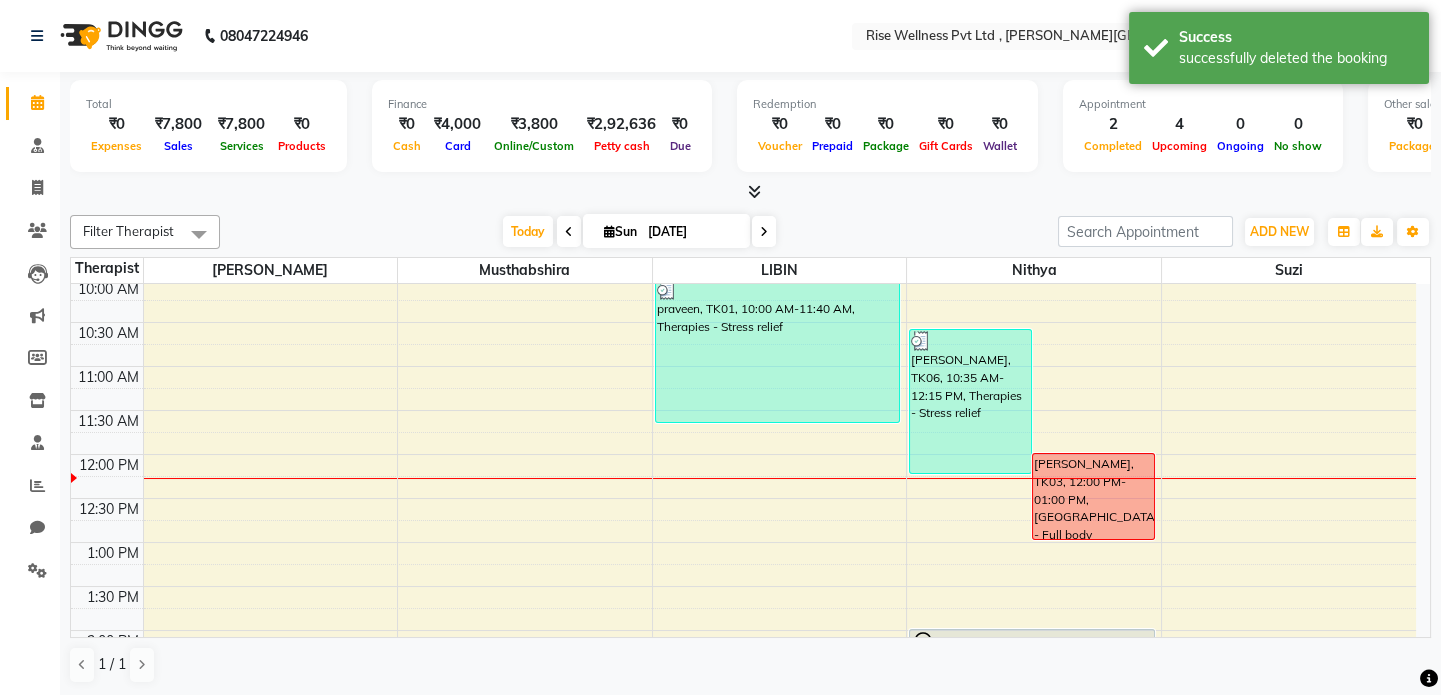 scroll, scrollTop: 272, scrollLeft: 0, axis: vertical 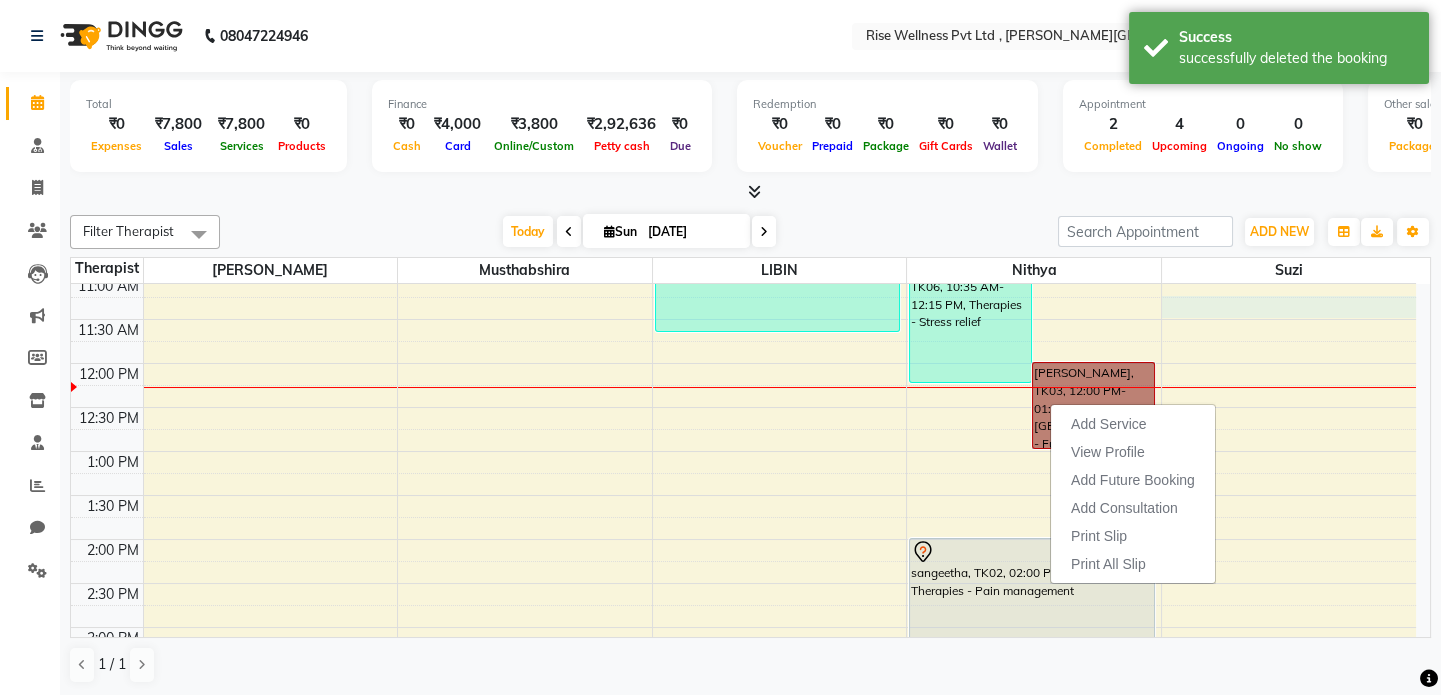 click on "8:00 AM 8:30 AM 9:00 AM 9:30 AM 10:00 AM 10:30 AM 11:00 AM 11:30 AM 12:00 PM 12:30 PM 1:00 PM 1:30 PM 2:00 PM 2:30 PM 3:00 PM 3:30 PM 4:00 PM 4:30 PM 5:00 PM 5:30 PM 6:00 PM 6:30 PM 7:00 PM 7:30 PM 8:00 PM 8:30 PM             [PERSON_NAME], TK04, 05:00 PM-06:00 PM, [GEOGRAPHIC_DATA] - Full body             [PERSON_NAME], TK05, 05:00 PM-06:00 PM, Abhyangam - Full body     praveen, TK01, 10:00 AM-11:40 AM, Therapies - Stress relief     [PERSON_NAME], TK06, 10:35 AM-12:15 PM, Therapies - Stress relief    [PERSON_NAME], TK03, 12:00 PM-01:00 PM, Abhyangam - Full body             sangeetha, TK02, 02:00 PM-03:40 PM, Therapies - Pain management" at bounding box center [743, 583] 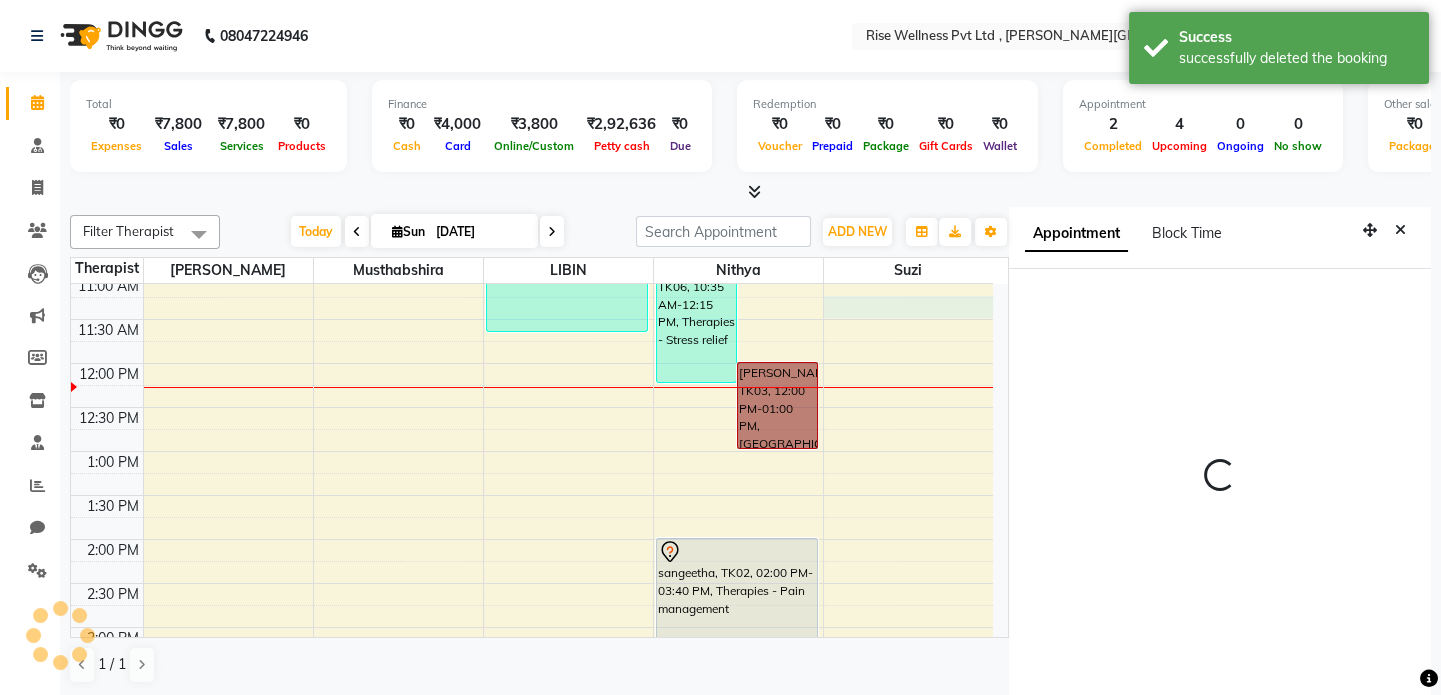 scroll, scrollTop: 8, scrollLeft: 0, axis: vertical 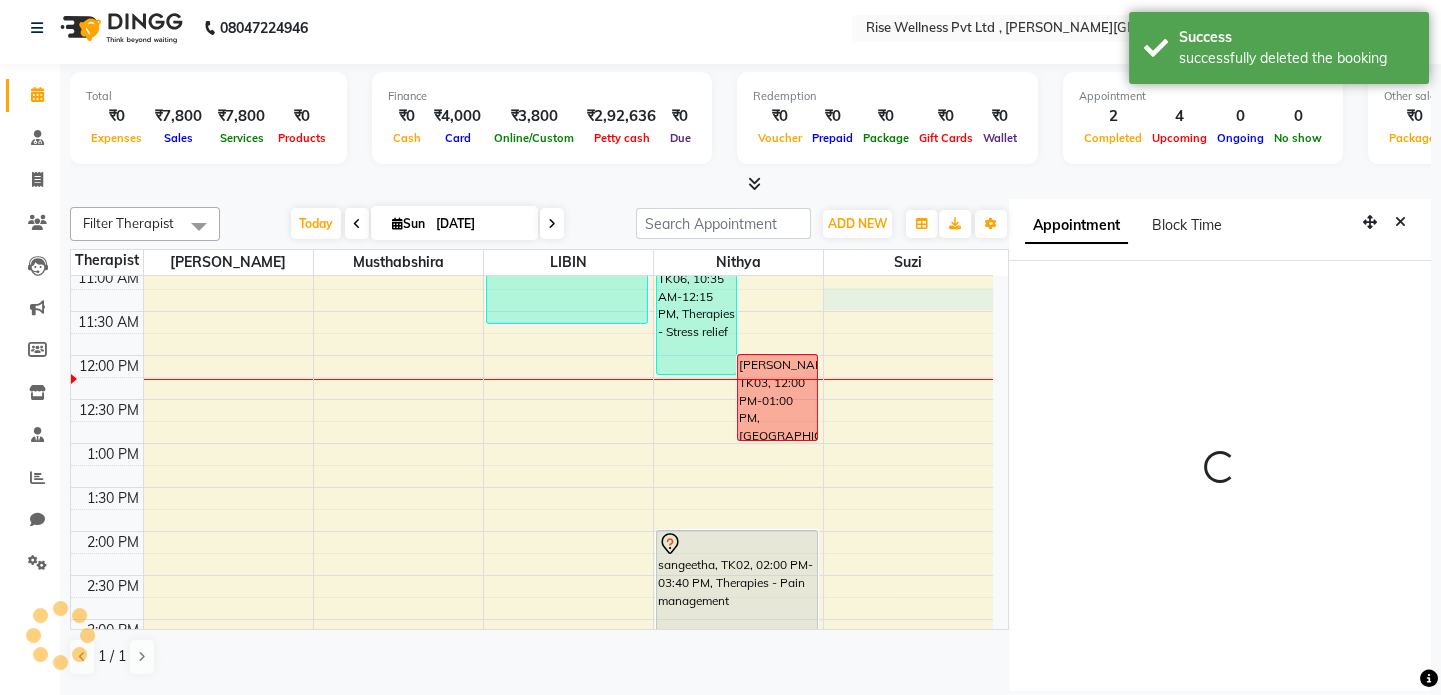 select on "675" 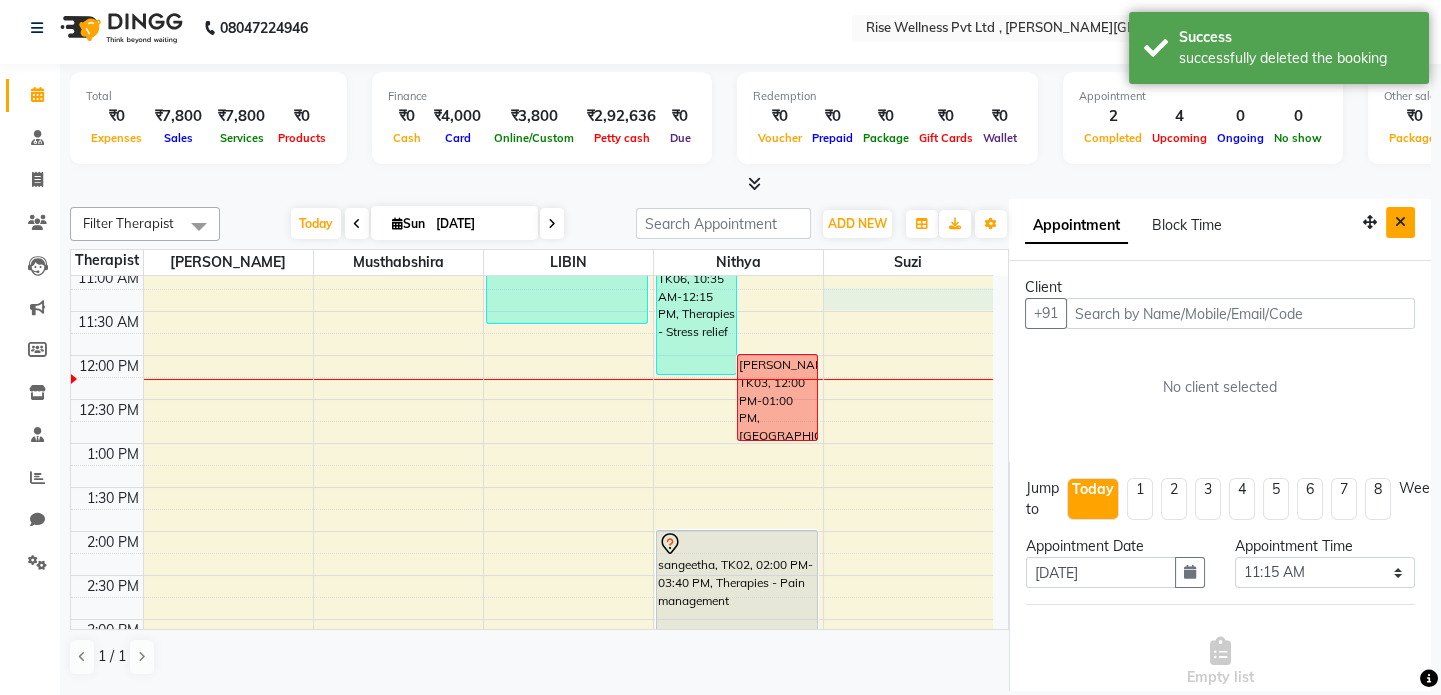 click at bounding box center [1400, 222] 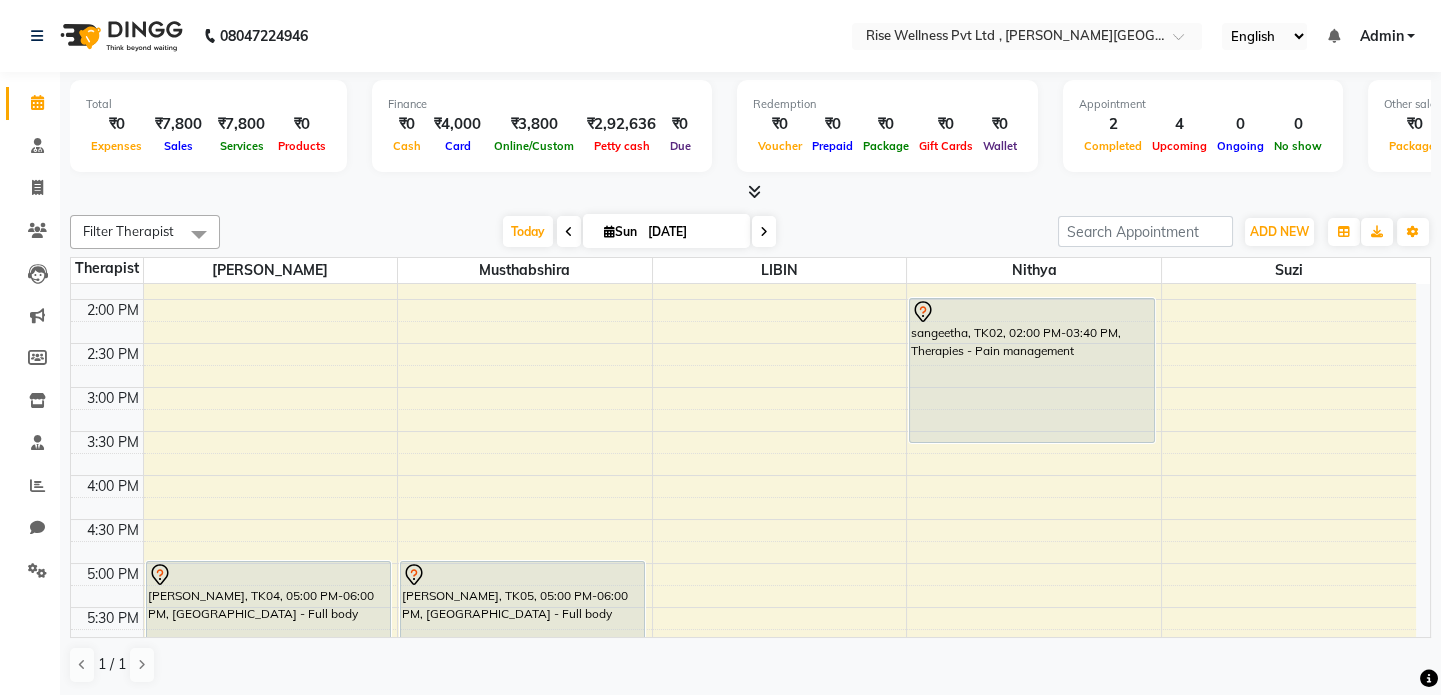 scroll, scrollTop: 603, scrollLeft: 0, axis: vertical 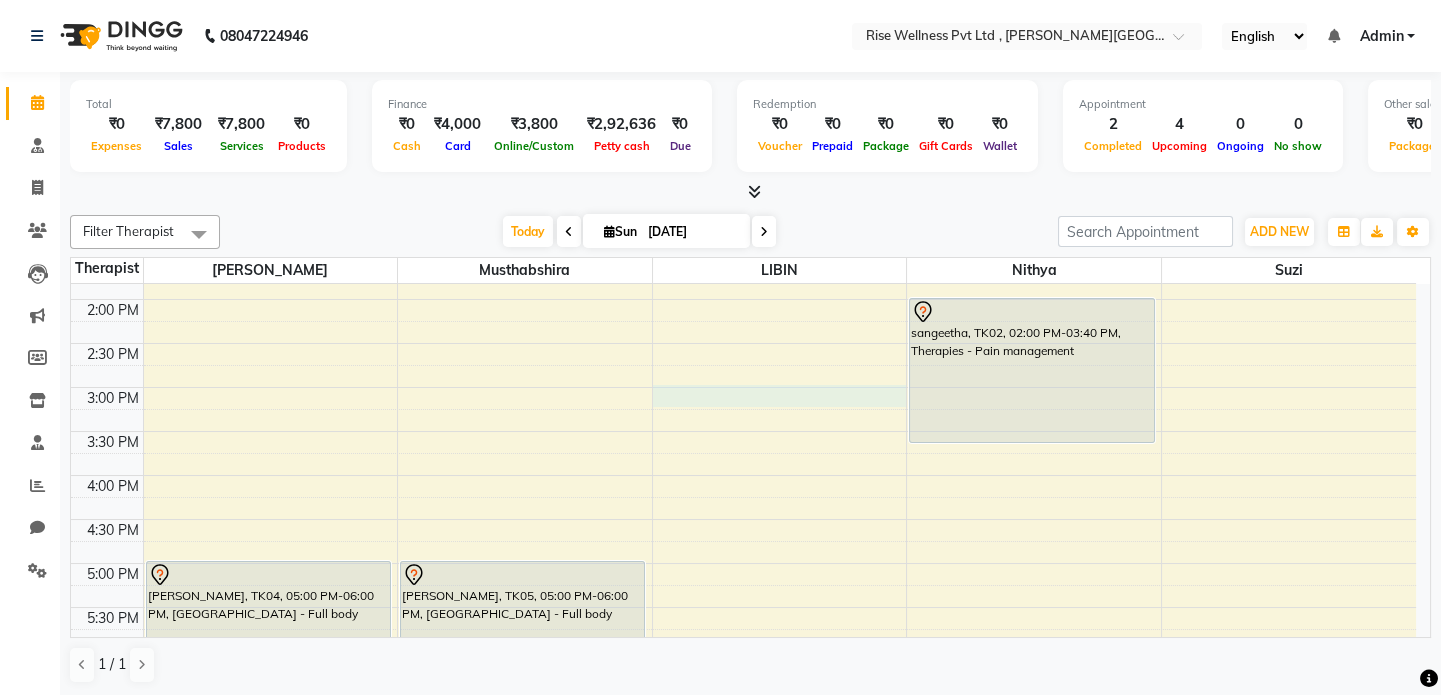 click on "8:00 AM 8:30 AM 9:00 AM 9:30 AM 10:00 AM 10:30 AM 11:00 AM 11:30 AM 12:00 PM 12:30 PM 1:00 PM 1:30 PM 2:00 PM 2:30 PM 3:00 PM 3:30 PM 4:00 PM 4:30 PM 5:00 PM 5:30 PM 6:00 PM 6:30 PM 7:00 PM 7:30 PM 8:00 PM 8:30 PM             [PERSON_NAME], TK04, 05:00 PM-06:00 PM, [GEOGRAPHIC_DATA] - Full body             [PERSON_NAME], TK05, 05:00 PM-06:00 PM, Abhyangam - Full body     praveen, TK01, 10:00 AM-11:40 AM, Therapies - Stress relief     [PERSON_NAME], TK06, 10:35 AM-12:15 PM, Therapies - Stress relief    [PERSON_NAME], TK03, 12:00 PM-01:00 PM, Abhyangam - Full body             sangeetha, TK02, 02:00 PM-03:40 PM, Therapies - Pain management" at bounding box center (743, 343) 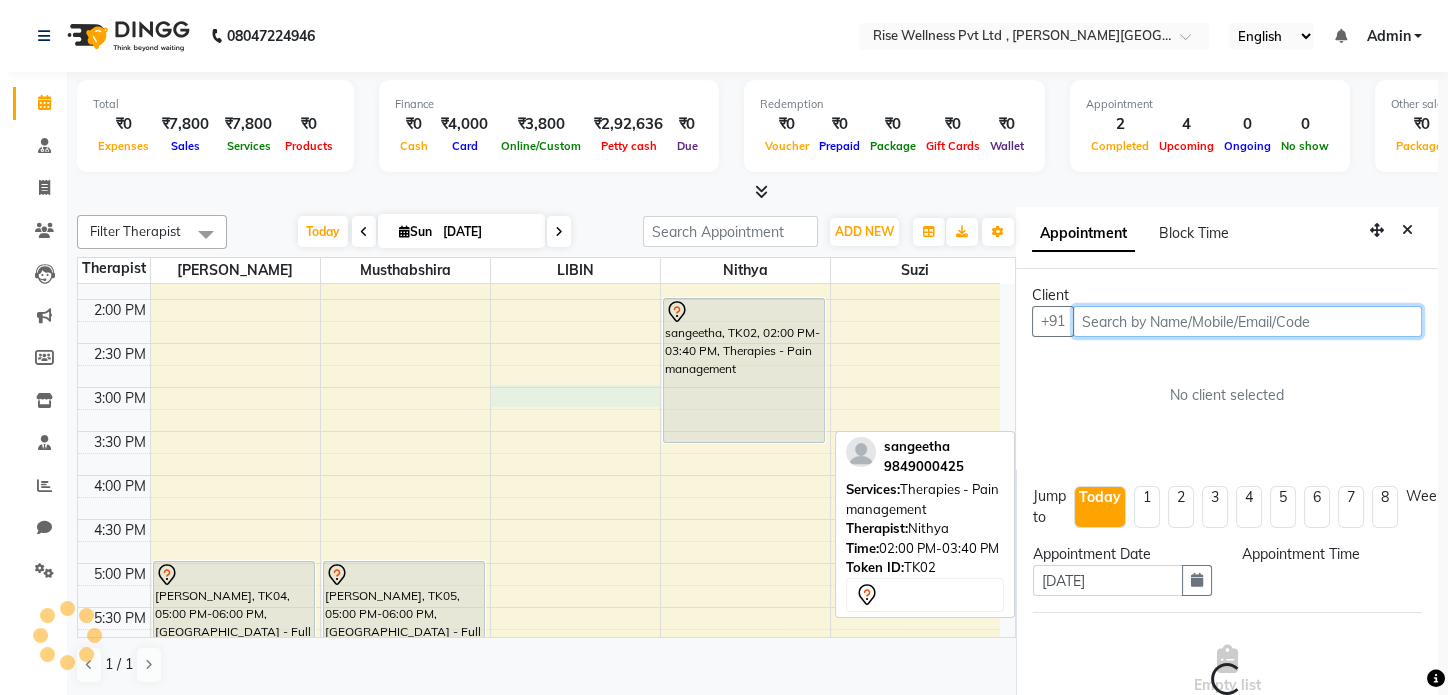 scroll, scrollTop: 8, scrollLeft: 0, axis: vertical 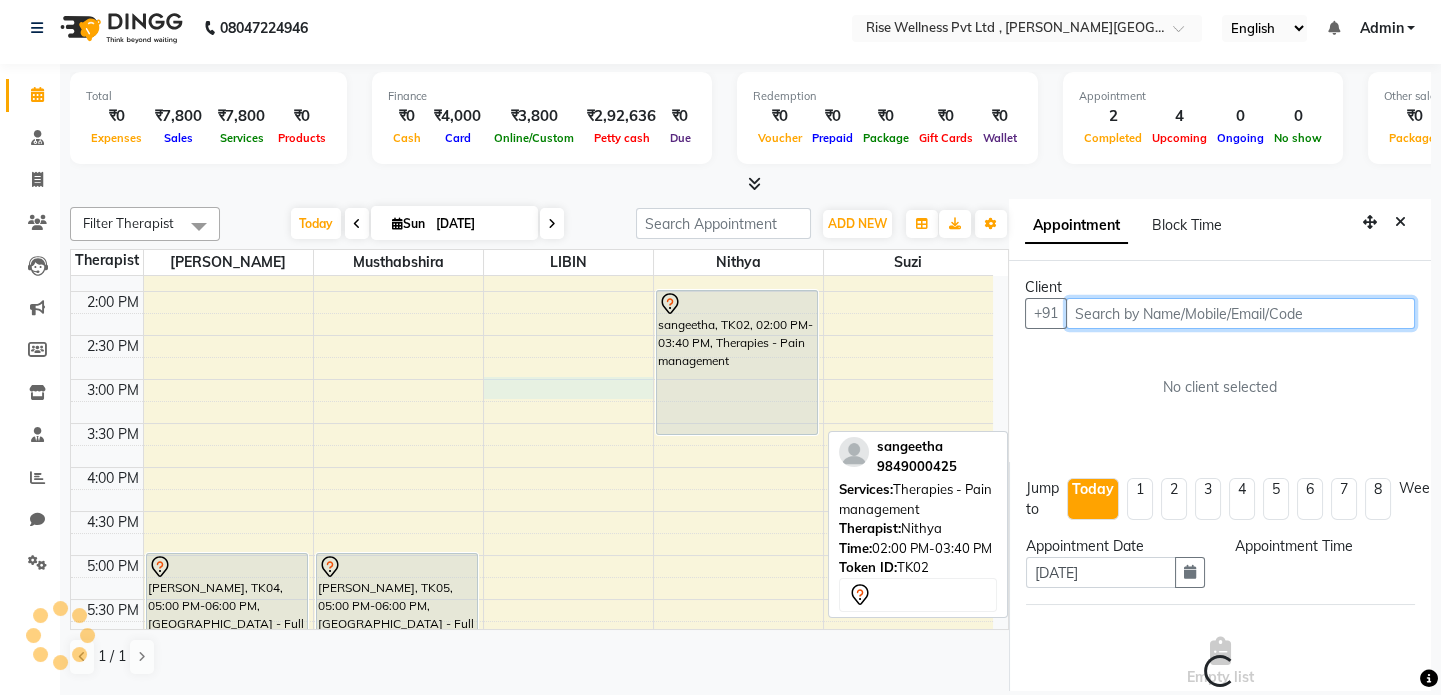 select on "900" 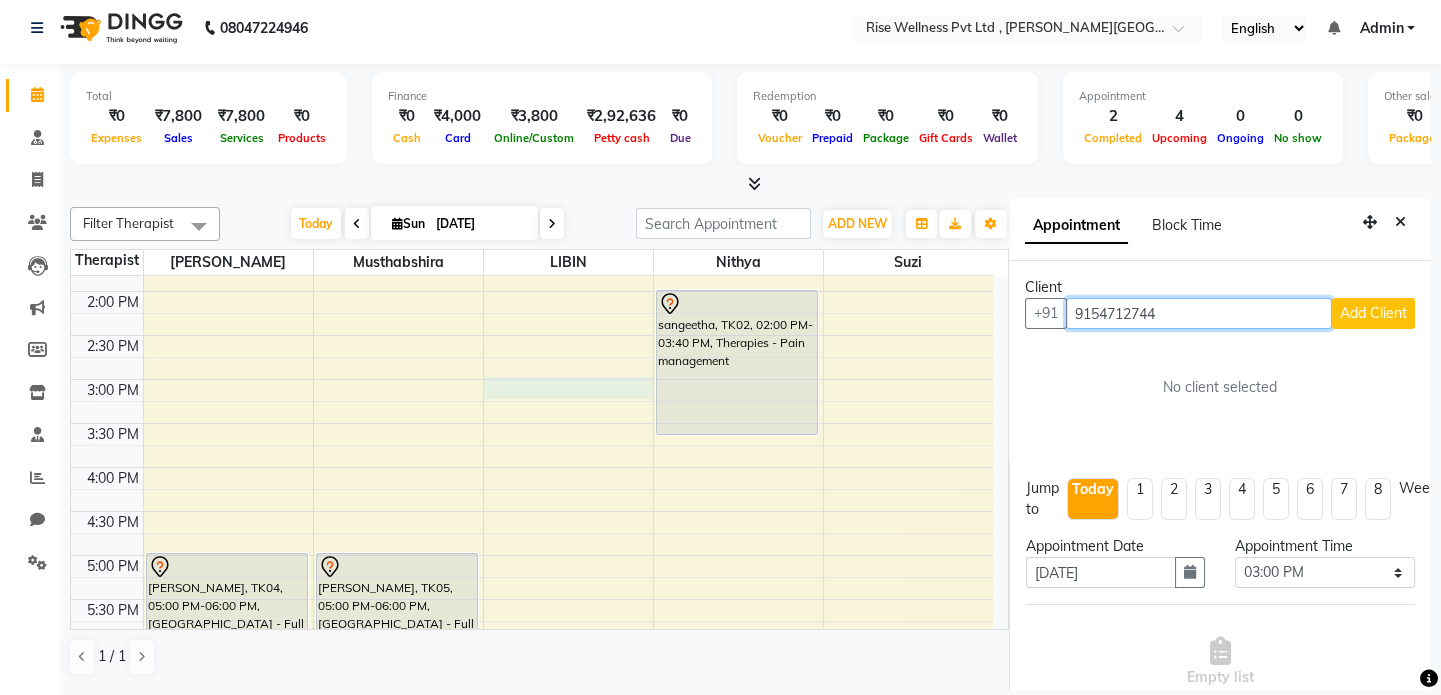 type on "9154712744" 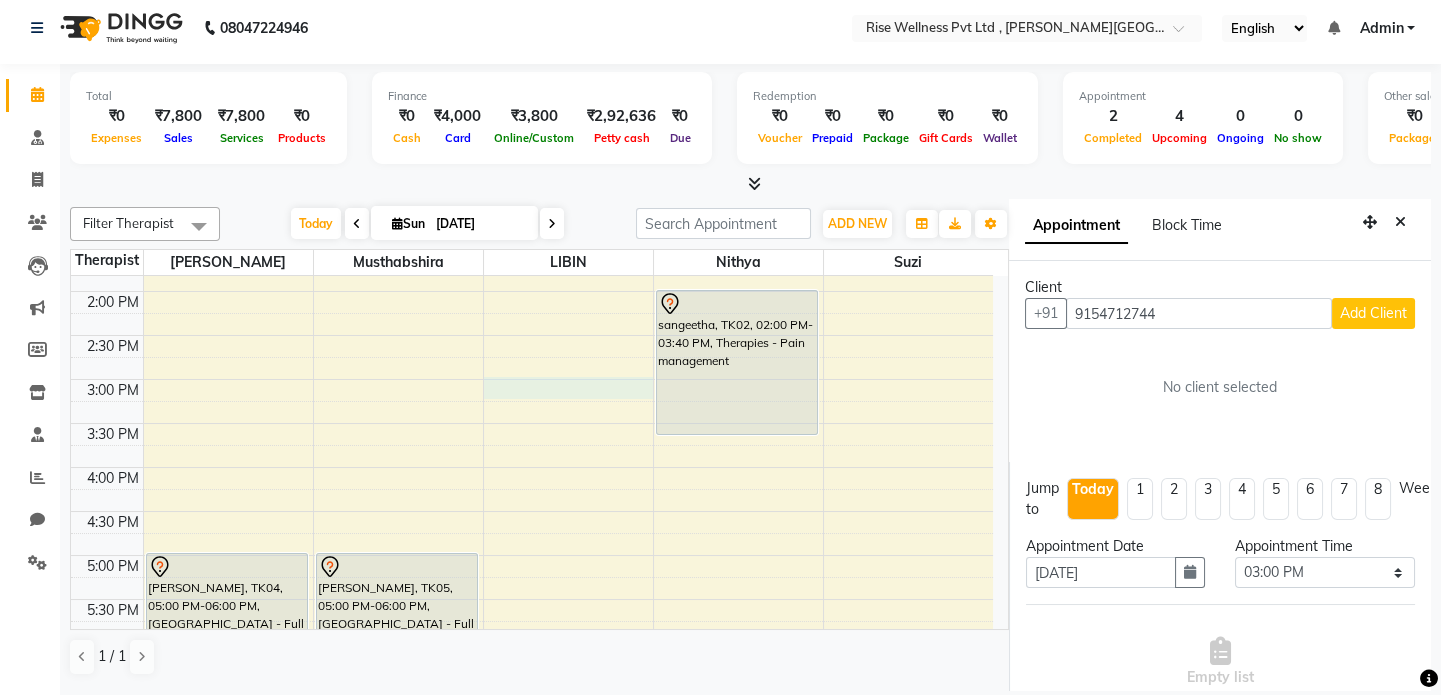 click on "Add Client" at bounding box center [1373, 313] 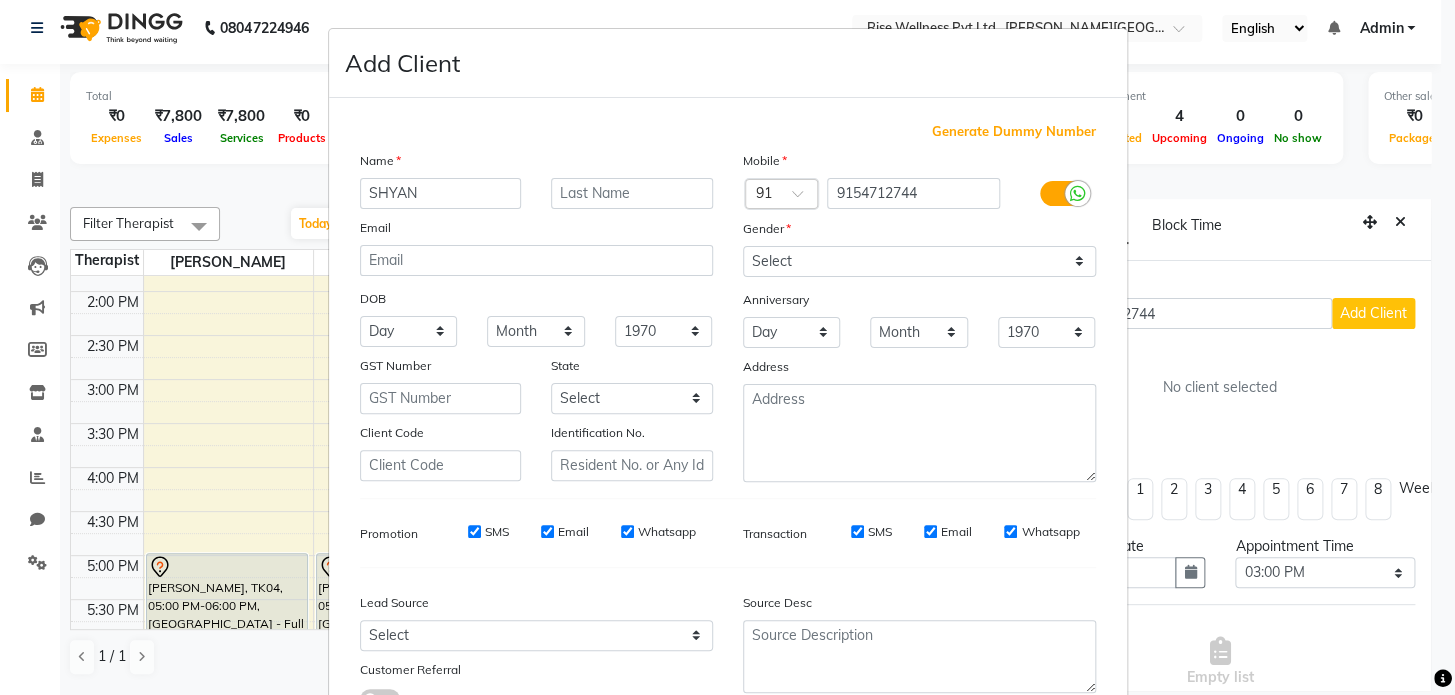 type on "SHYAN" 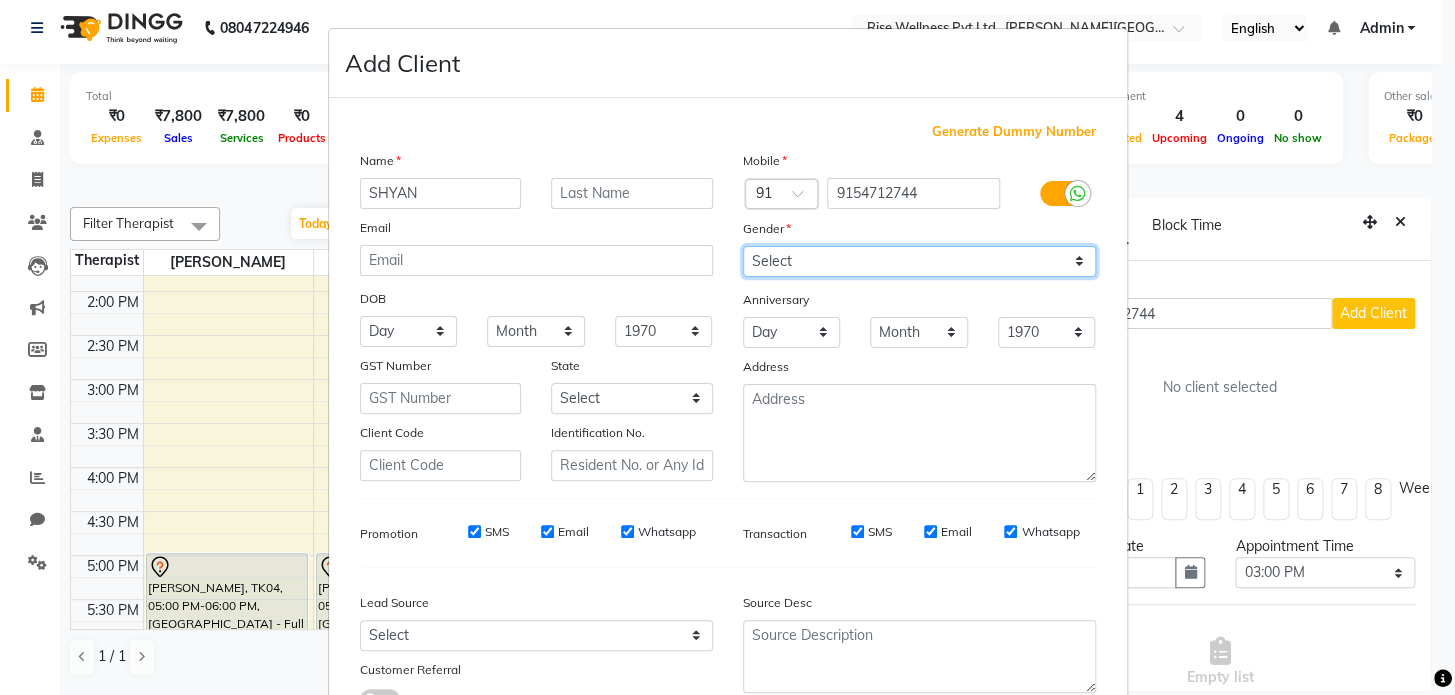 click on "Select [DEMOGRAPHIC_DATA] [DEMOGRAPHIC_DATA] Other Prefer Not To Say" at bounding box center [919, 261] 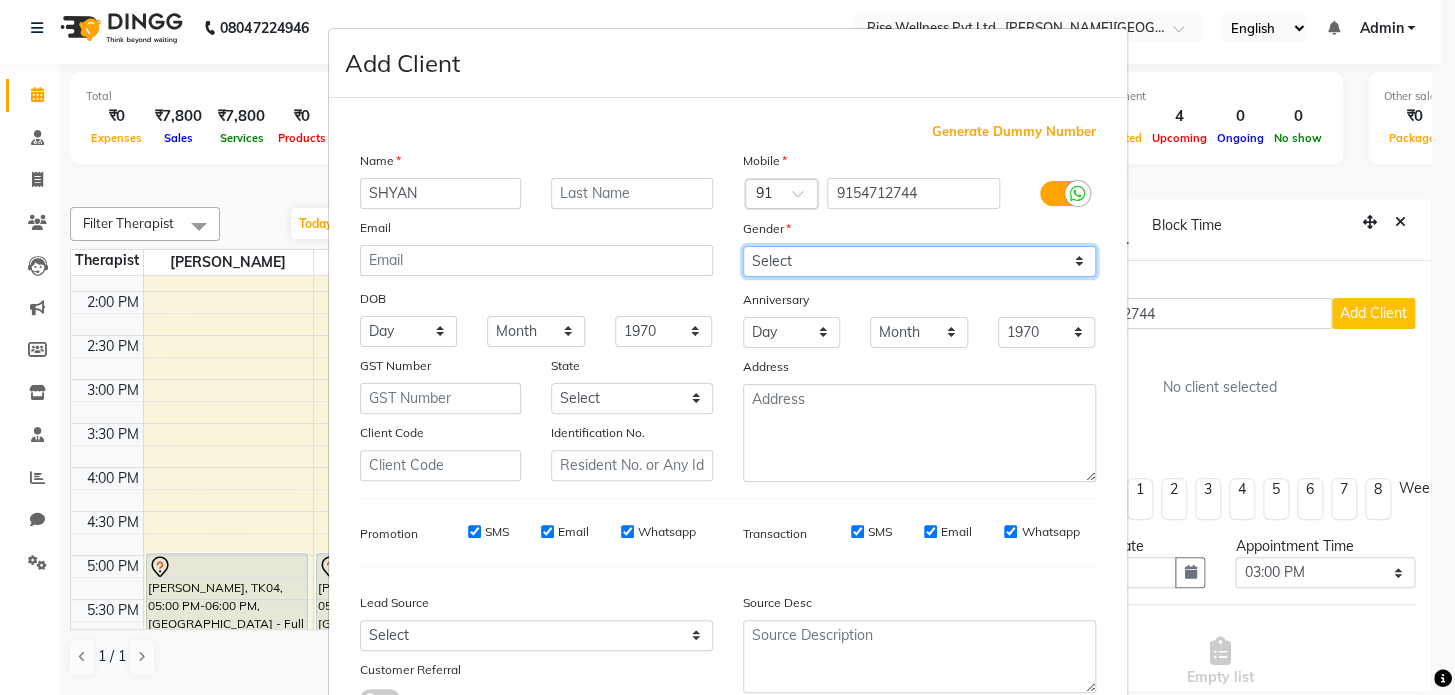 select on "[DEMOGRAPHIC_DATA]" 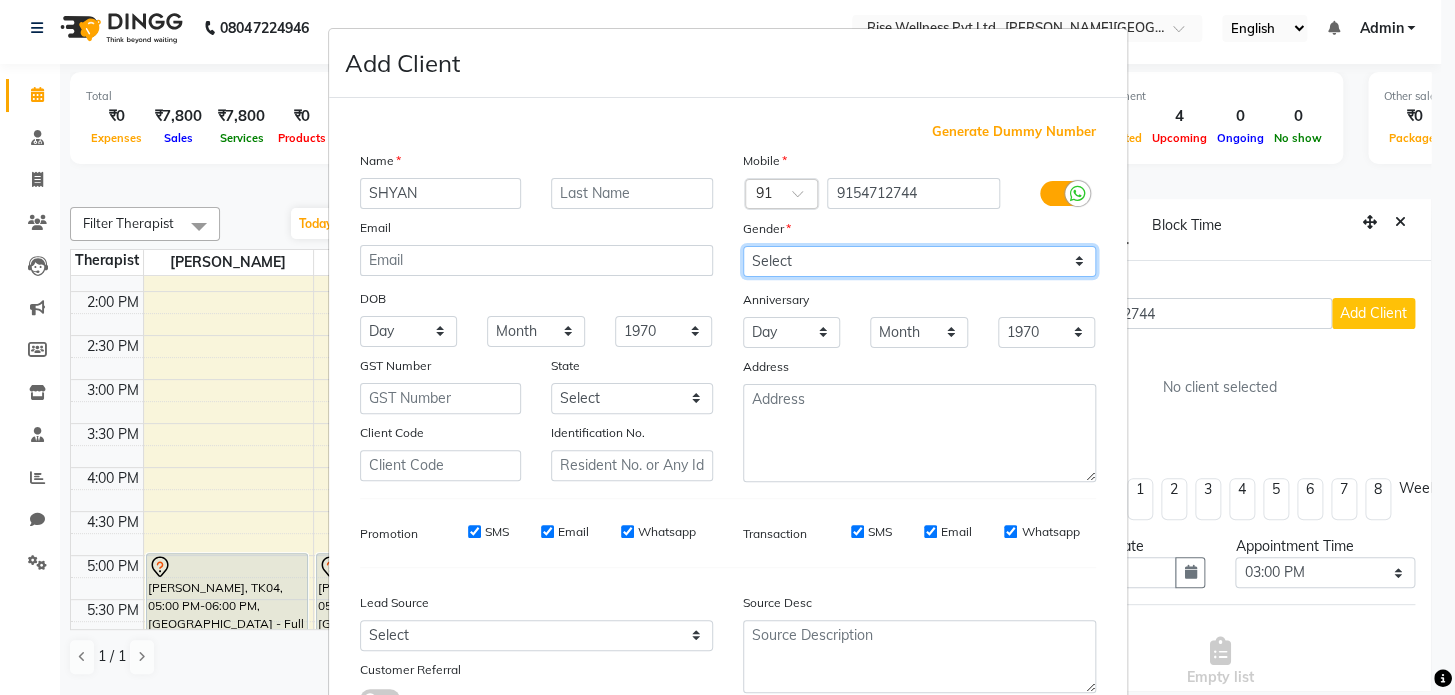 click on "Select [DEMOGRAPHIC_DATA] [DEMOGRAPHIC_DATA] Other Prefer Not To Say" at bounding box center (919, 261) 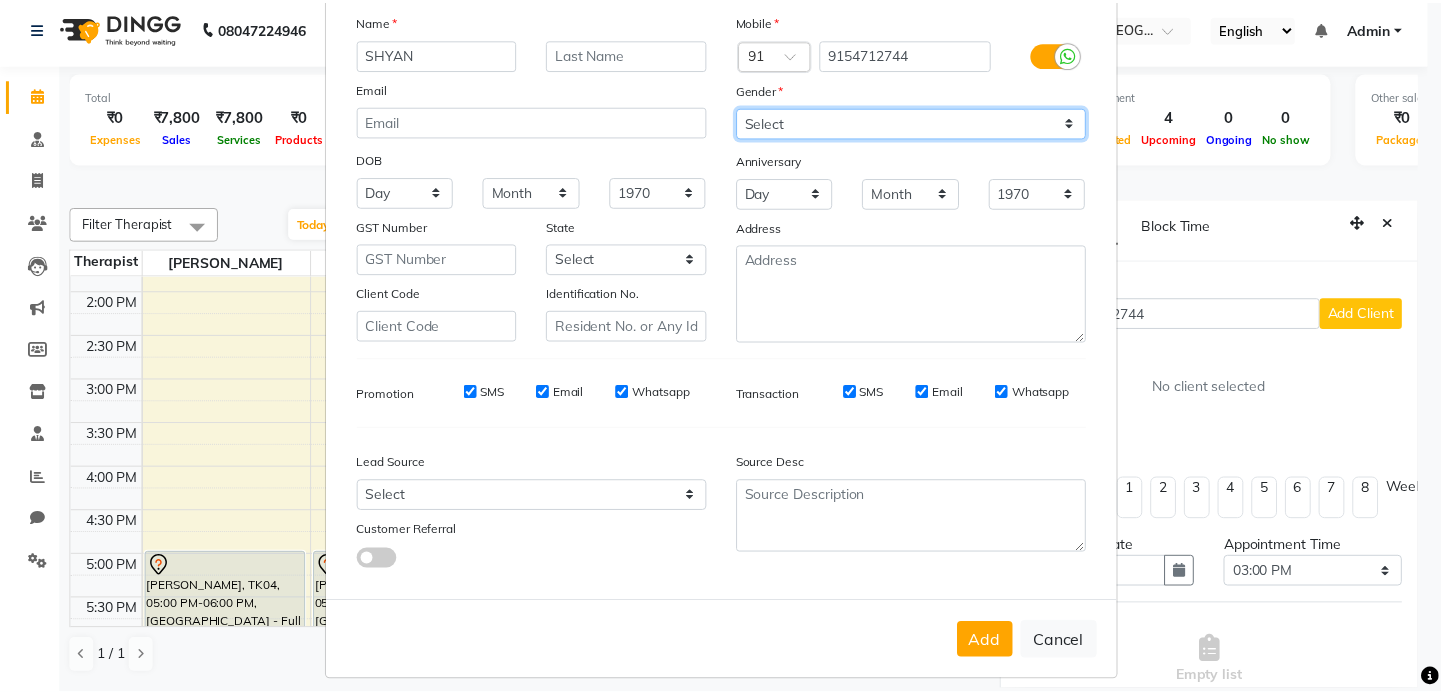 scroll, scrollTop: 158, scrollLeft: 0, axis: vertical 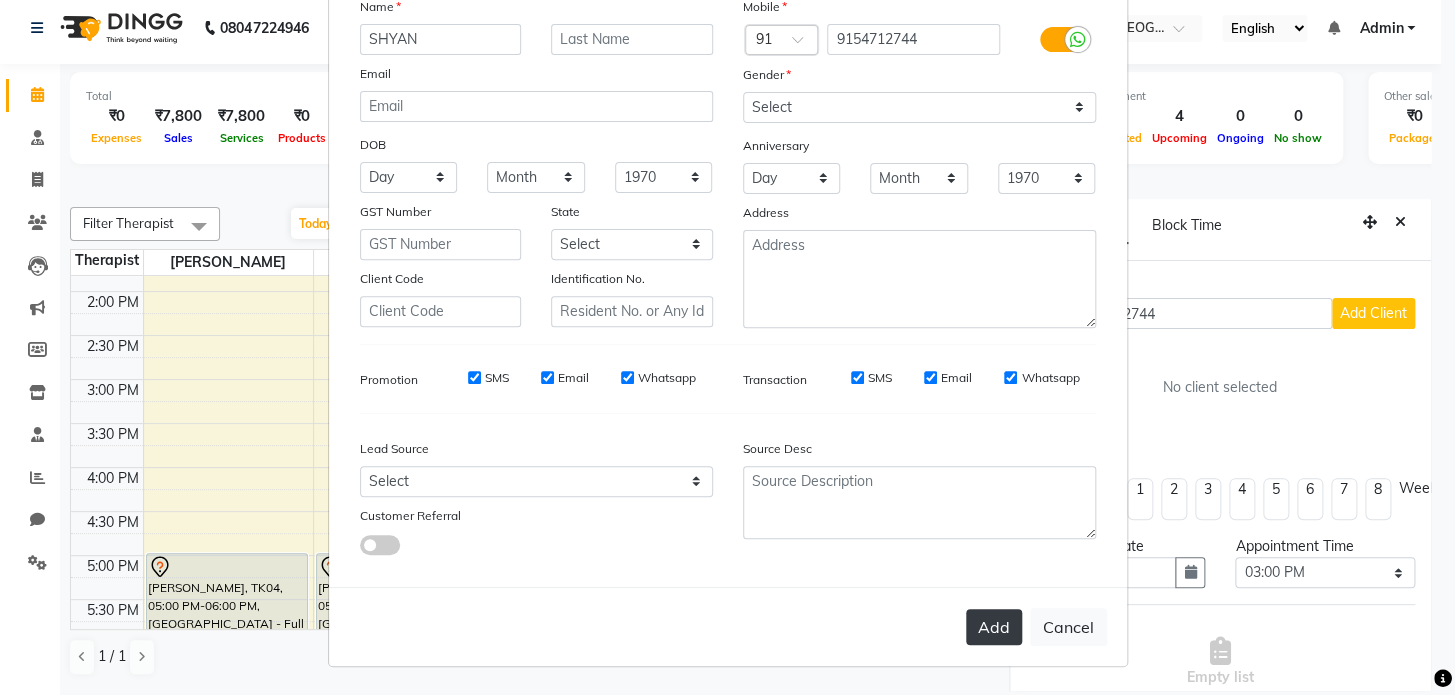 click on "Add" at bounding box center [994, 627] 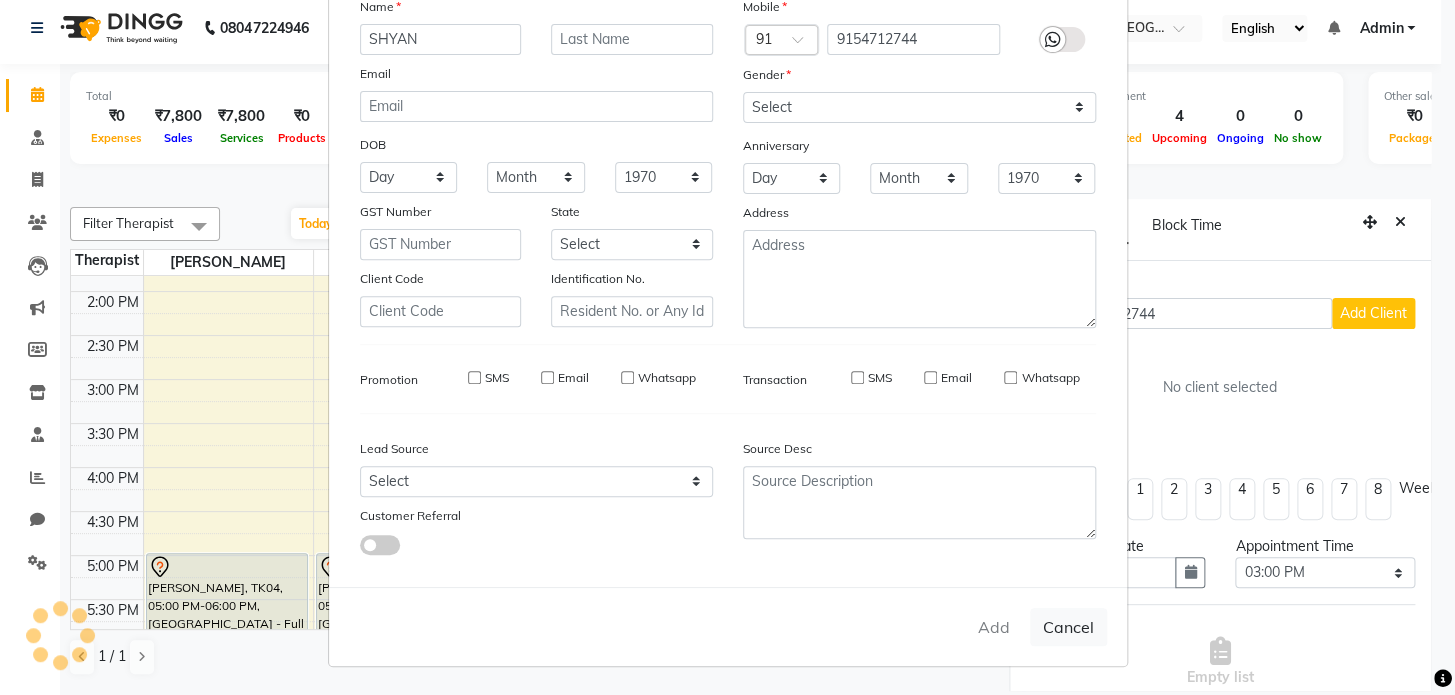 type 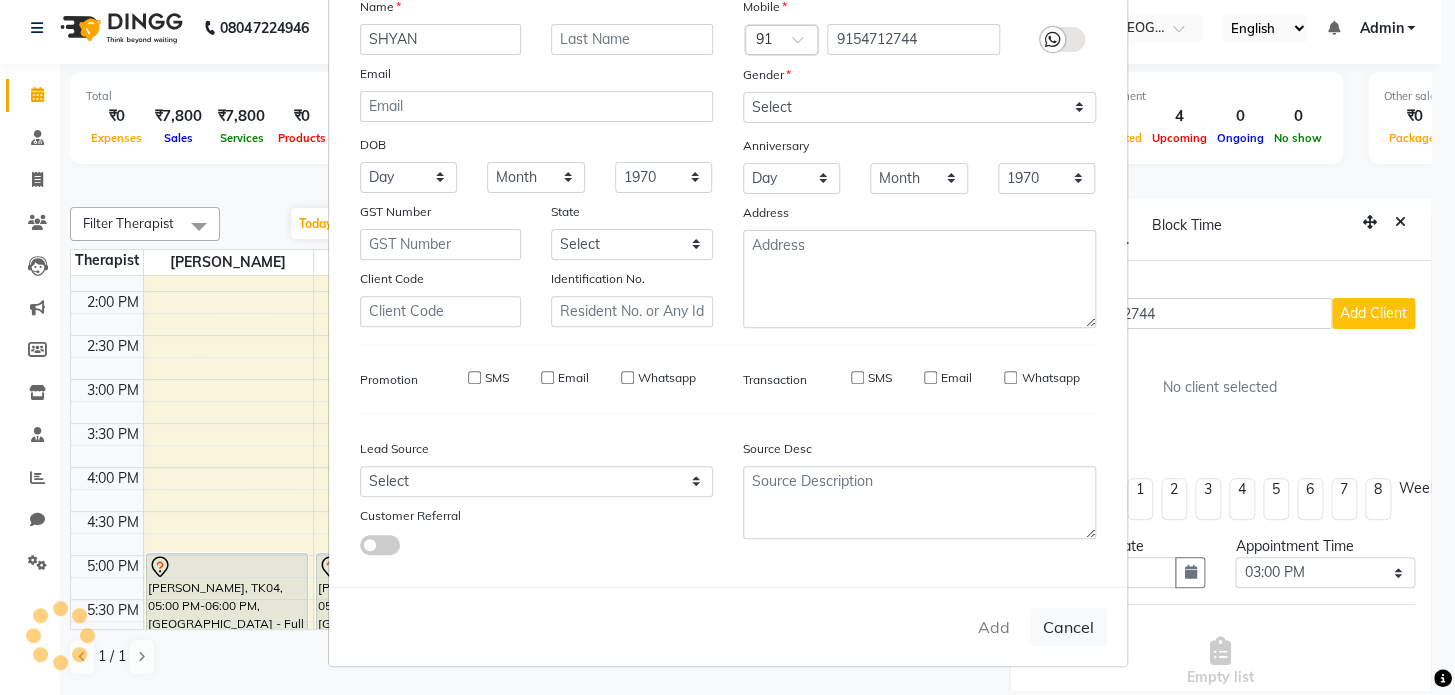 select 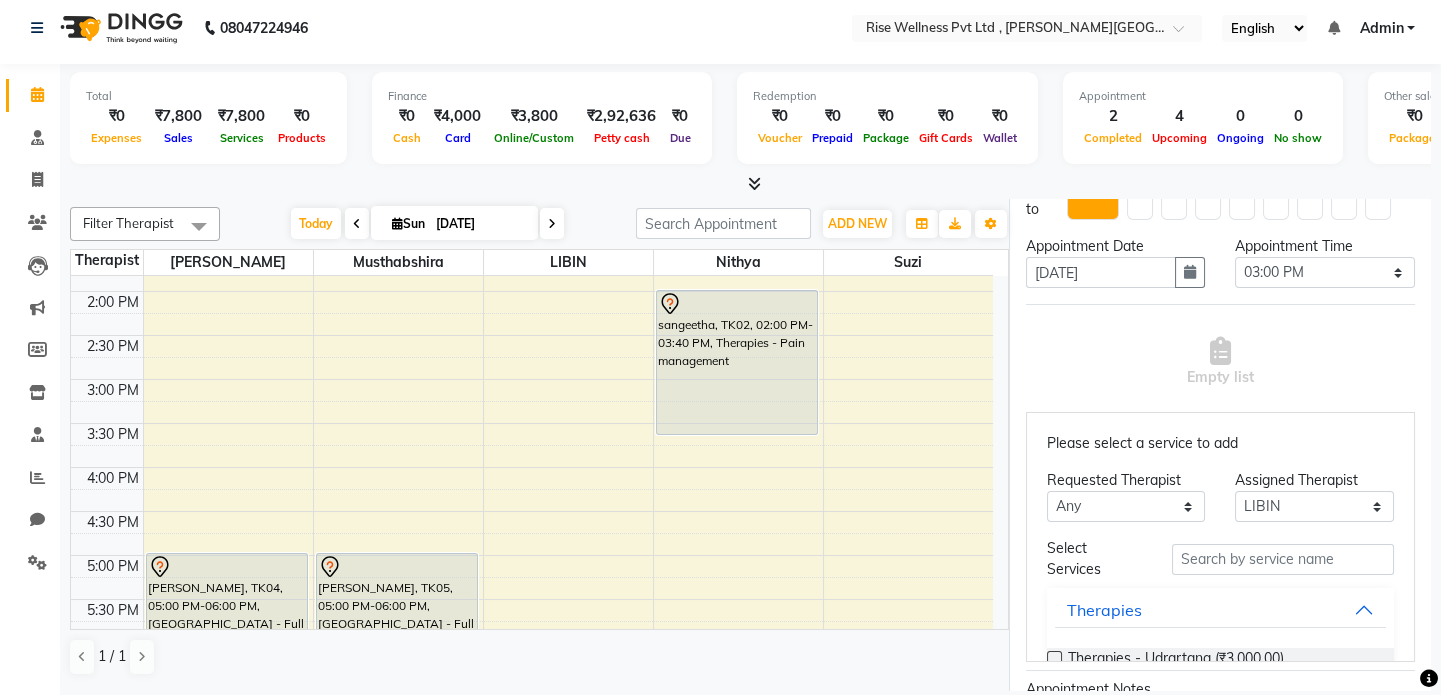 scroll, scrollTop: 363, scrollLeft: 0, axis: vertical 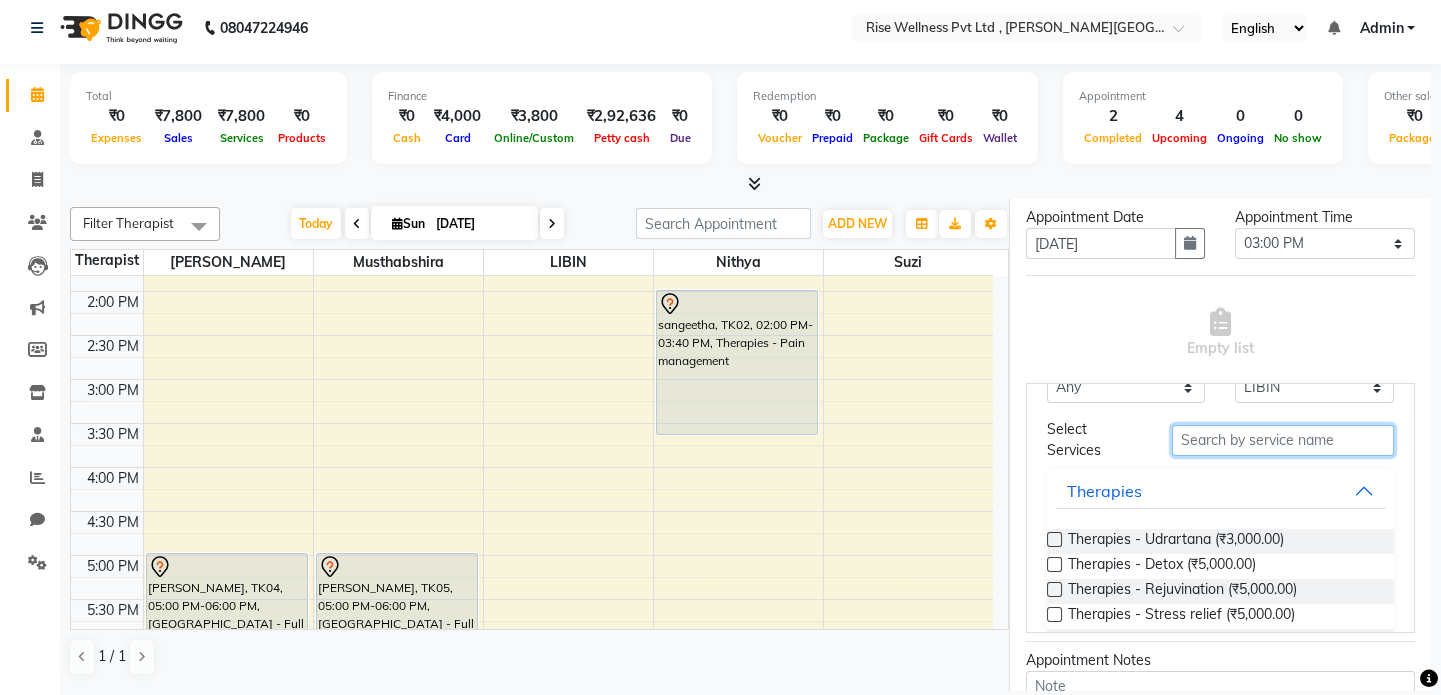 click at bounding box center (1283, 440) 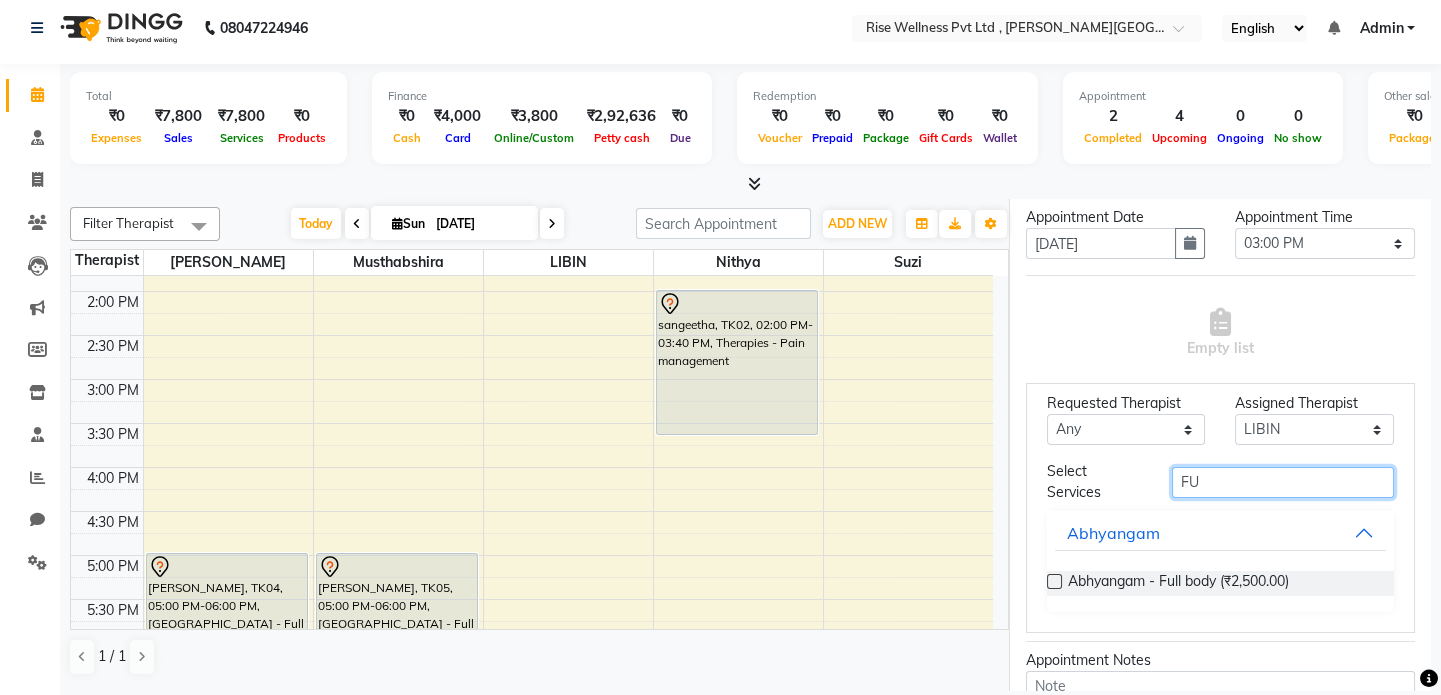 scroll, scrollTop: 48, scrollLeft: 0, axis: vertical 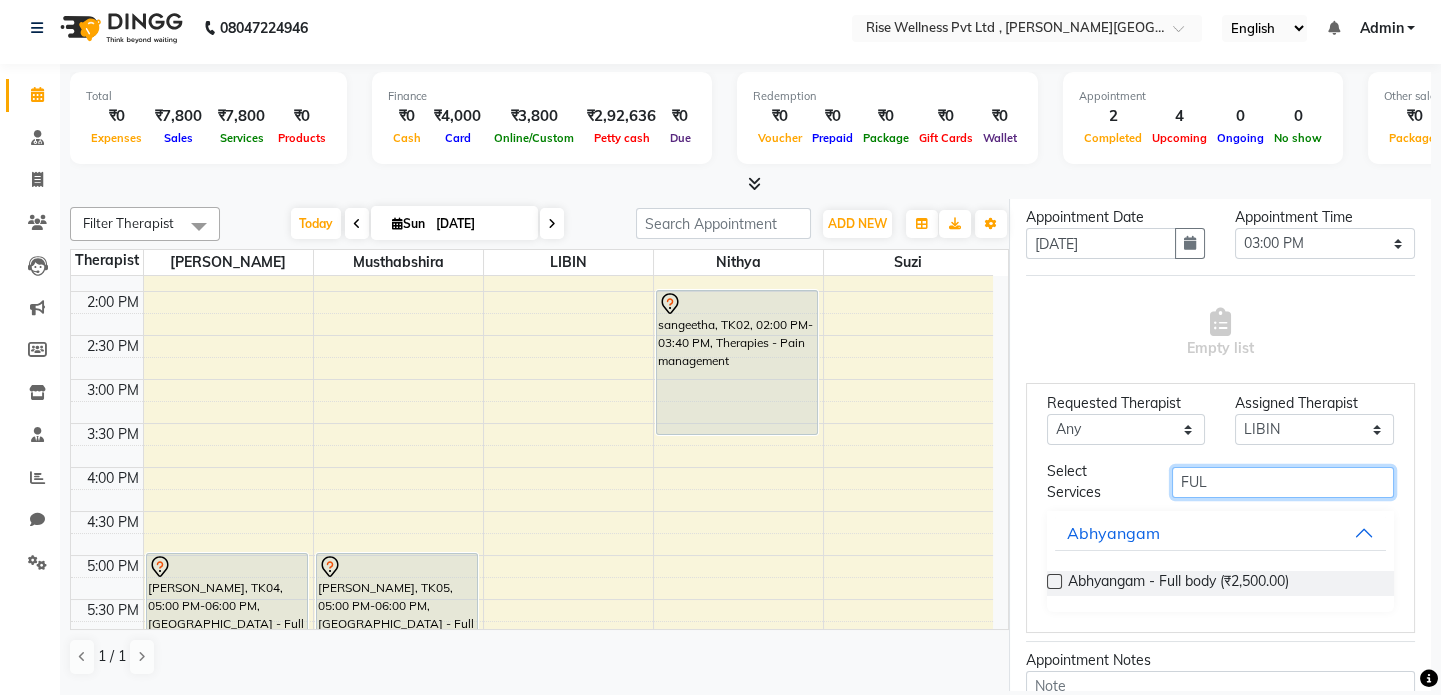 type on "FUL" 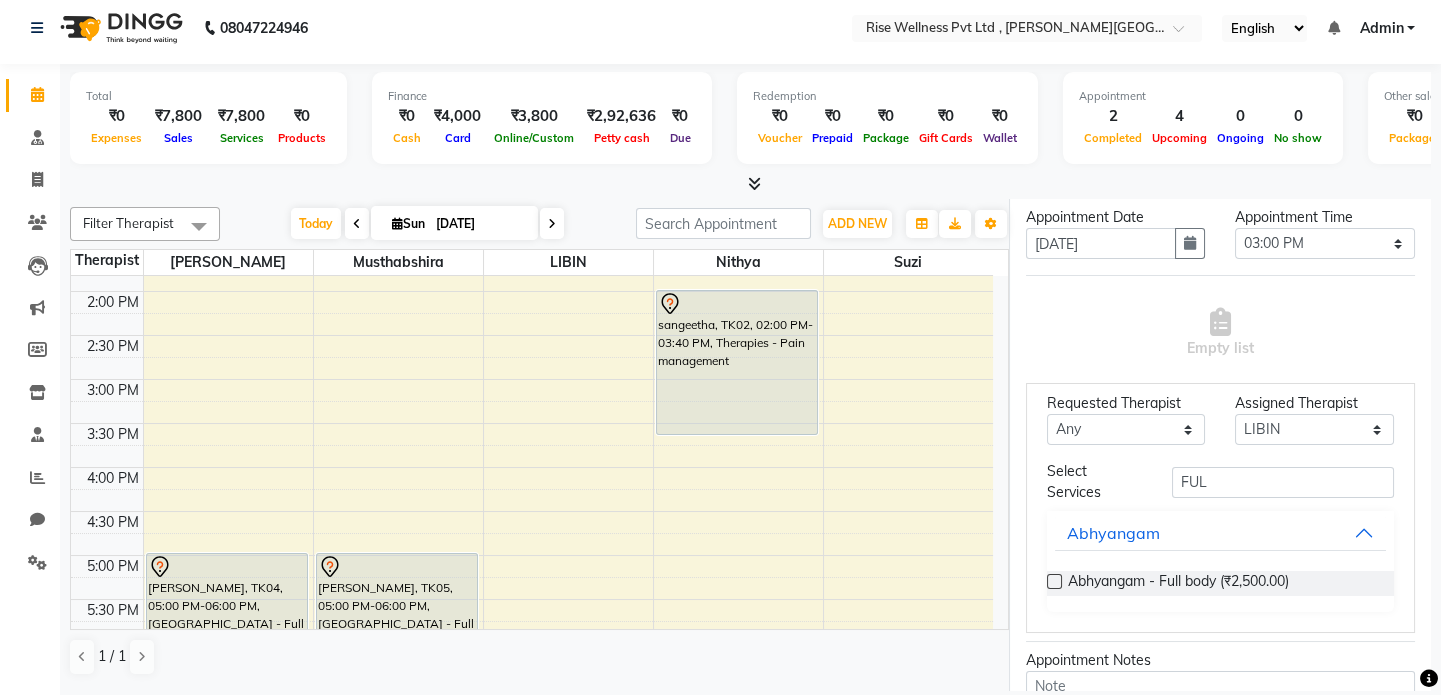 click at bounding box center (1054, 581) 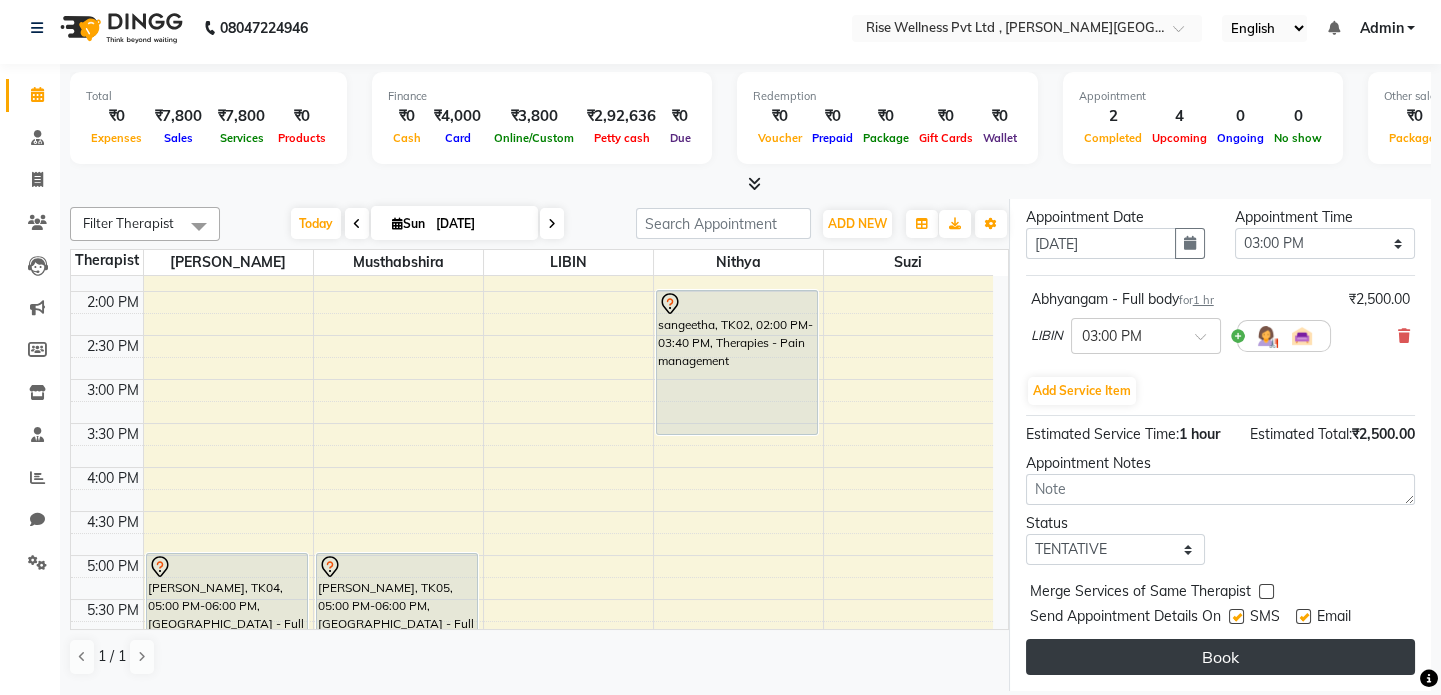 click on "Book" at bounding box center [1220, 657] 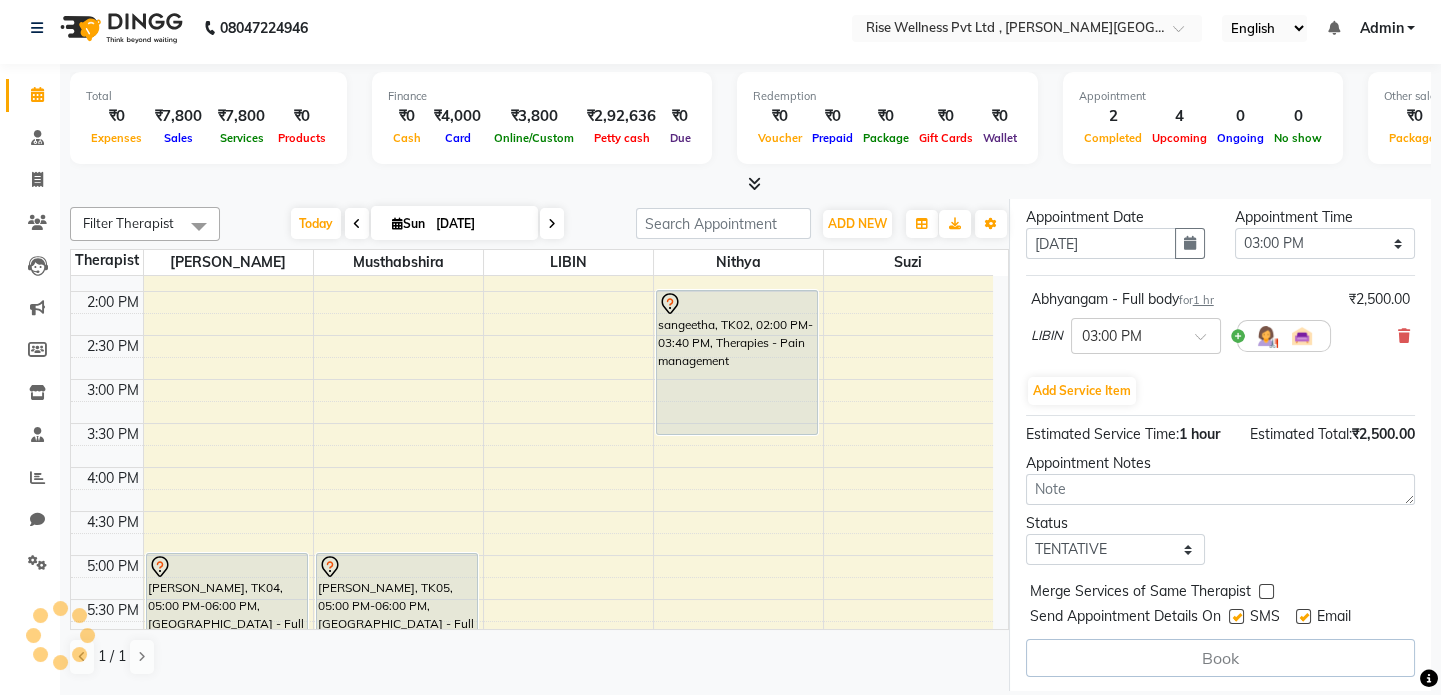 select on "69785" 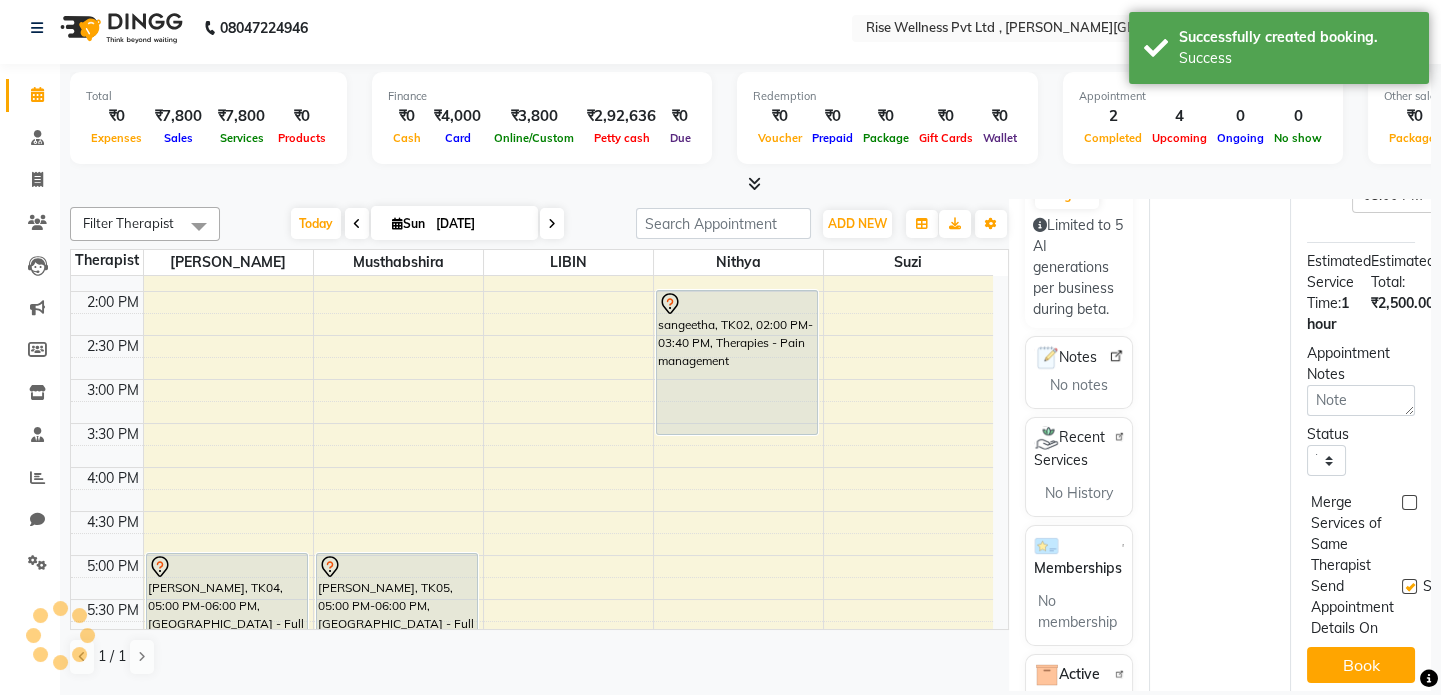 scroll, scrollTop: 0, scrollLeft: 0, axis: both 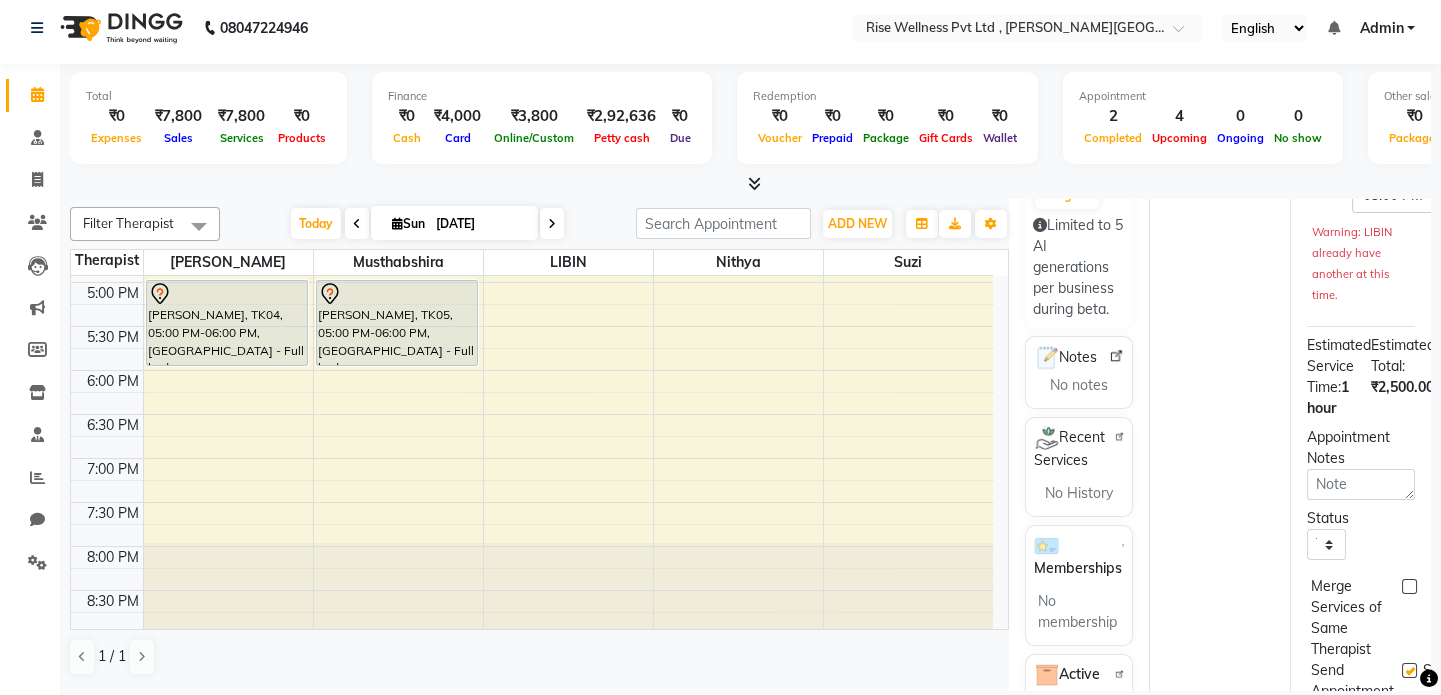 click on "8:00 AM 8:30 AM 9:00 AM 9:30 AM 10:00 AM 10:30 AM 11:00 AM 11:30 AM 12:00 PM 12:30 PM 1:00 PM 1:30 PM 2:00 PM 2:30 PM 3:00 PM 3:30 PM 4:00 PM 4:30 PM 5:00 PM 5:30 PM 6:00 PM 6:30 PM 7:00 PM 7:30 PM 8:00 PM 8:30 PM             [PERSON_NAME], TK04, 05:00 PM-06:00 PM, [GEOGRAPHIC_DATA] - Full body             [PERSON_NAME], TK05, 05:00 PM-06:00 PM, Abhyangam - Full body     praveen, TK01, 10:00 AM-11:40 AM, Therapies - Stress relief             SHYAN, TK07, 03:00 PM-04:00 PM, Abhyangam - Full body     [PERSON_NAME], TK06, 10:35 AM-12:15 PM, Therapies - Stress relief    [PERSON_NAME], TK03, 12:00 PM-01:00 PM, Abhyangam - Full body             sangeetha, TK02, 02:00 PM-03:40 PM, Therapies - Pain management" at bounding box center [532, 62] 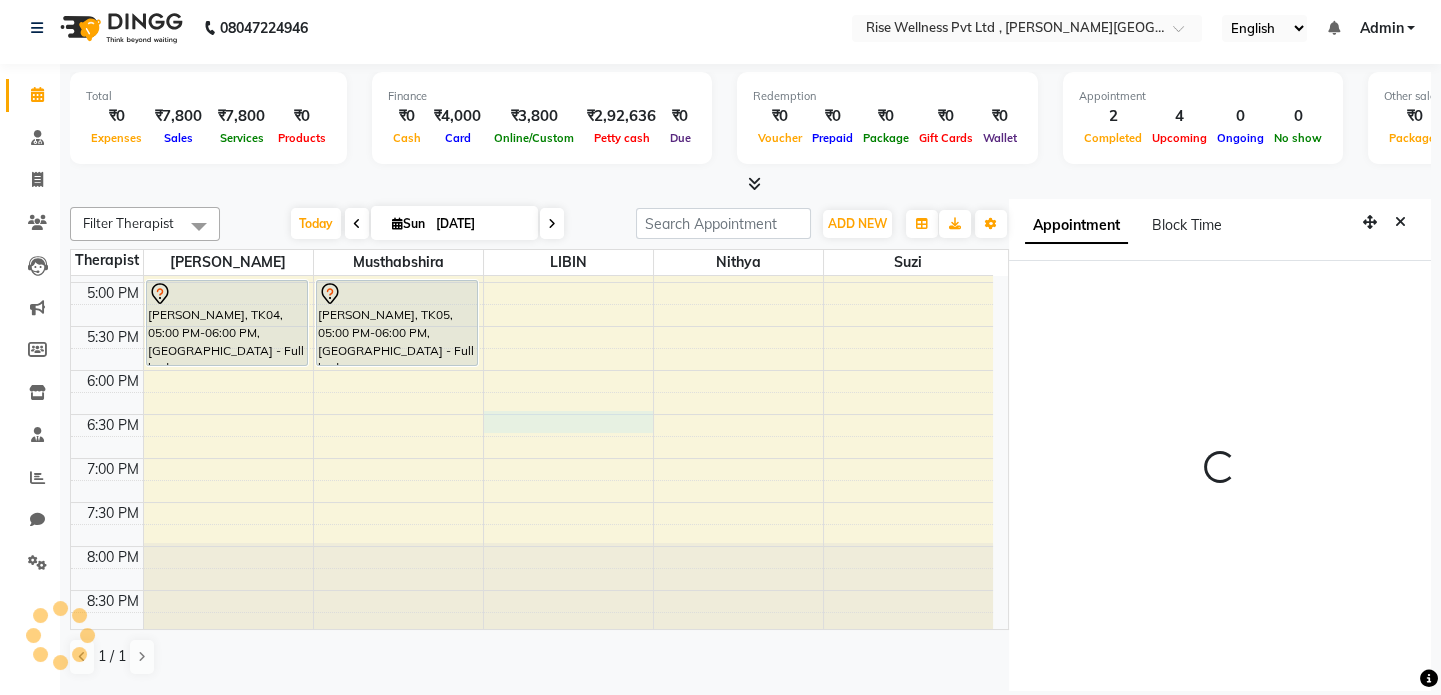 scroll, scrollTop: 0, scrollLeft: 0, axis: both 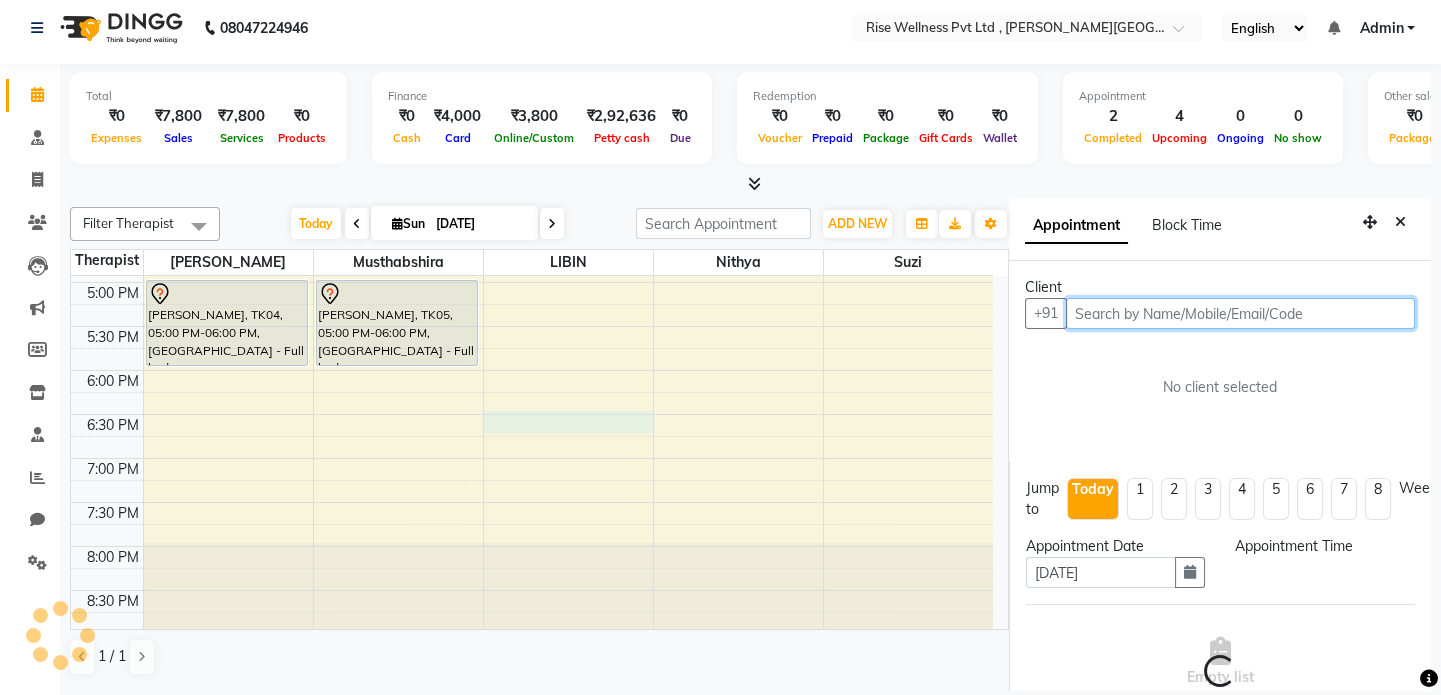 select on "1110" 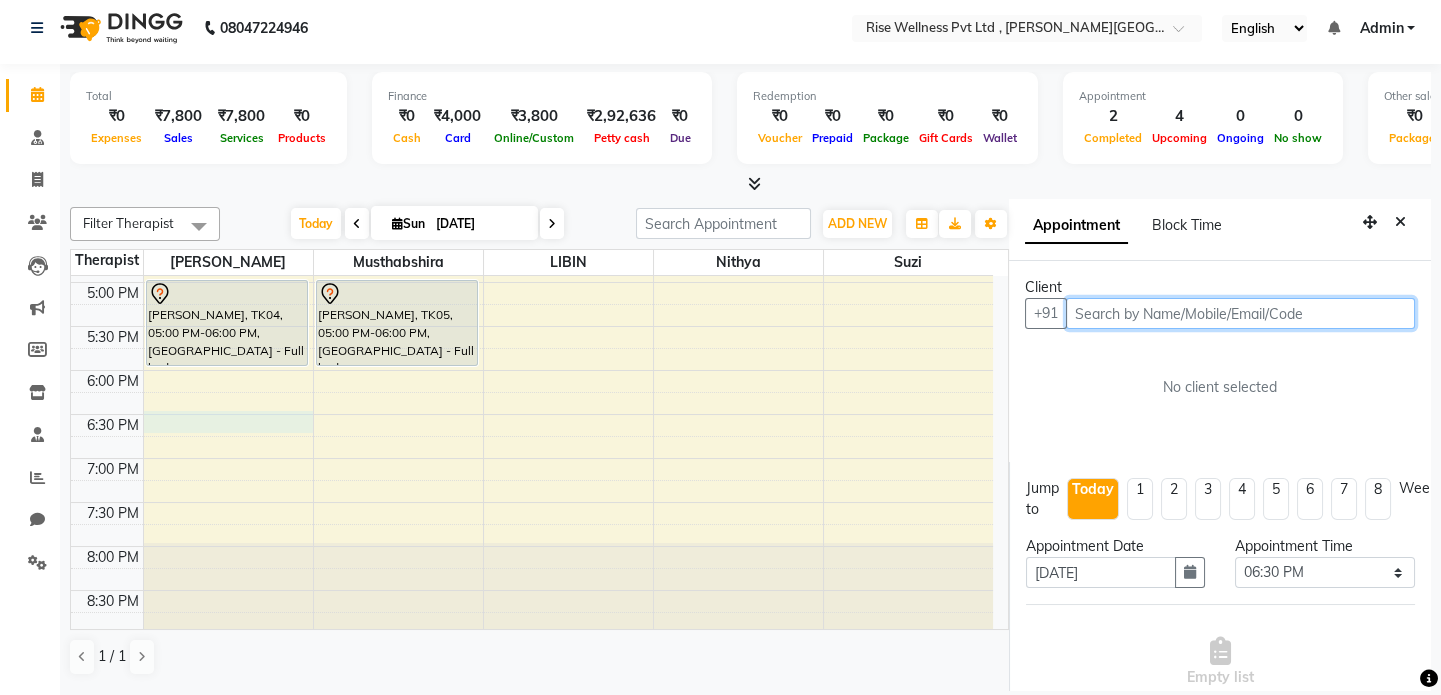 click on "8:00 AM 8:30 AM 9:00 AM 9:30 AM 10:00 AM 10:30 AM 11:00 AM 11:30 AM 12:00 PM 12:30 PM 1:00 PM 1:30 PM 2:00 PM 2:30 PM 3:00 PM 3:30 PM 4:00 PM 4:30 PM 5:00 PM 5:30 PM 6:00 PM 6:30 PM 7:00 PM 7:30 PM 8:00 PM 8:30 PM             [PERSON_NAME], TK04, 05:00 PM-06:00 PM, [GEOGRAPHIC_DATA] - Full body             [PERSON_NAME], TK05, 05:00 PM-06:00 PM, Abhyangam - Full body     praveen, TK01, 10:00 AM-11:40 AM, Therapies - Stress relief             SHYAN, TK07, 03:00 PM-04:00 PM, Abhyangam - Full body     [PERSON_NAME], TK06, 10:35 AM-12:15 PM, Therapies - Stress relief    [PERSON_NAME], TK03, 12:00 PM-01:00 PM, Abhyangam - Full body             sangeetha, TK02, 02:00 PM-03:40 PM, Therapies - Pain management" at bounding box center [532, 62] 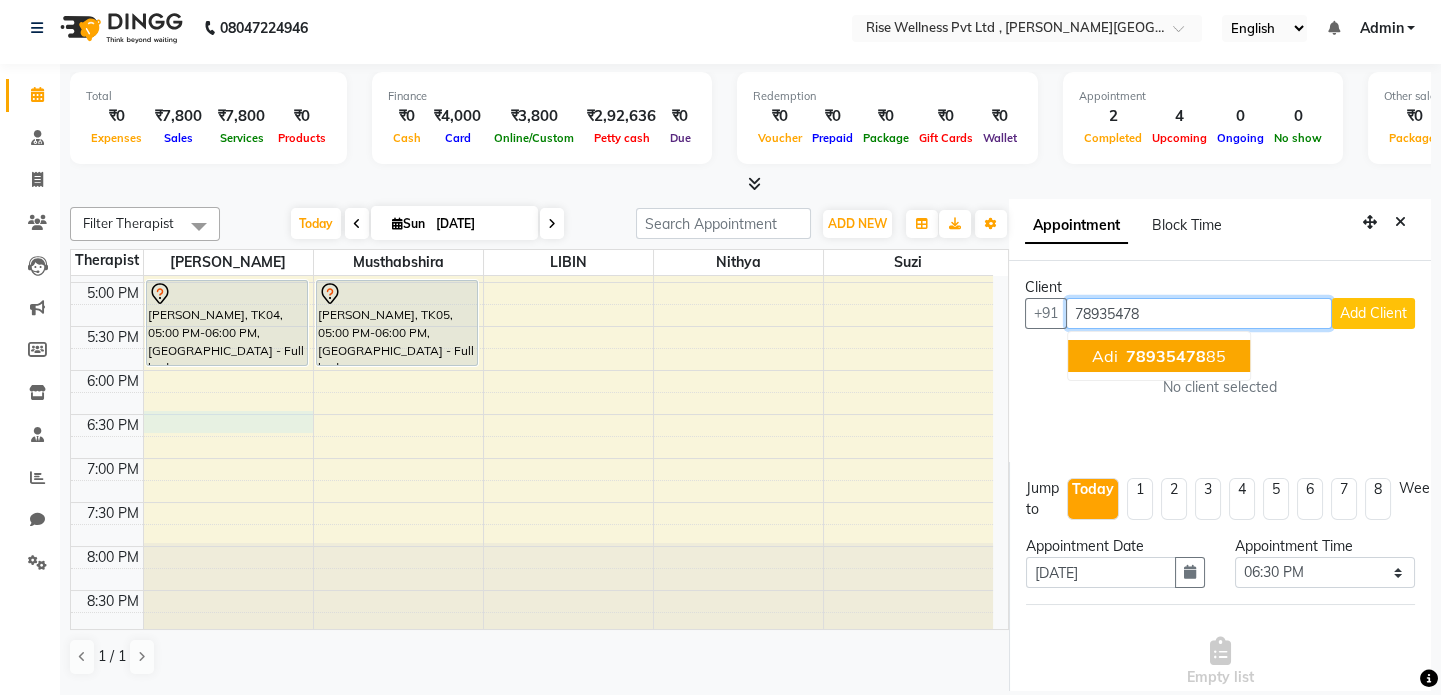 click on "78935478" at bounding box center (1166, 356) 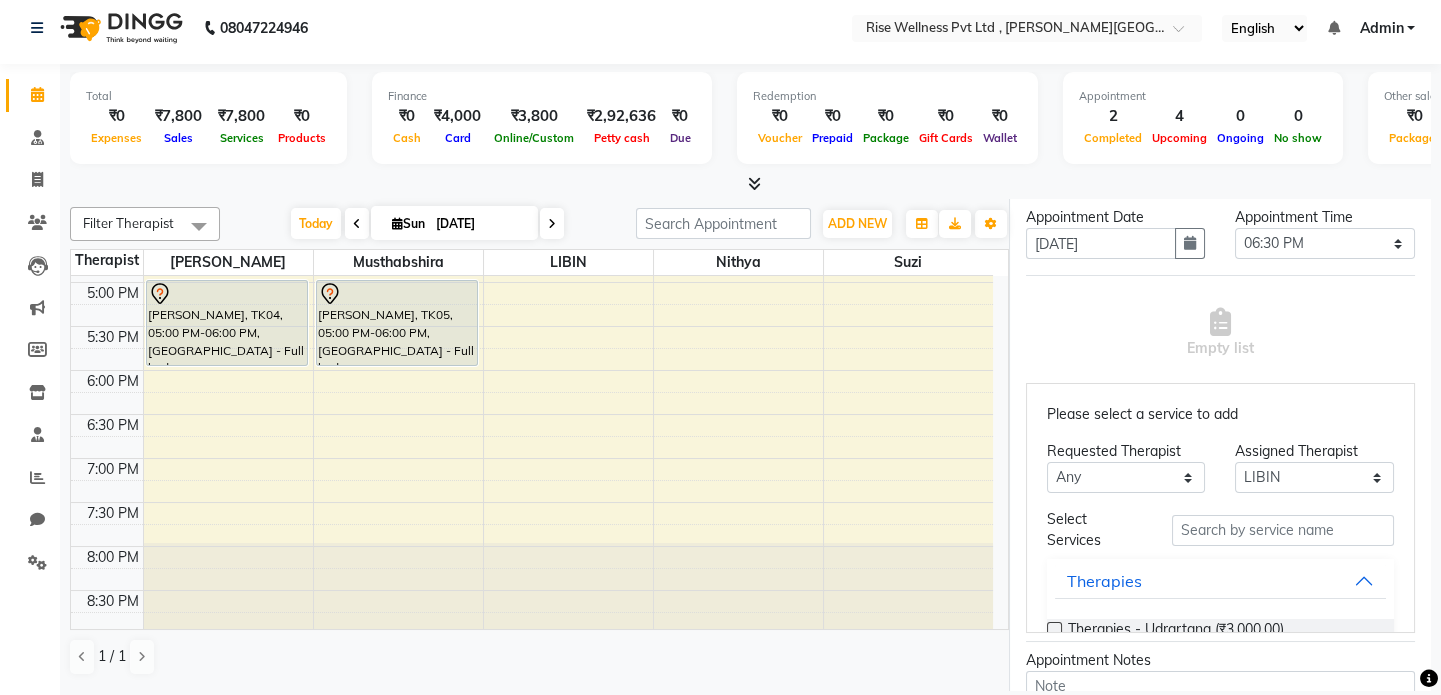 scroll, scrollTop: 454, scrollLeft: 0, axis: vertical 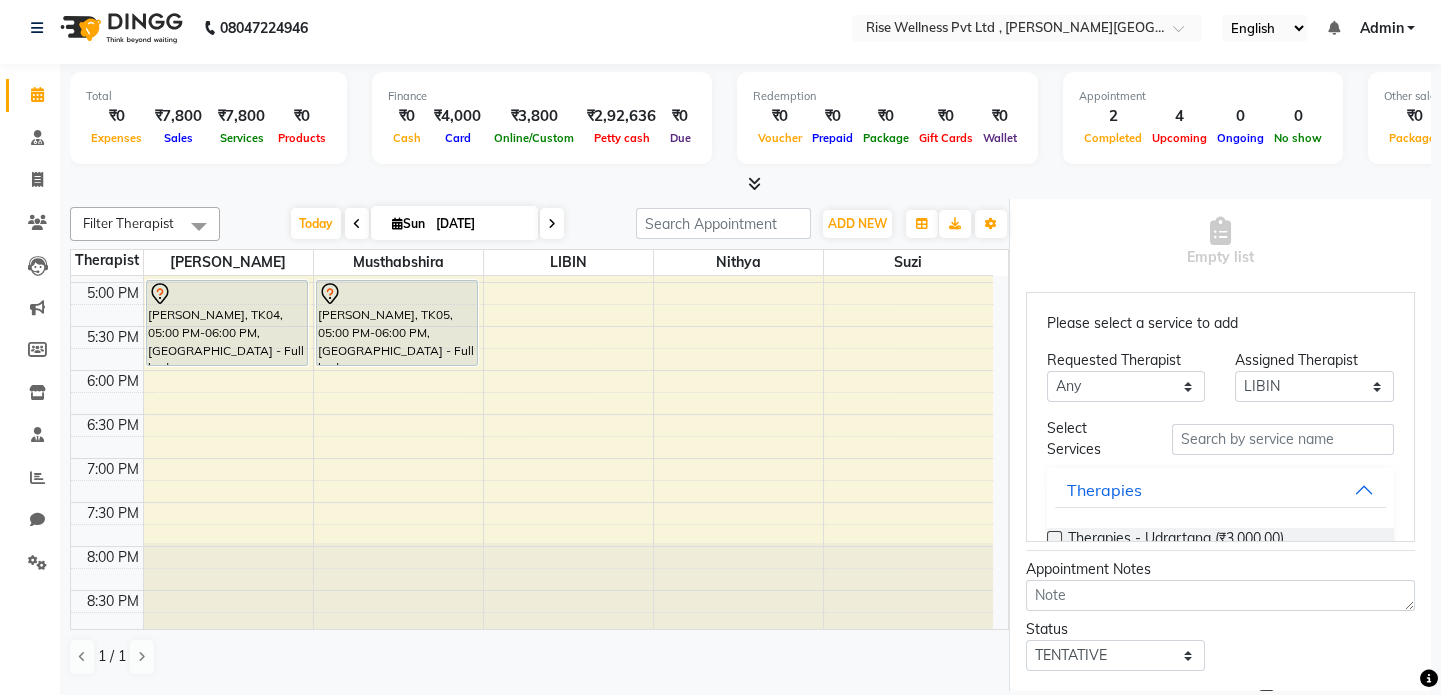 type on "7893547885" 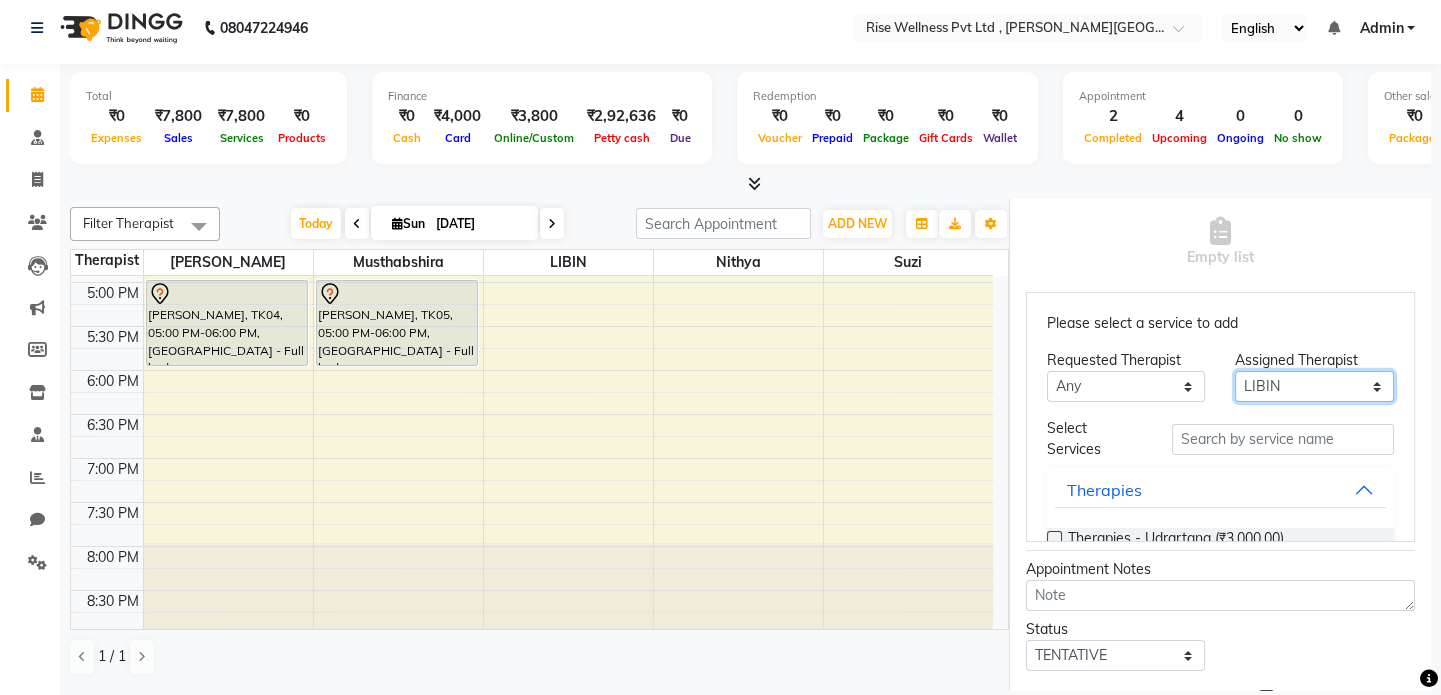 click on "Select LIBIN musthabshira [PERSON_NAME] [PERSON_NAME]" at bounding box center (1314, 386) 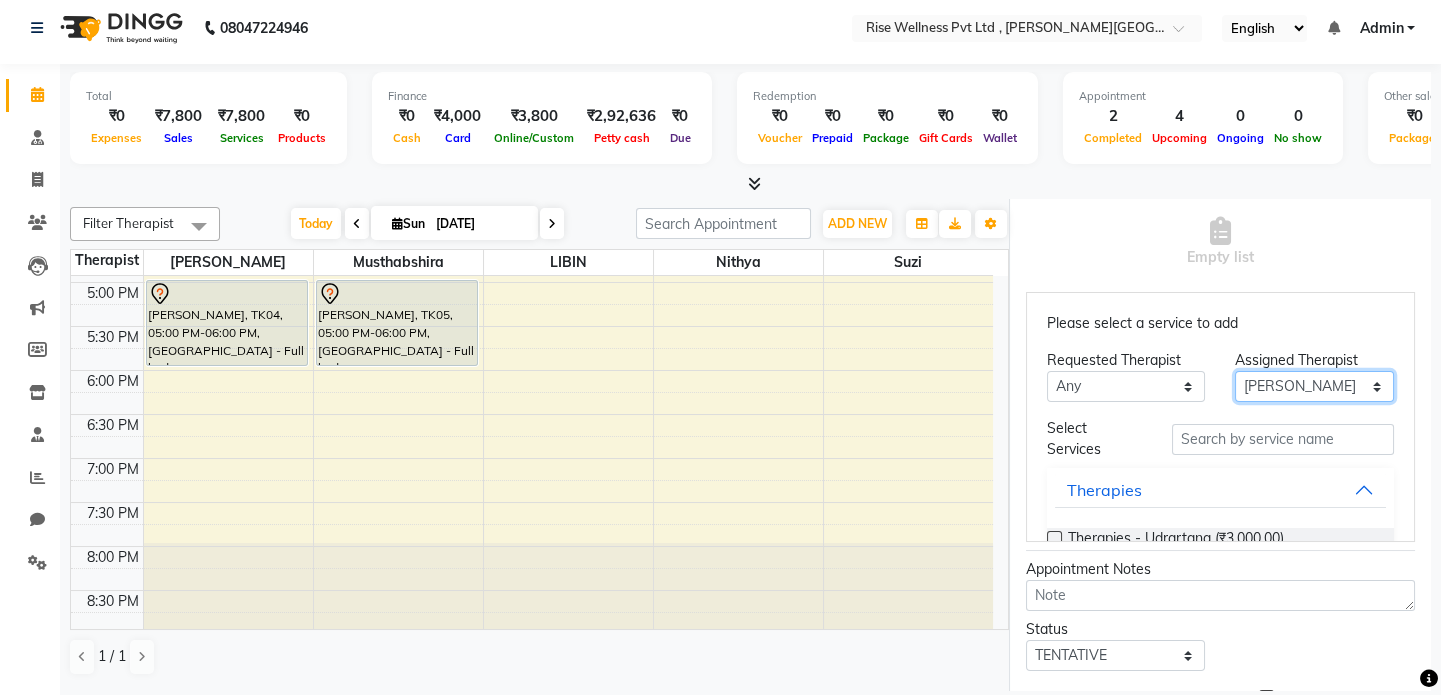 click on "Select LIBIN musthabshira [PERSON_NAME] [PERSON_NAME]" at bounding box center (1314, 386) 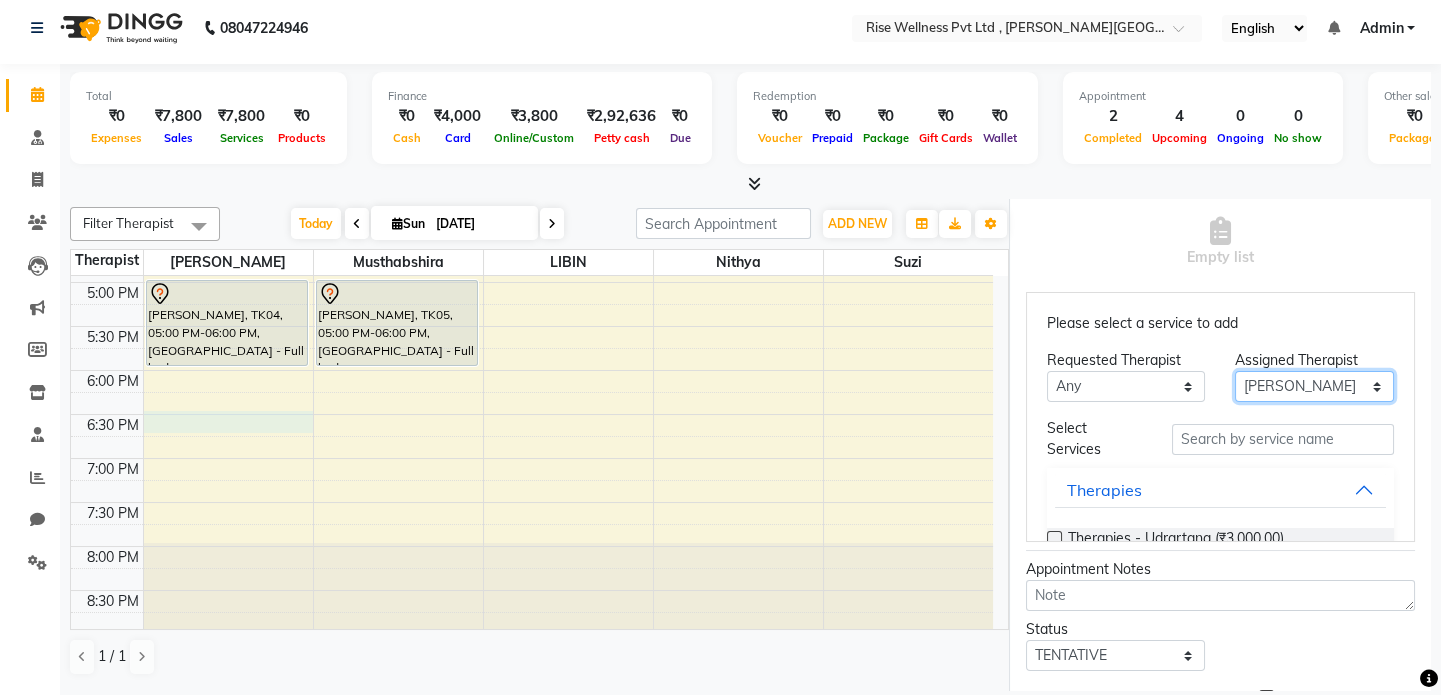 click on "8:00 AM 8:30 AM 9:00 AM 9:30 AM 10:00 AM 10:30 AM 11:00 AM 11:30 AM 12:00 PM 12:30 PM 1:00 PM 1:30 PM 2:00 PM 2:30 PM 3:00 PM 3:30 PM 4:00 PM 4:30 PM 5:00 PM 5:30 PM 6:00 PM 6:30 PM 7:00 PM 7:30 PM 8:00 PM 8:30 PM             [PERSON_NAME], TK04, 05:00 PM-06:00 PM, [GEOGRAPHIC_DATA] - Full body             [PERSON_NAME], TK05, 05:00 PM-06:00 PM, Abhyangam - Full body     praveen, TK01, 10:00 AM-11:40 AM, Therapies - Stress relief             SHYAN, TK07, 03:00 PM-04:00 PM, Abhyangam - Full body     [PERSON_NAME], TK06, 10:35 AM-12:15 PM, Therapies - Stress relief    [PERSON_NAME], TK03, 12:00 PM-01:00 PM, Abhyangam - Full body             sangeetha, TK02, 02:00 PM-03:40 PM, Therapies - Pain management" at bounding box center [532, 62] 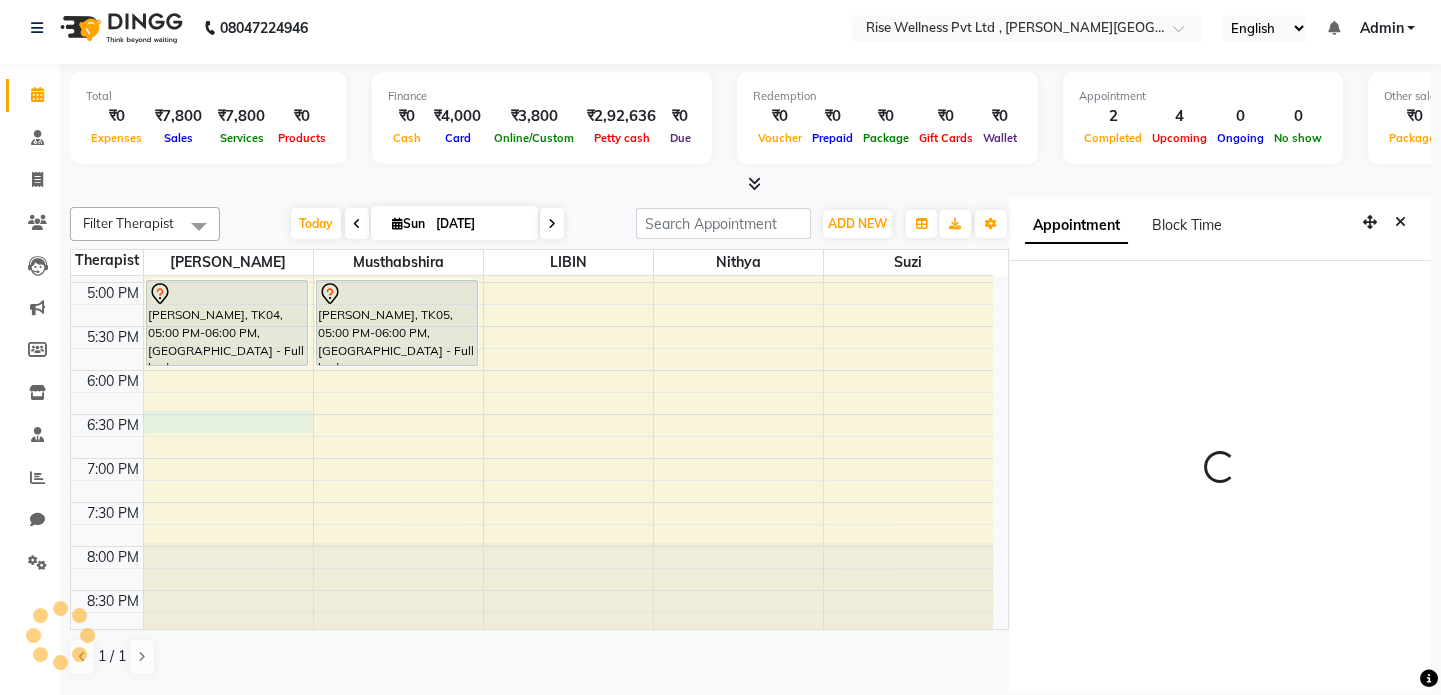 scroll, scrollTop: 0, scrollLeft: 0, axis: both 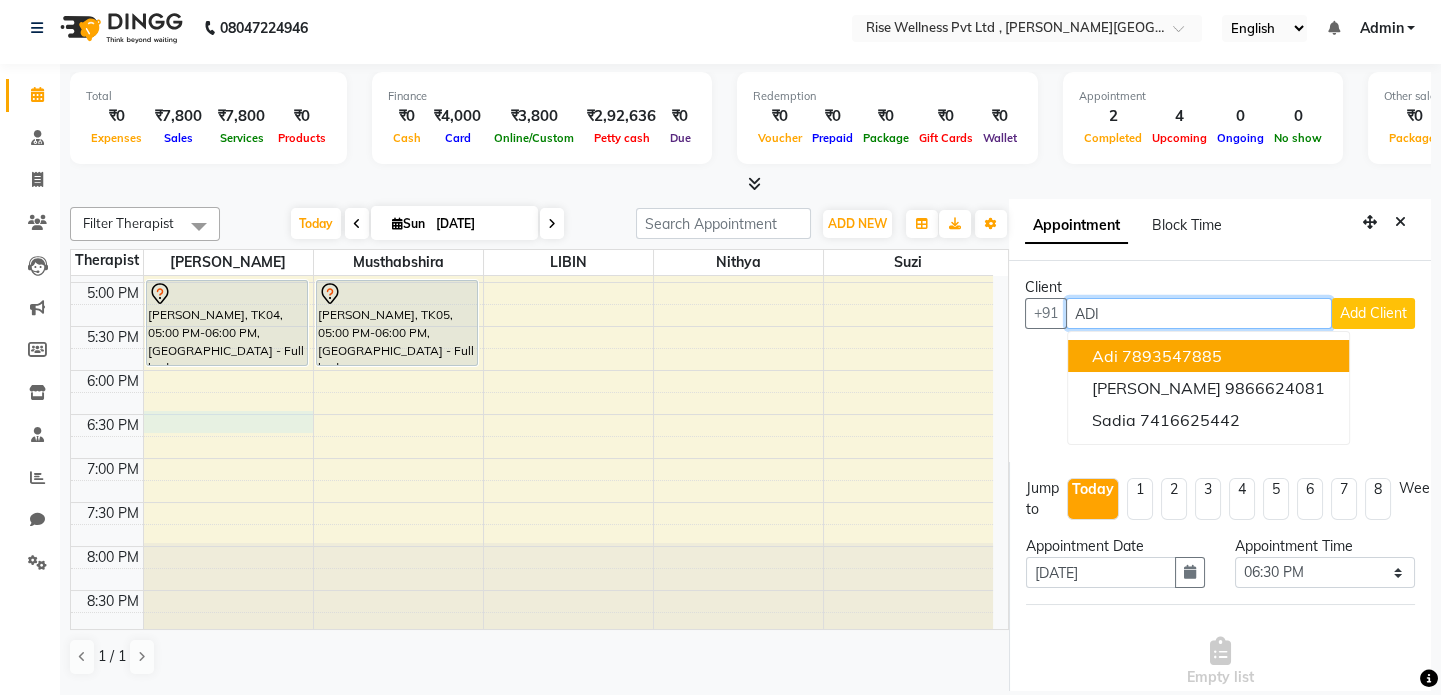 click on "7893547885" at bounding box center [1172, 356] 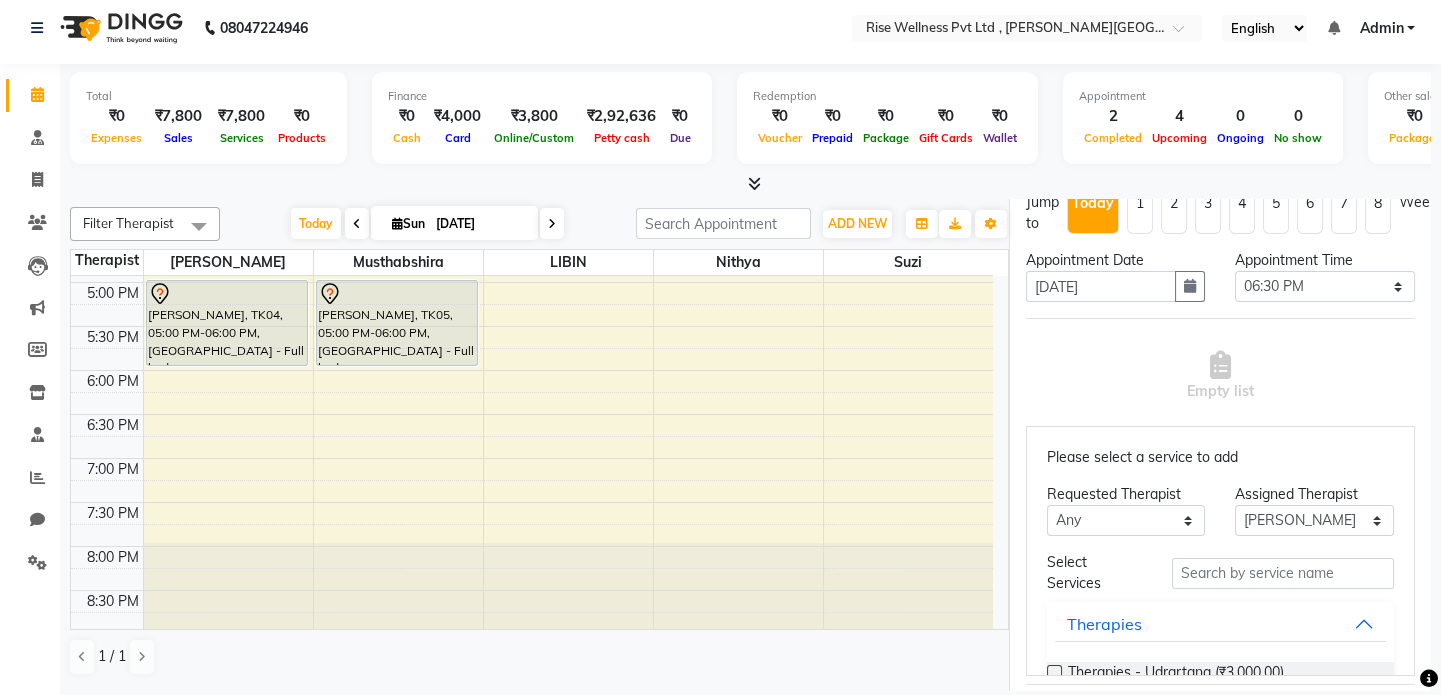 scroll, scrollTop: 363, scrollLeft: 0, axis: vertical 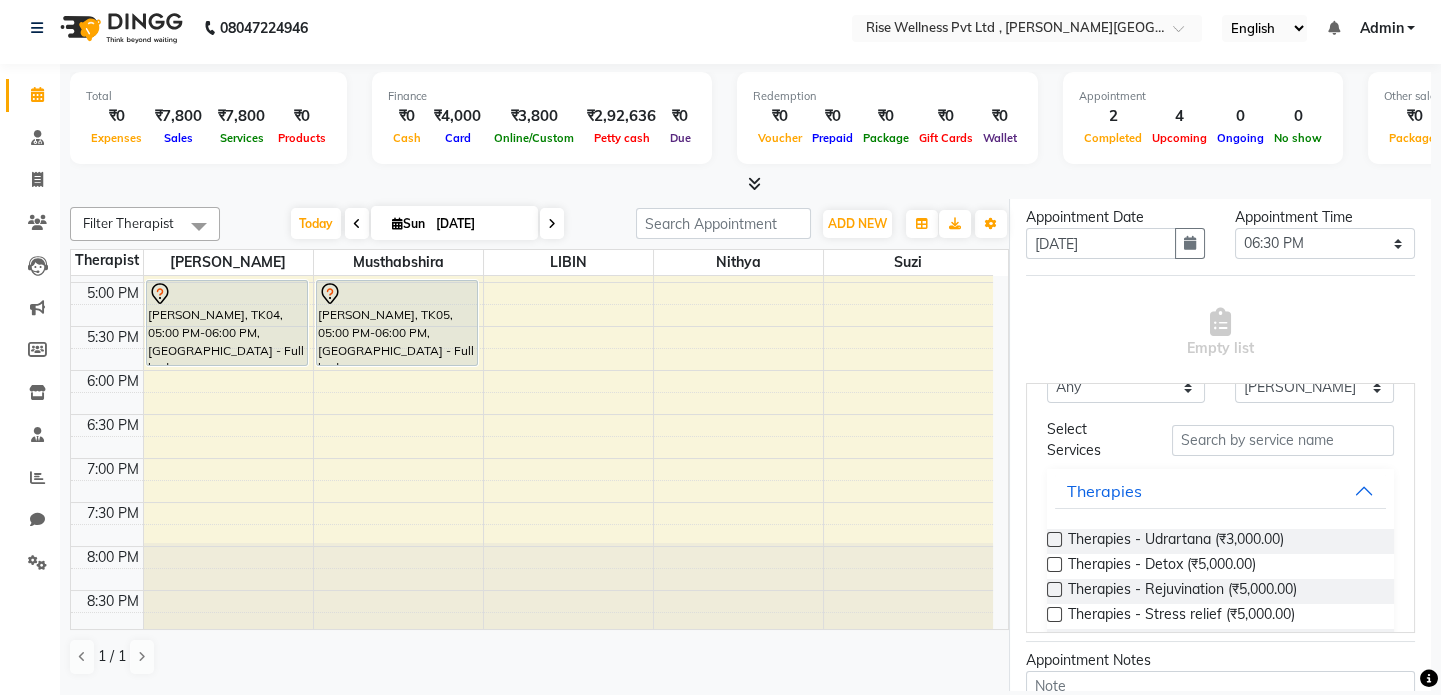 type on "7893547885" 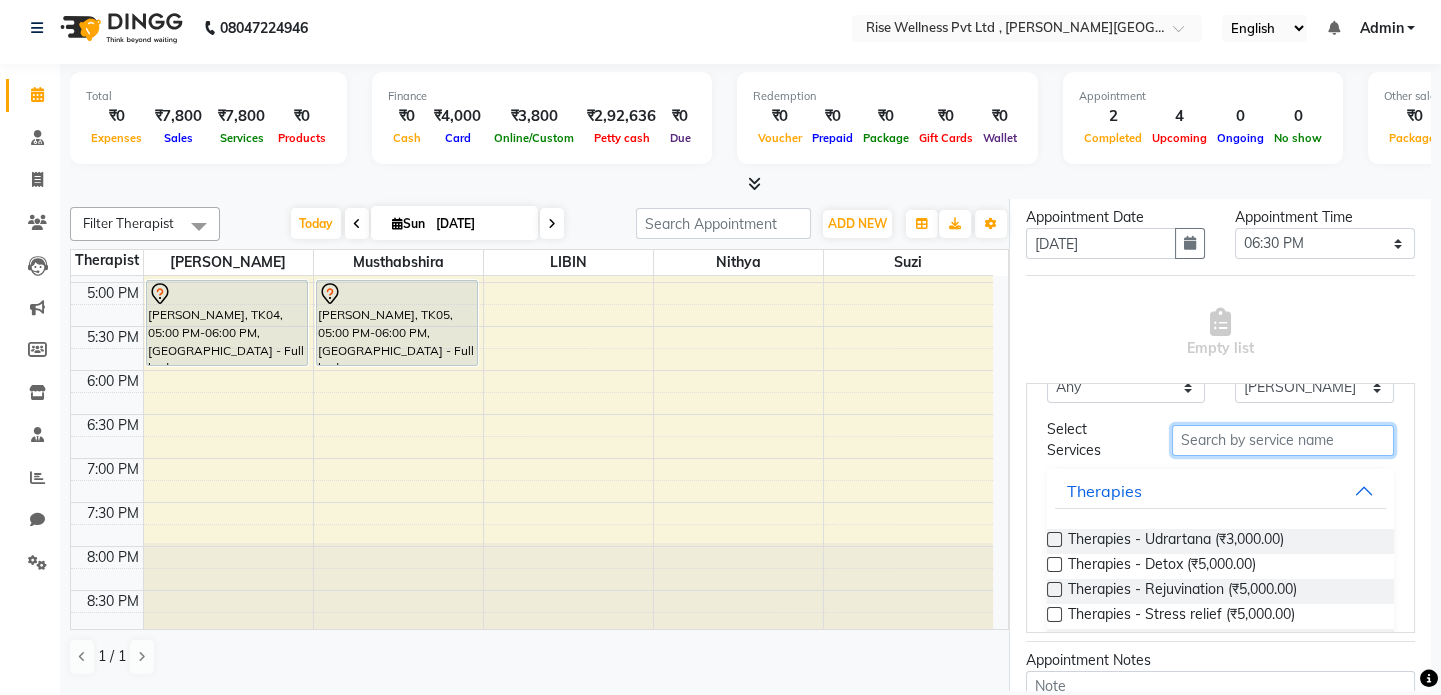 click at bounding box center [1283, 440] 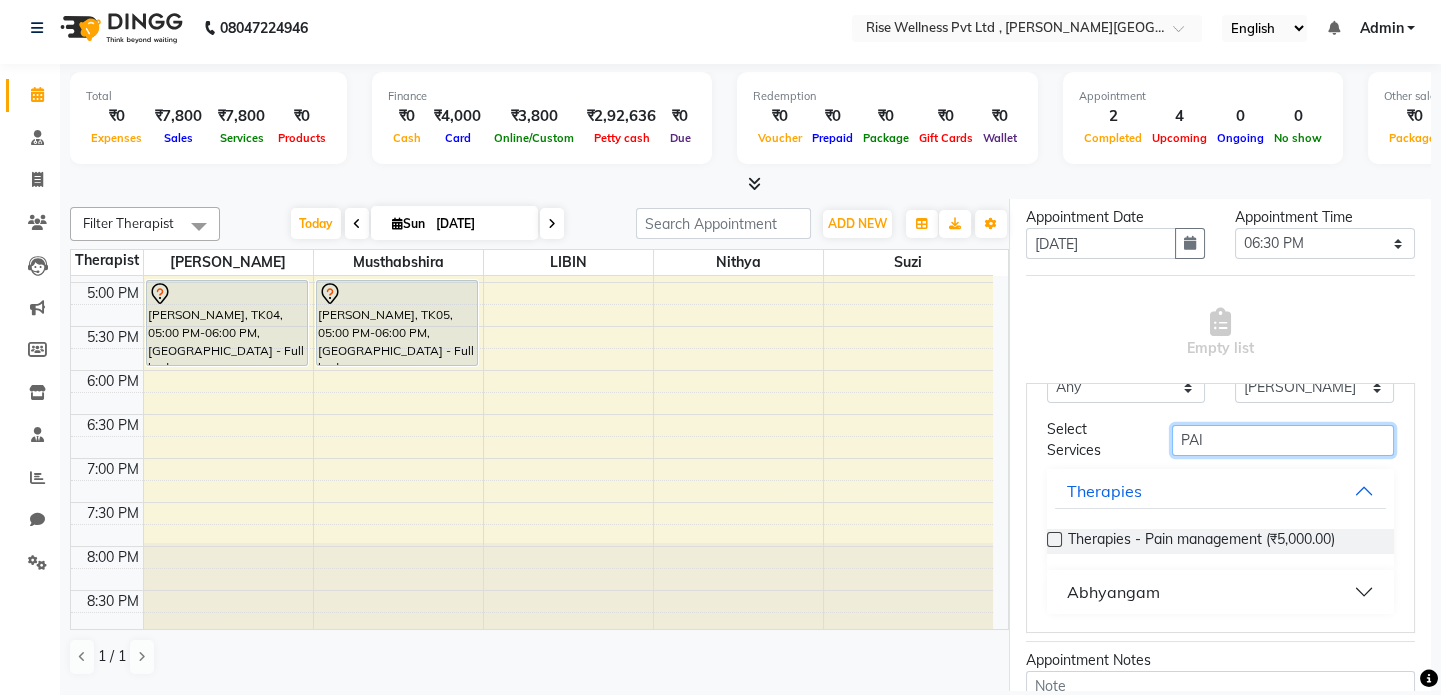 scroll, scrollTop: 48, scrollLeft: 0, axis: vertical 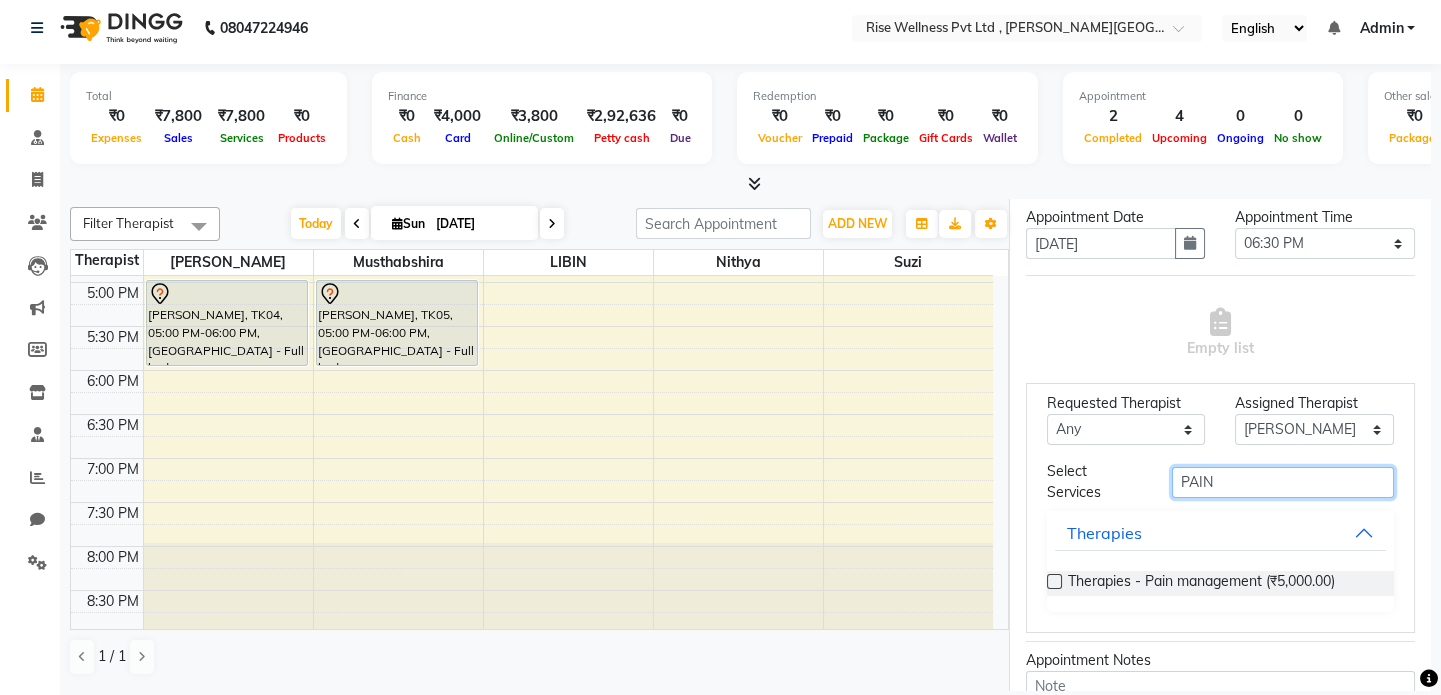 type on "PAIN" 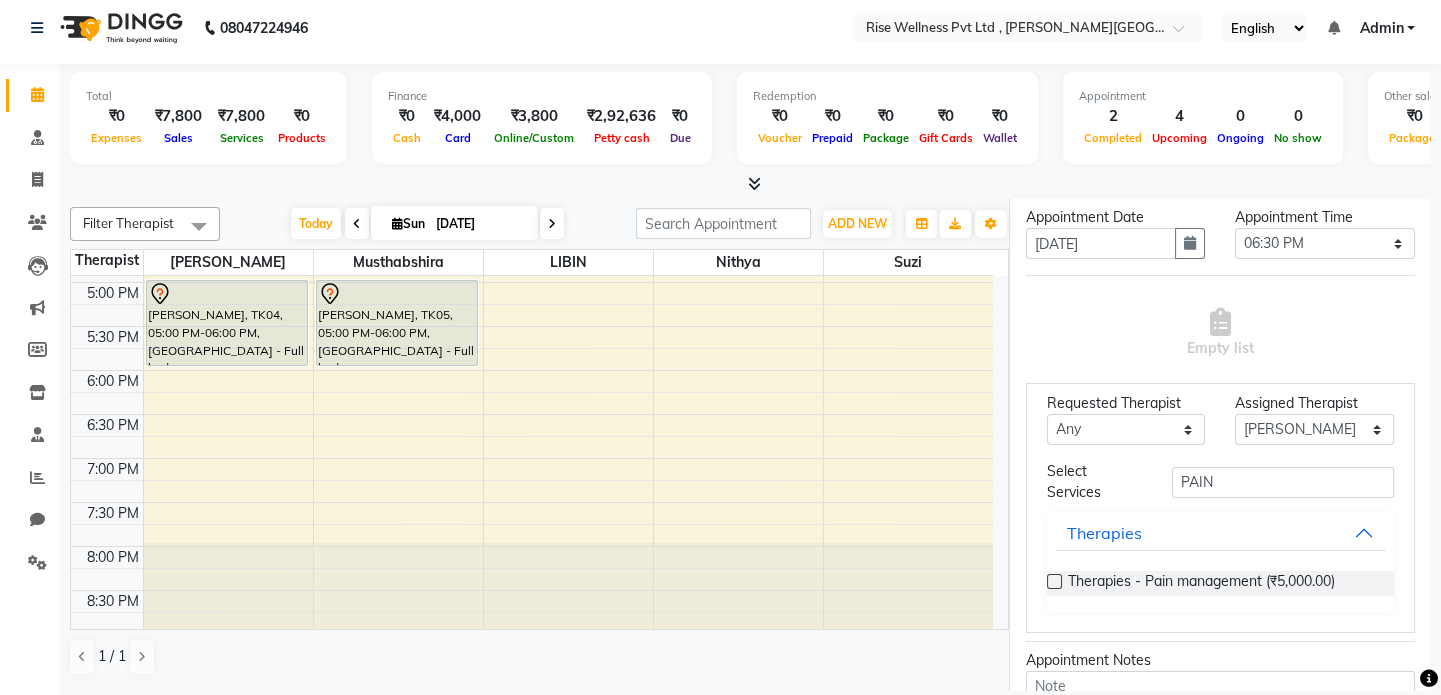 click at bounding box center (1054, 581) 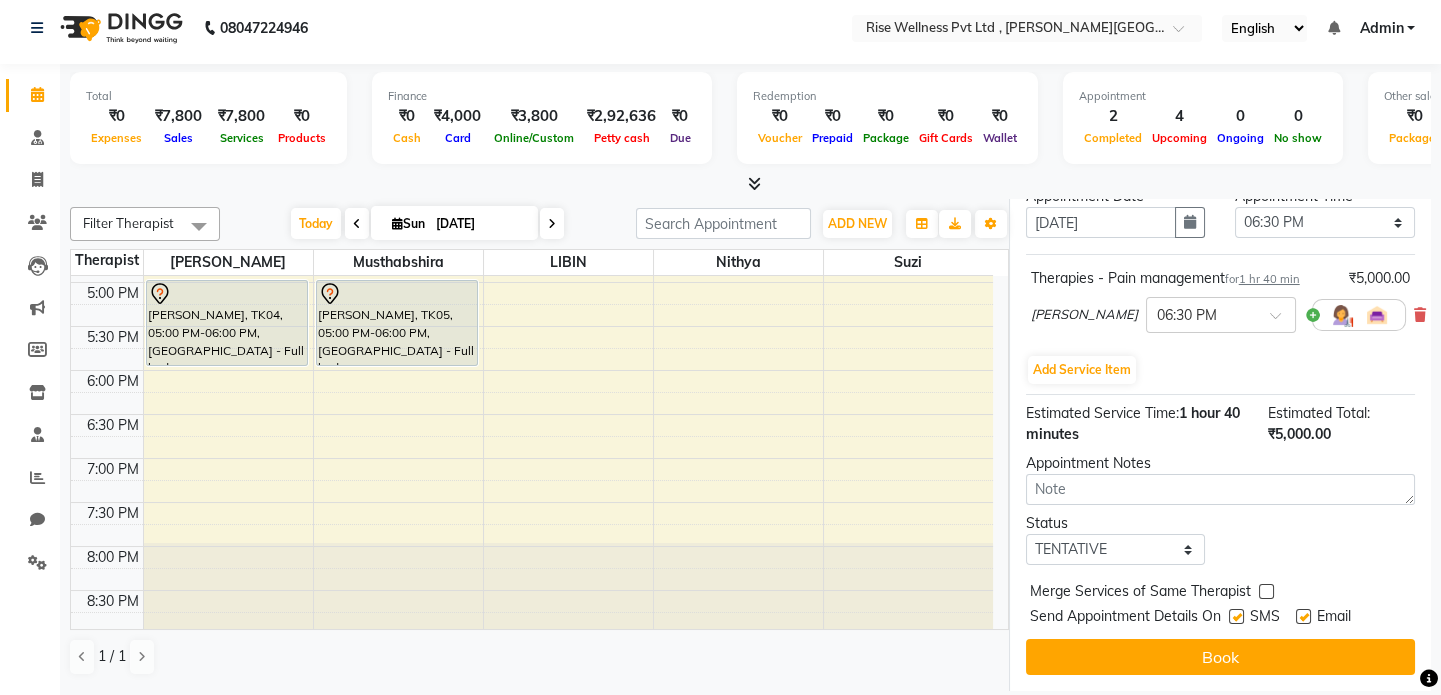scroll, scrollTop: 396, scrollLeft: 0, axis: vertical 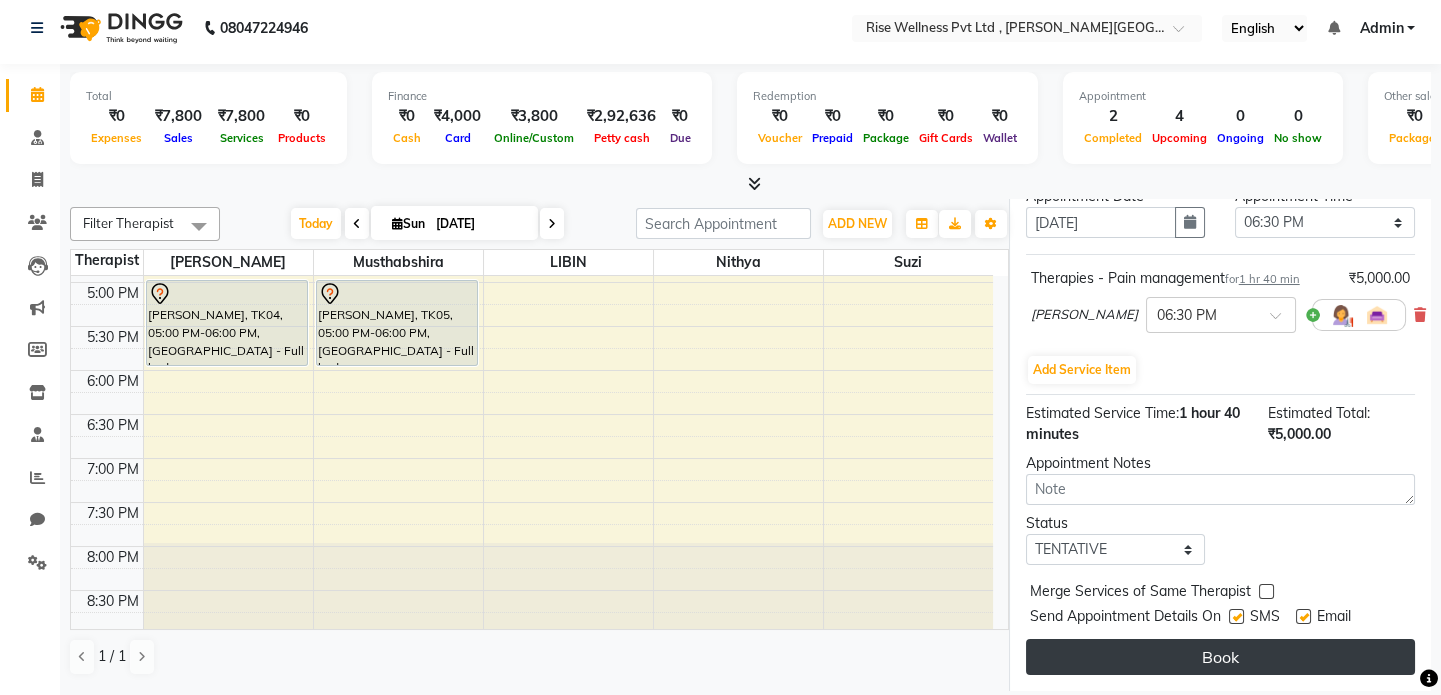 click on "Book" at bounding box center (1220, 657) 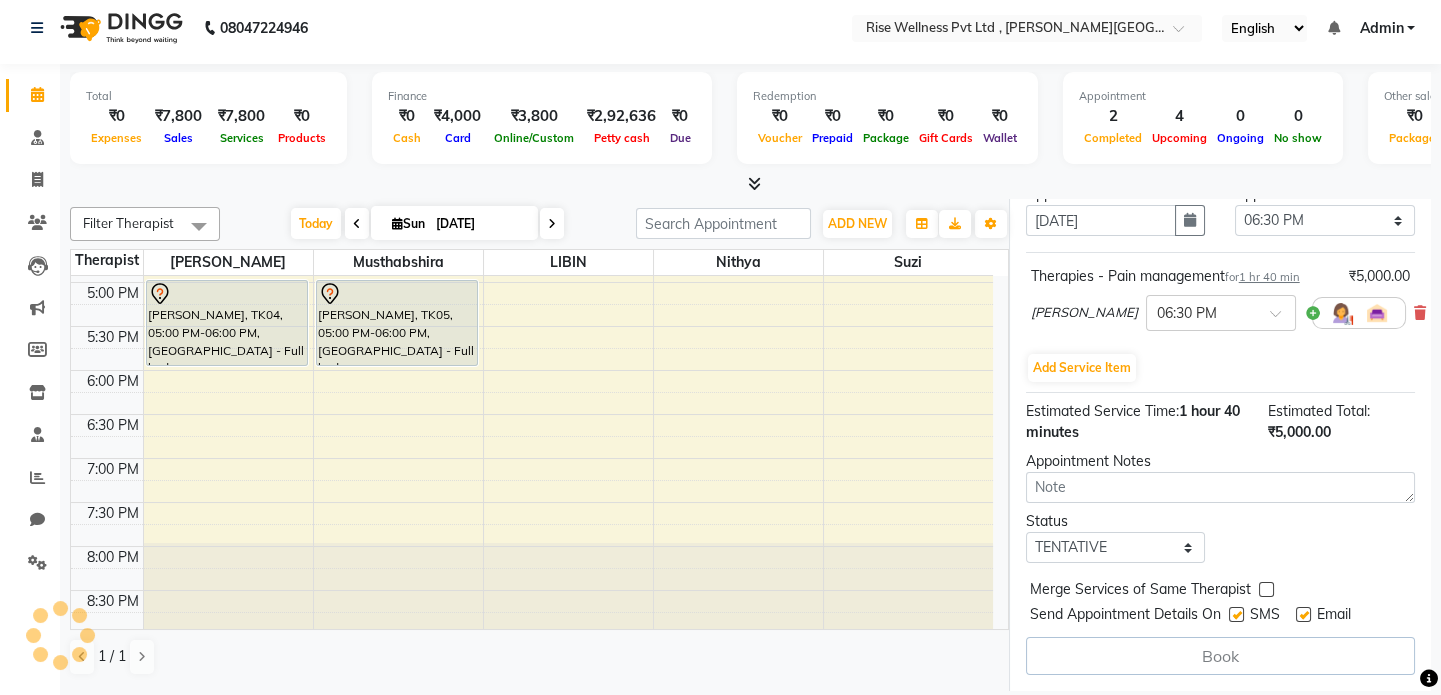 select on "67714" 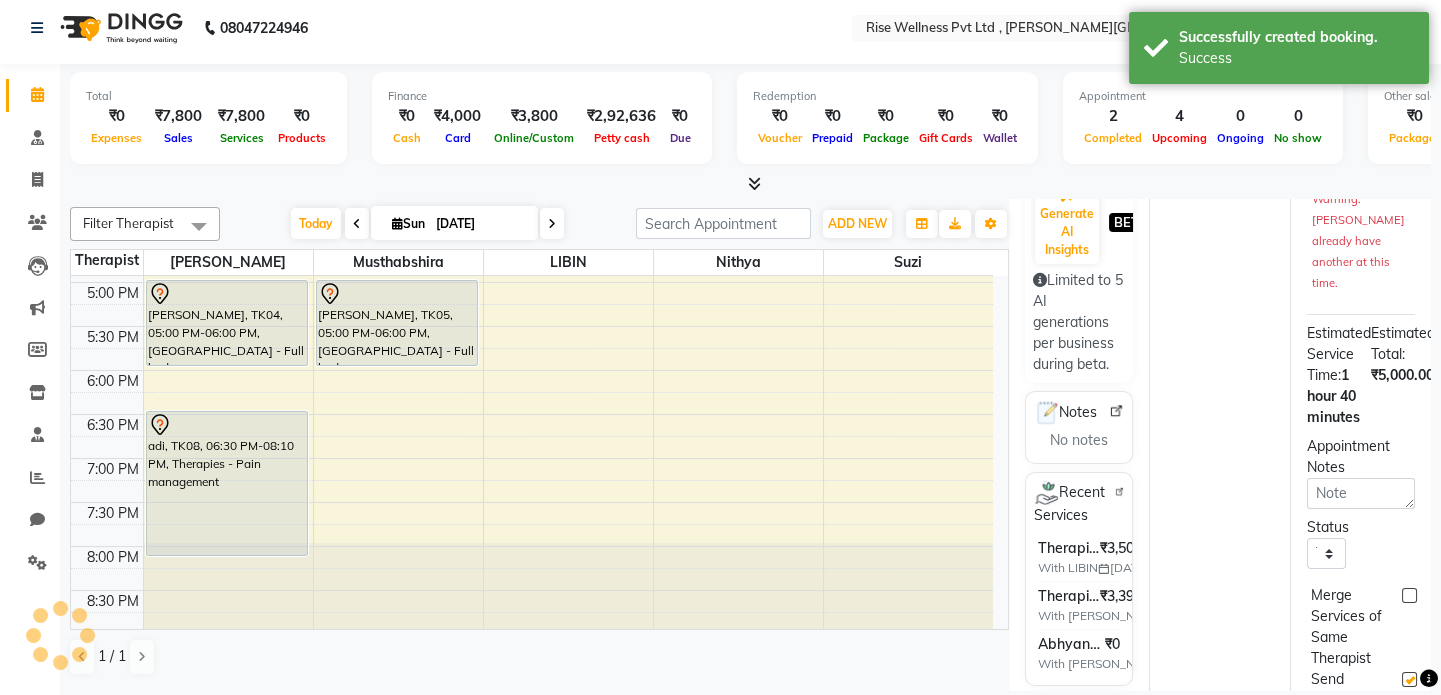scroll, scrollTop: 0, scrollLeft: 0, axis: both 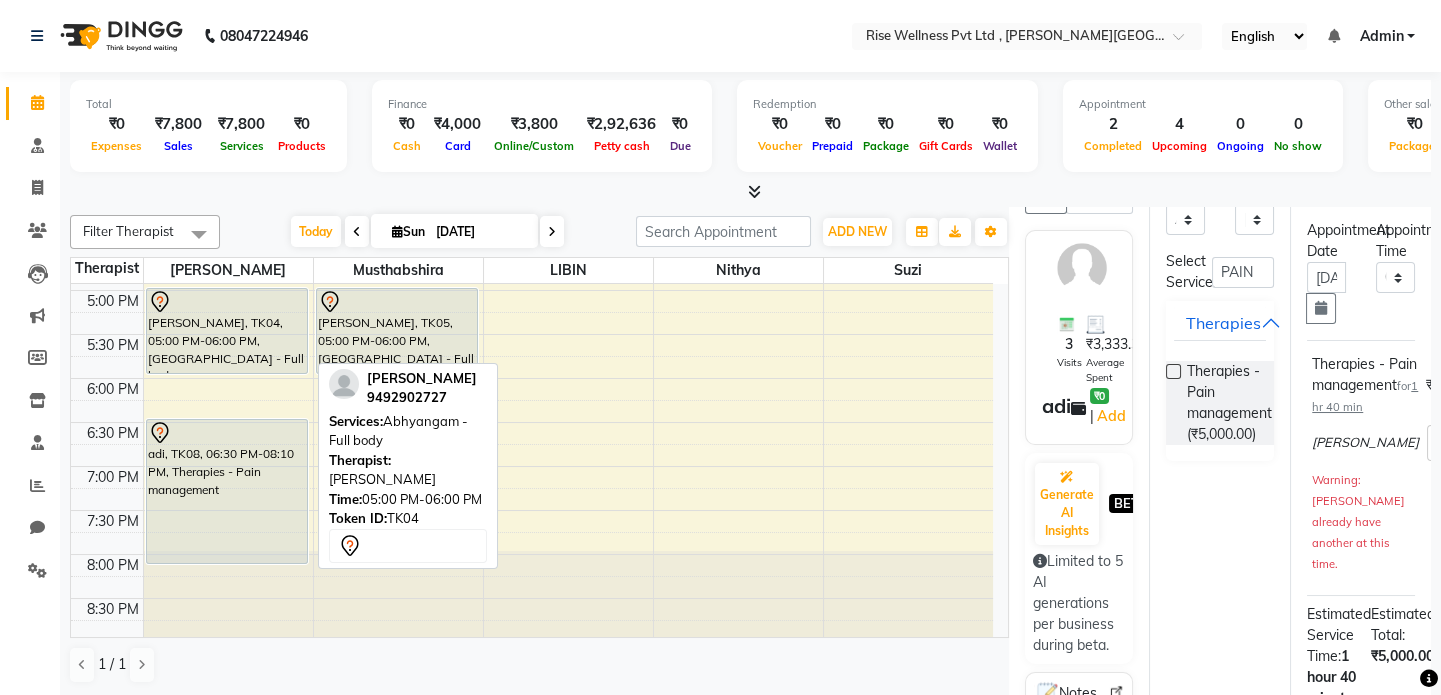 click on "[PERSON_NAME], TK04, 05:00 PM-06:00 PM, [GEOGRAPHIC_DATA] - Full body" at bounding box center [227, 331] 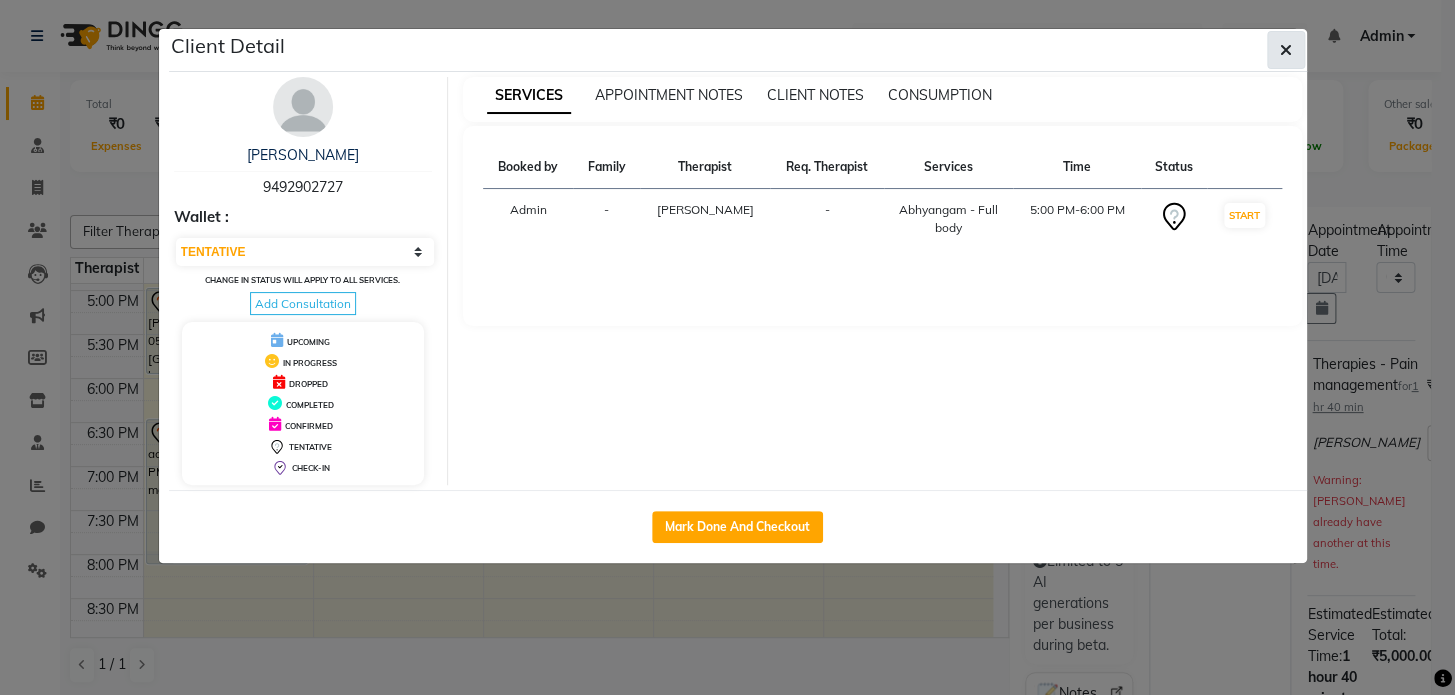click 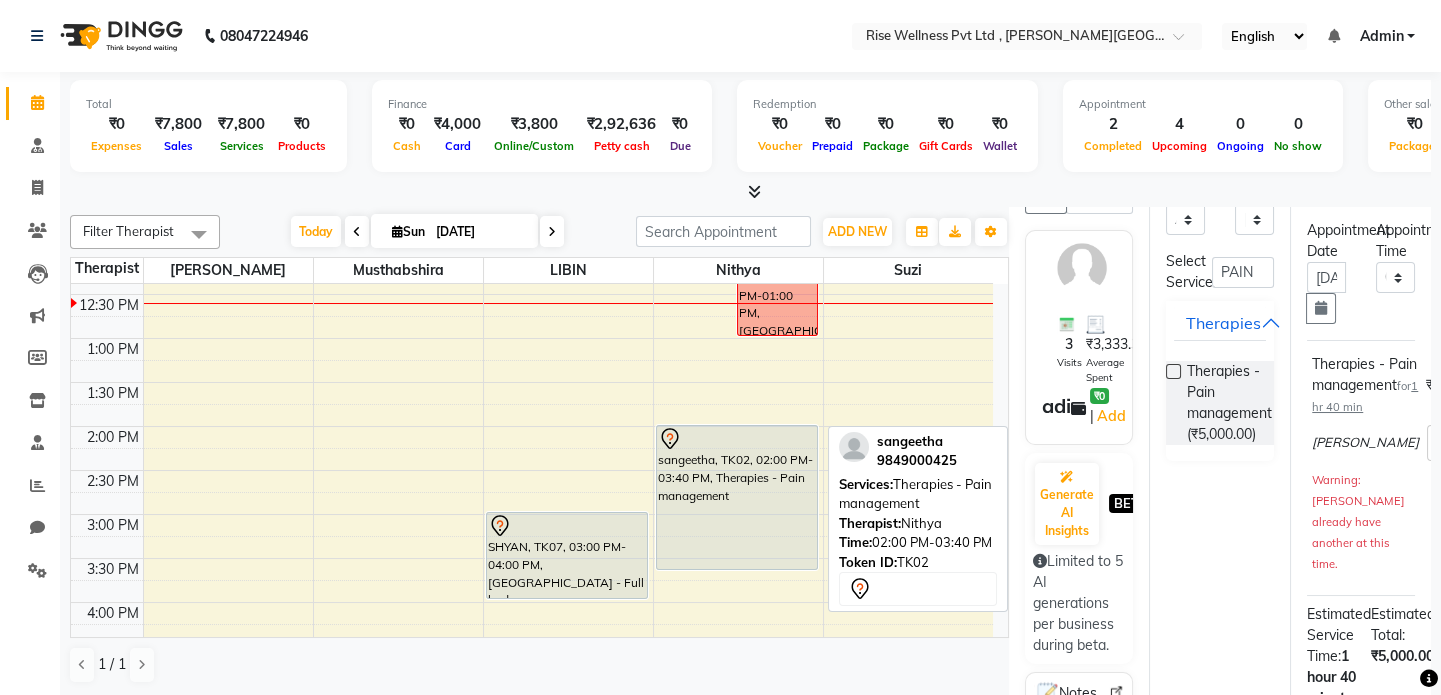 scroll, scrollTop: 330, scrollLeft: 0, axis: vertical 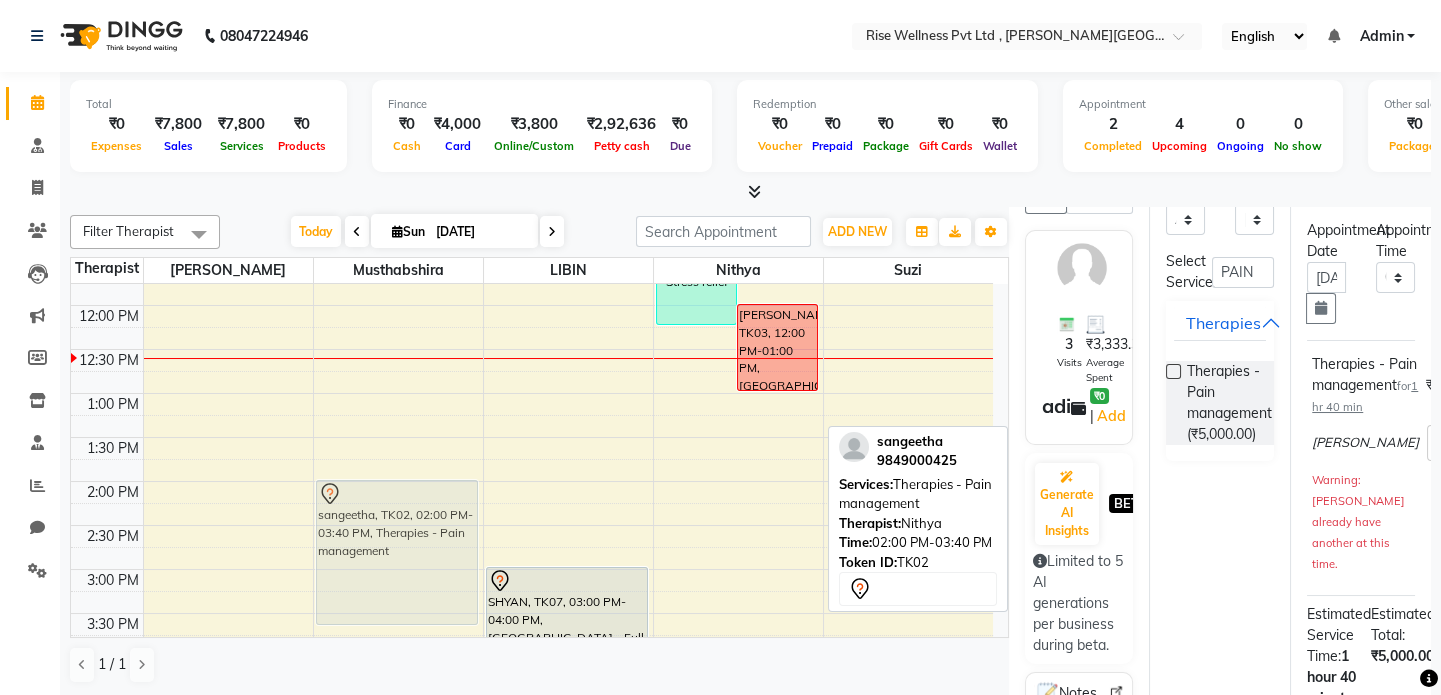 drag, startPoint x: 737, startPoint y: 547, endPoint x: 439, endPoint y: 540, distance: 298.0822 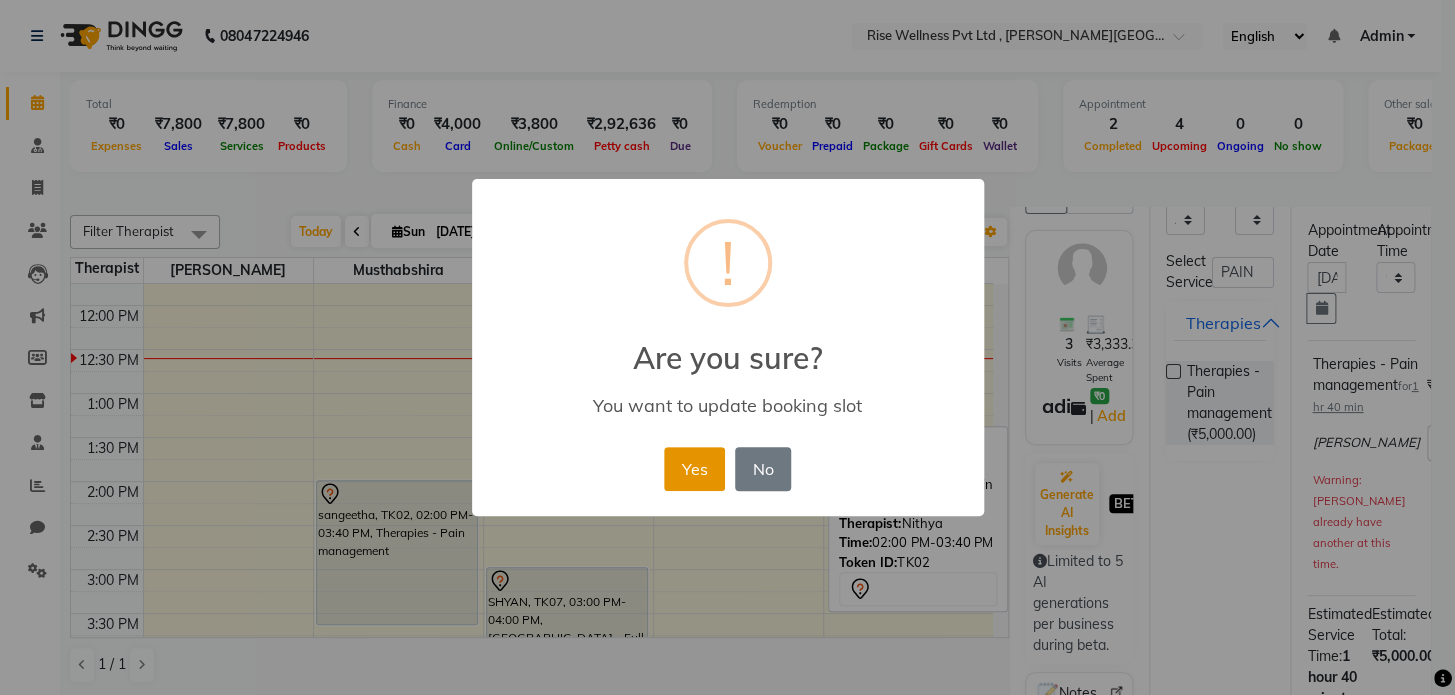 click on "Yes" at bounding box center (694, 469) 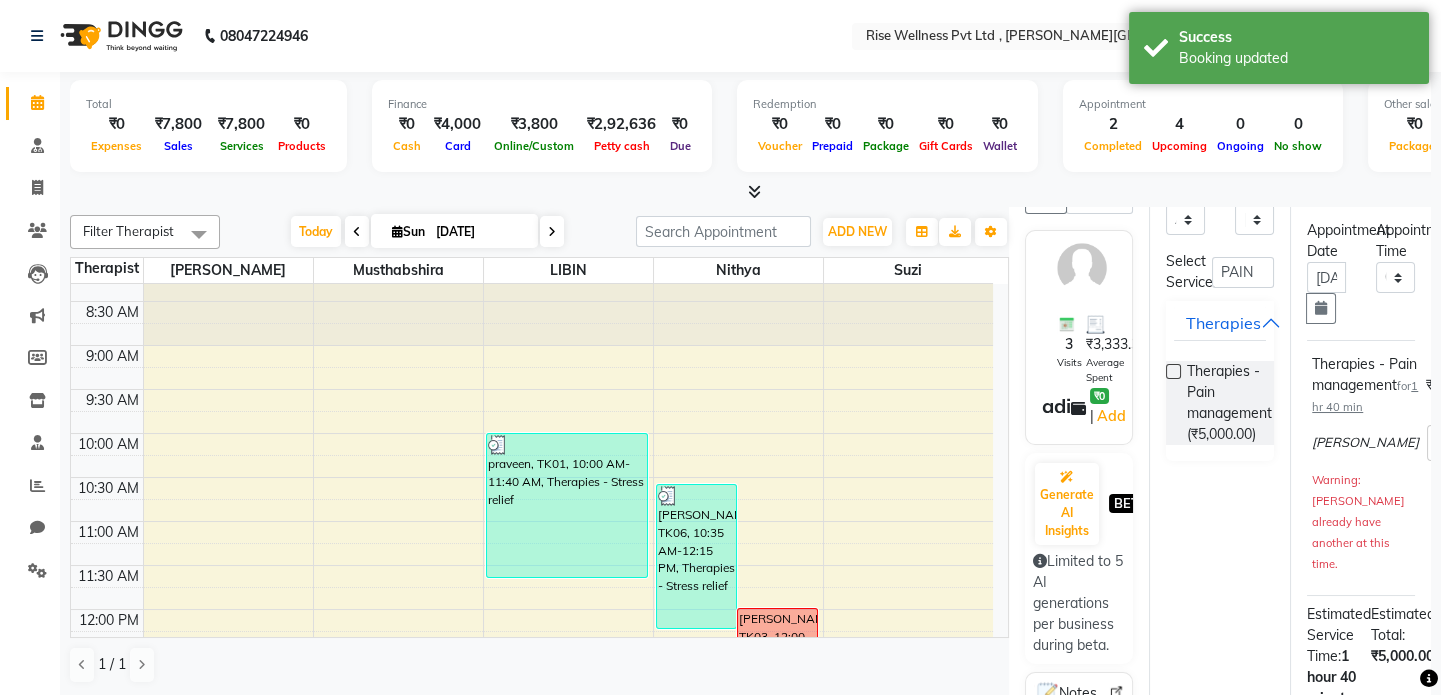 scroll, scrollTop: 0, scrollLeft: 0, axis: both 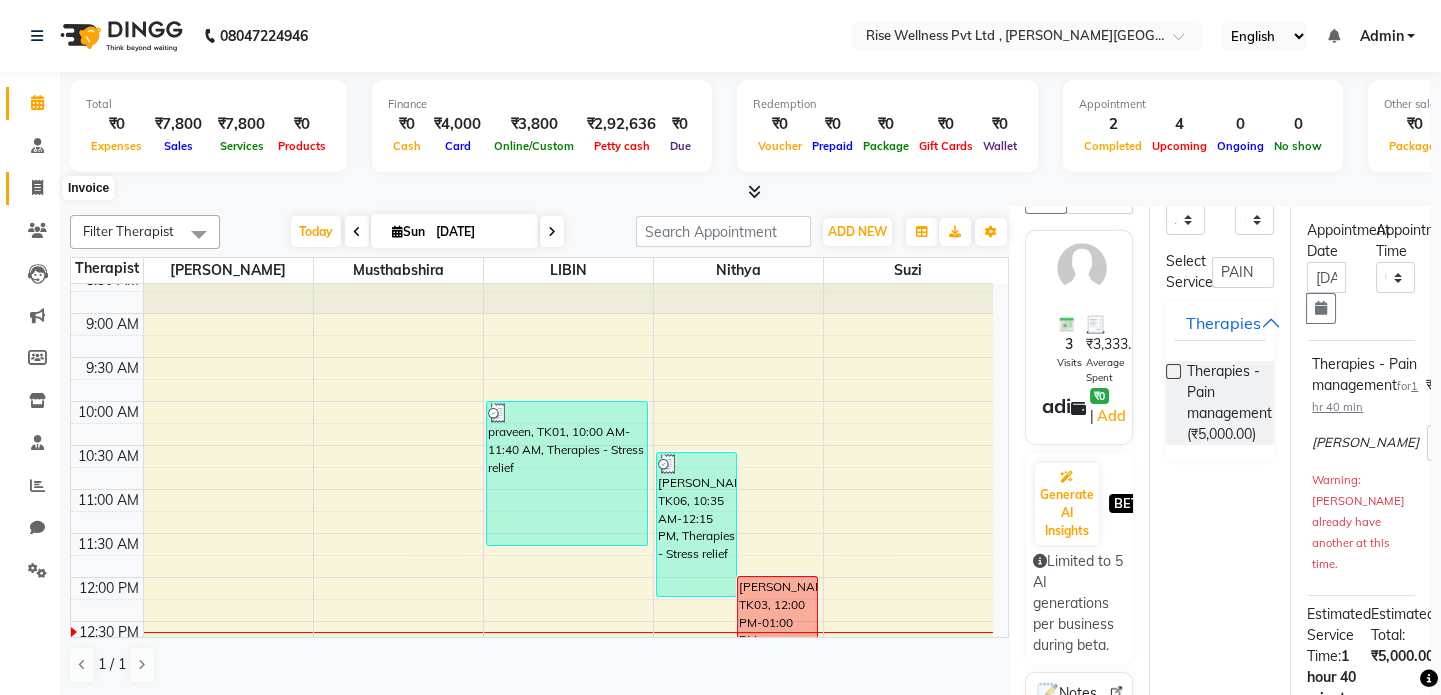 click 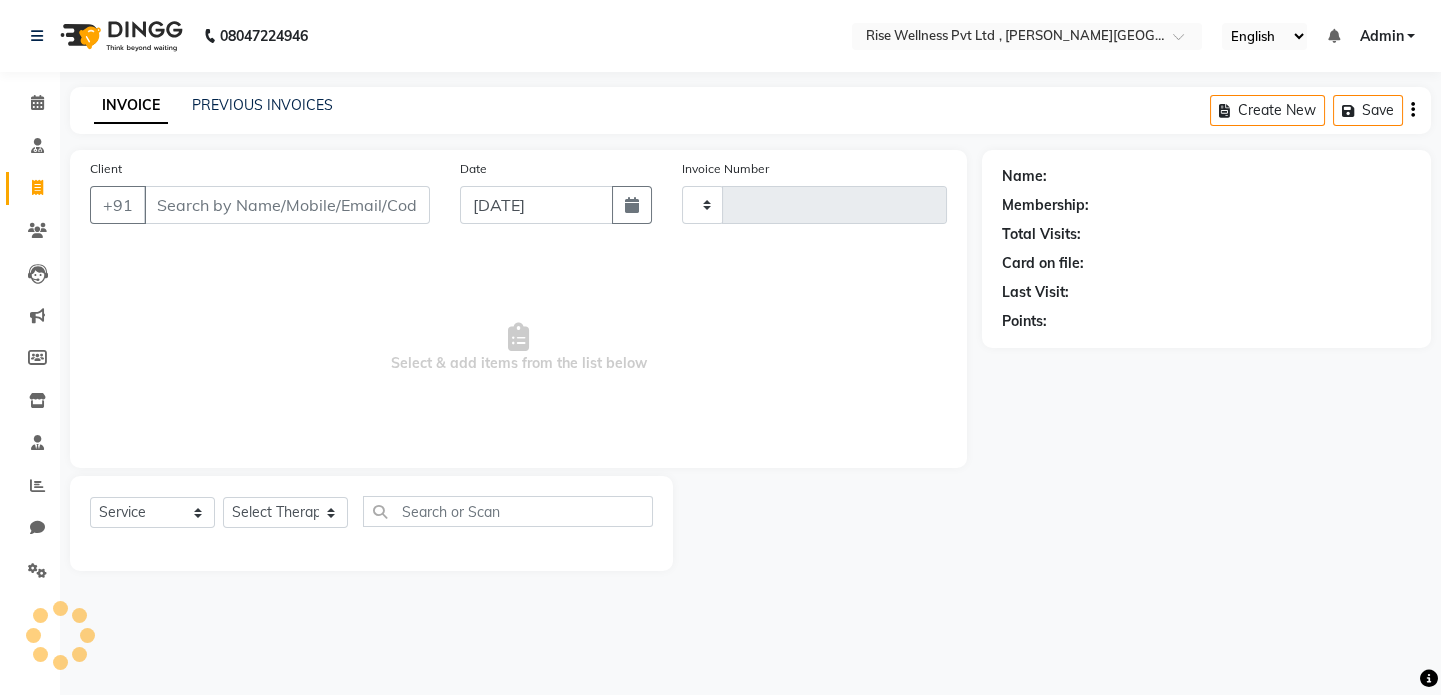 type on "0608" 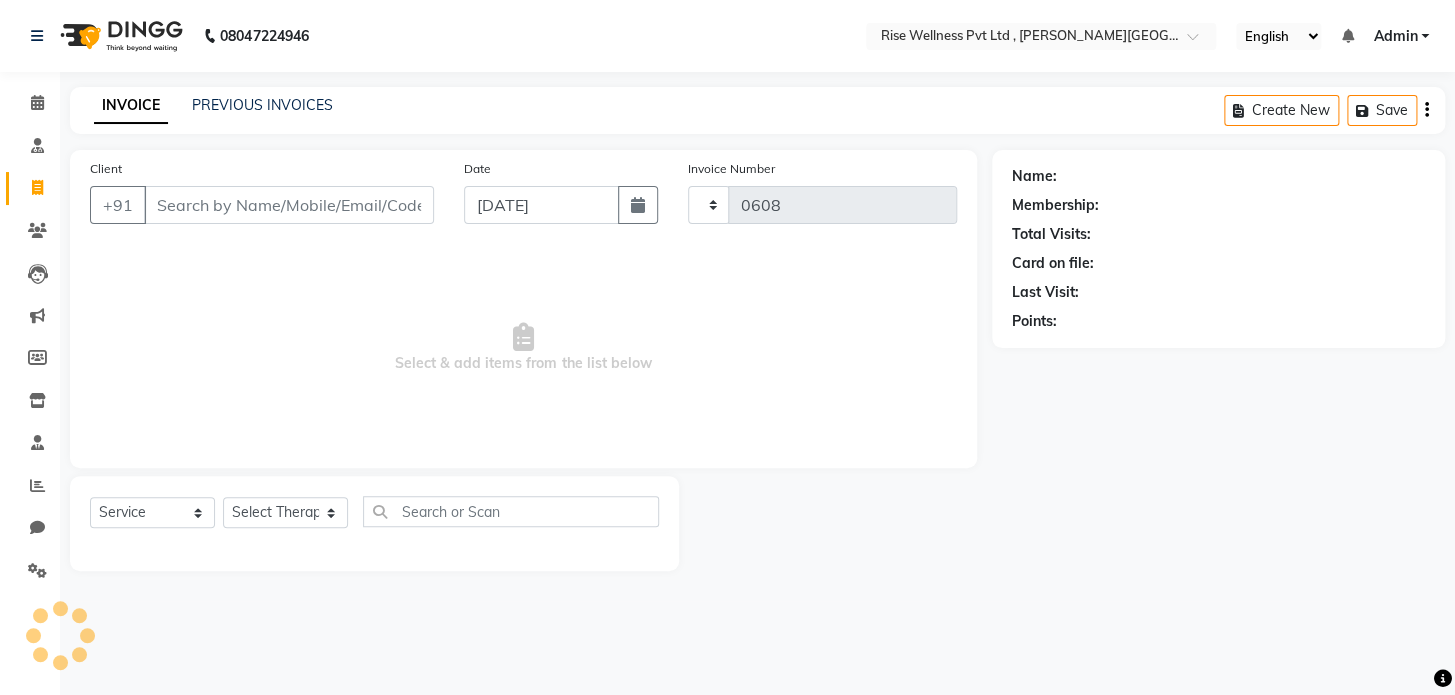 select on "7497" 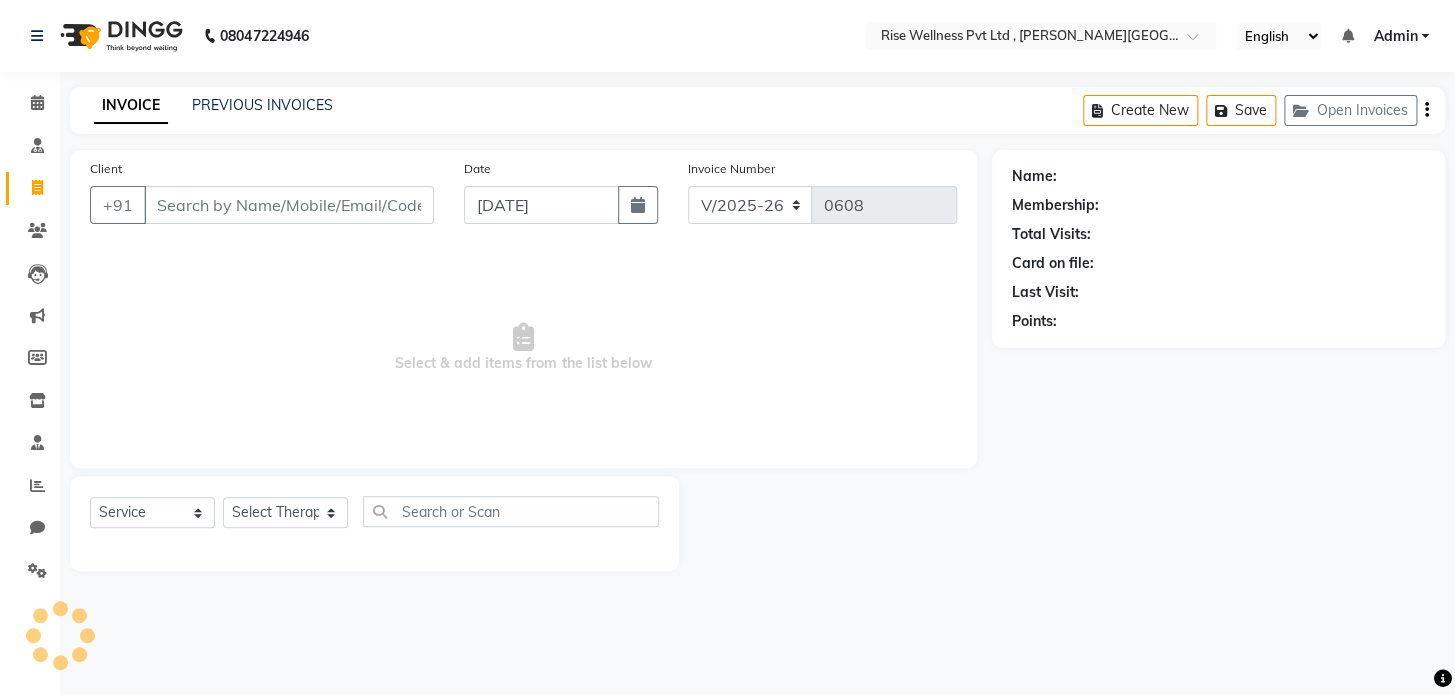 select on "V" 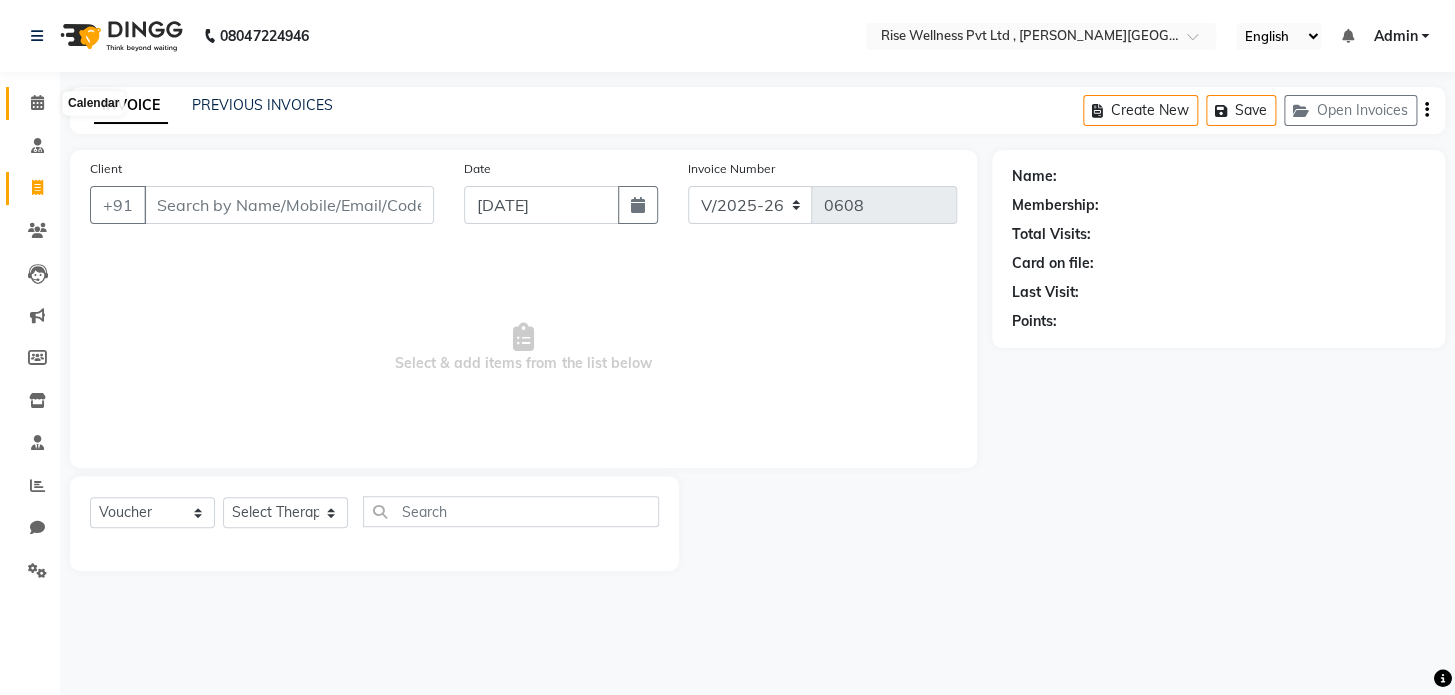 click 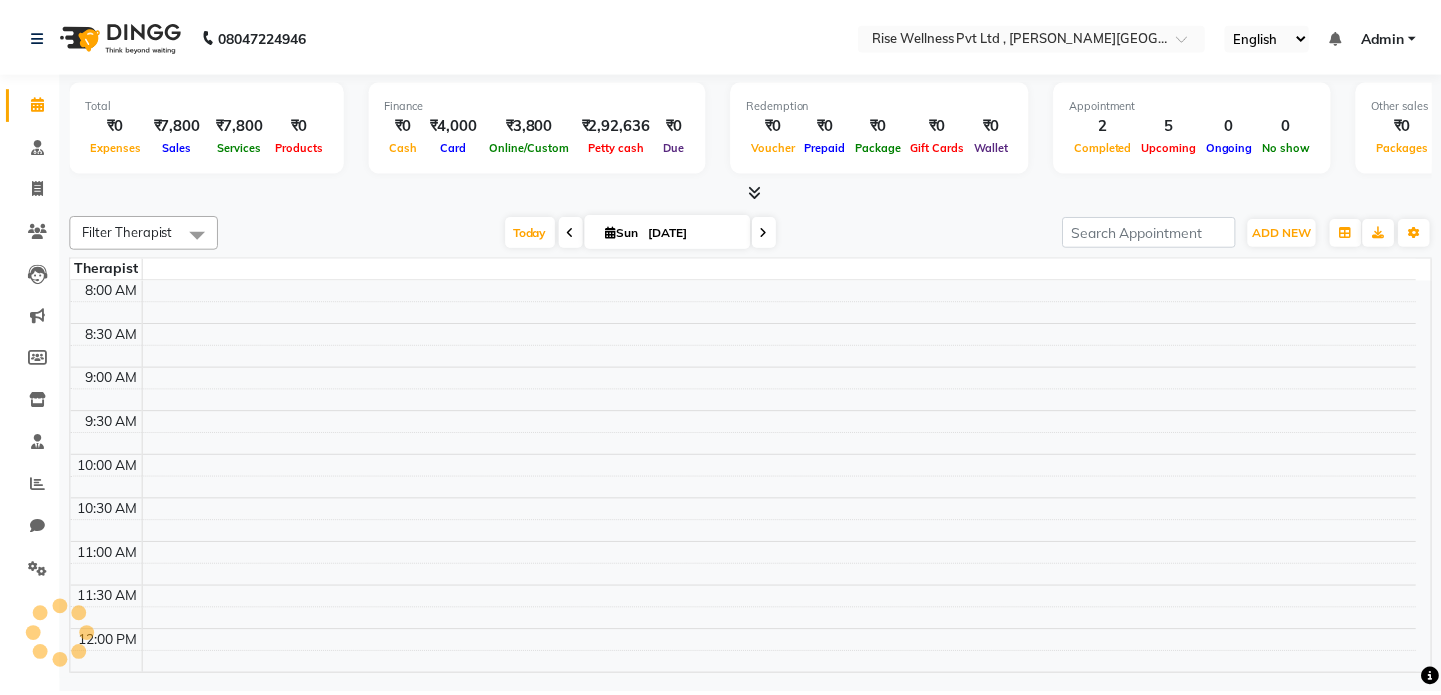 scroll, scrollTop: 351, scrollLeft: 0, axis: vertical 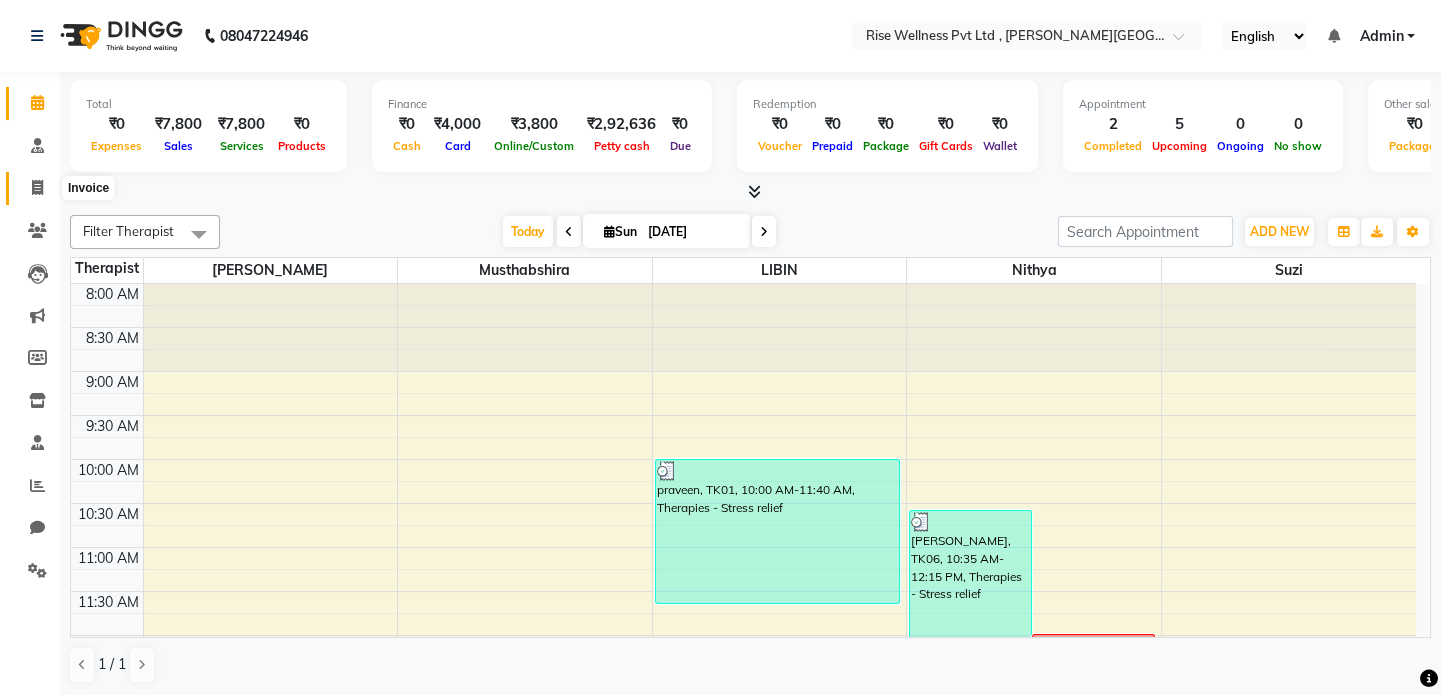 click 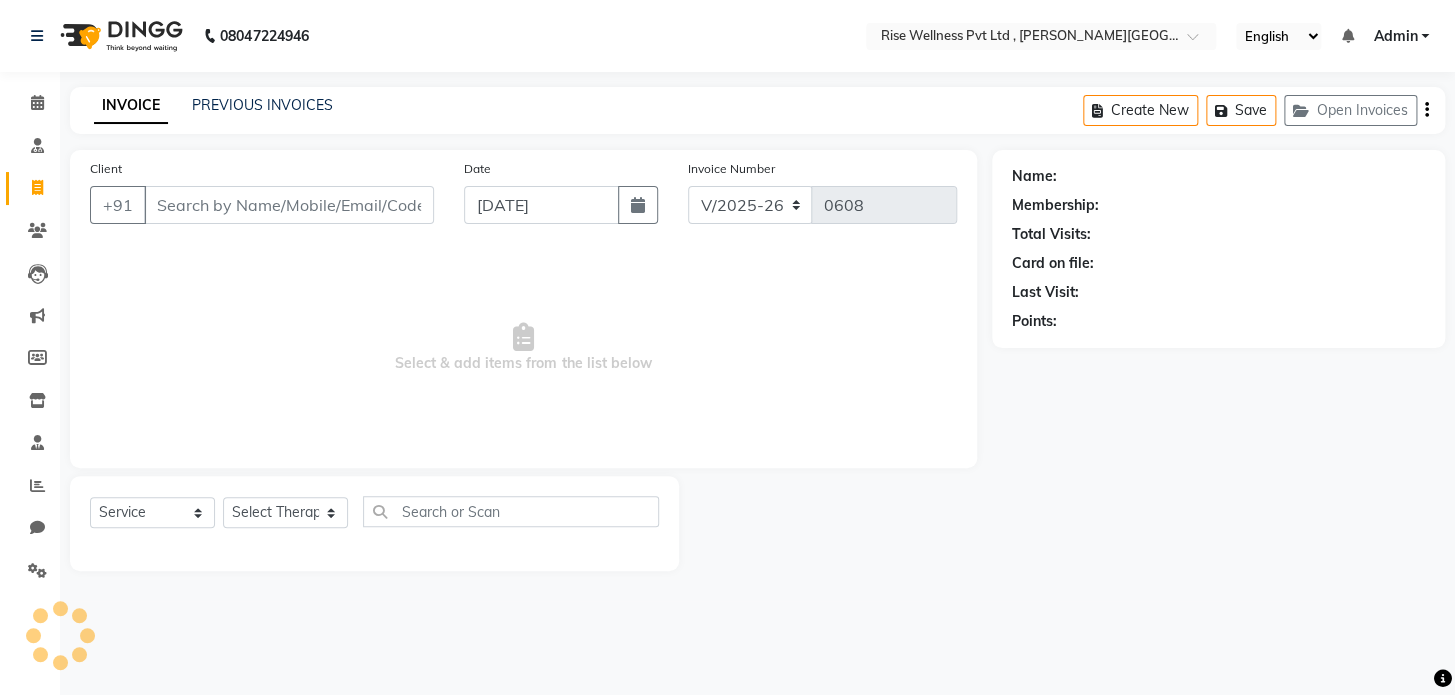 select on "V" 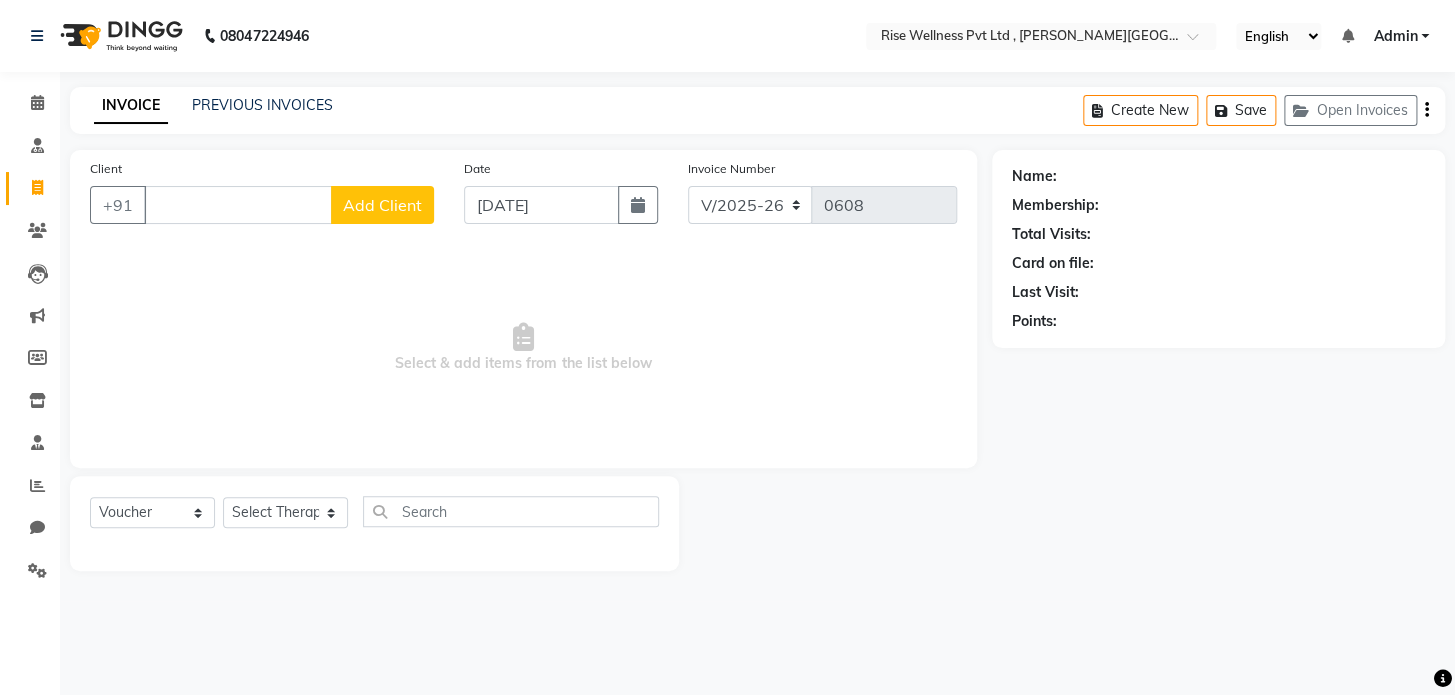 type 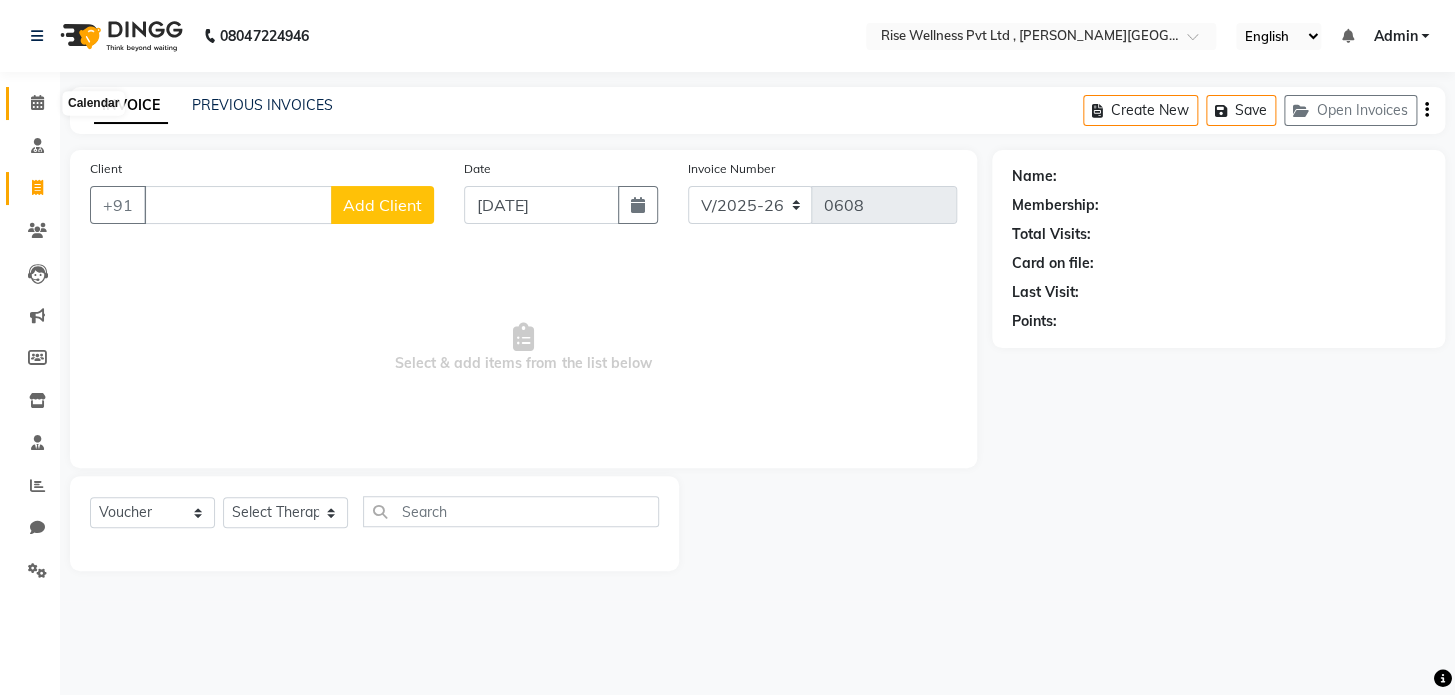 click 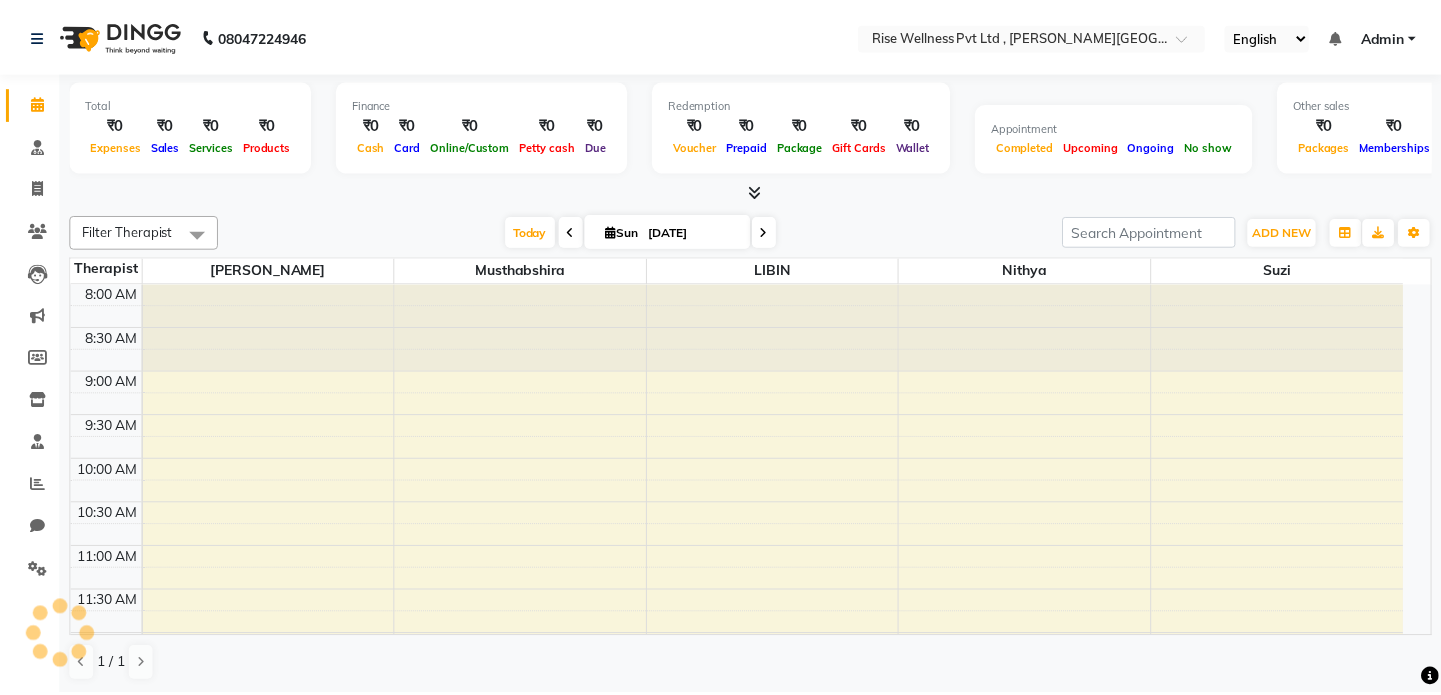 scroll, scrollTop: 0, scrollLeft: 0, axis: both 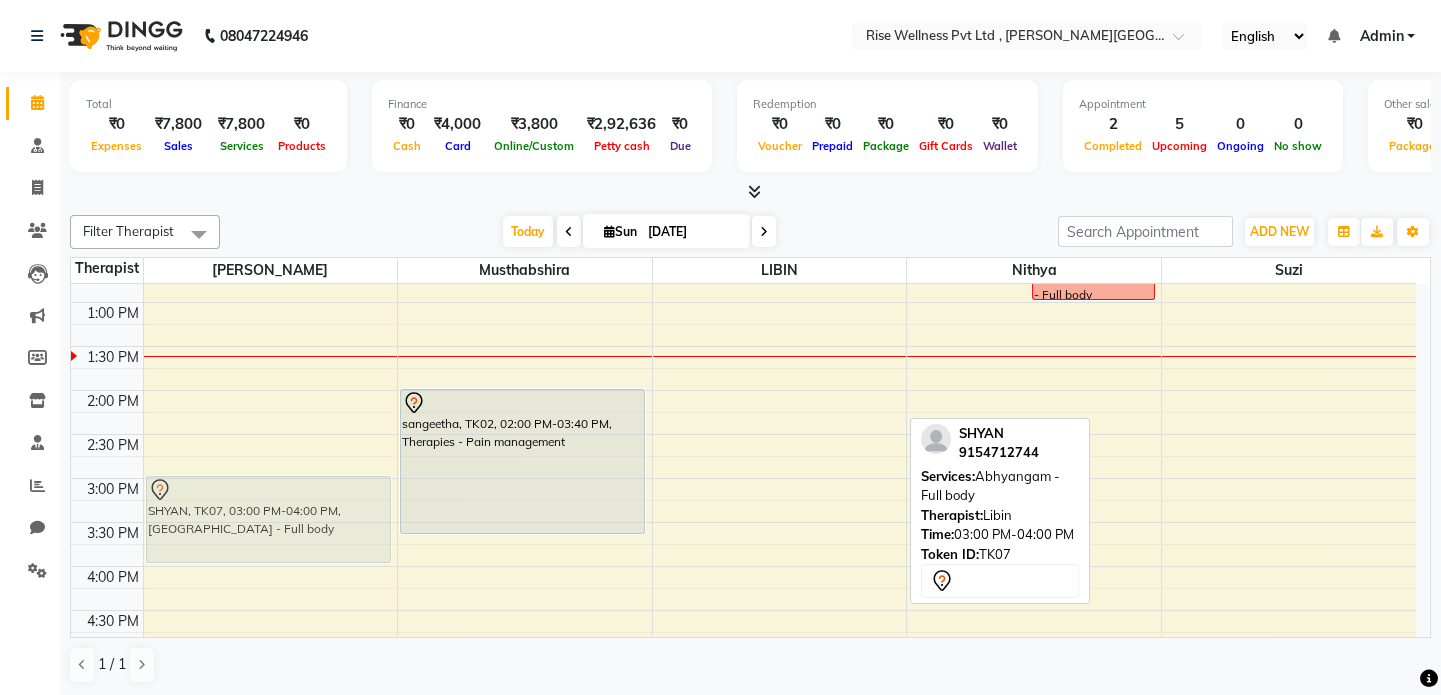 drag, startPoint x: 755, startPoint y: 495, endPoint x: 353, endPoint y: 488, distance: 402.06094 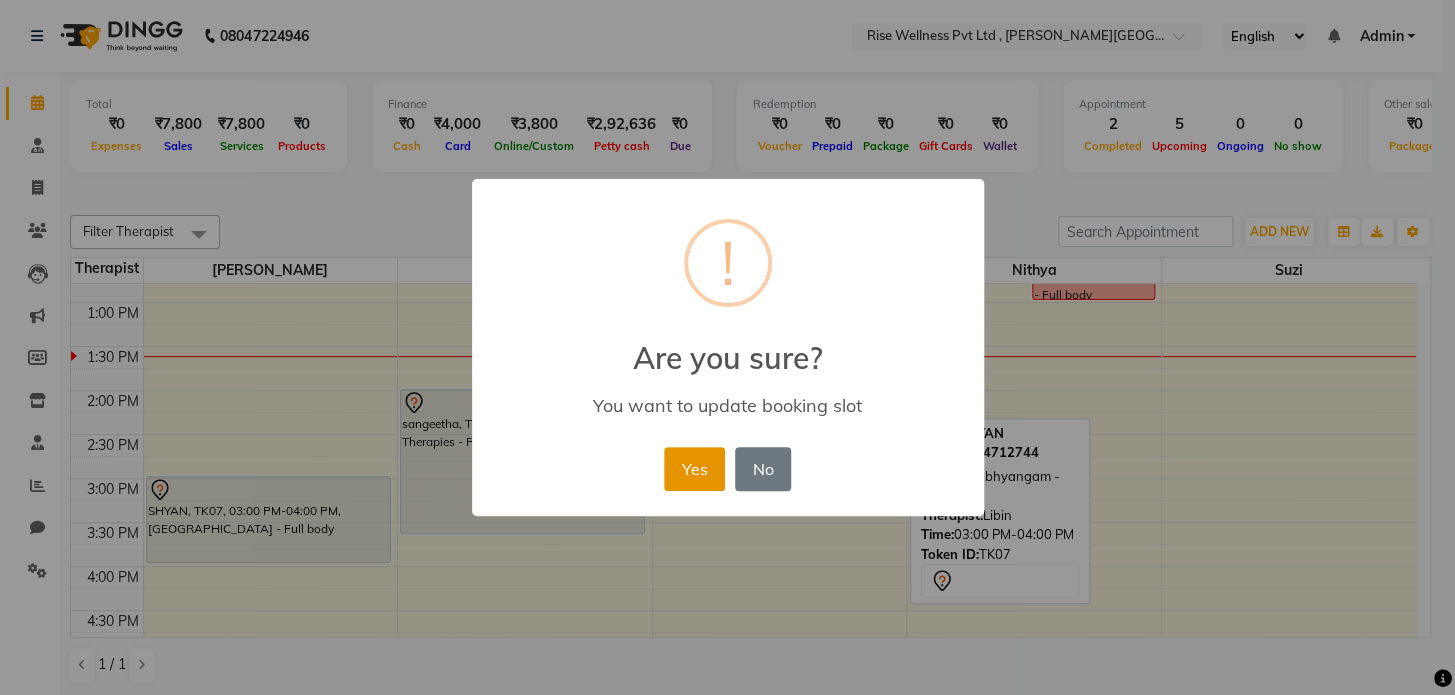 click on "Yes" at bounding box center [694, 469] 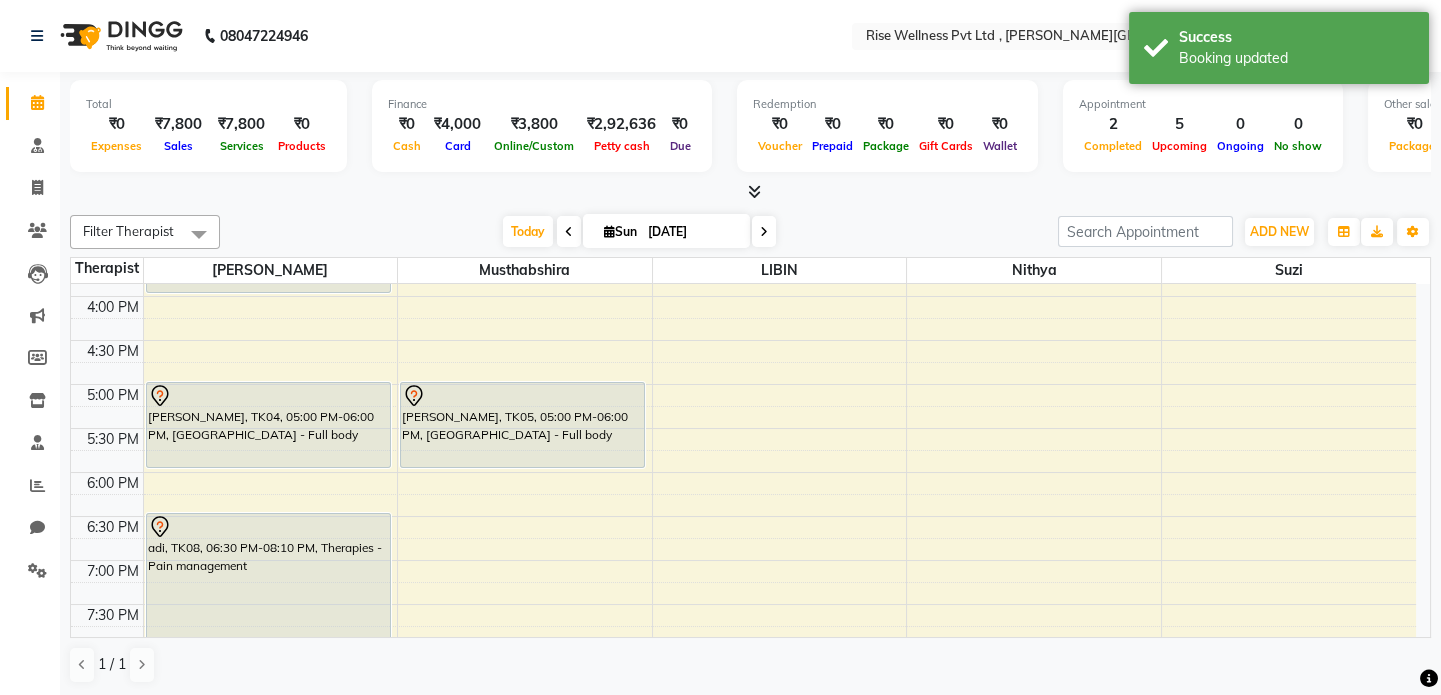 scroll, scrollTop: 603, scrollLeft: 0, axis: vertical 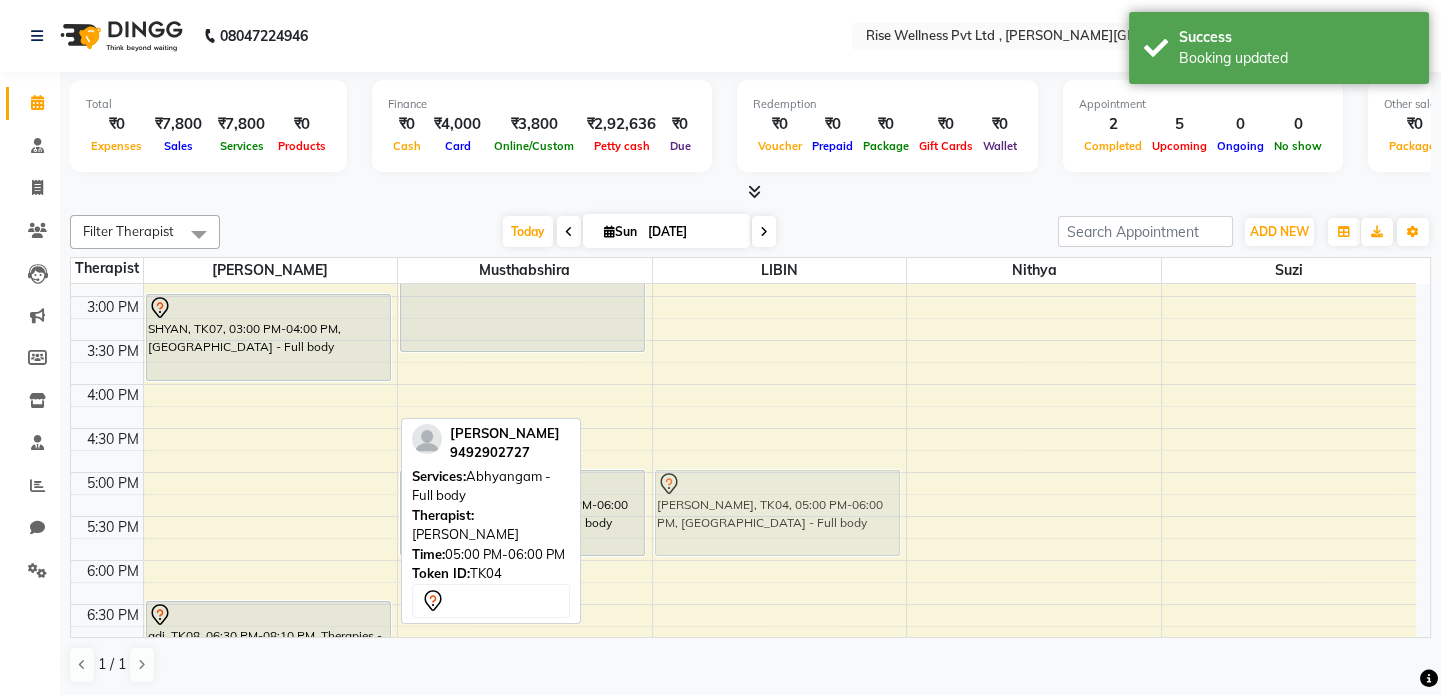 drag, startPoint x: 311, startPoint y: 530, endPoint x: 757, endPoint y: 524, distance: 446.04034 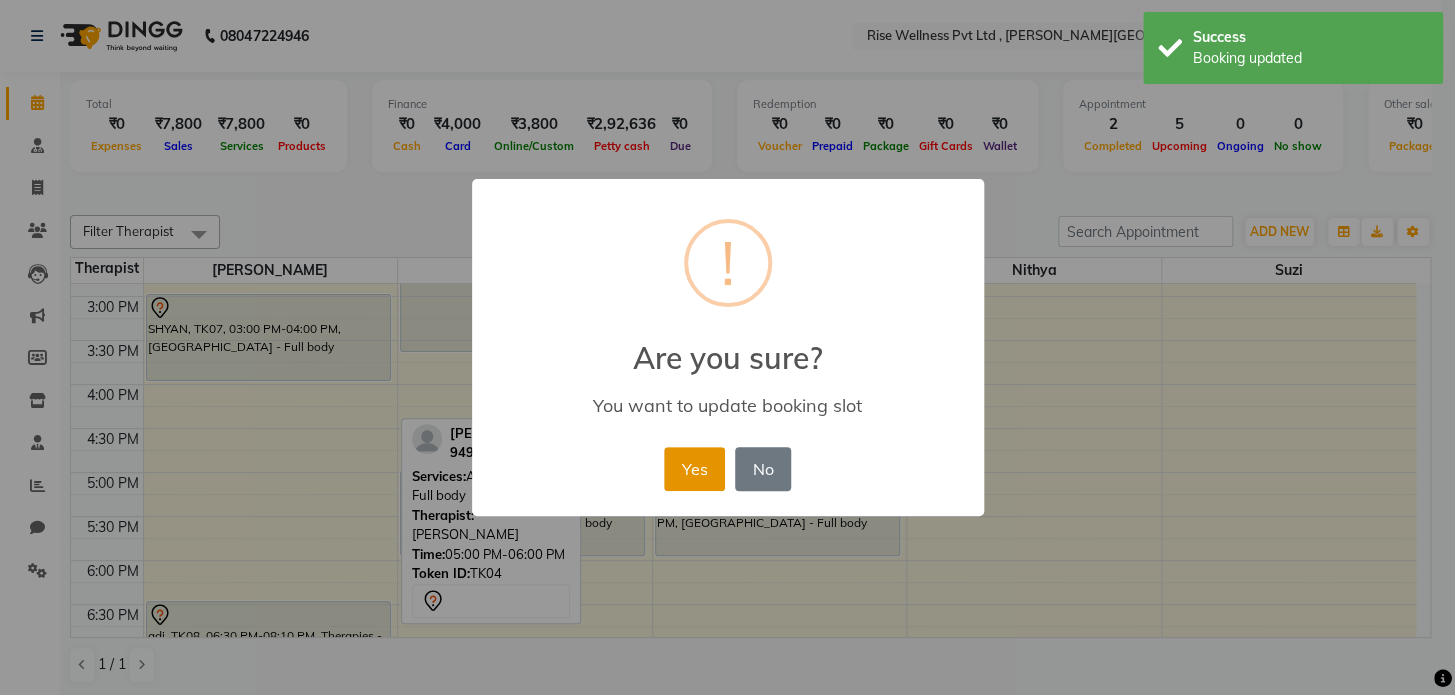 click on "Yes" at bounding box center [694, 469] 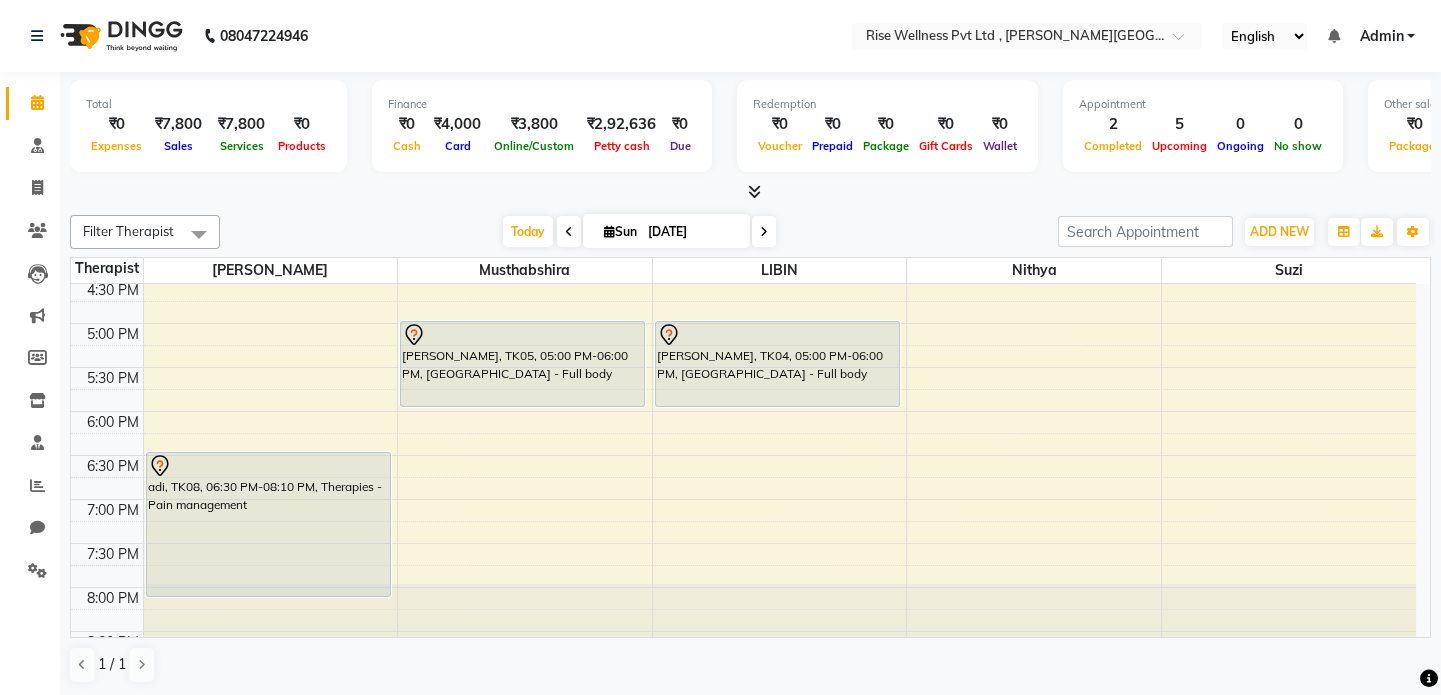 scroll, scrollTop: 785, scrollLeft: 0, axis: vertical 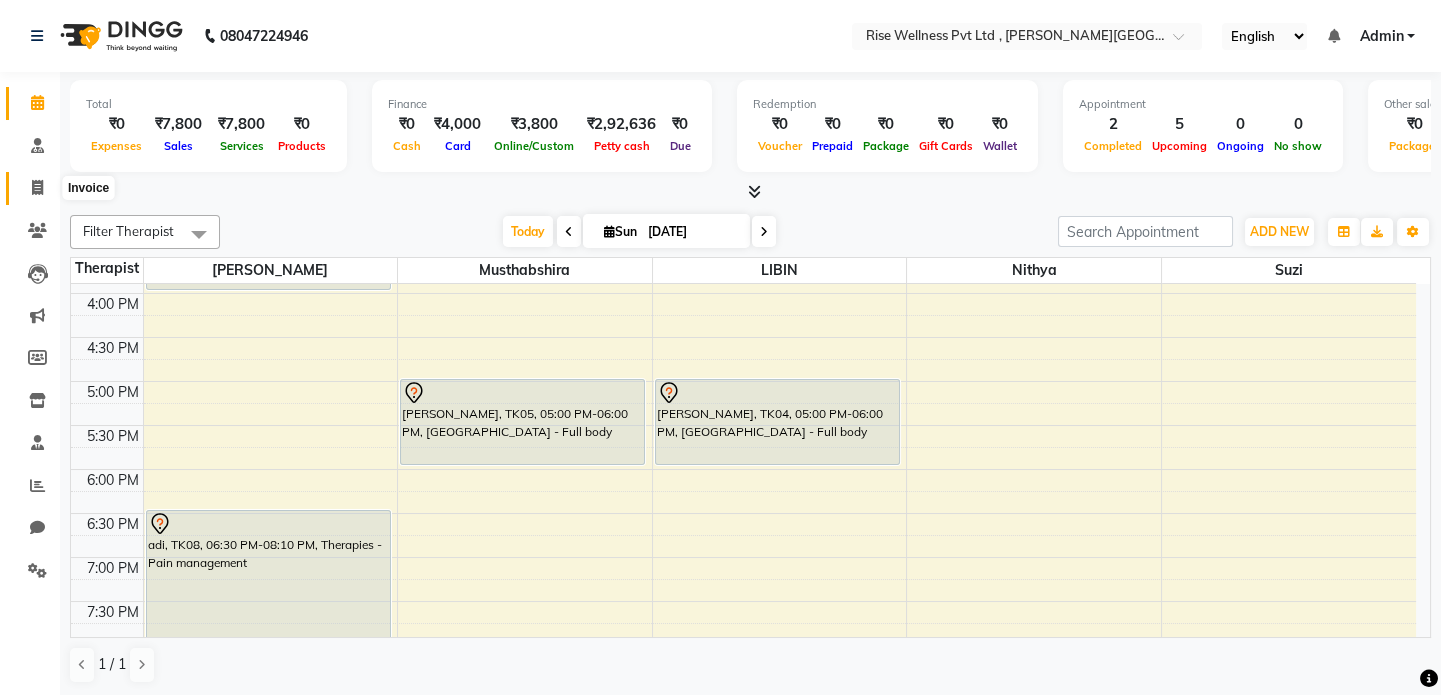 click 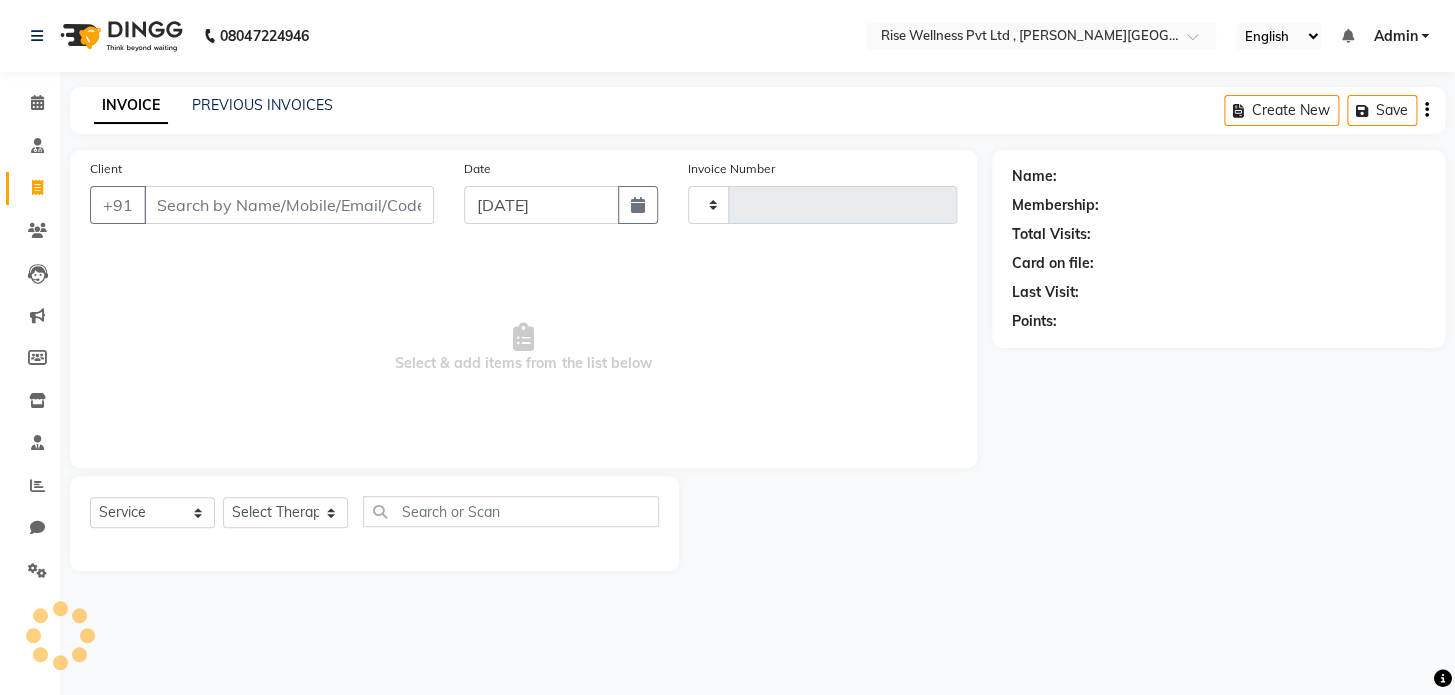 type on "0608" 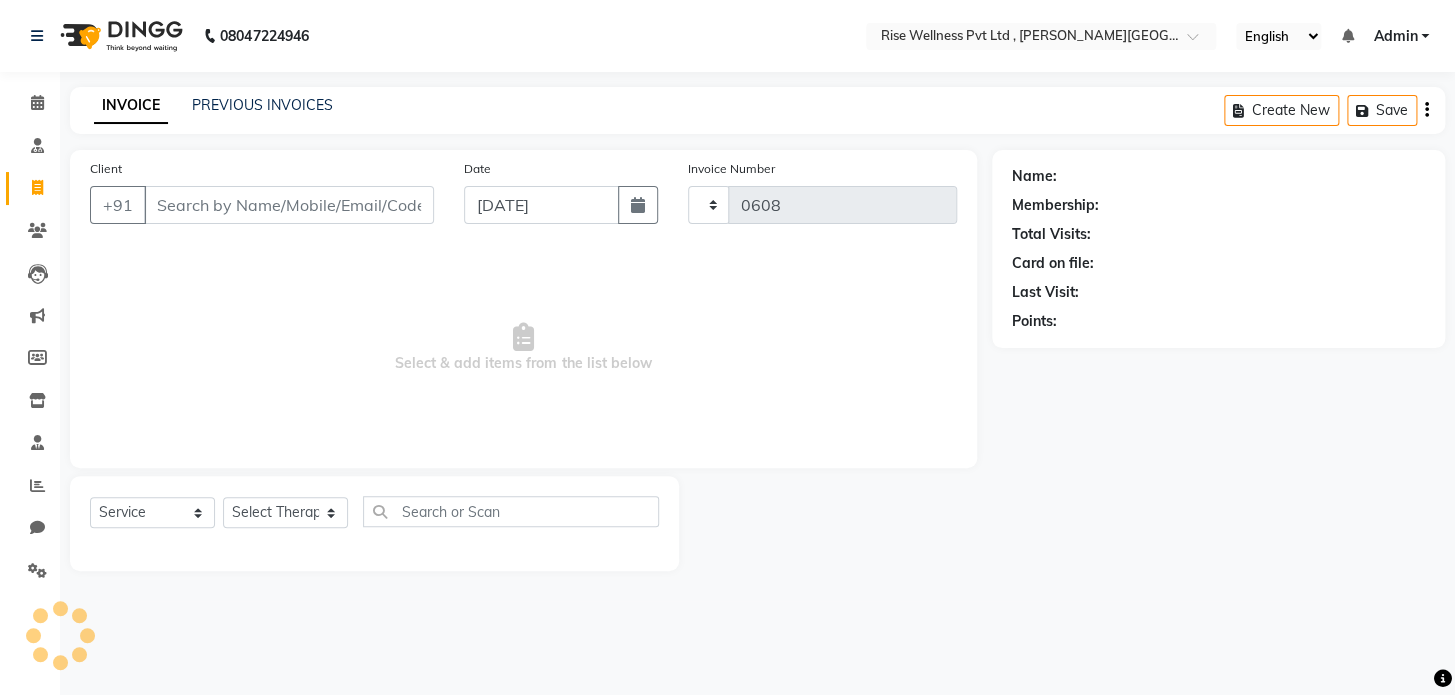 select on "7497" 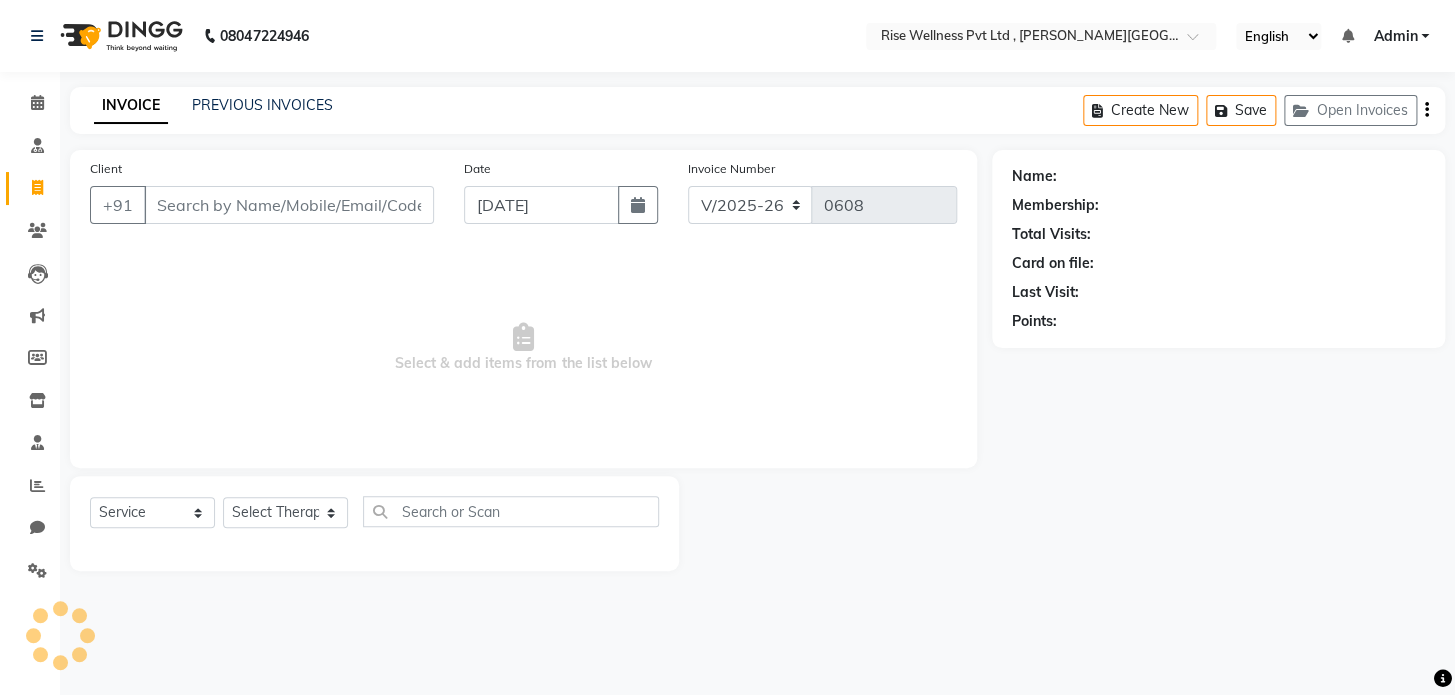 select on "V" 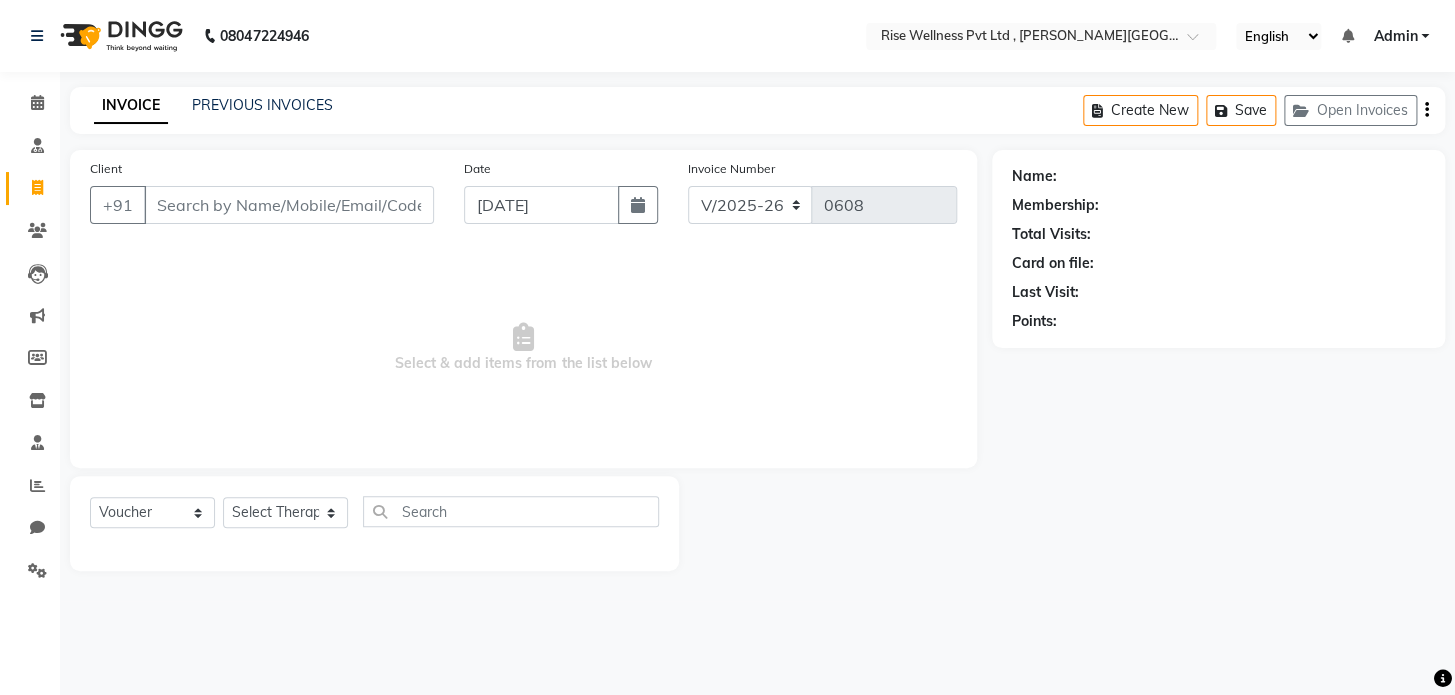 click on "Client" at bounding box center (289, 205) 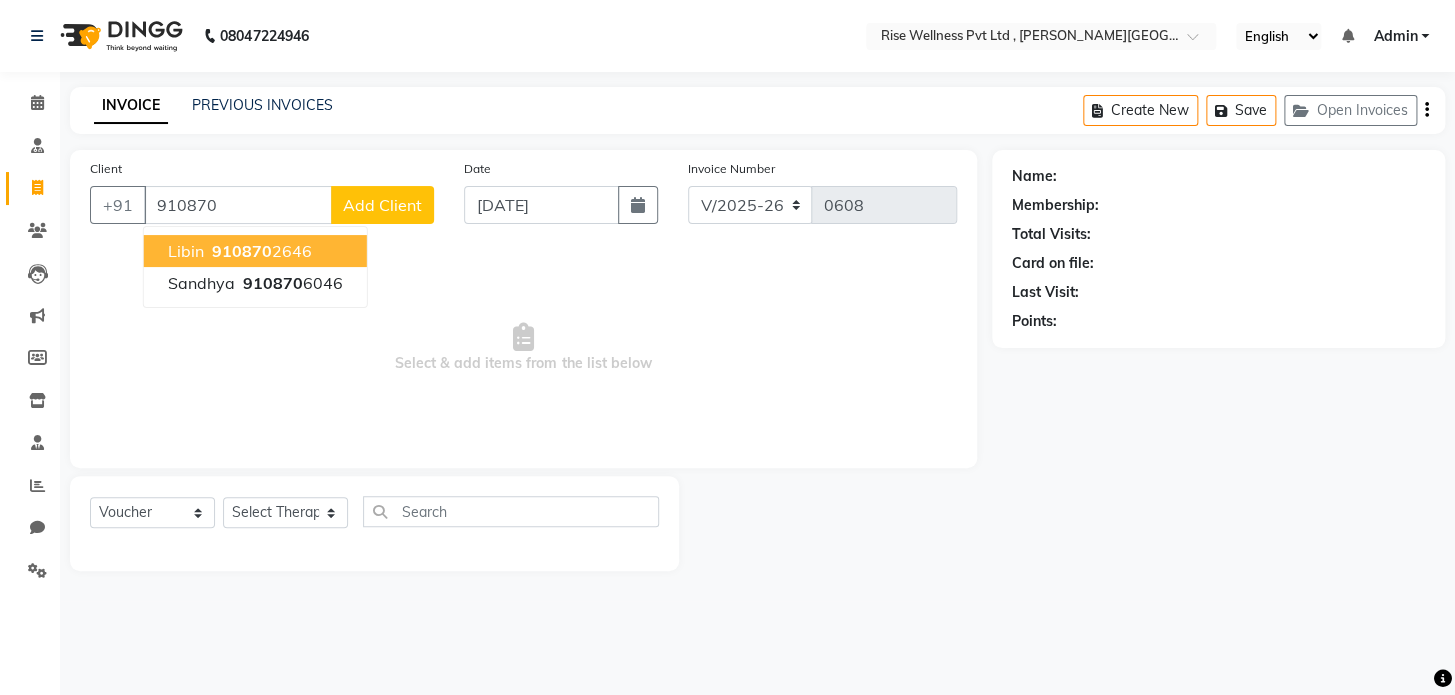 click on "910870 2646" at bounding box center (260, 251) 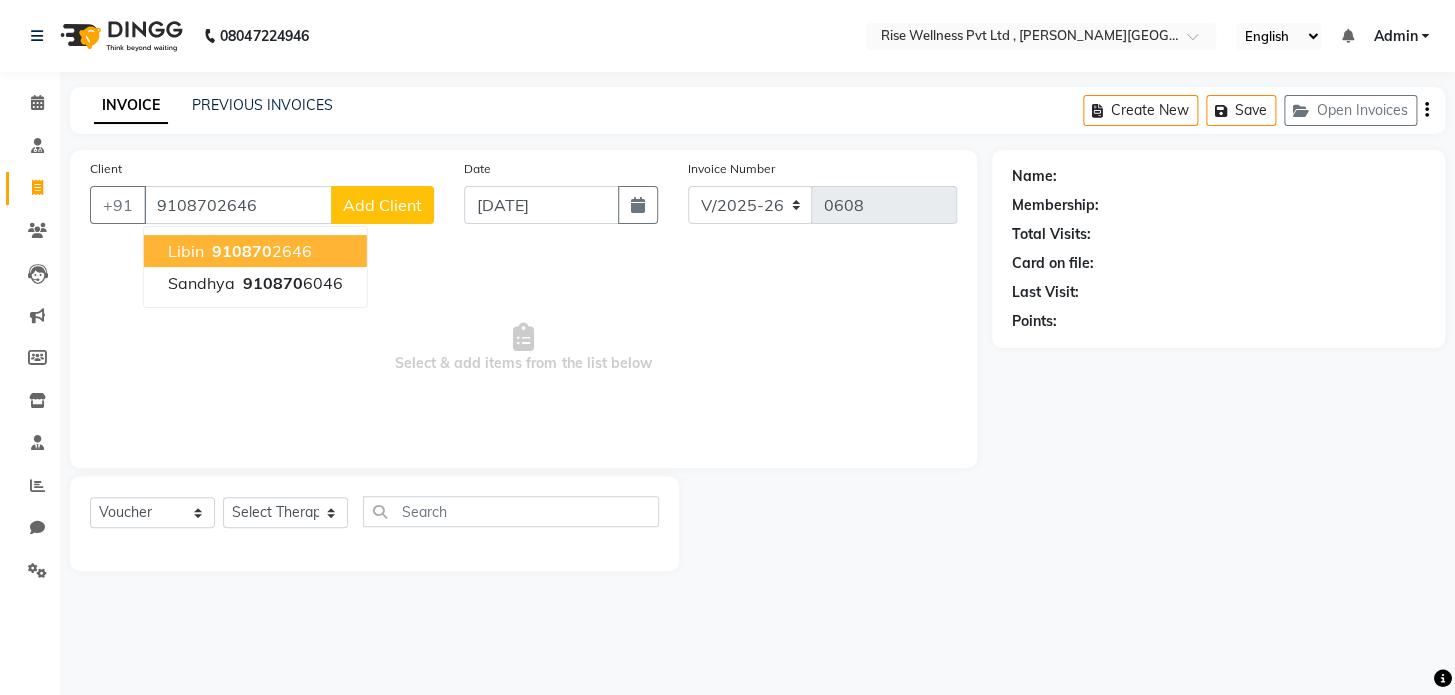 type on "9108702646" 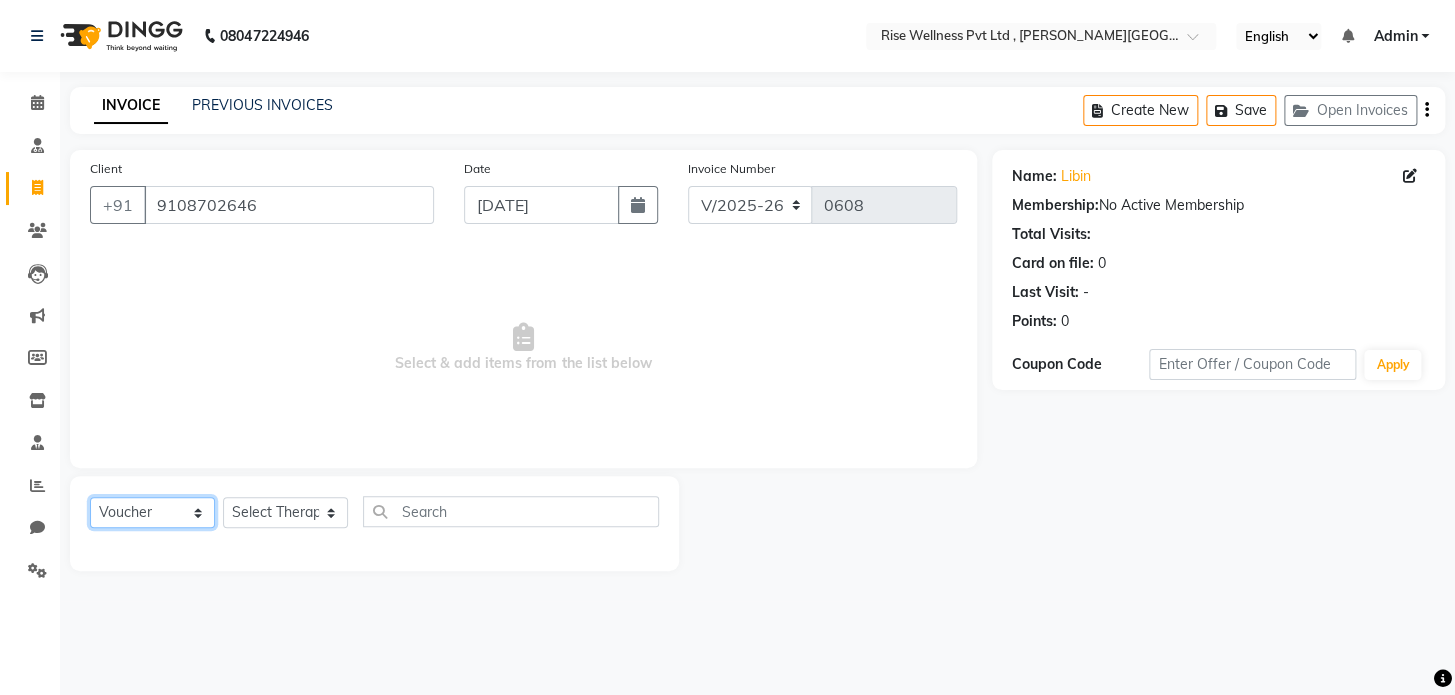 click on "Select  Service  Product  Membership  Package Voucher Prepaid Gift Card" 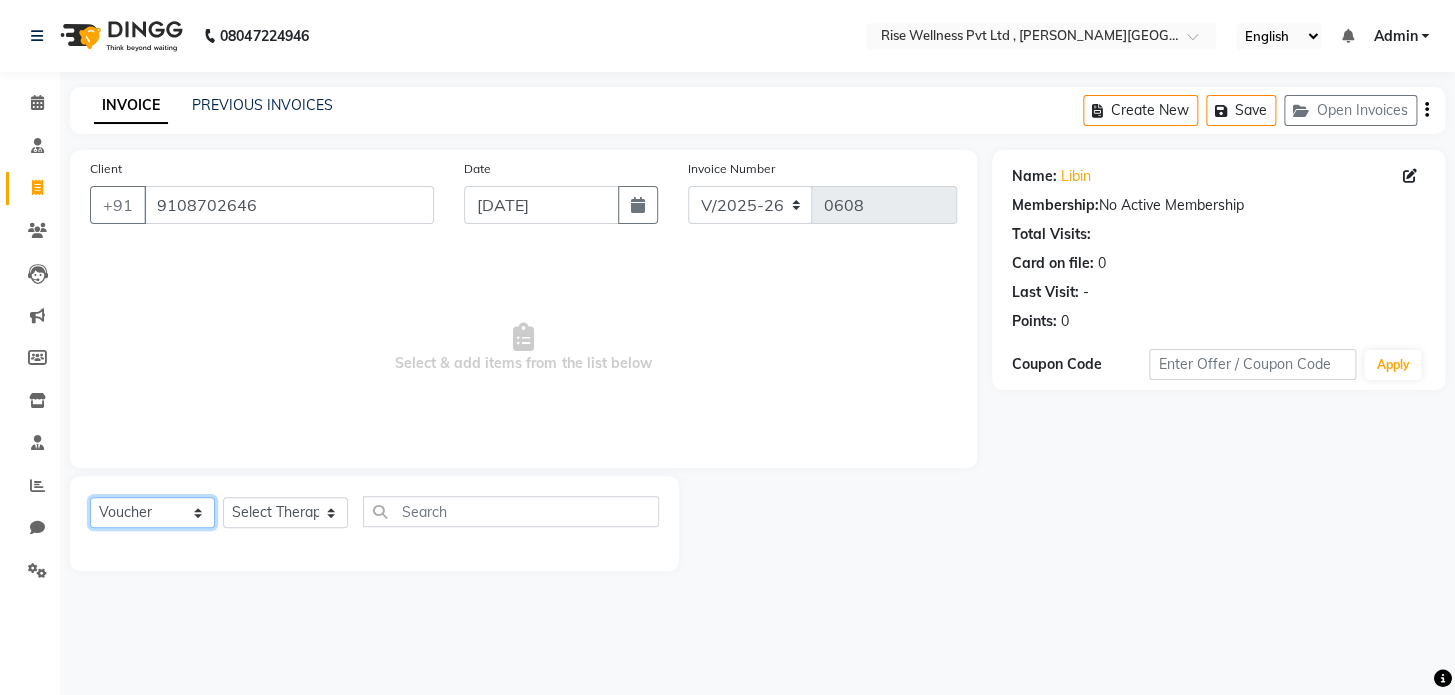 select on "service" 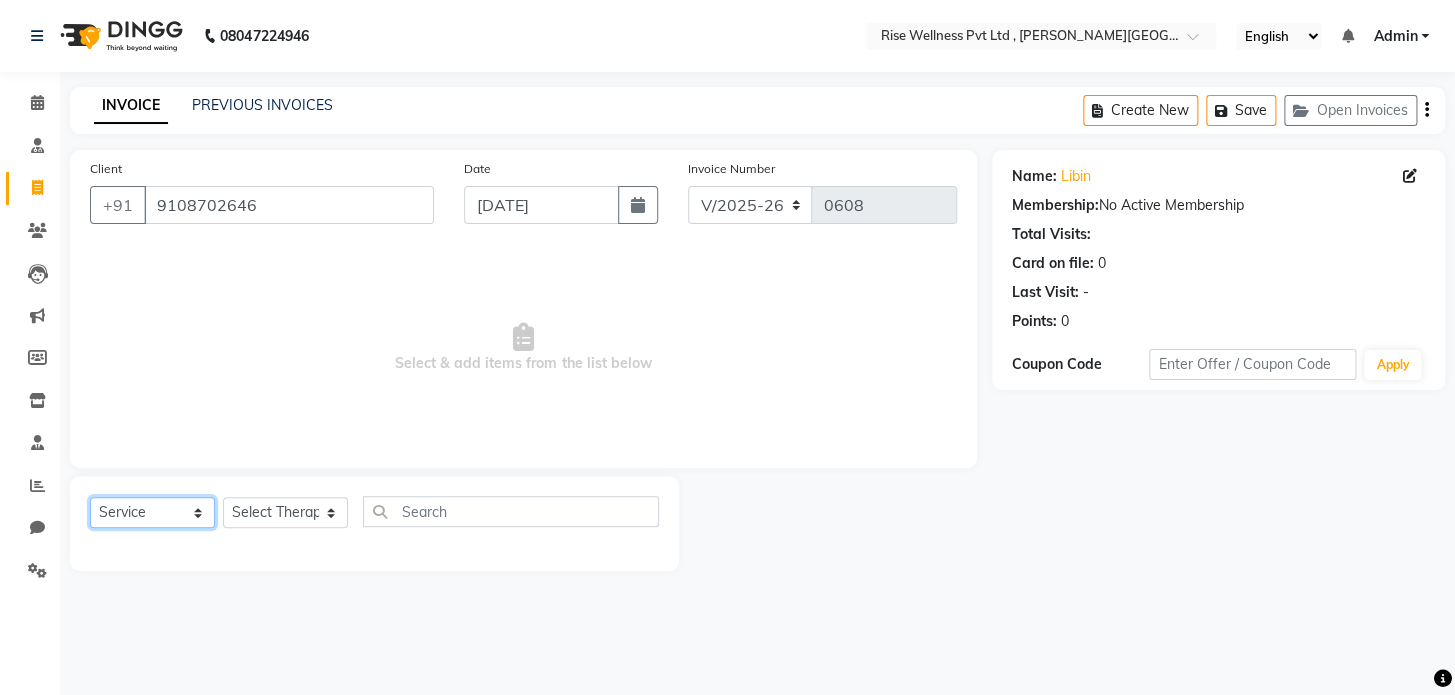 click on "Select  Service  Product  Membership  Package Voucher Prepaid Gift Card" 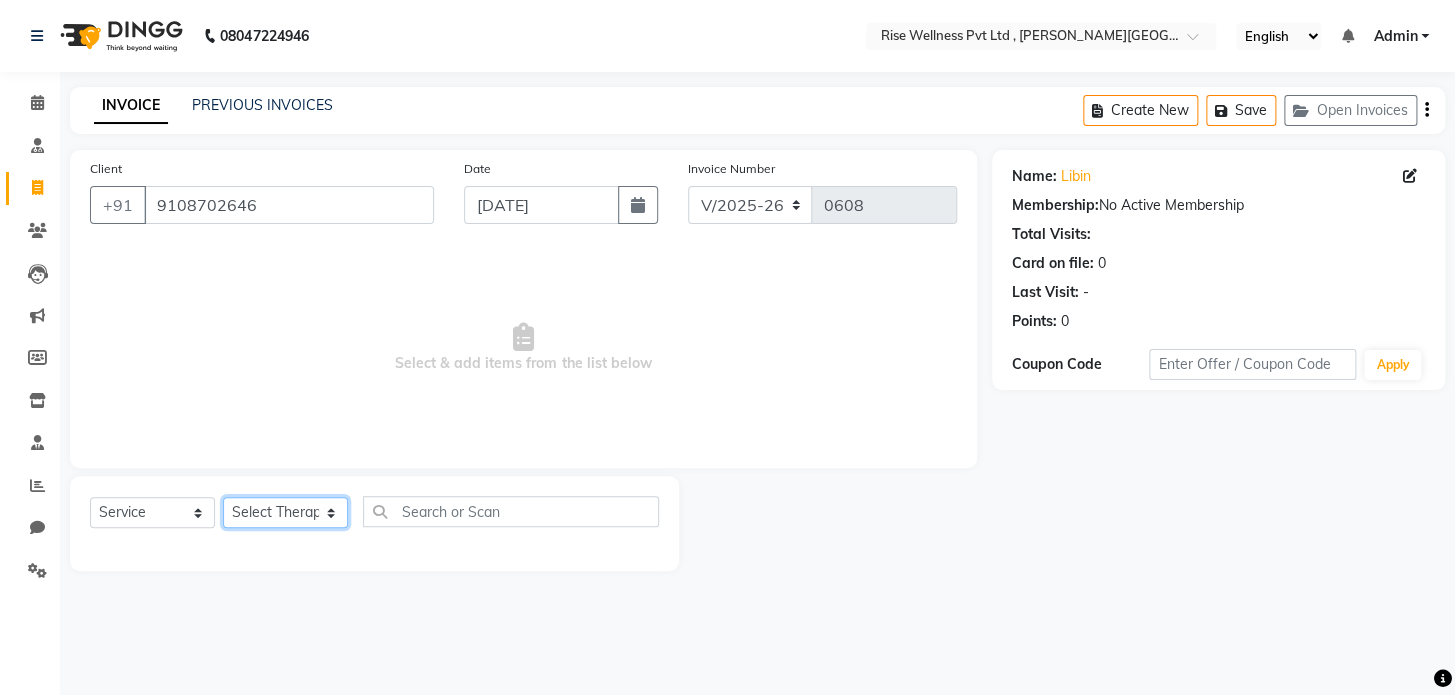 click on "Select Therapist LIBIN musthabshira nithya Reception [PERSON_NAME]" 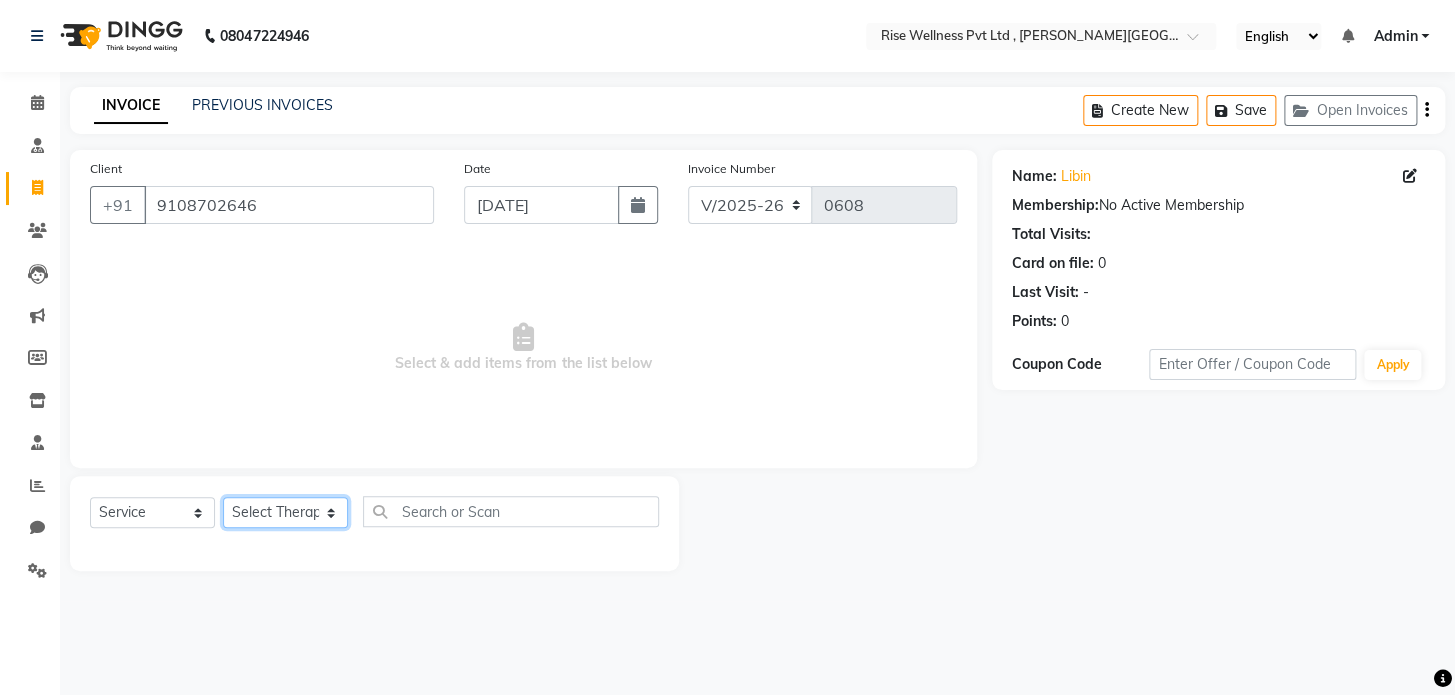 select on "69785" 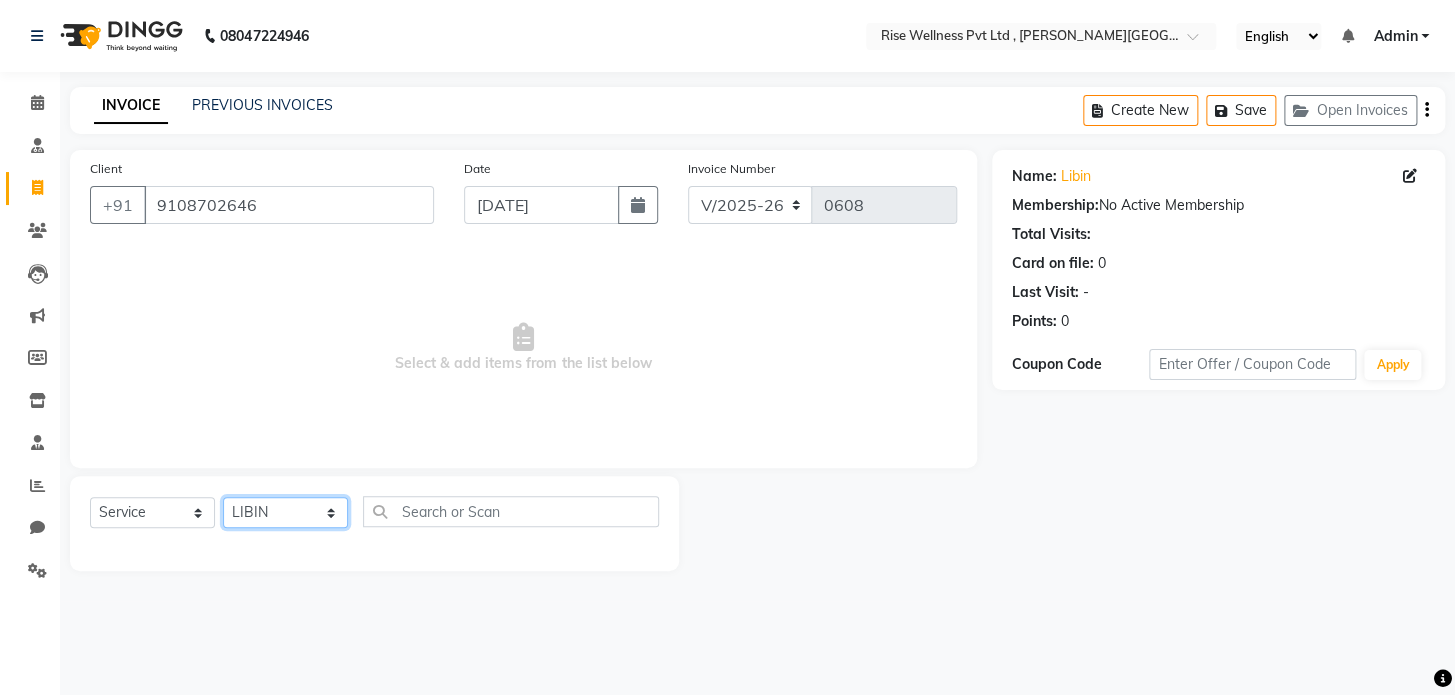 click on "Select Therapist LIBIN musthabshira nithya Reception [PERSON_NAME]" 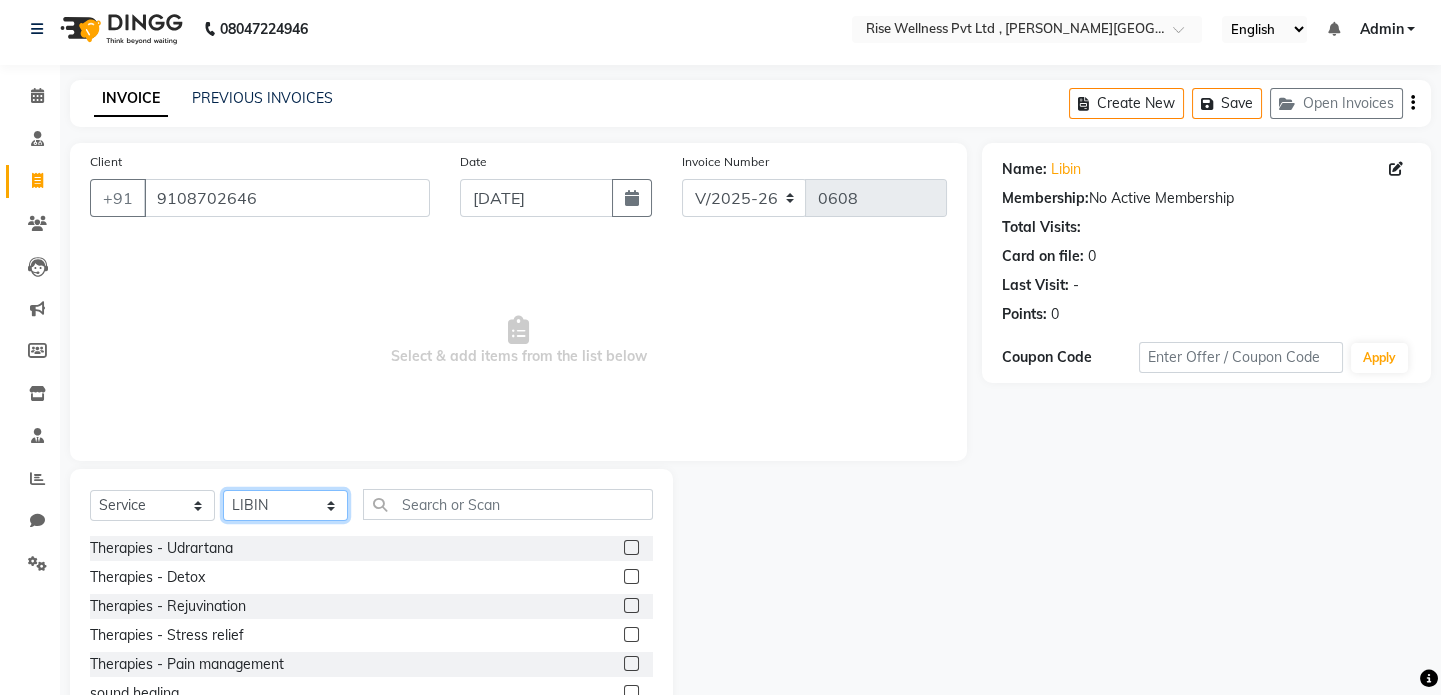 scroll, scrollTop: 0, scrollLeft: 0, axis: both 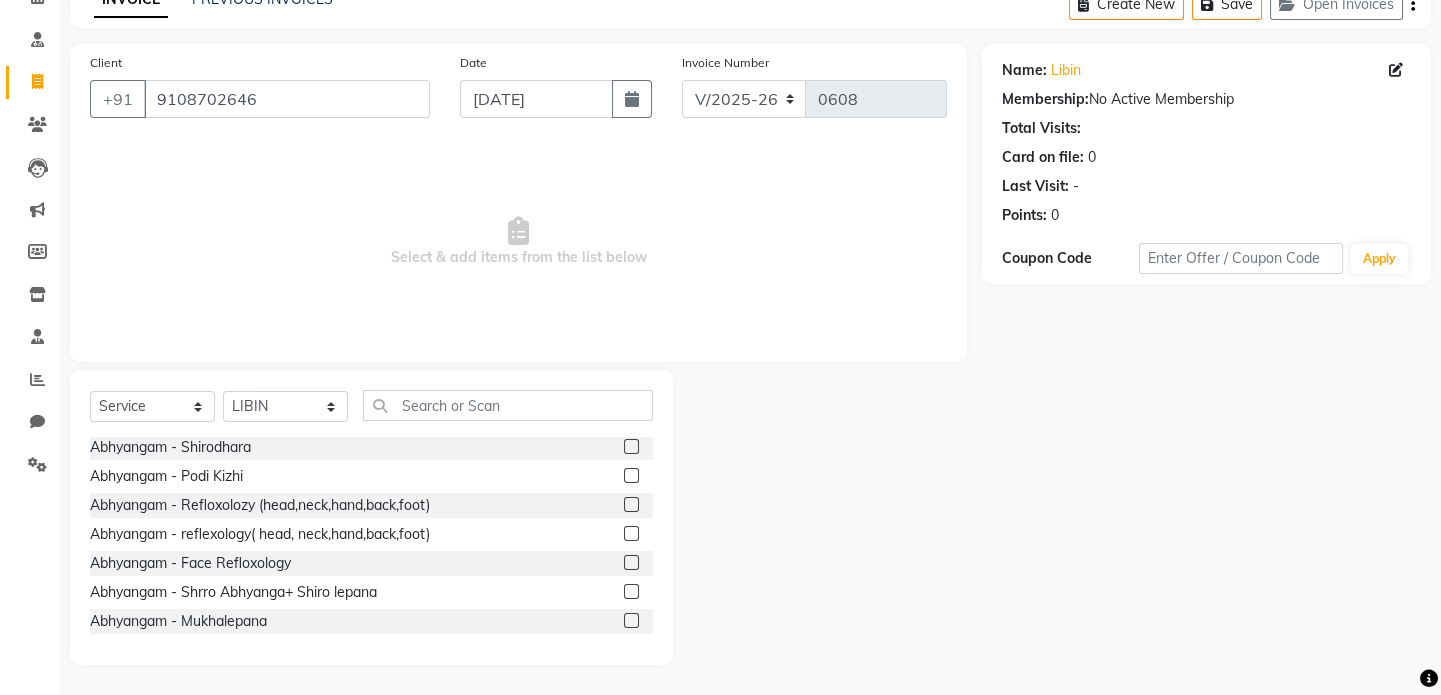 click 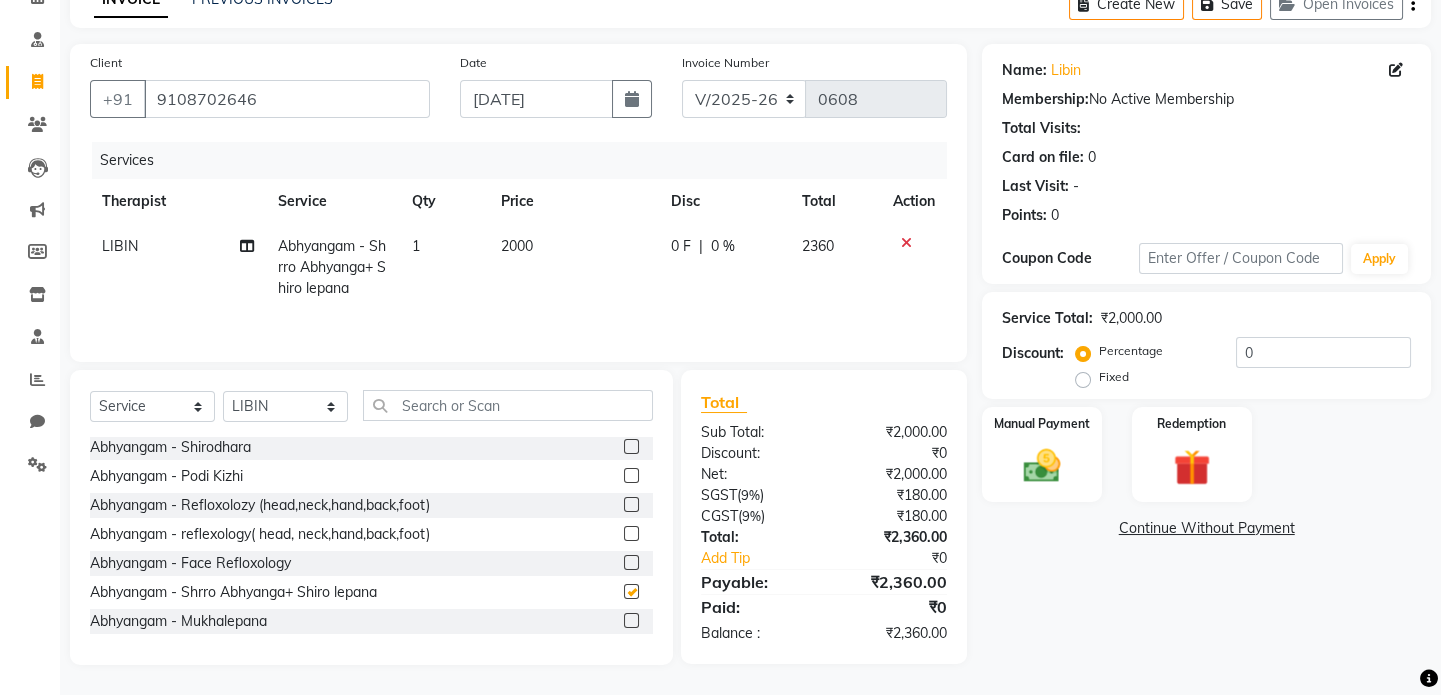 checkbox on "false" 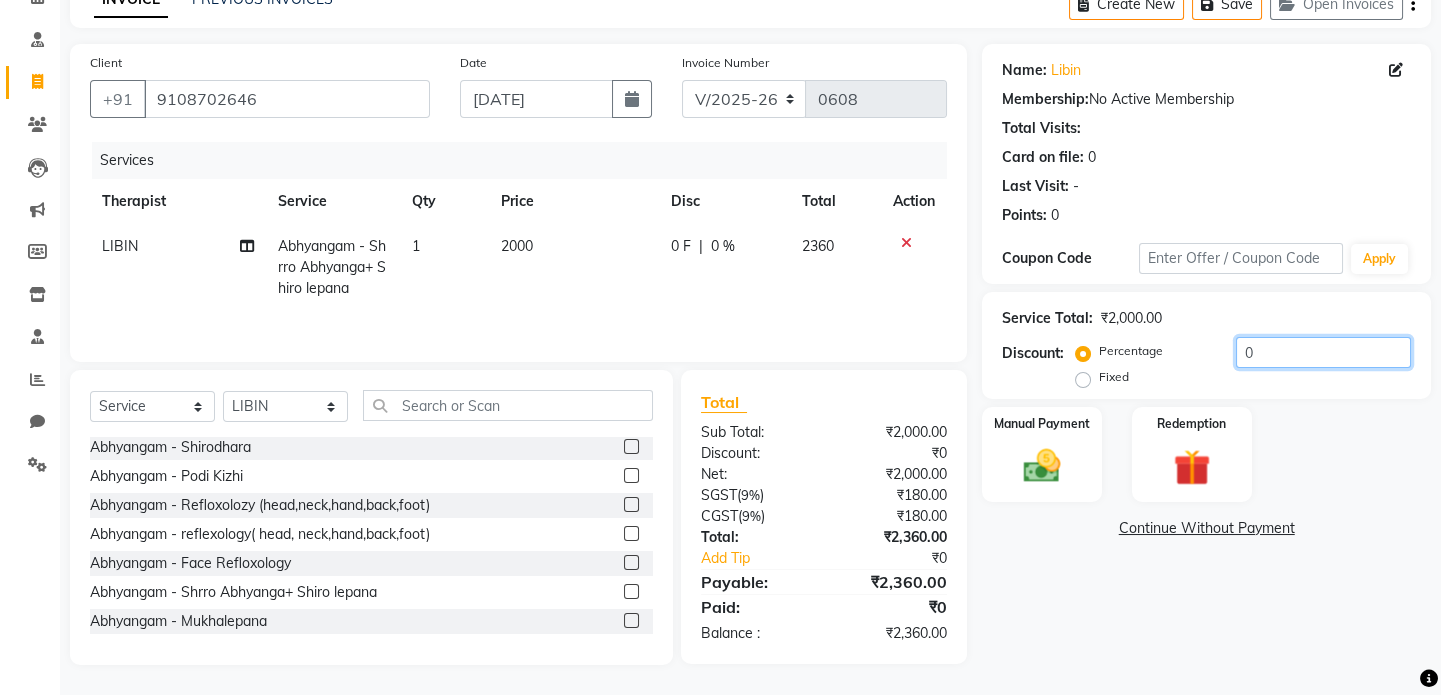 click on "0" 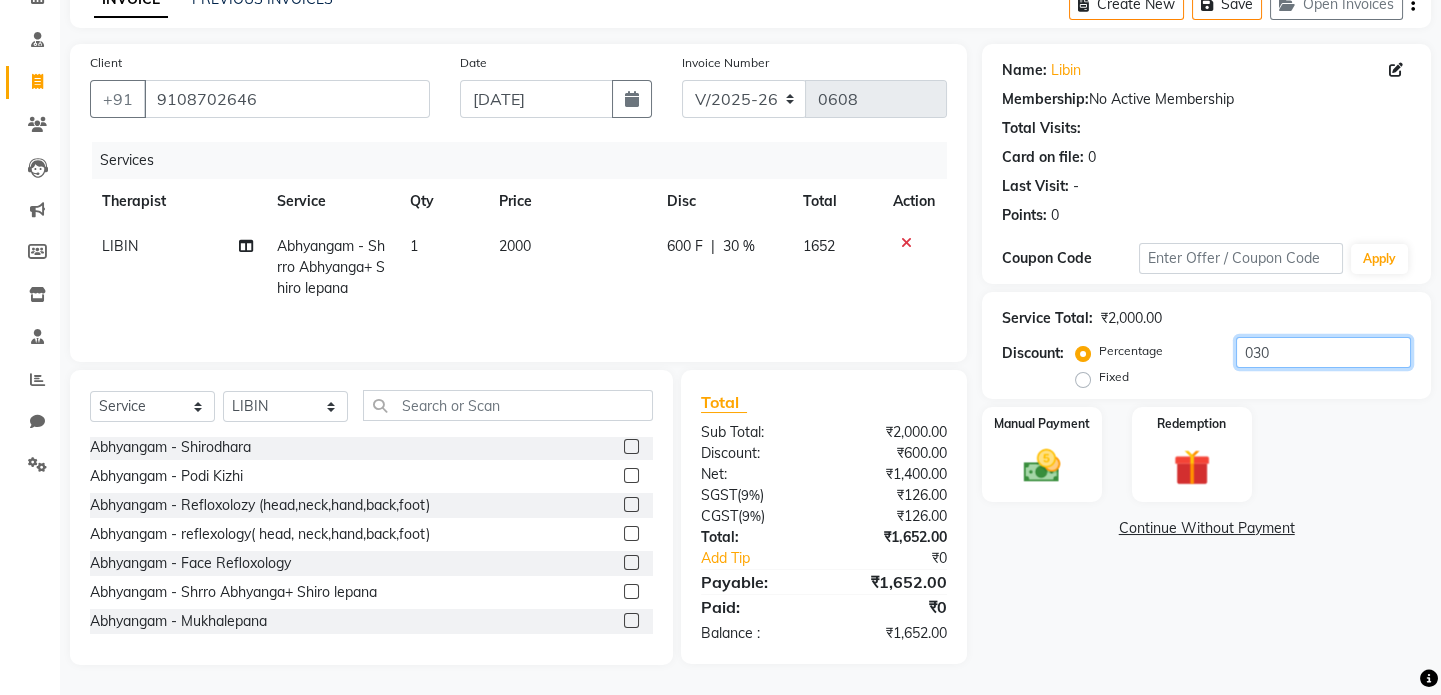 scroll, scrollTop: 0, scrollLeft: 0, axis: both 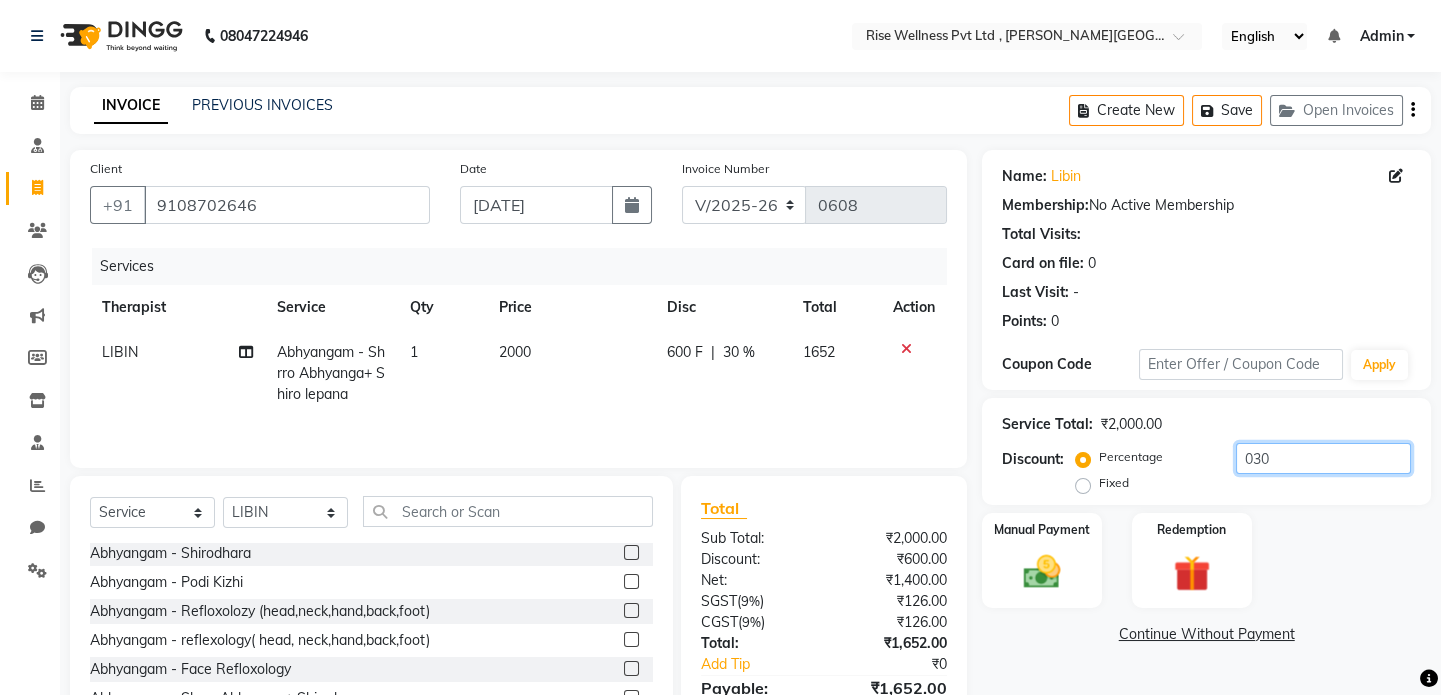 type on "030" 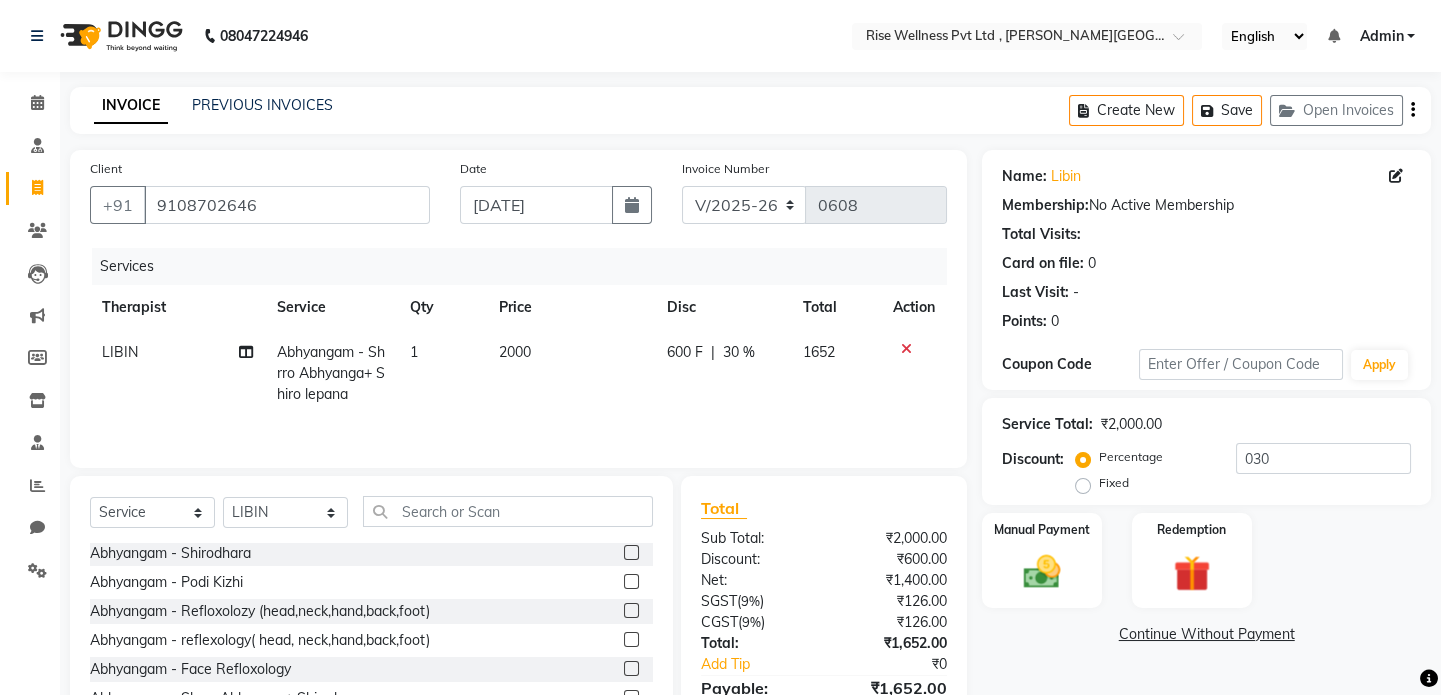 click 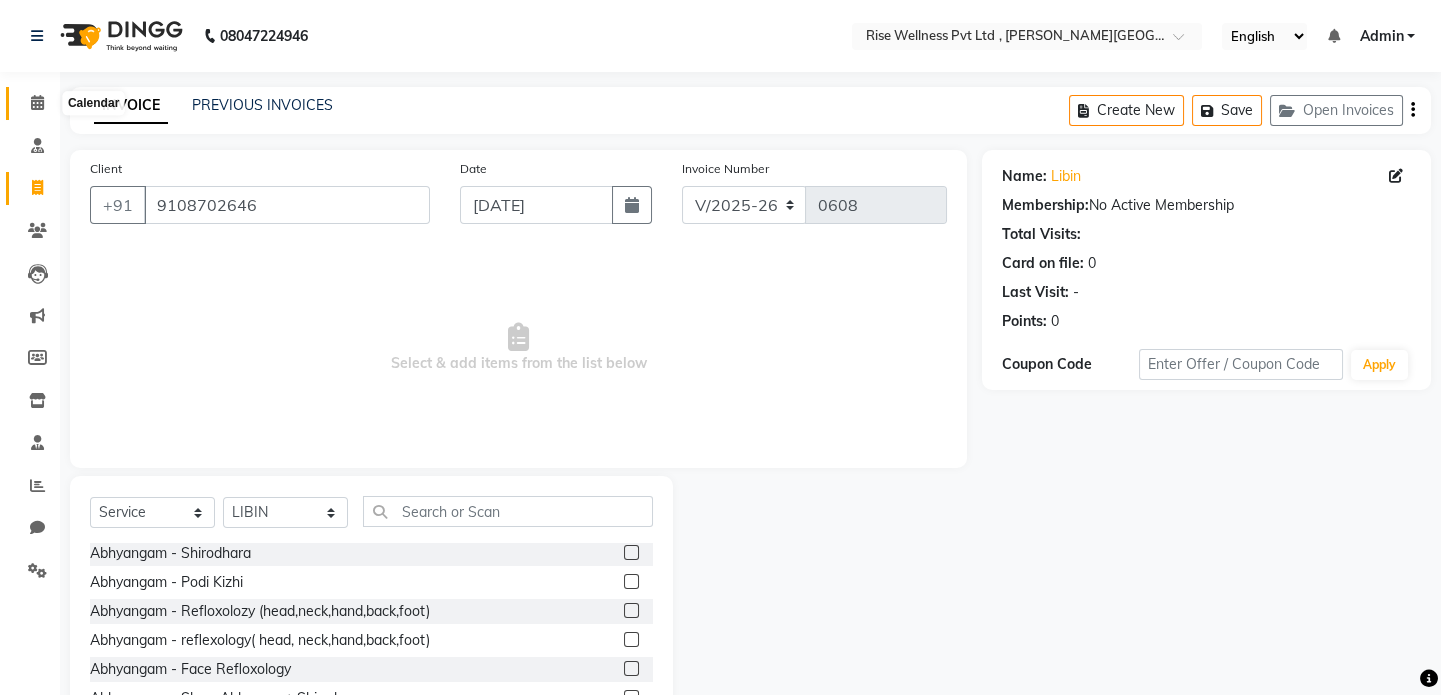 click 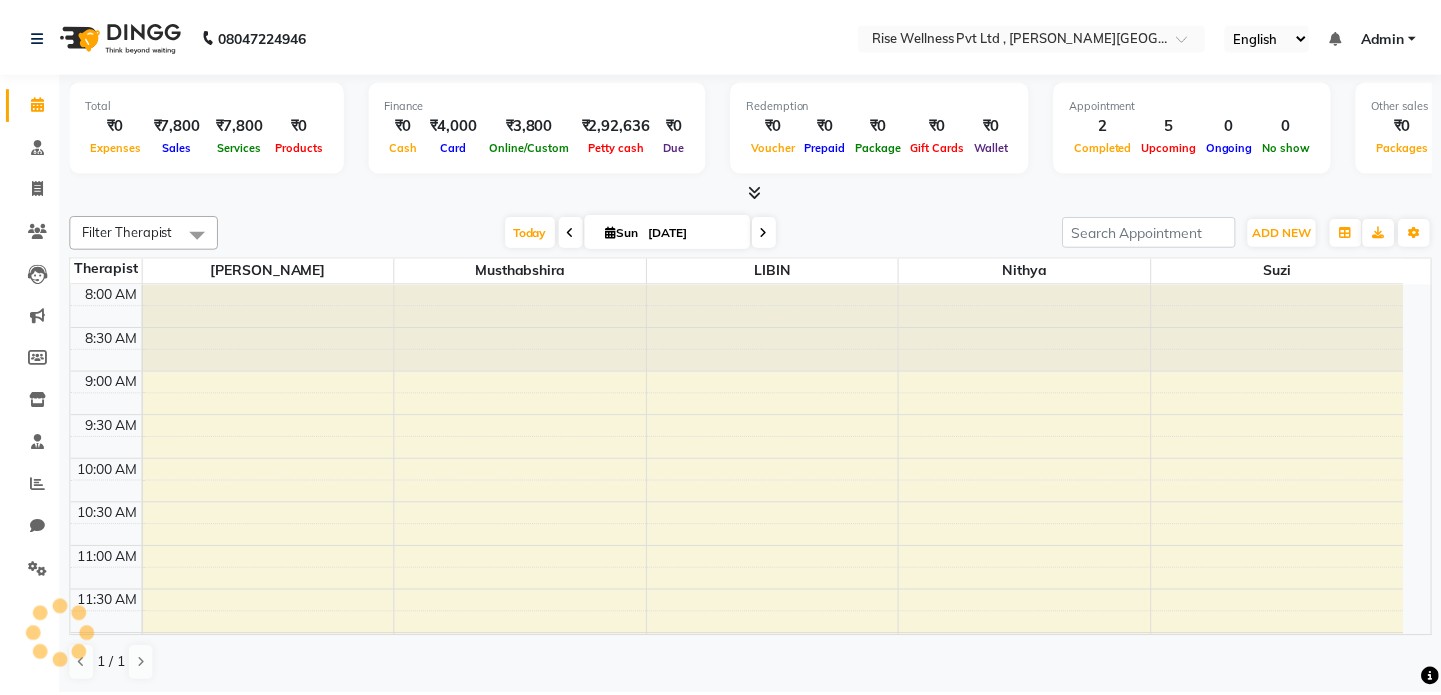scroll, scrollTop: 0, scrollLeft: 0, axis: both 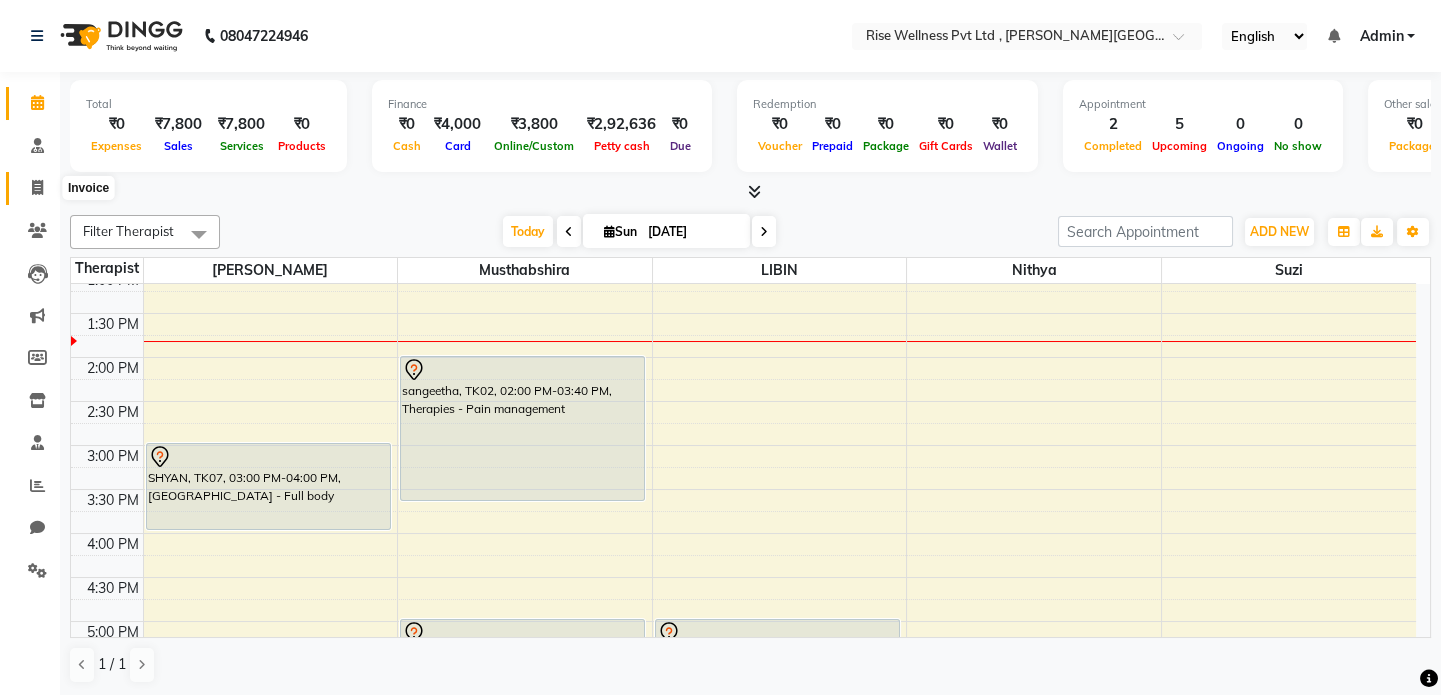 click 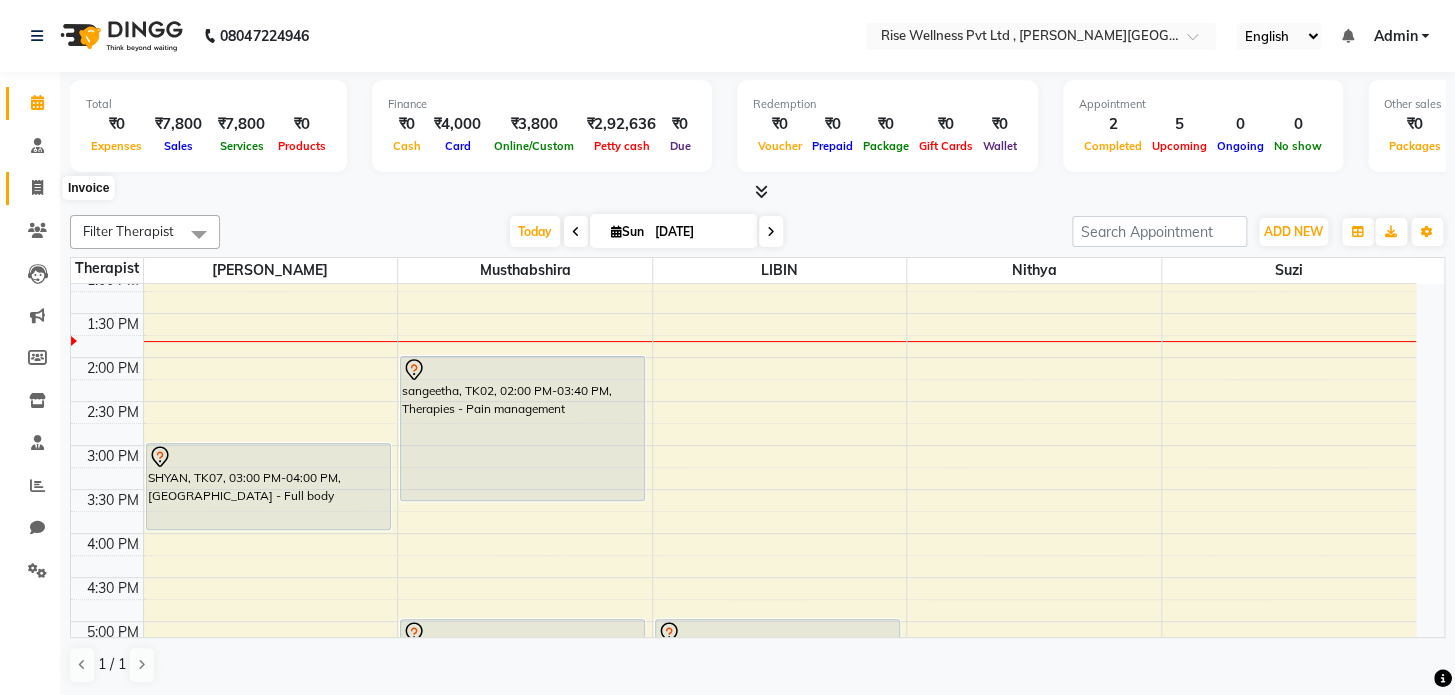 select on "7497" 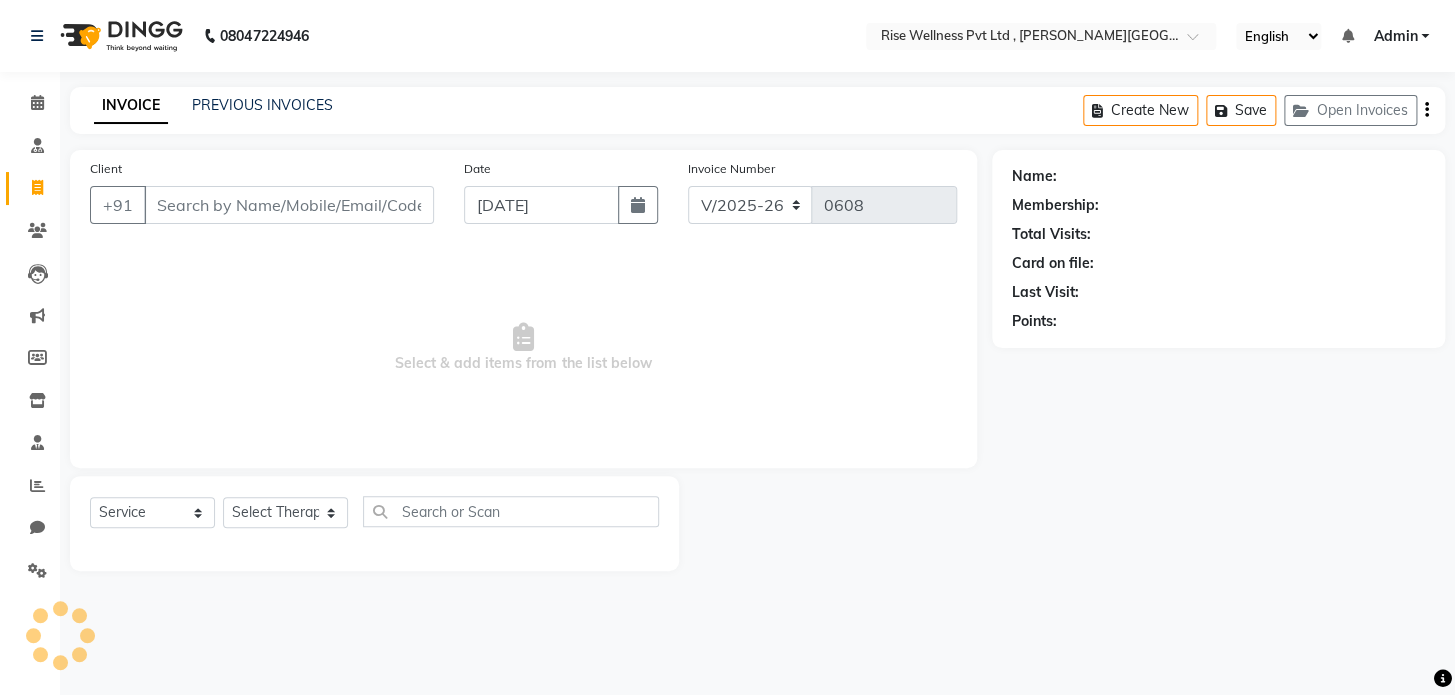 select on "V" 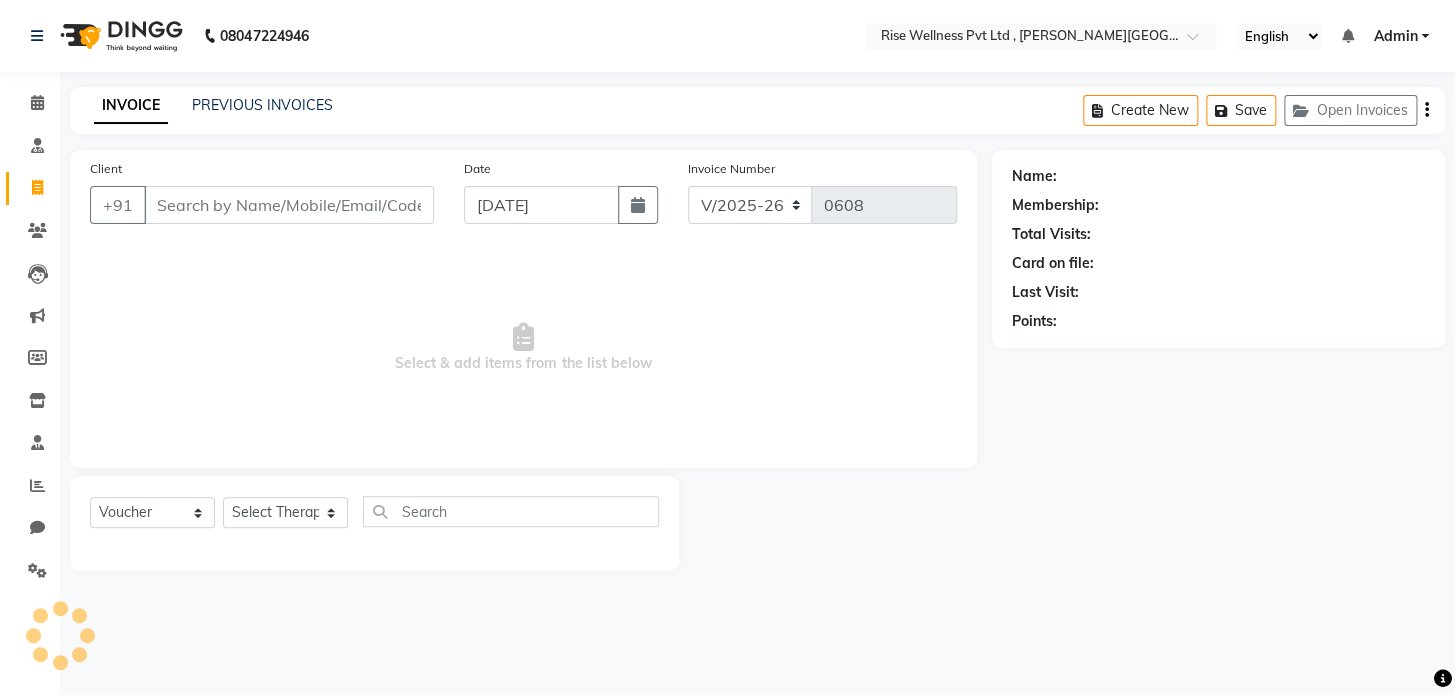 click on "Client" at bounding box center (289, 205) 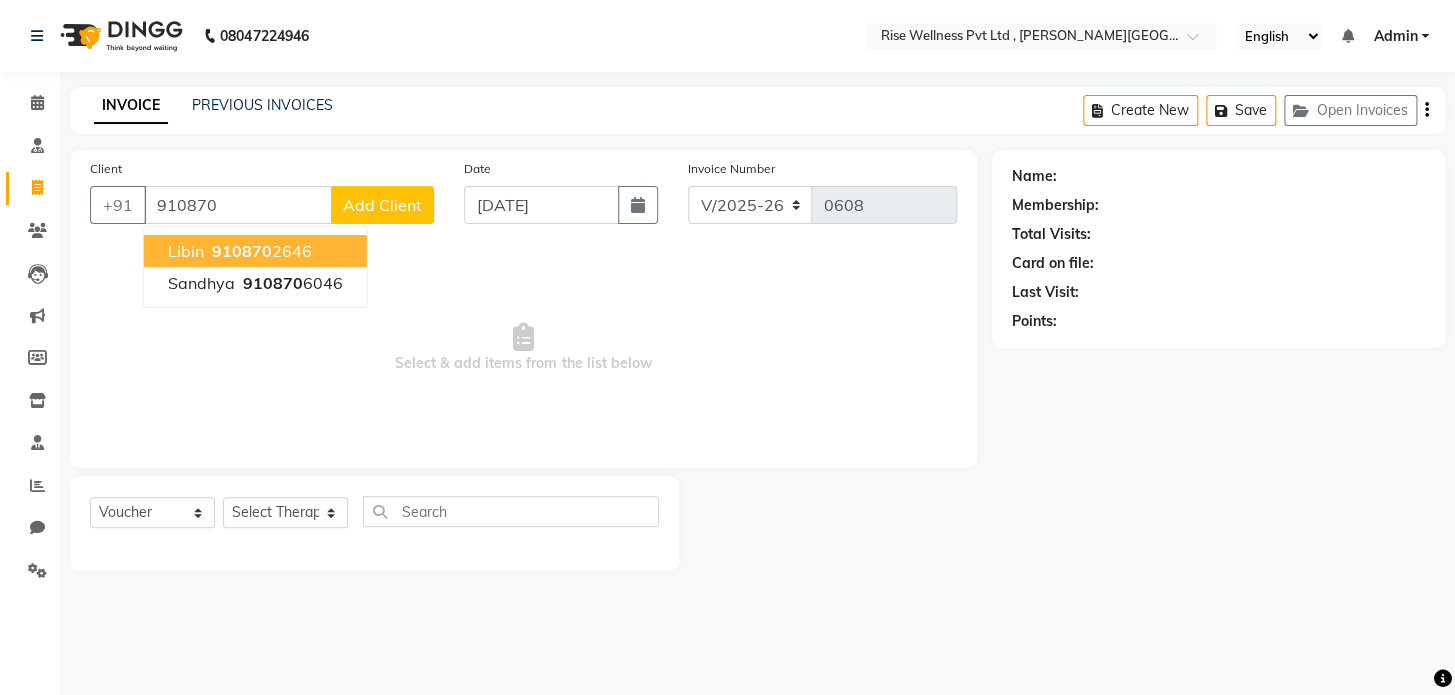 click on "libin   910870 2646" at bounding box center [255, 251] 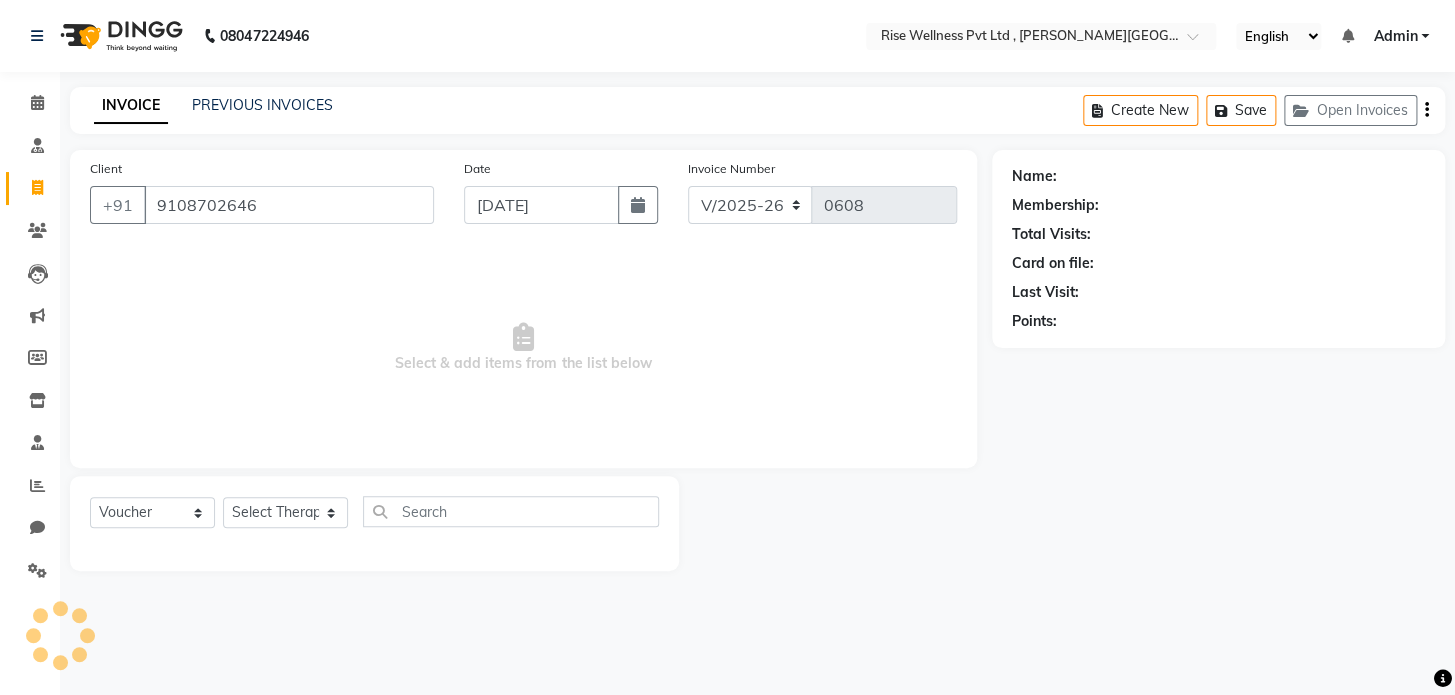 type on "9108702646" 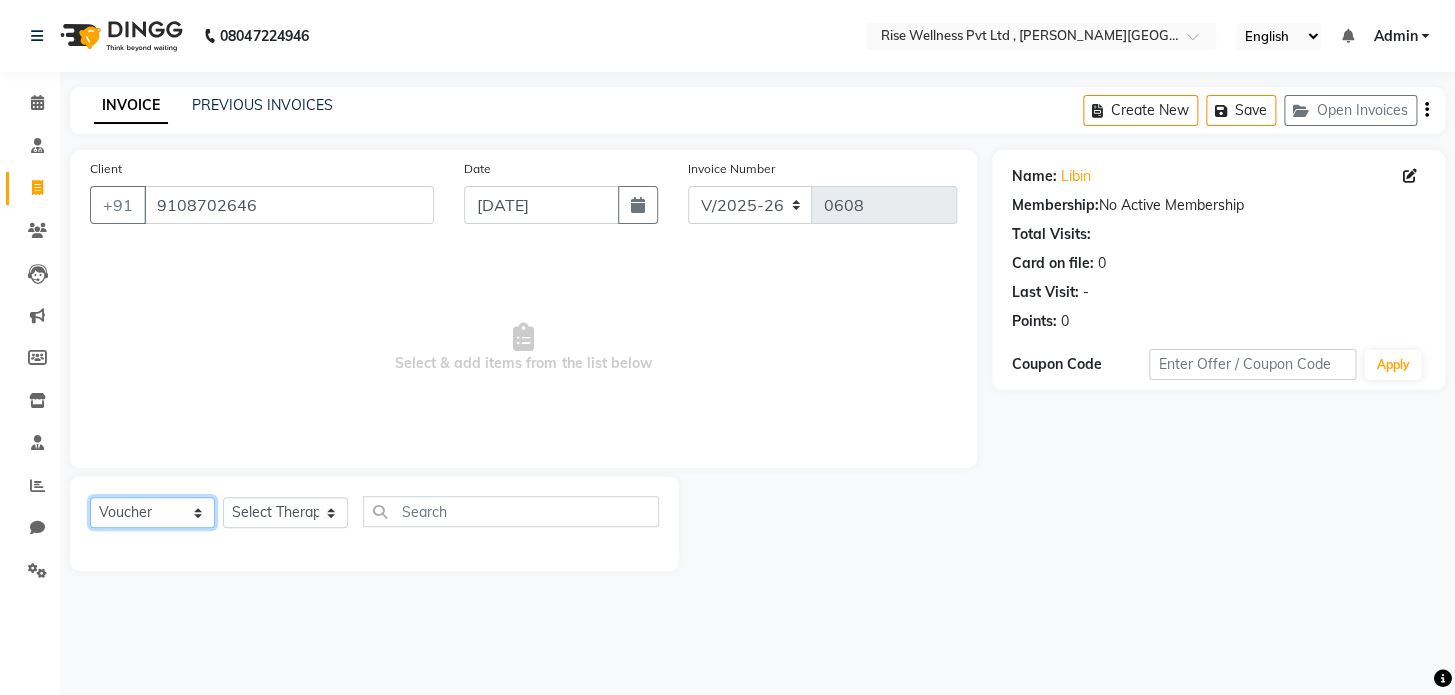 click on "Select  Service  Product  Membership  Package Voucher Prepaid Gift Card" 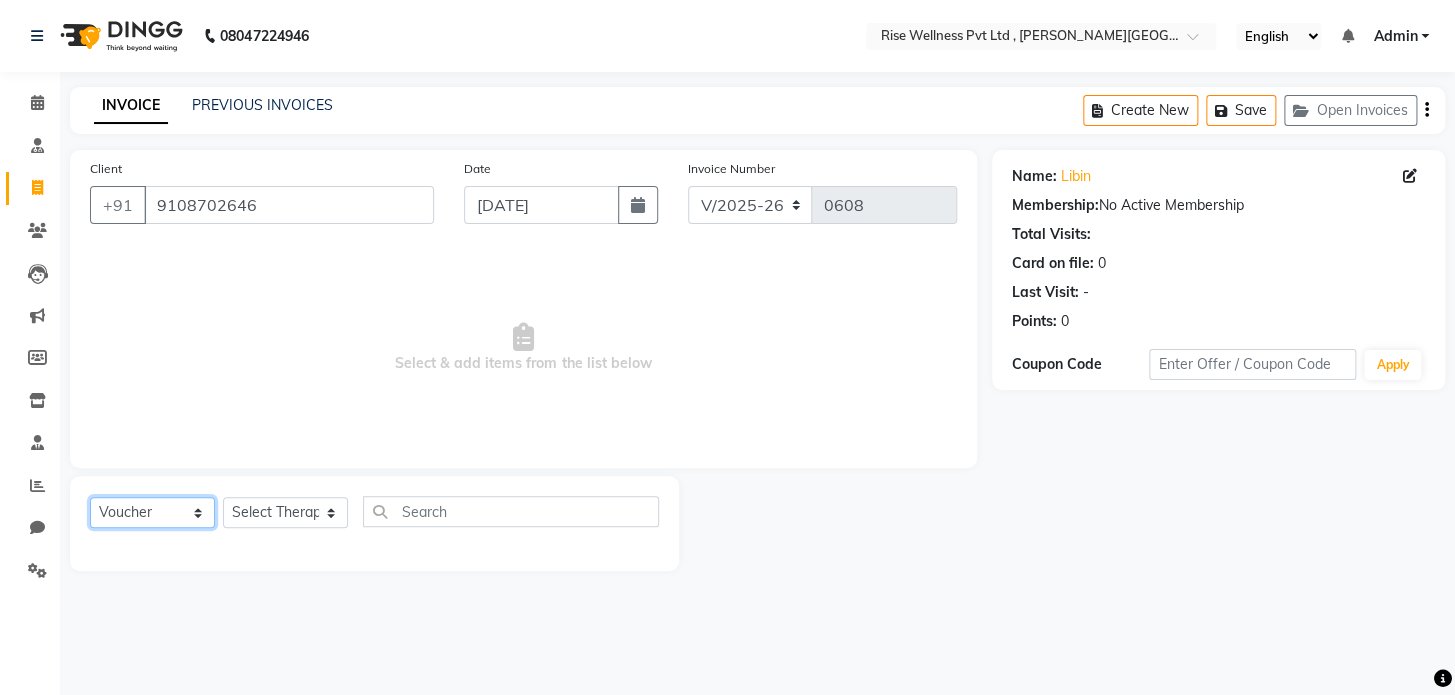 select on "service" 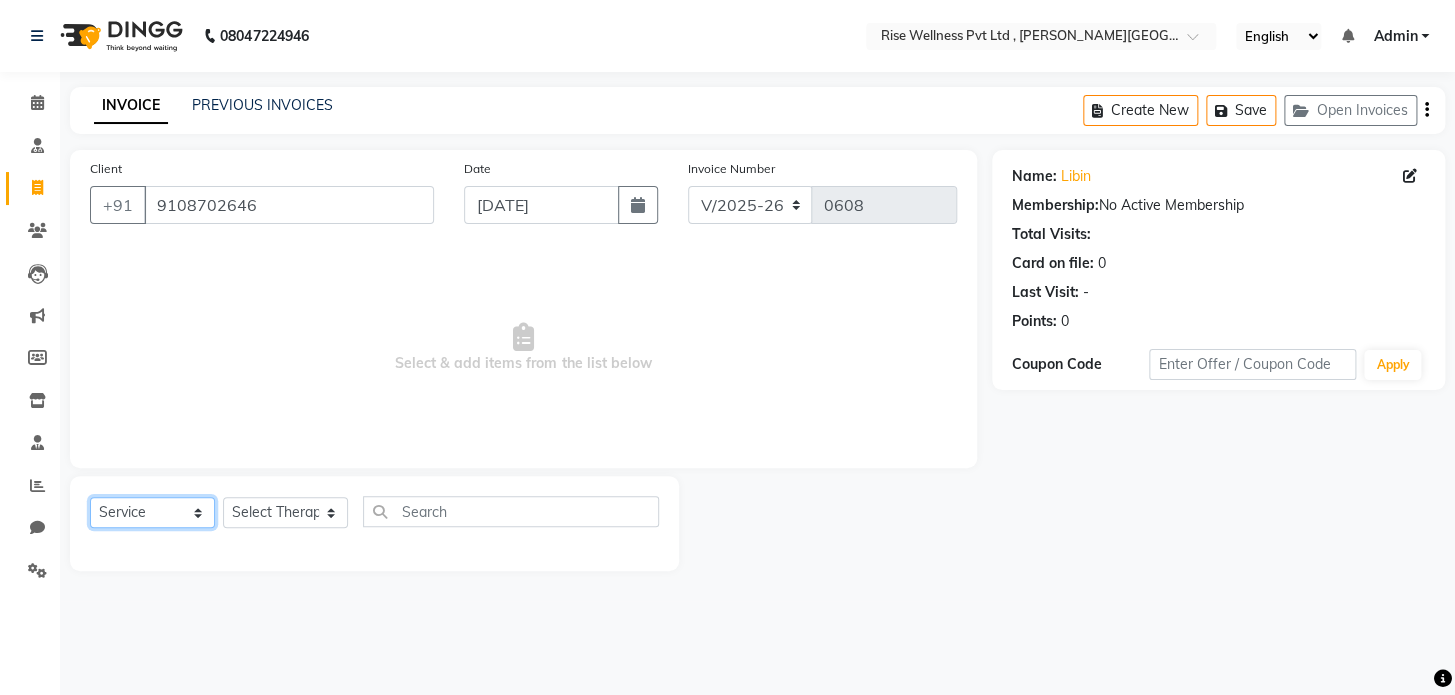 click on "Select  Service  Product  Membership  Package Voucher Prepaid Gift Card" 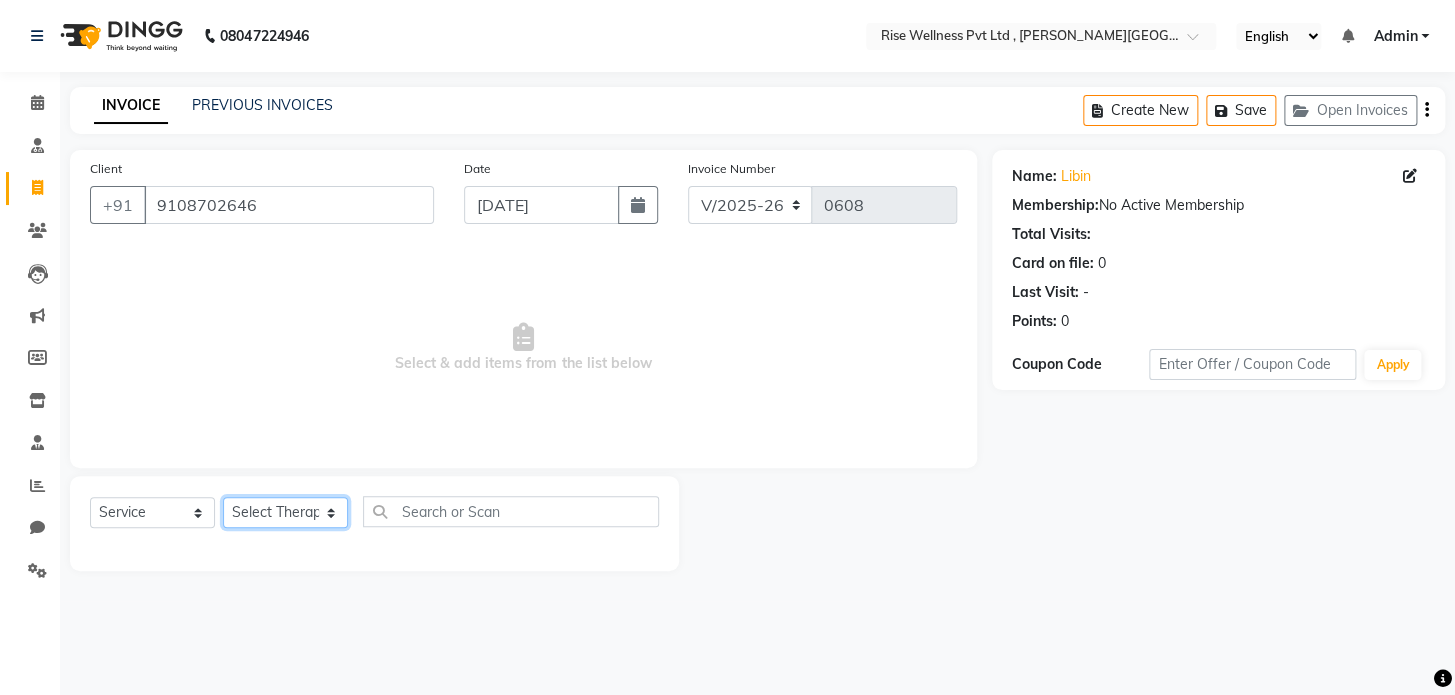 click on "Select Therapist LIBIN musthabshira nithya Reception [PERSON_NAME]" 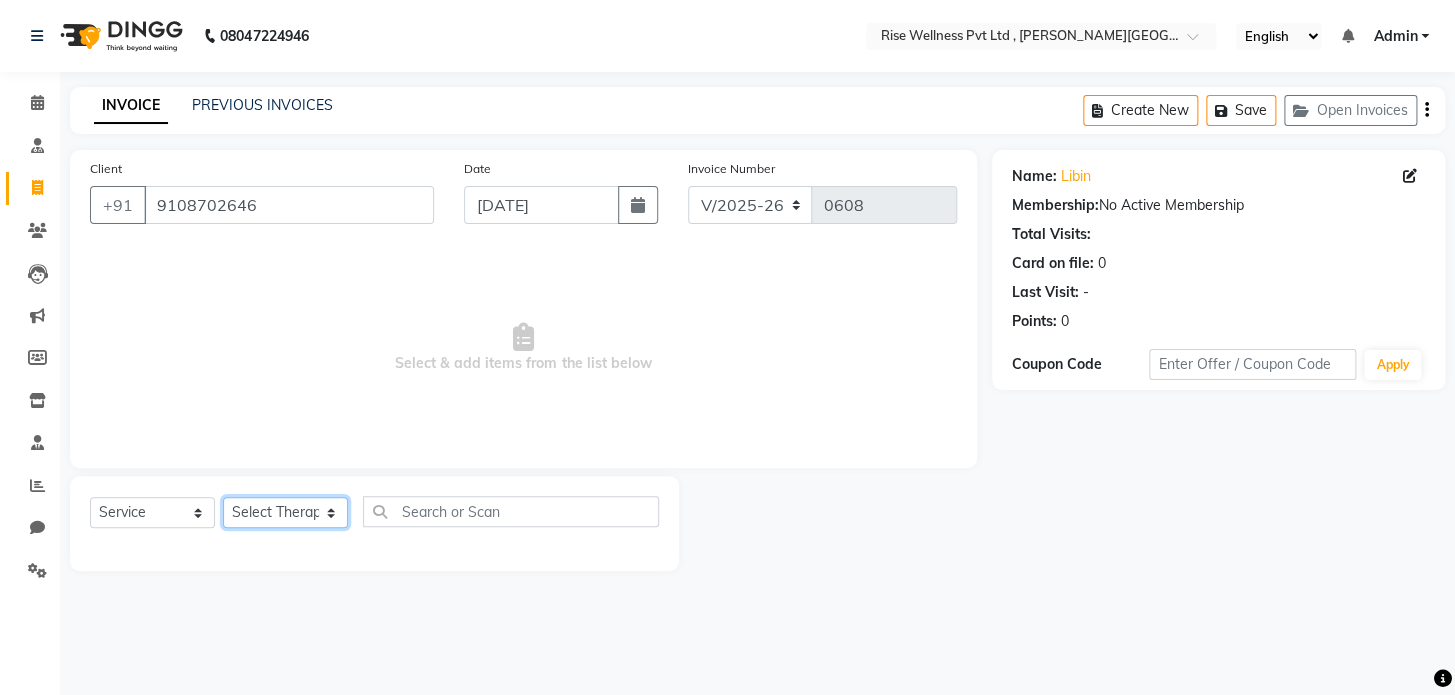 select on "69785" 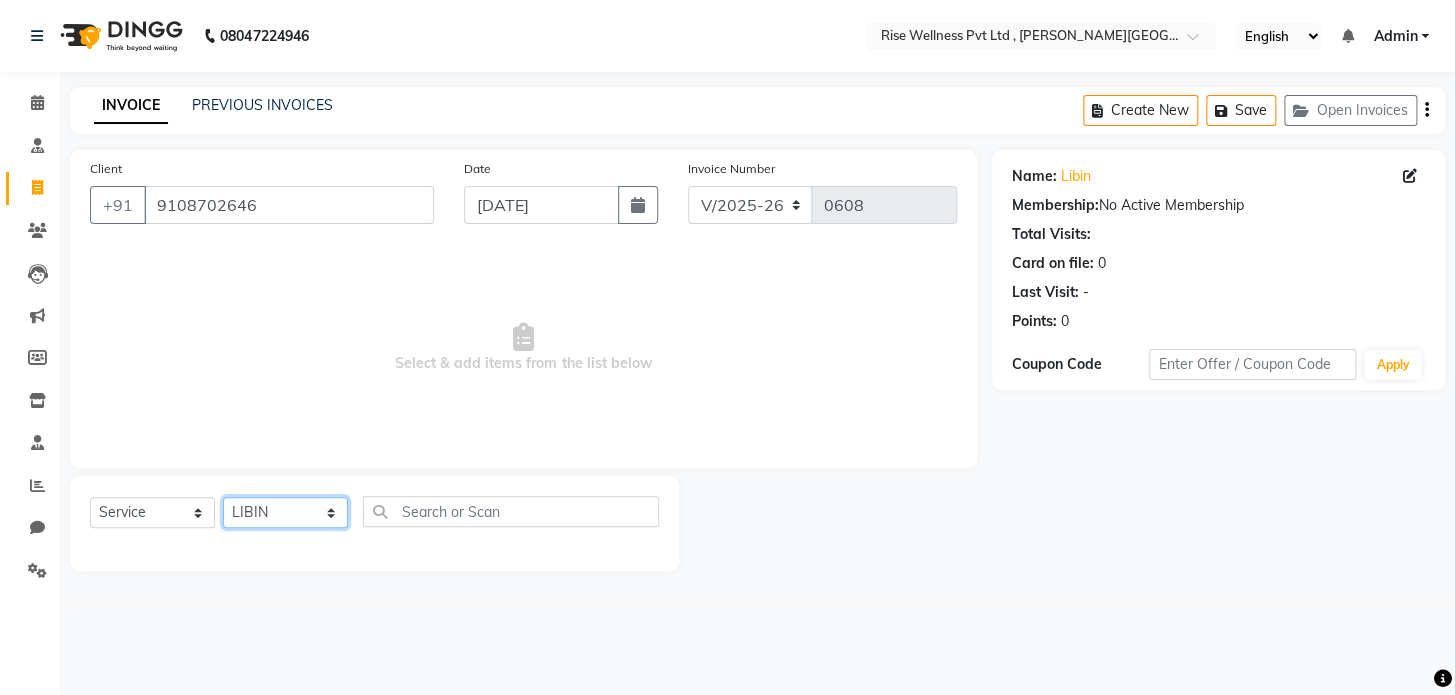click on "Select Therapist LIBIN musthabshira nithya Reception [PERSON_NAME]" 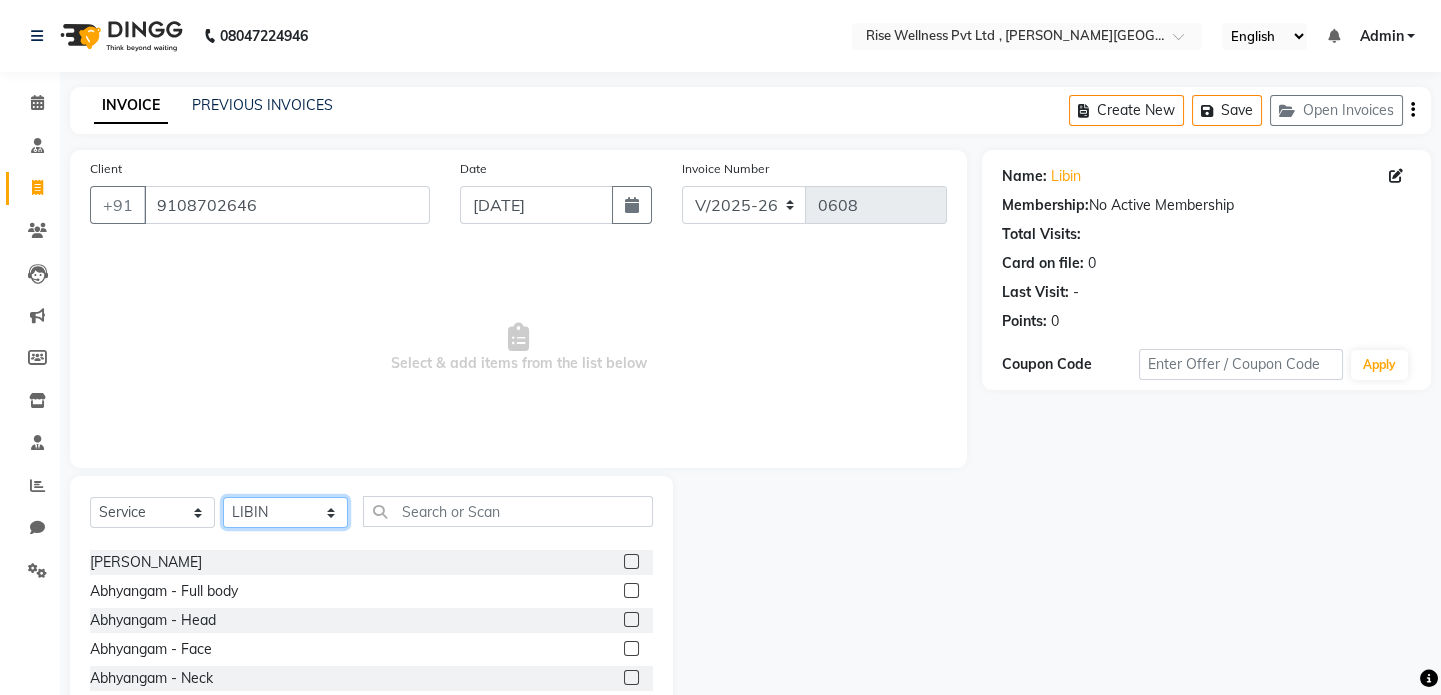 scroll, scrollTop: 193, scrollLeft: 0, axis: vertical 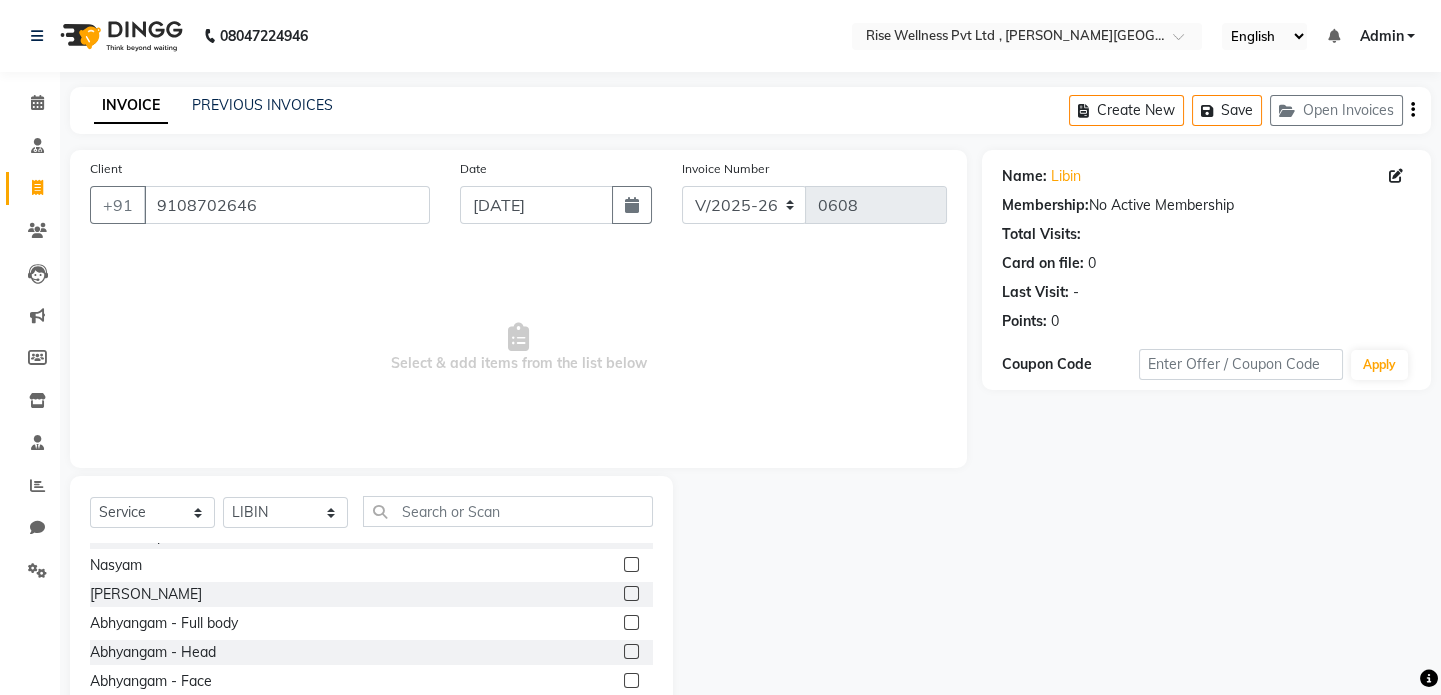 click 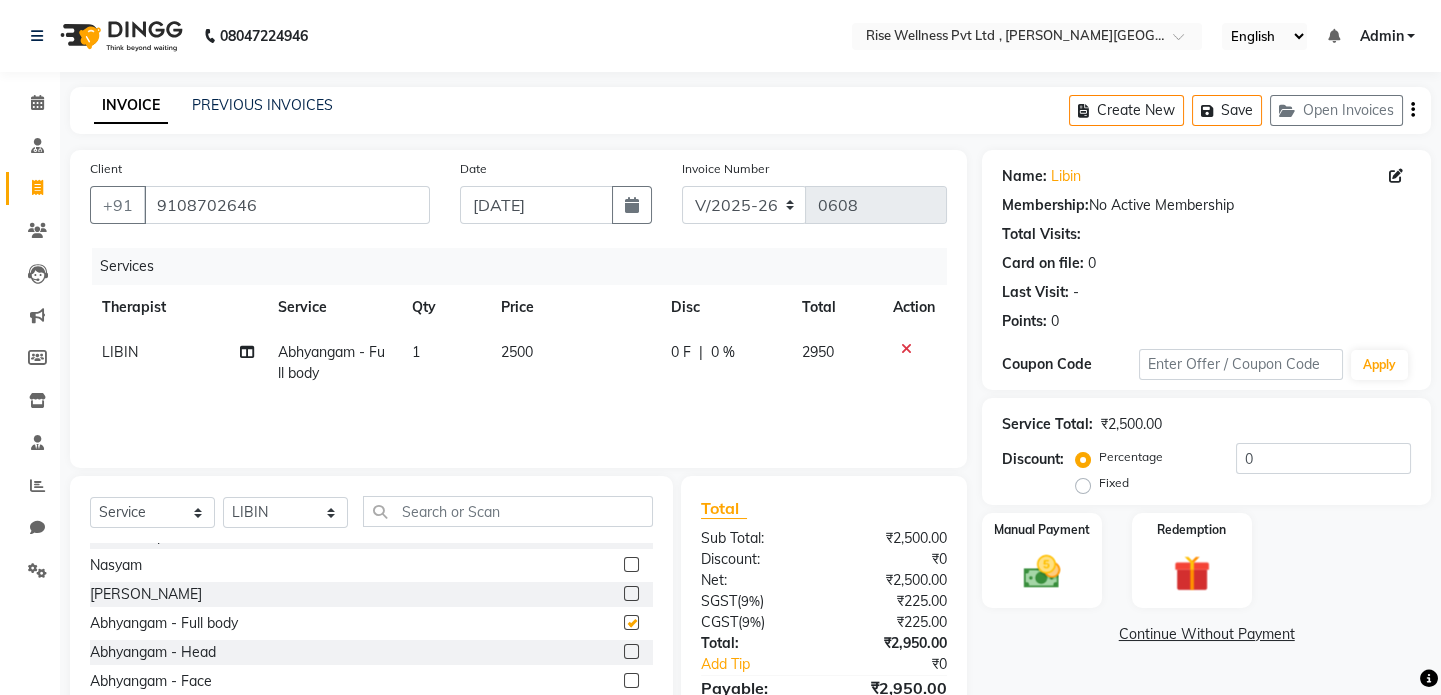checkbox on "false" 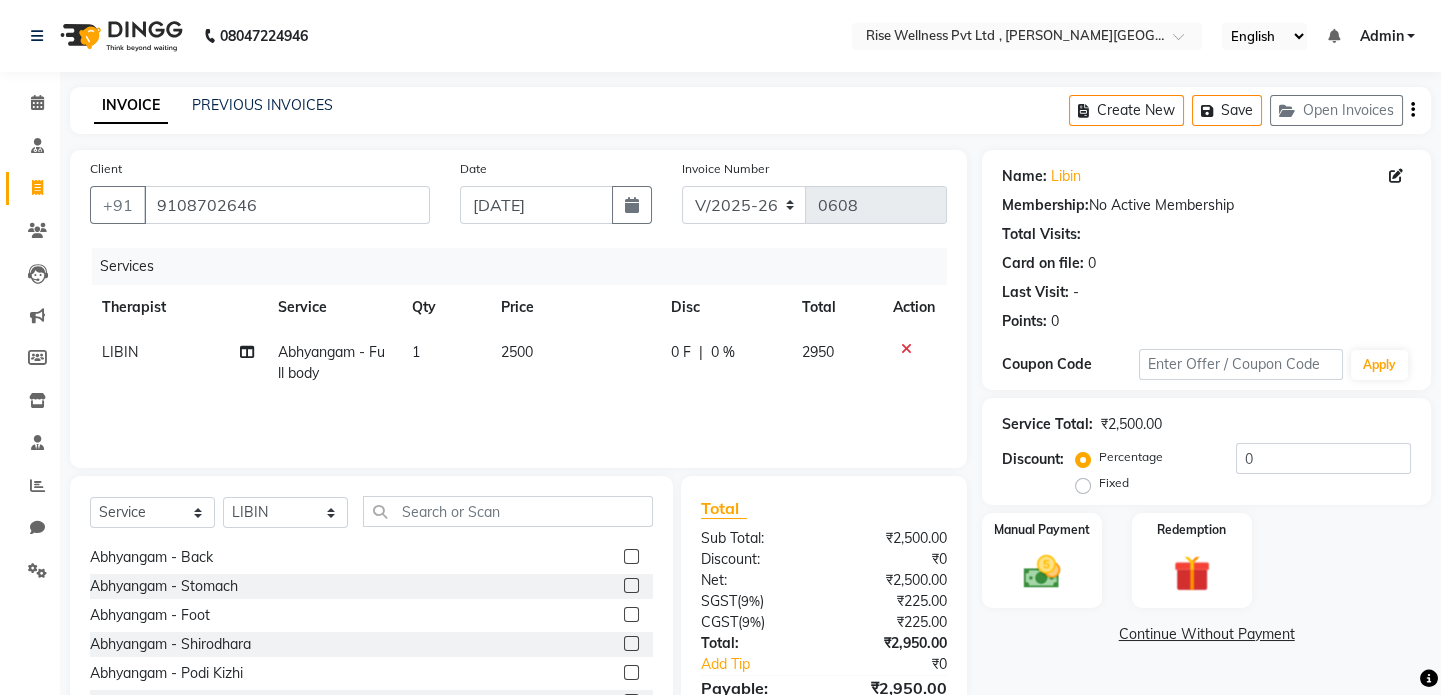 scroll, scrollTop: 466, scrollLeft: 0, axis: vertical 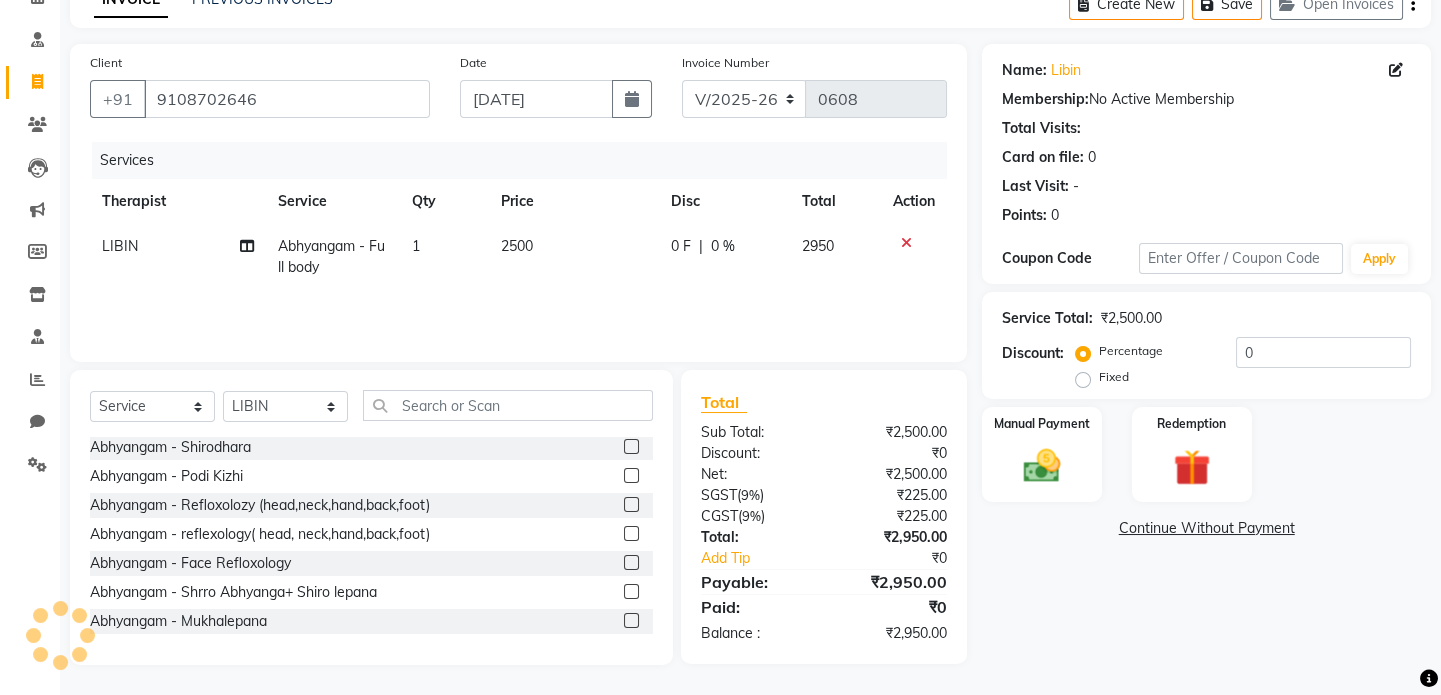 click 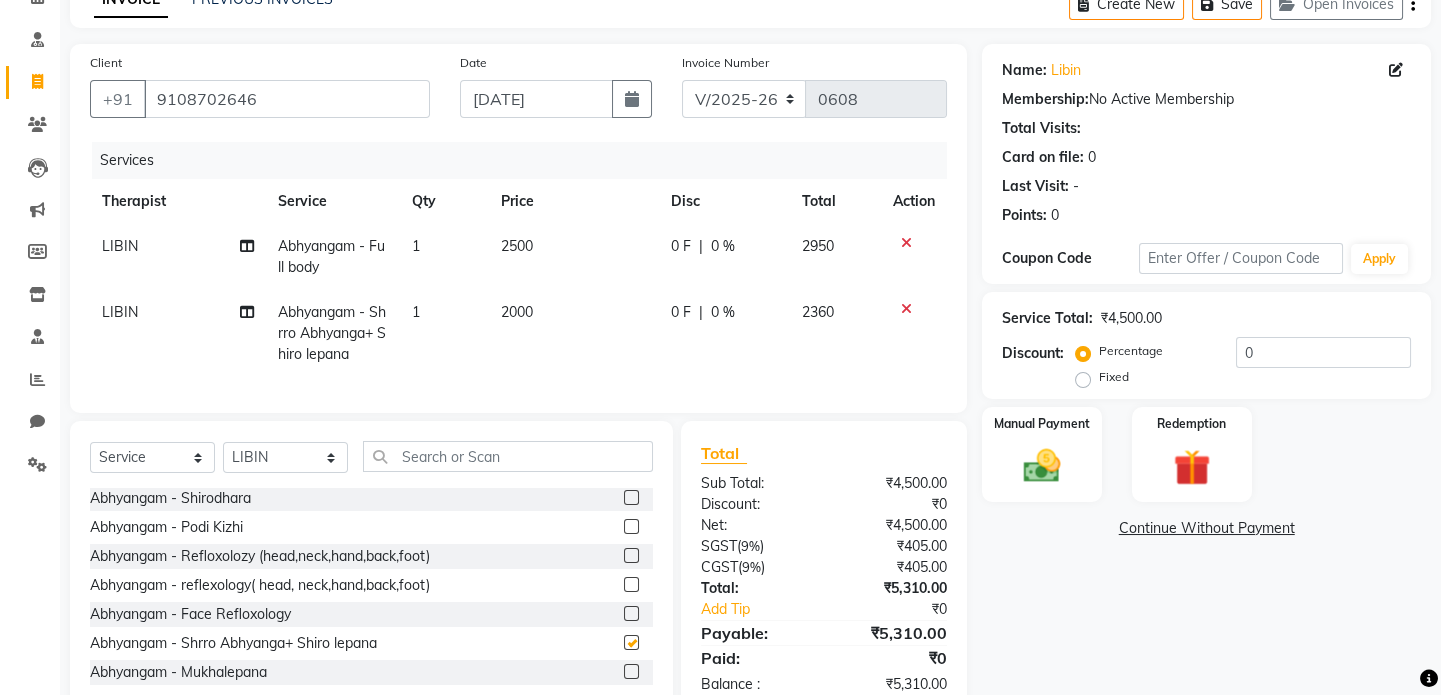 checkbox on "false" 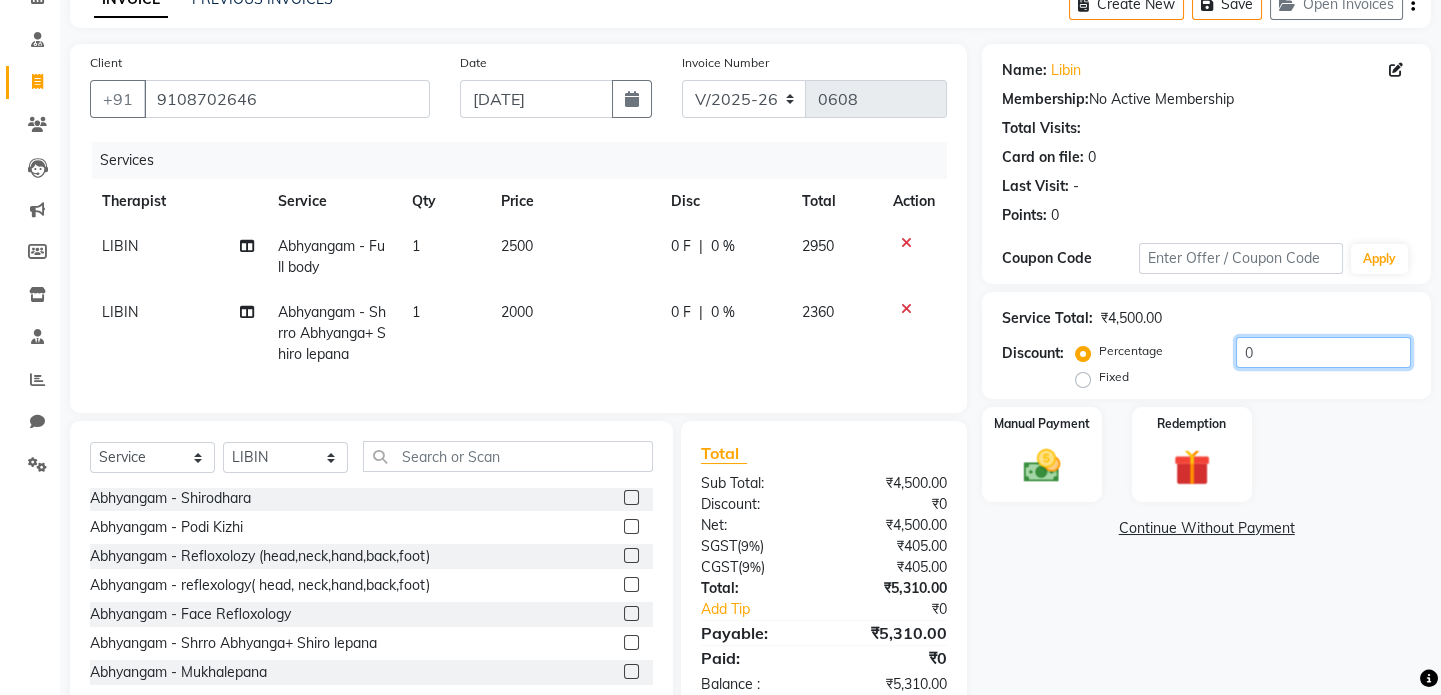 click on "0" 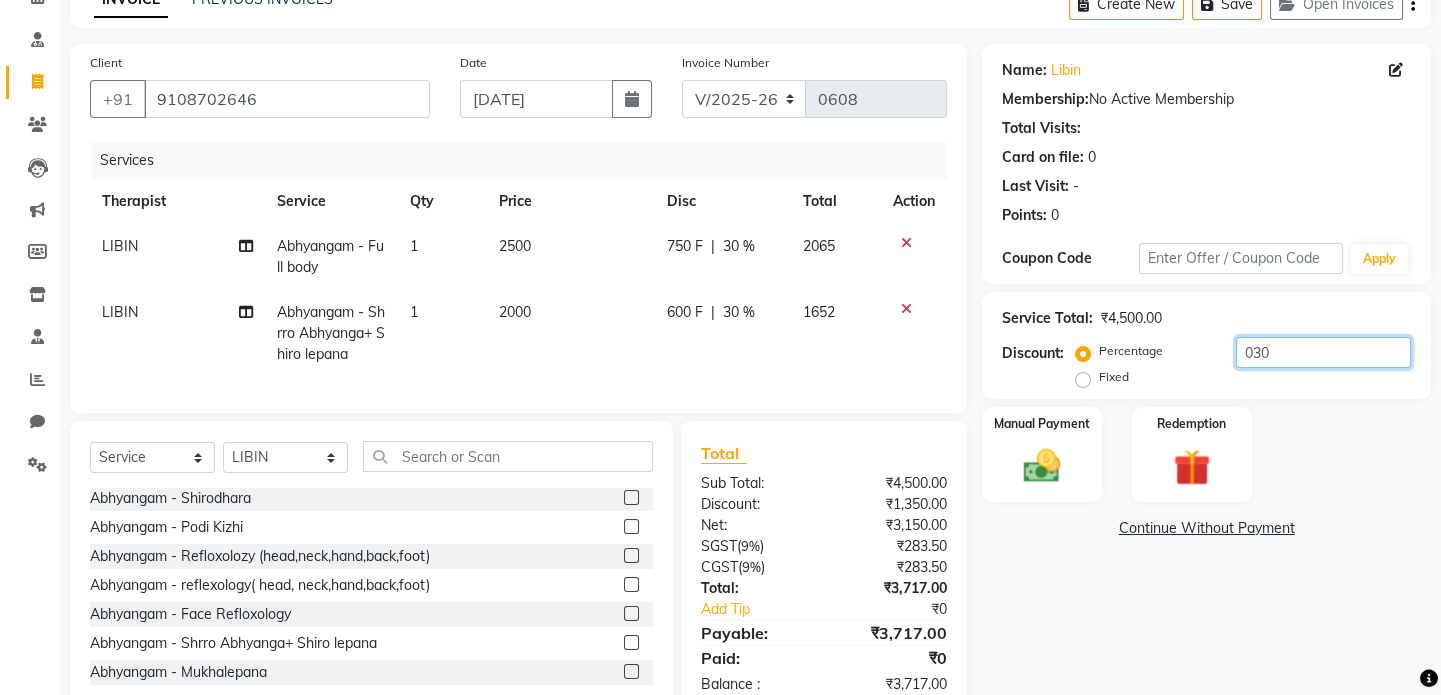 scroll, scrollTop: 170, scrollLeft: 0, axis: vertical 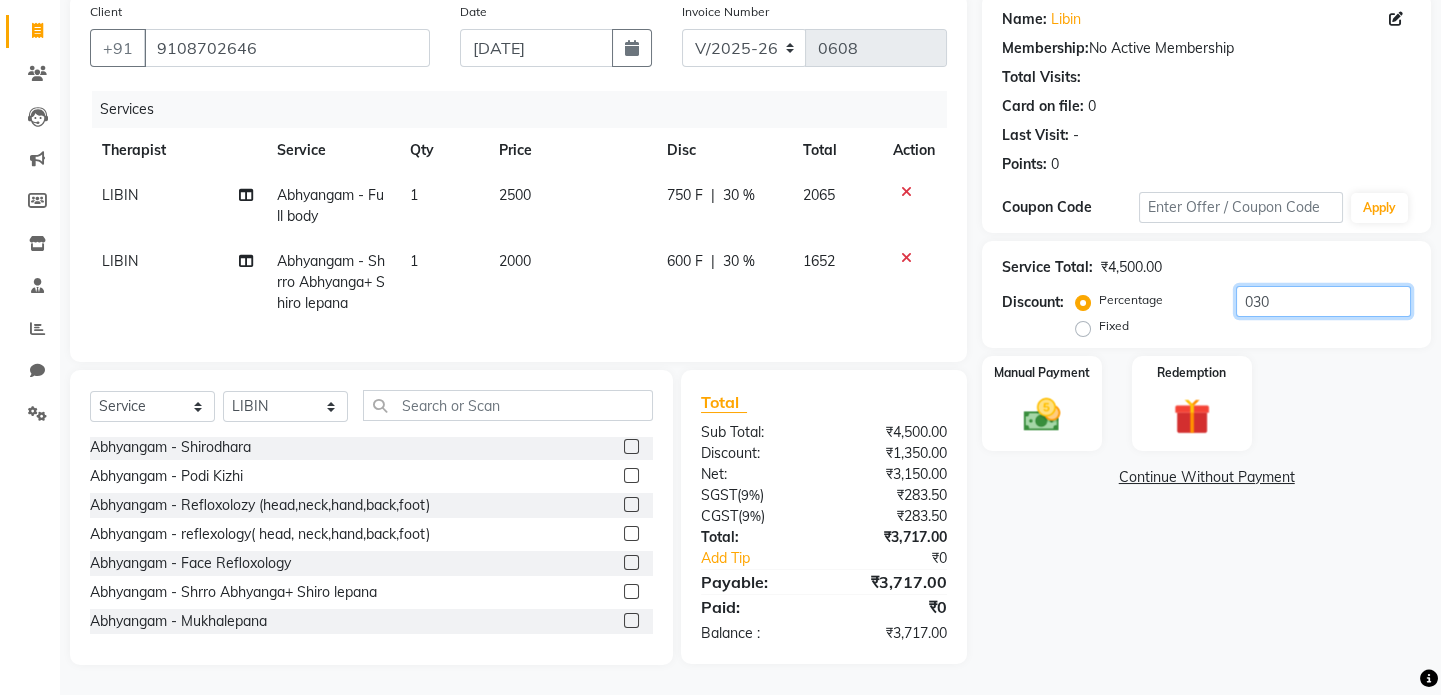 type on "030" 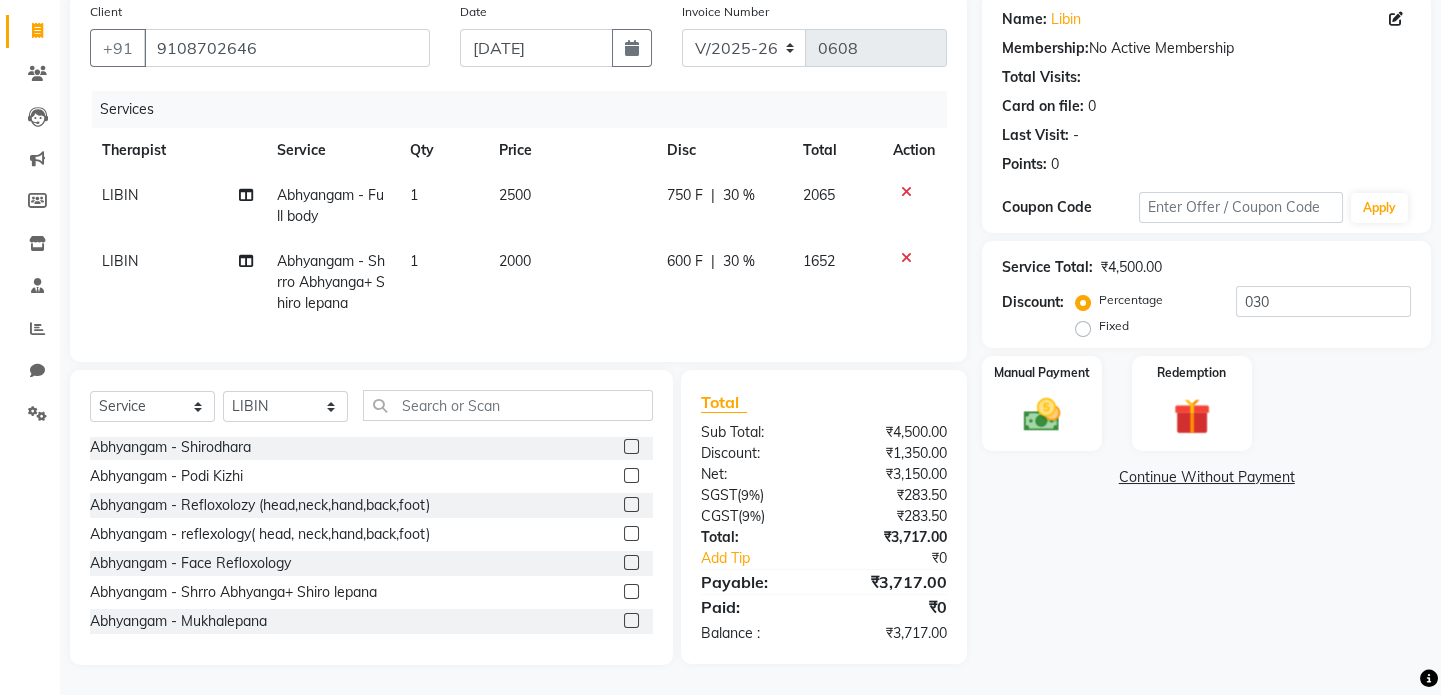 click 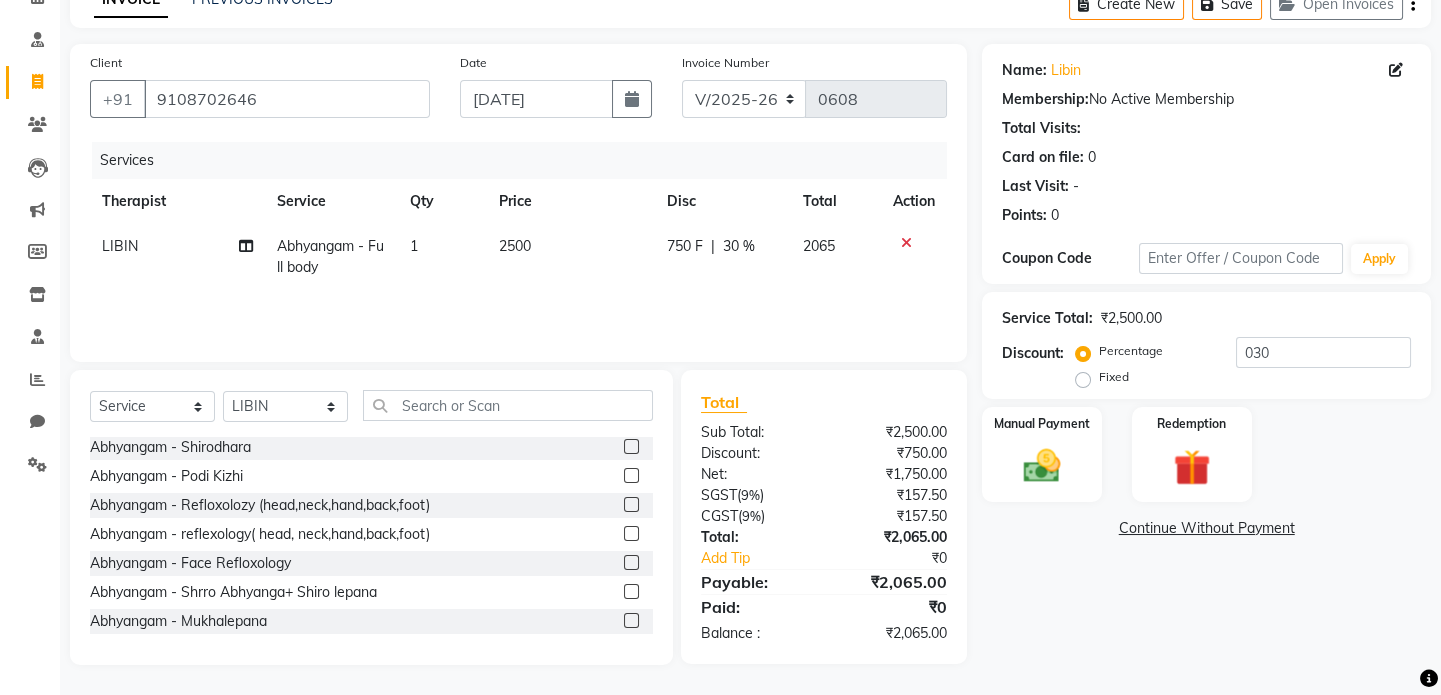 click 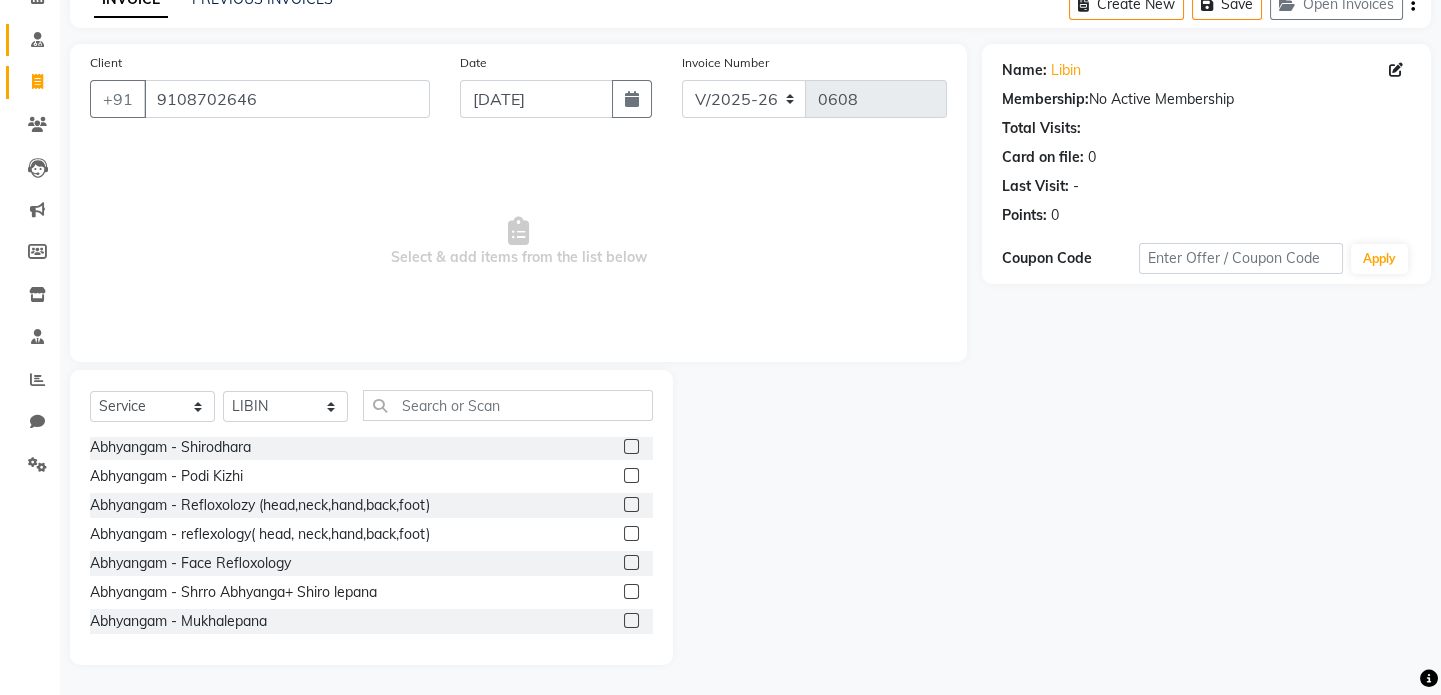 scroll, scrollTop: 0, scrollLeft: 0, axis: both 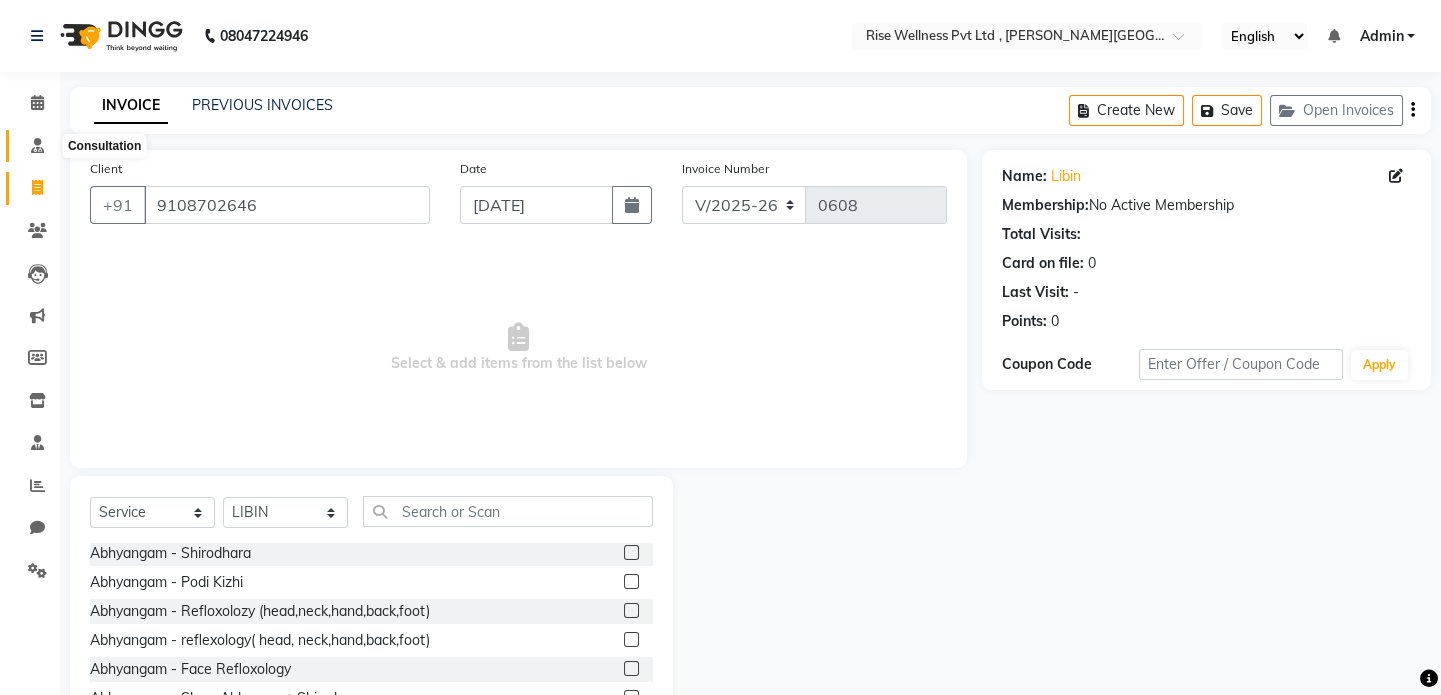 click 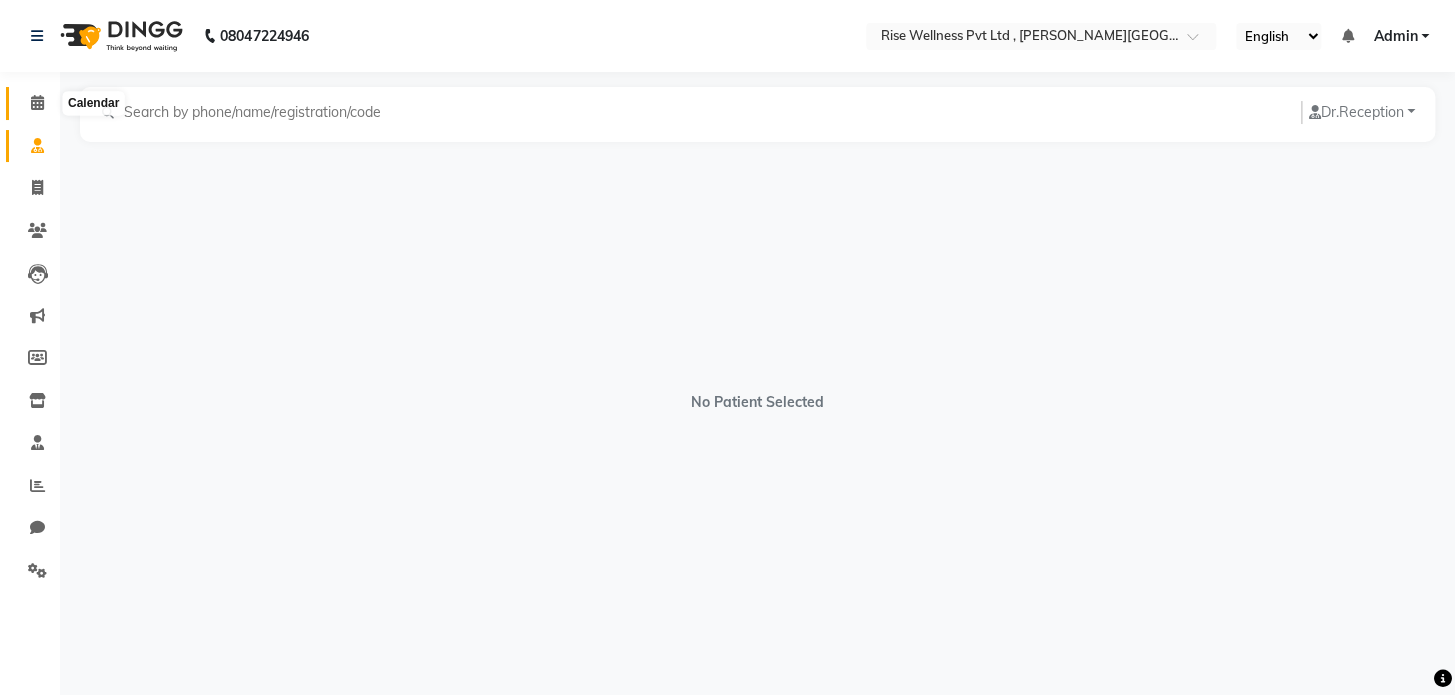 click 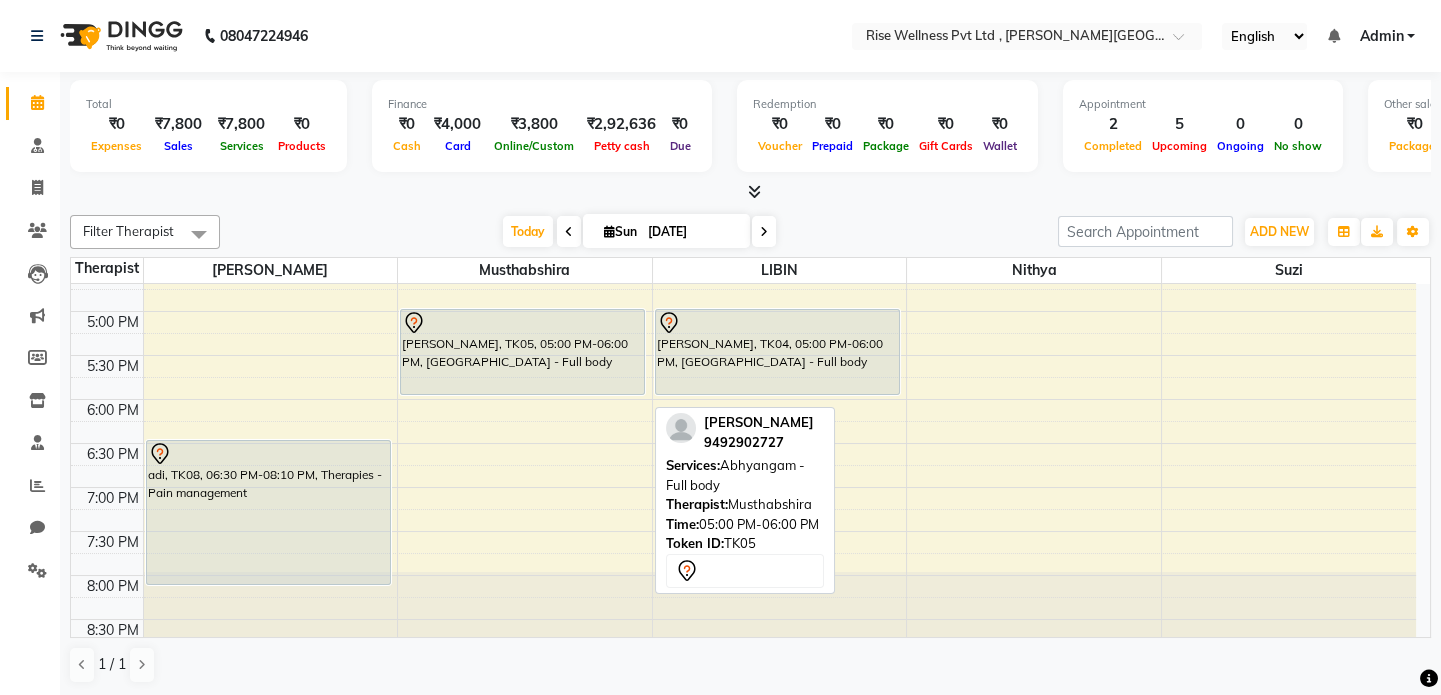 scroll, scrollTop: 785, scrollLeft: 0, axis: vertical 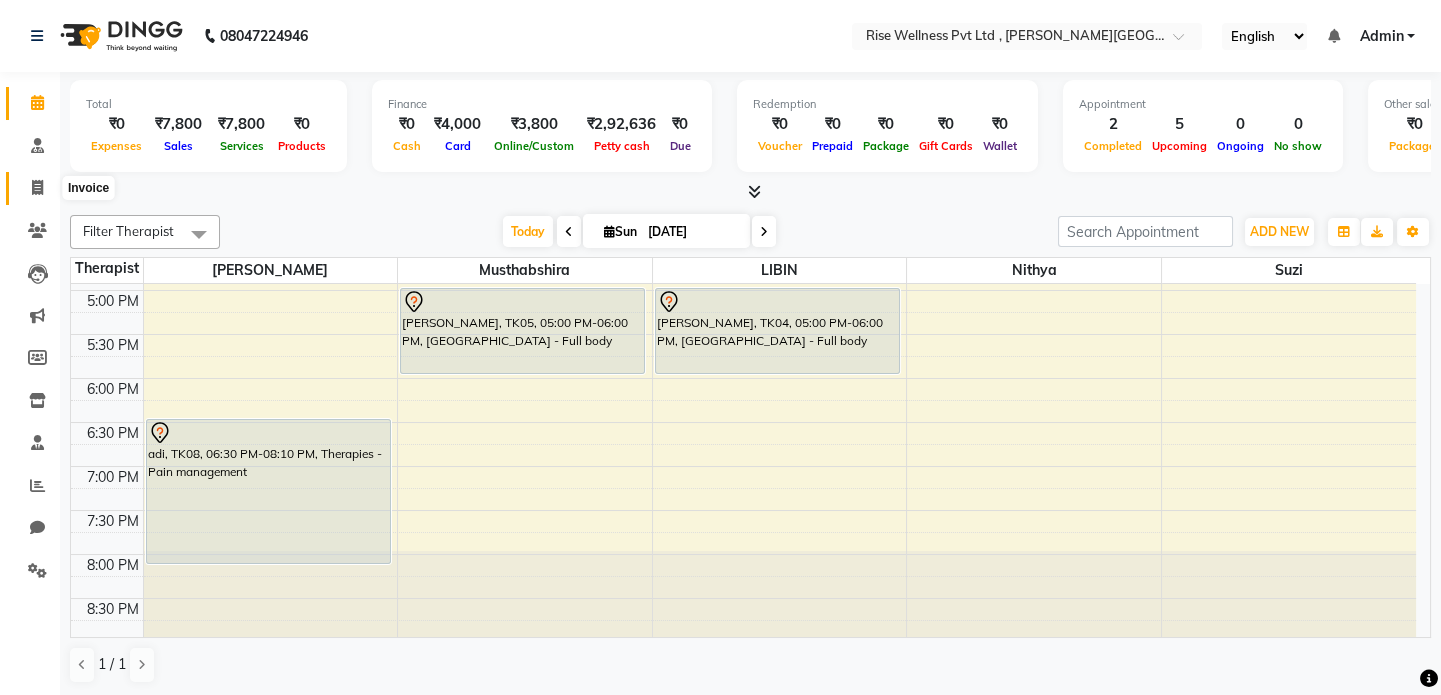 click 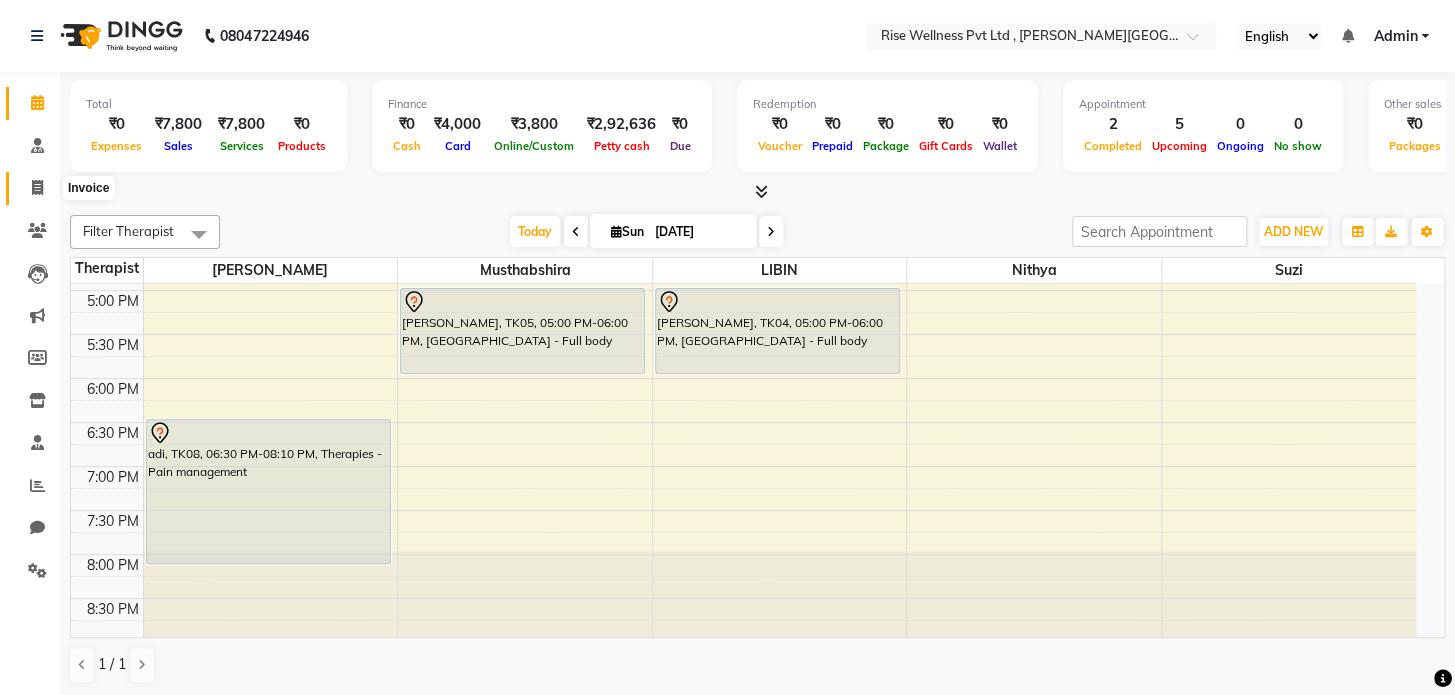 select on "7497" 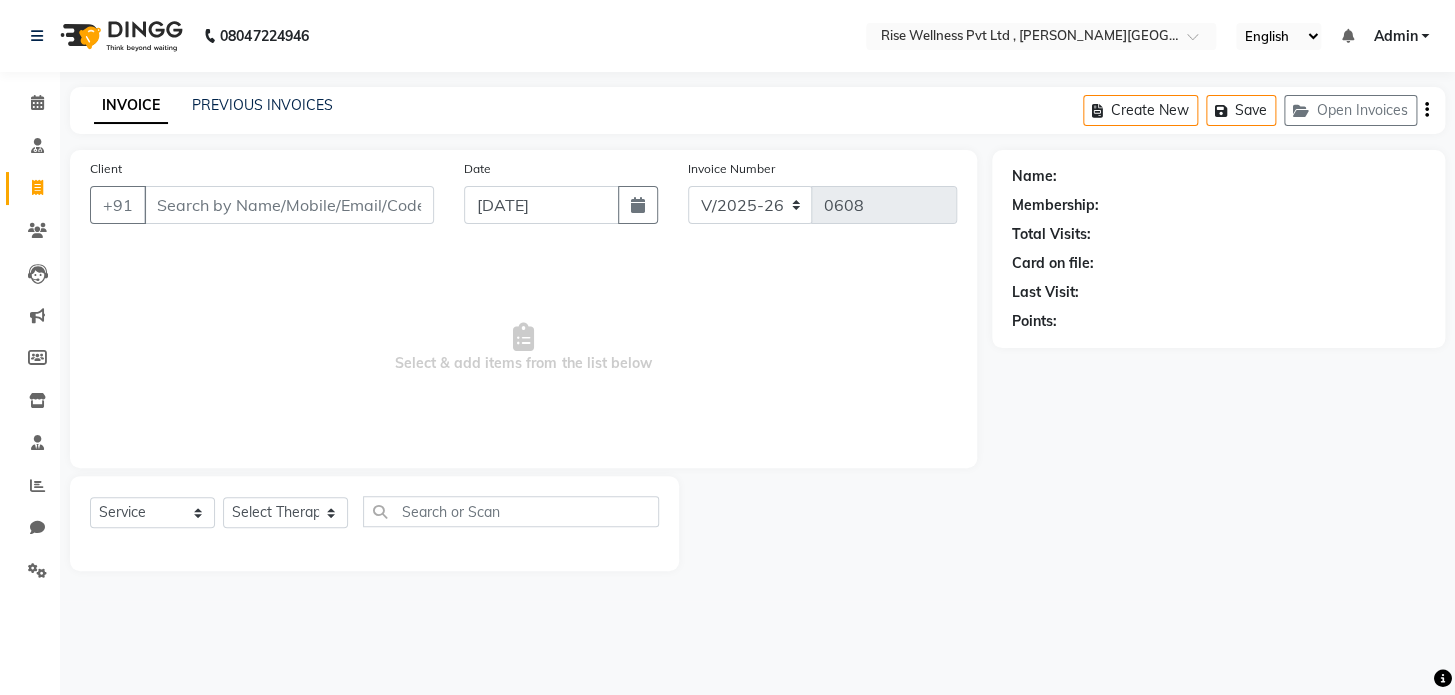 select on "V" 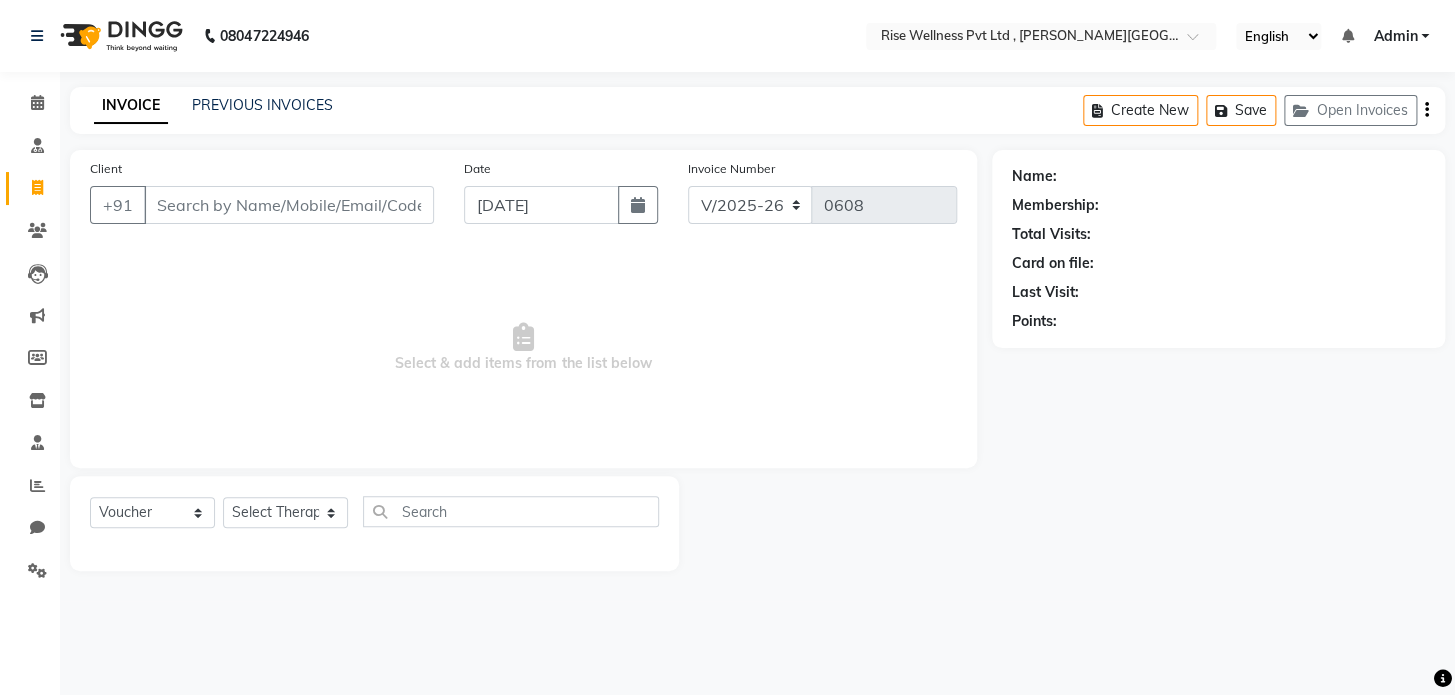 click on "Client" at bounding box center [289, 205] 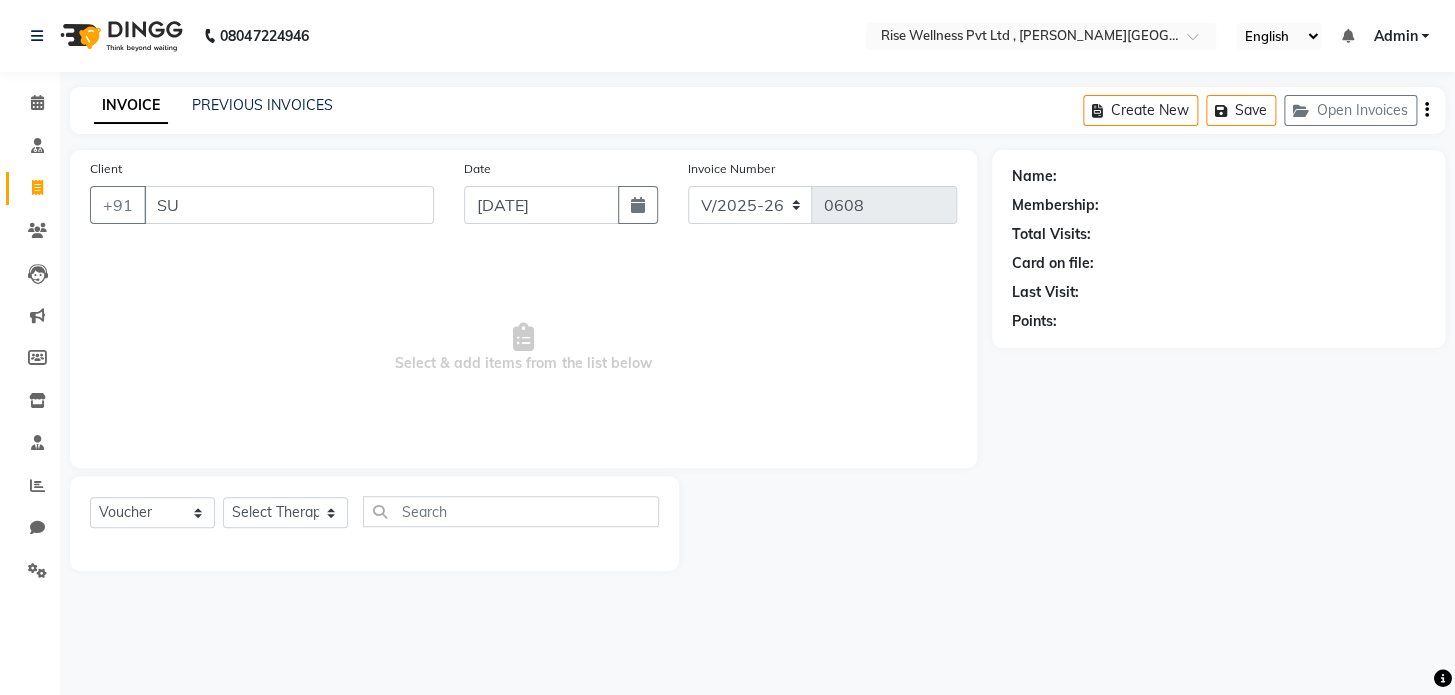 type on "S" 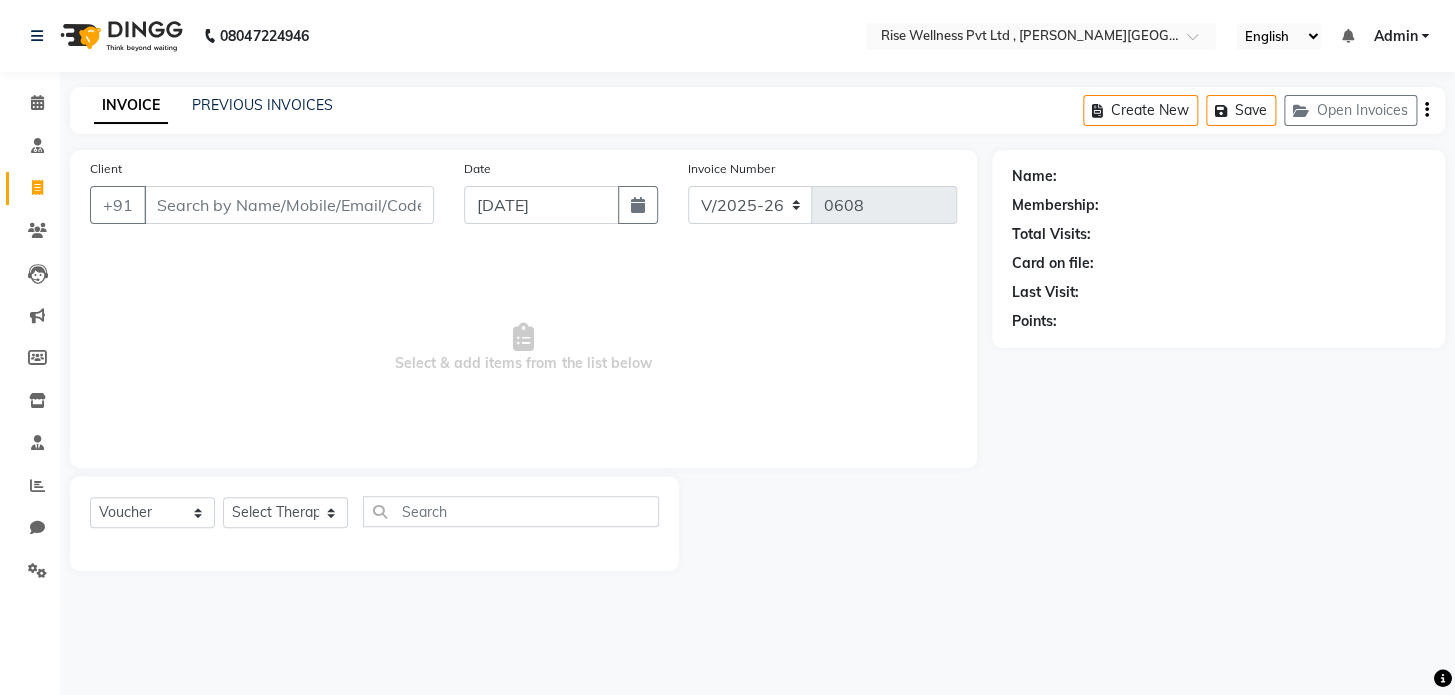 type on "9" 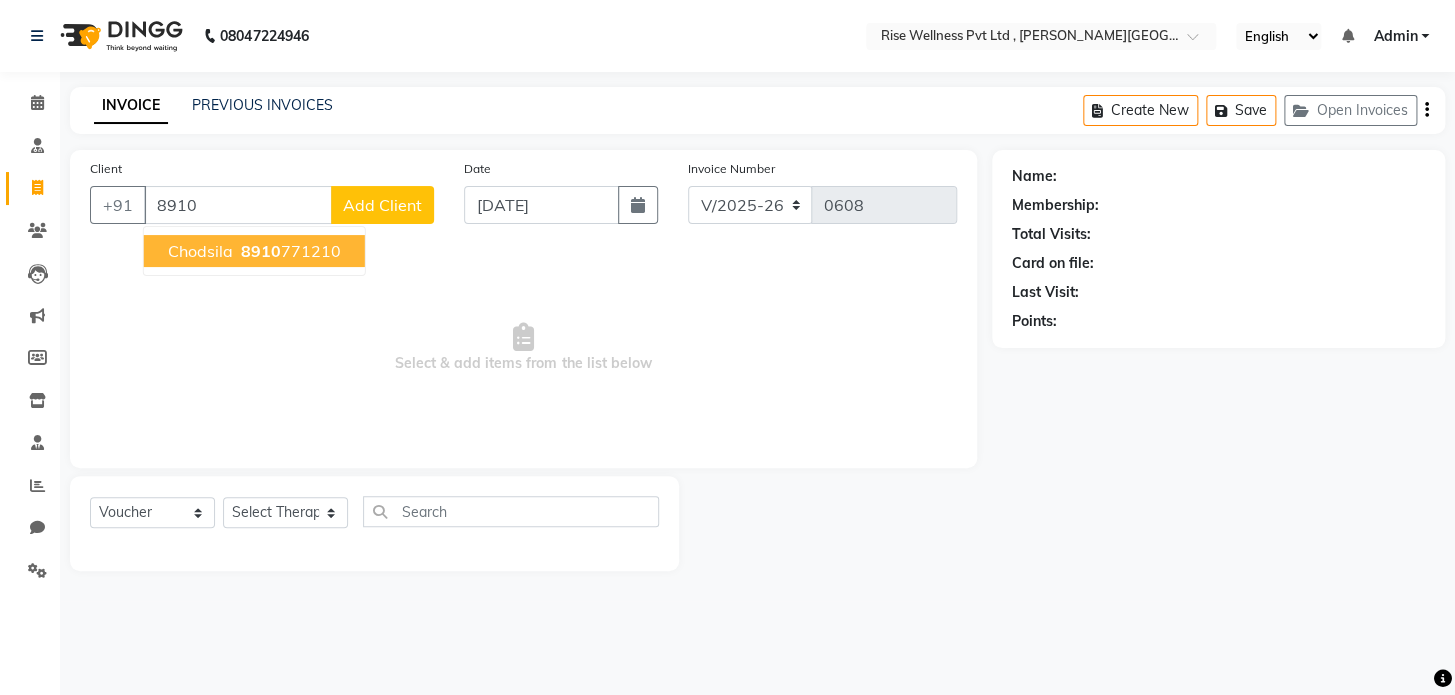 click on "8910 771210" at bounding box center (289, 251) 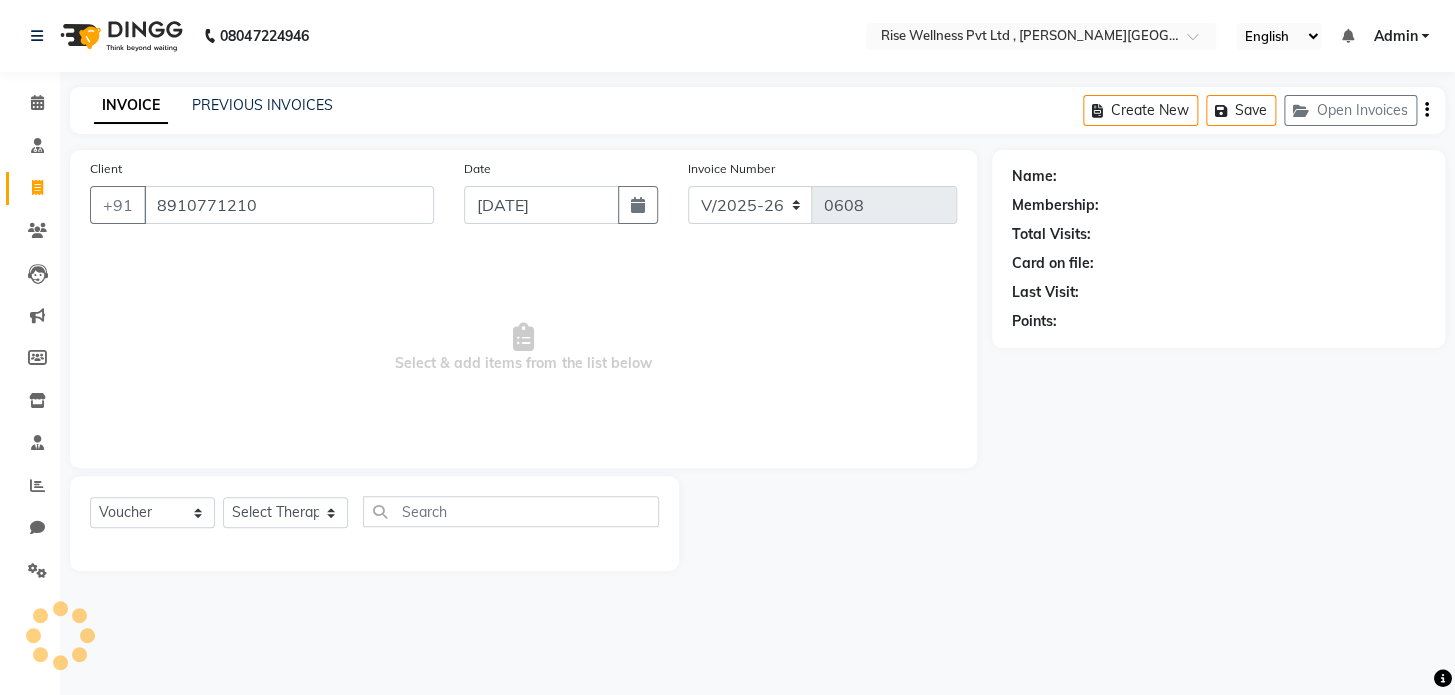 type on "8910771210" 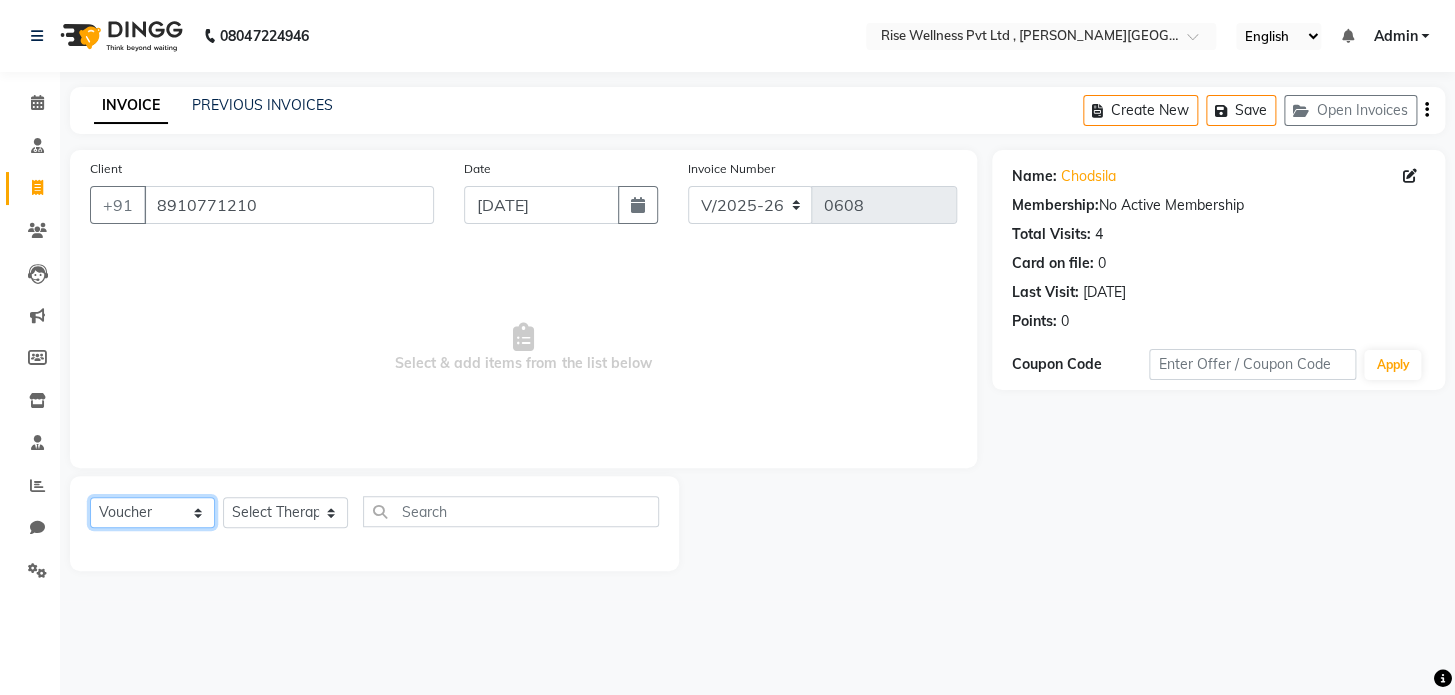 click on "Select  Service  Product  Membership  Package Voucher Prepaid Gift Card" 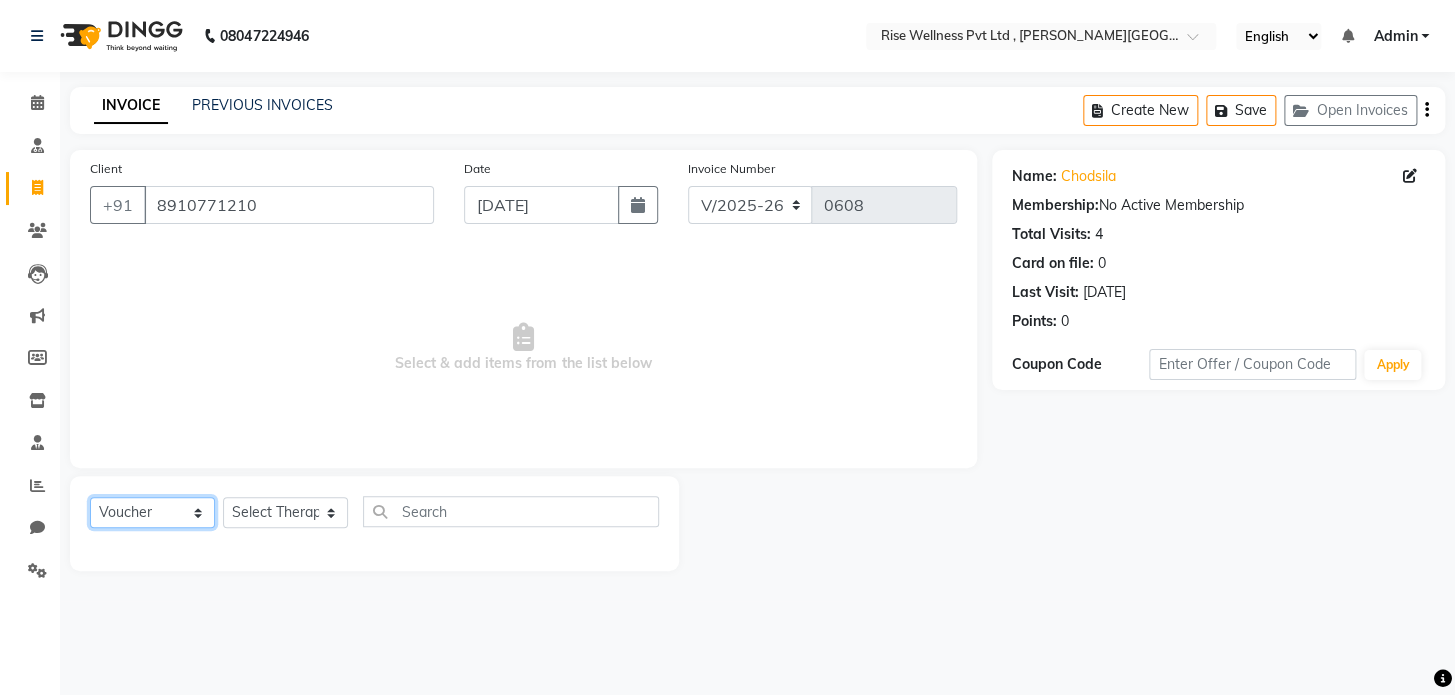 select on "product" 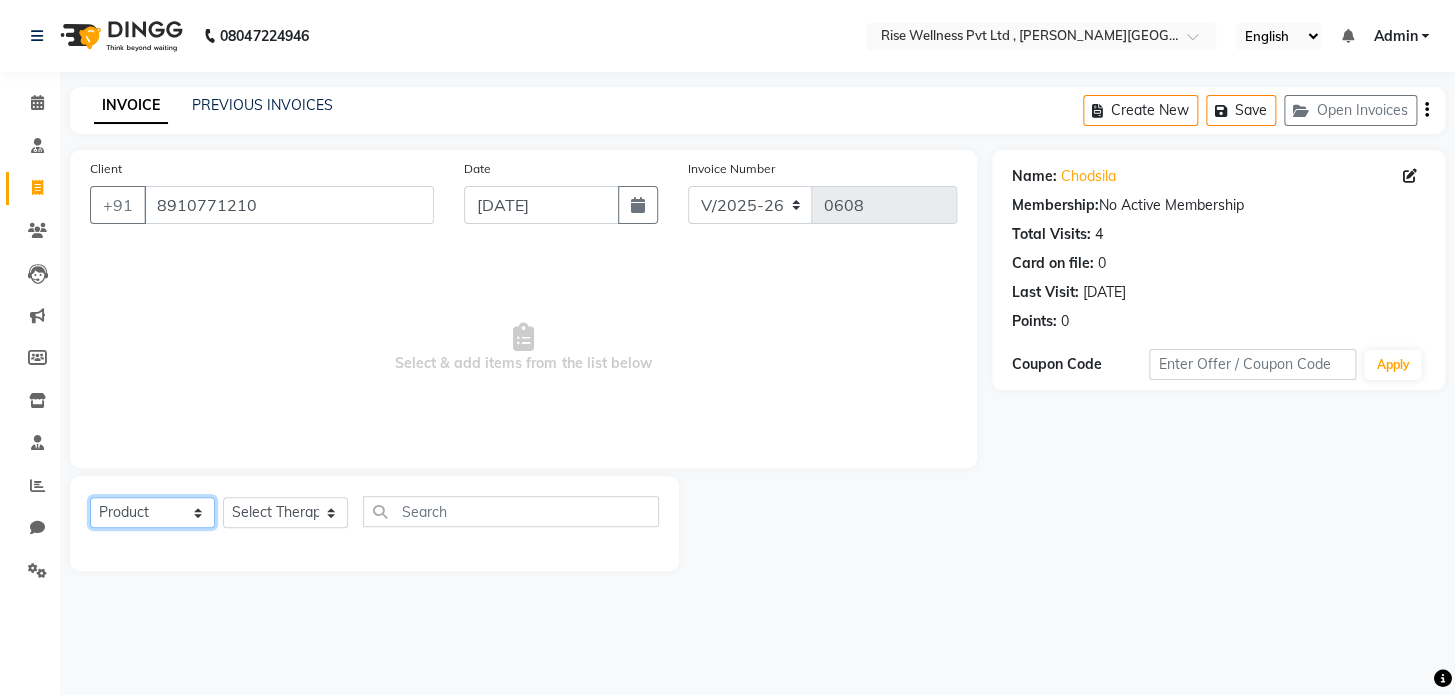 click on "Select  Service  Product  Membership  Package Voucher Prepaid Gift Card" 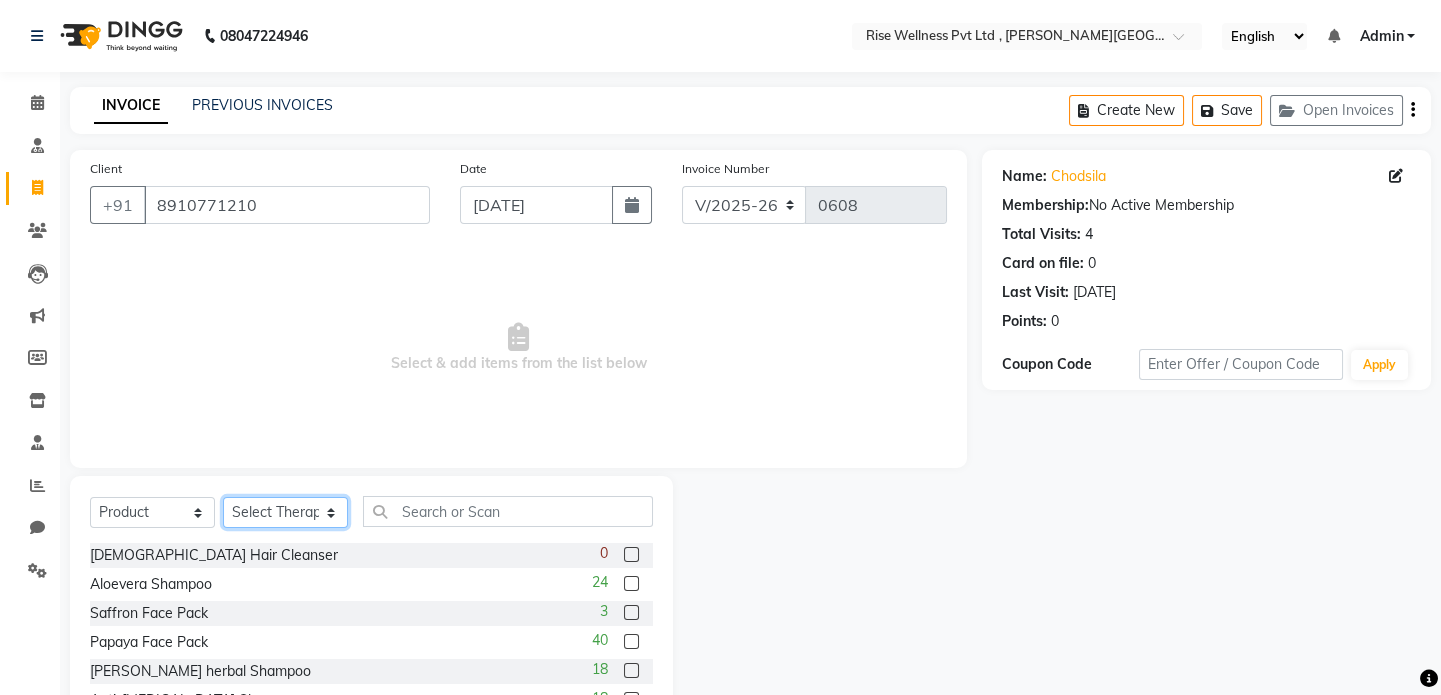 click on "Select Therapist LIBIN musthabshira nithya Reception [PERSON_NAME]" 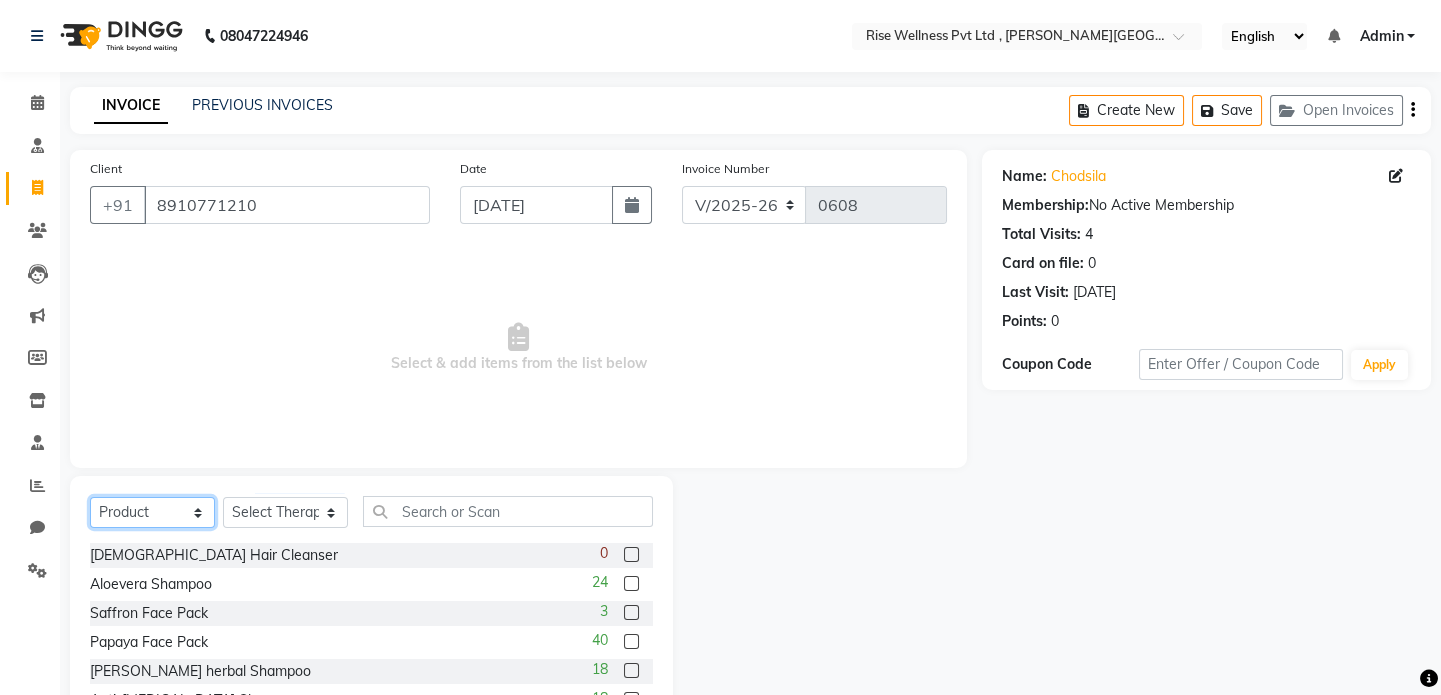 click on "Select  Service  Product  Membership  Package Voucher Prepaid Gift Card" 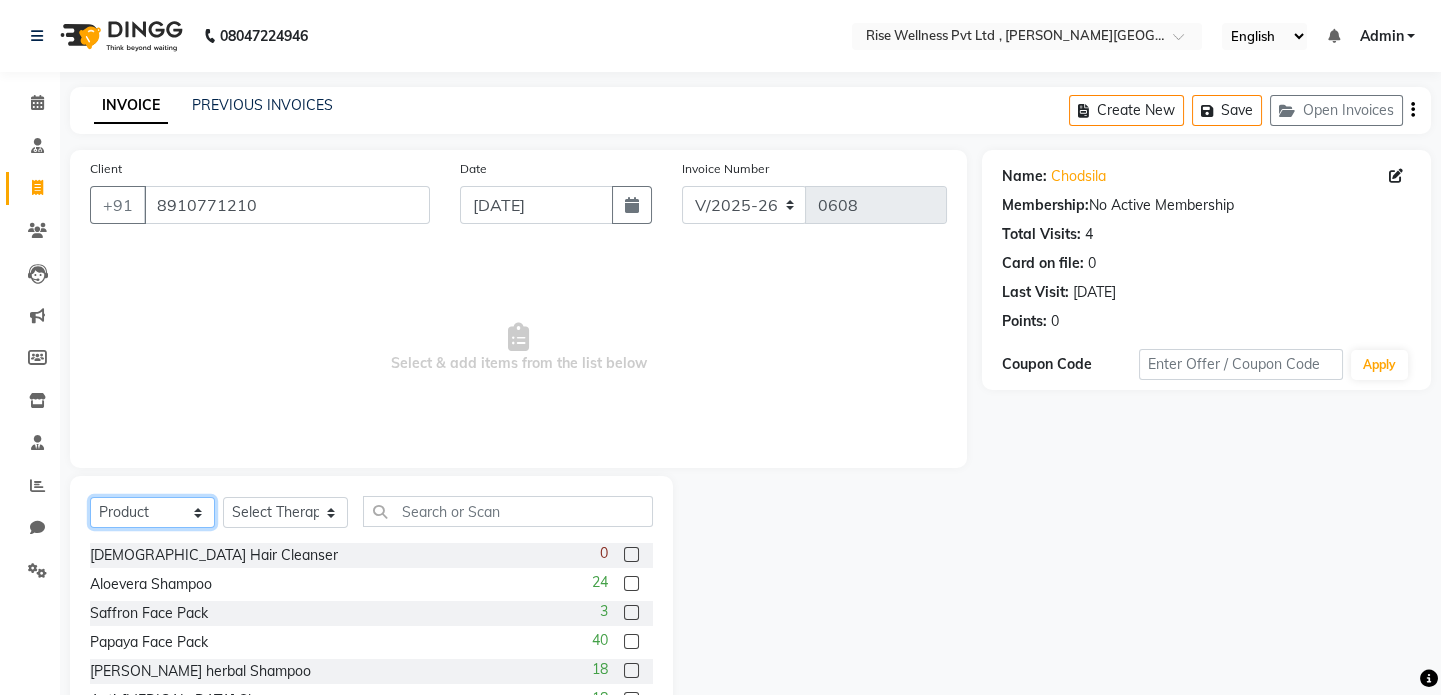 click on "Select  Service  Product  Membership  Package Voucher Prepaid Gift Card" 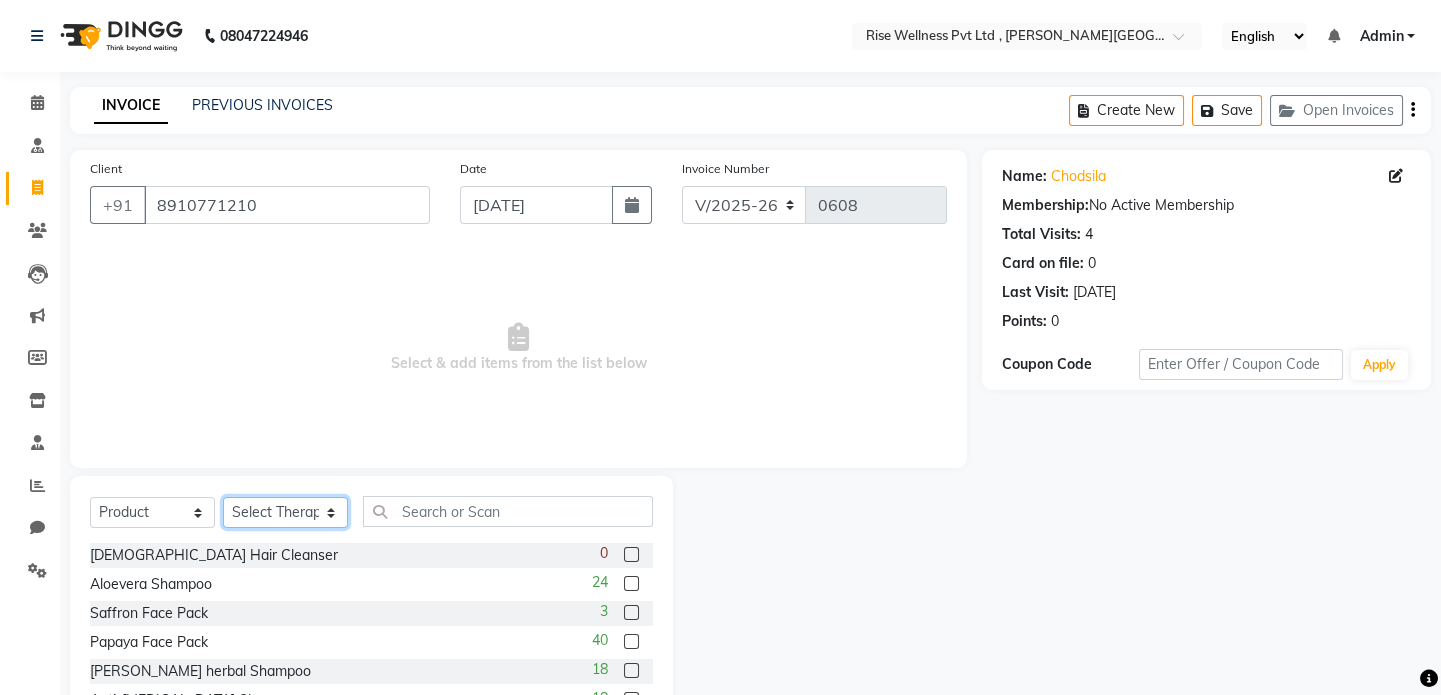 click on "Select Therapist LIBIN musthabshira nithya Reception [PERSON_NAME]" 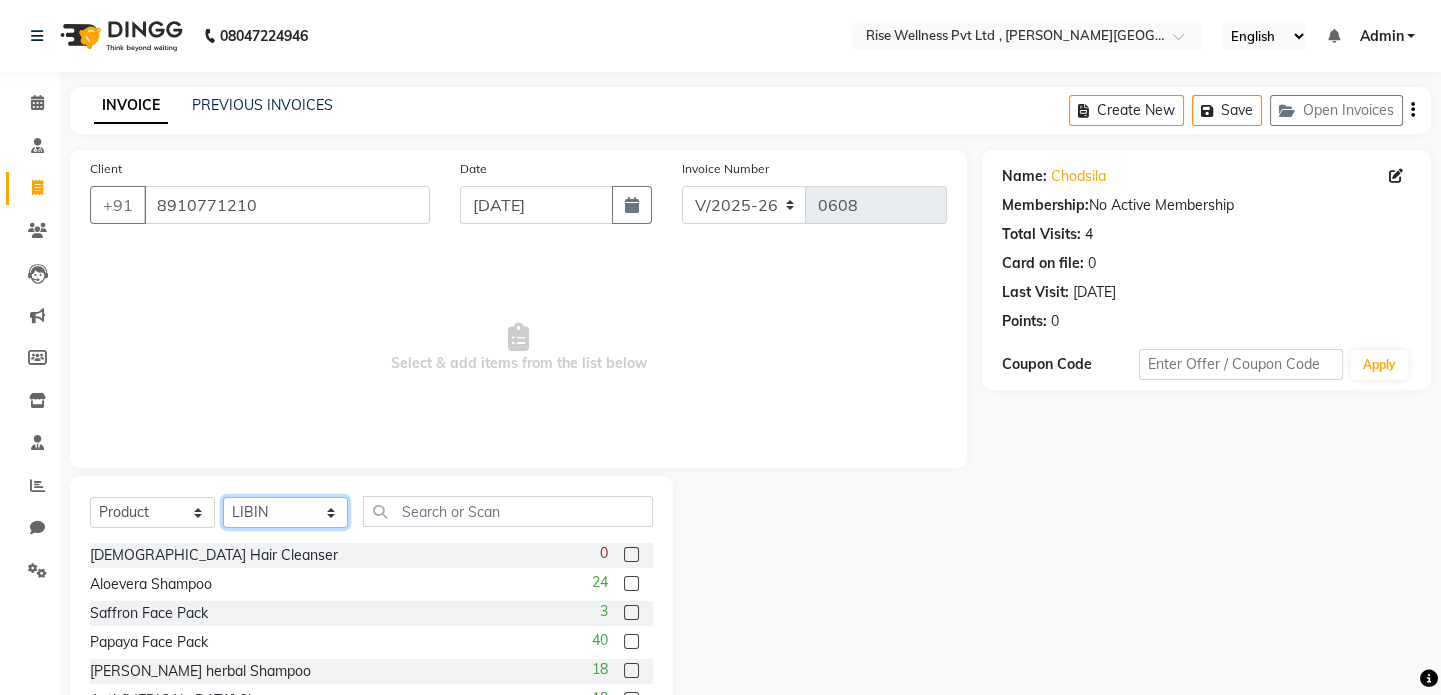 click on "Select Therapist LIBIN musthabshira nithya Reception [PERSON_NAME]" 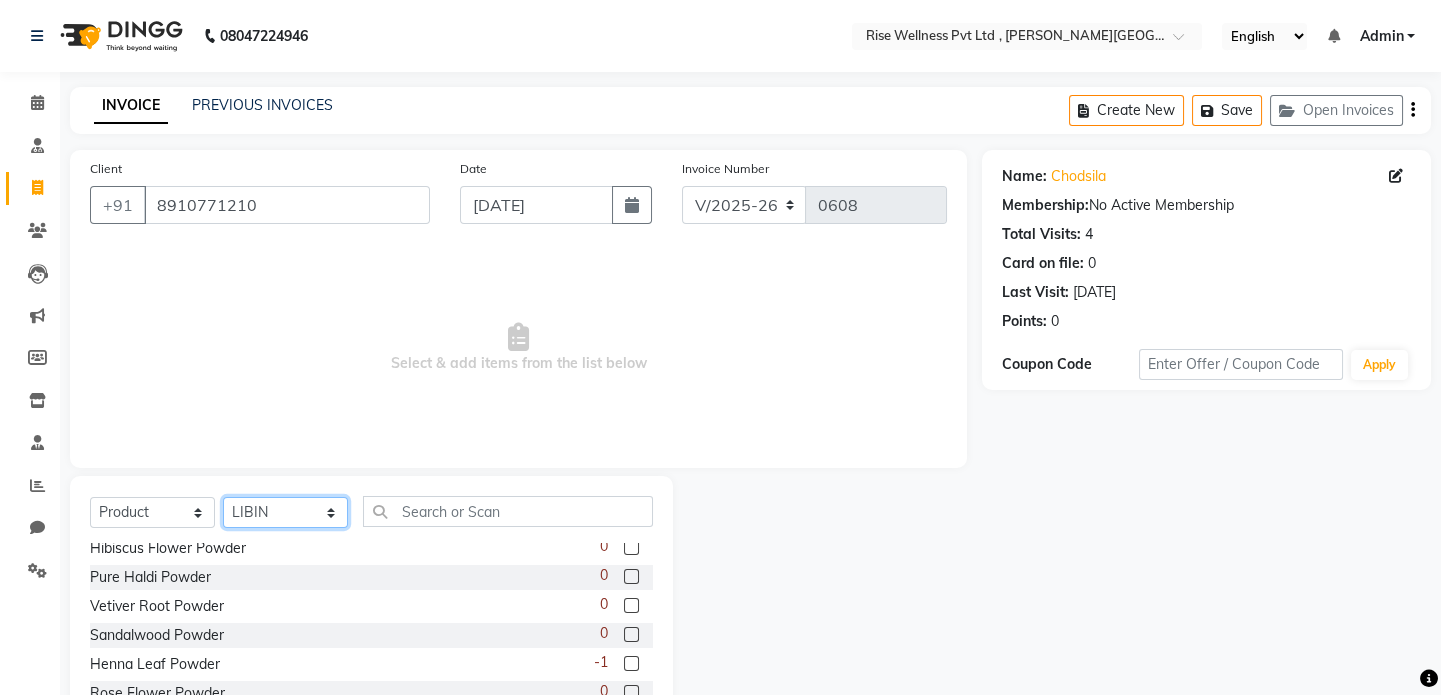 scroll, scrollTop: 1249, scrollLeft: 0, axis: vertical 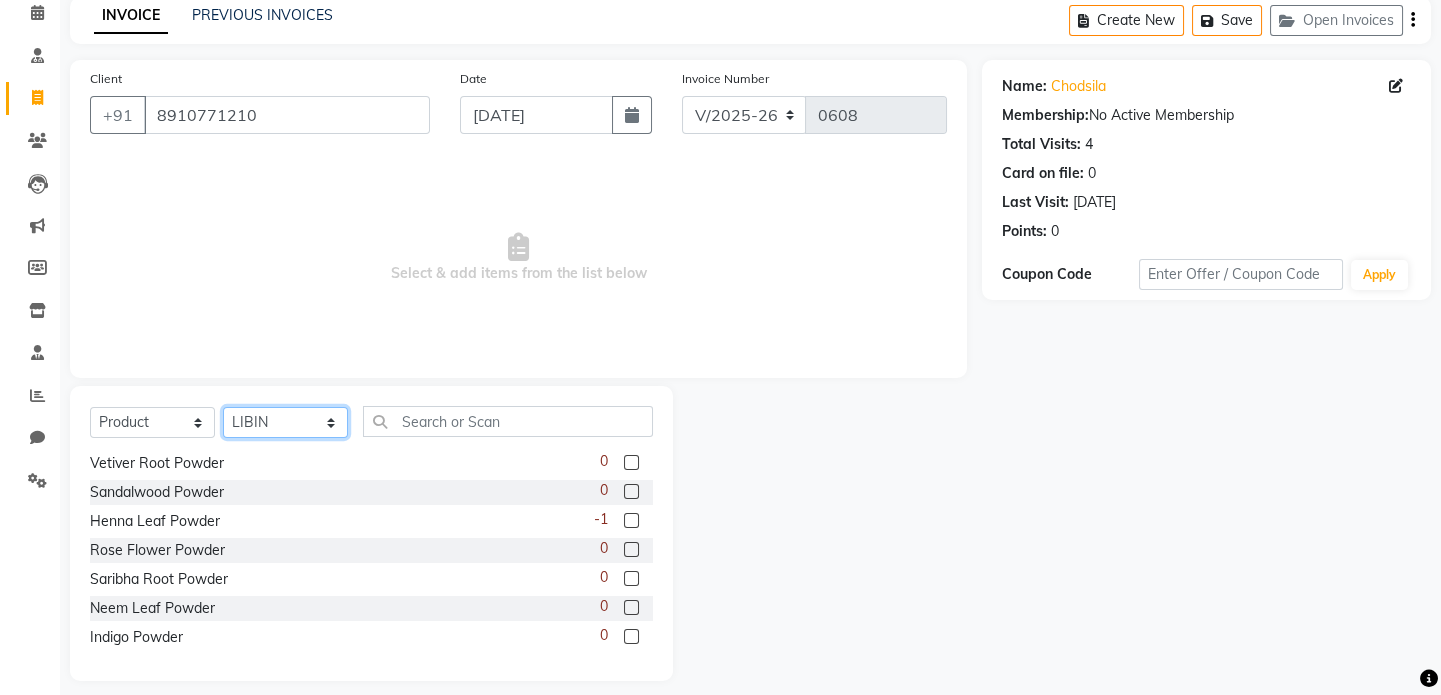 select on "67160" 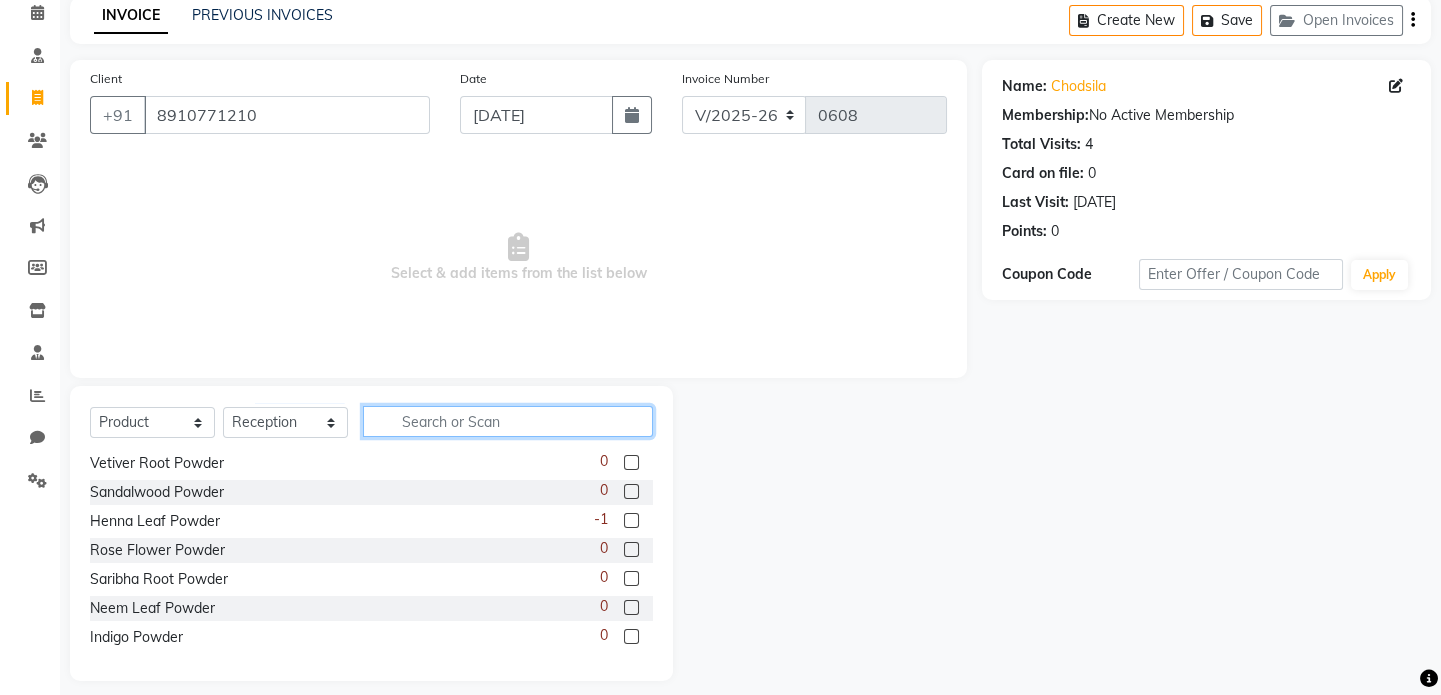 click 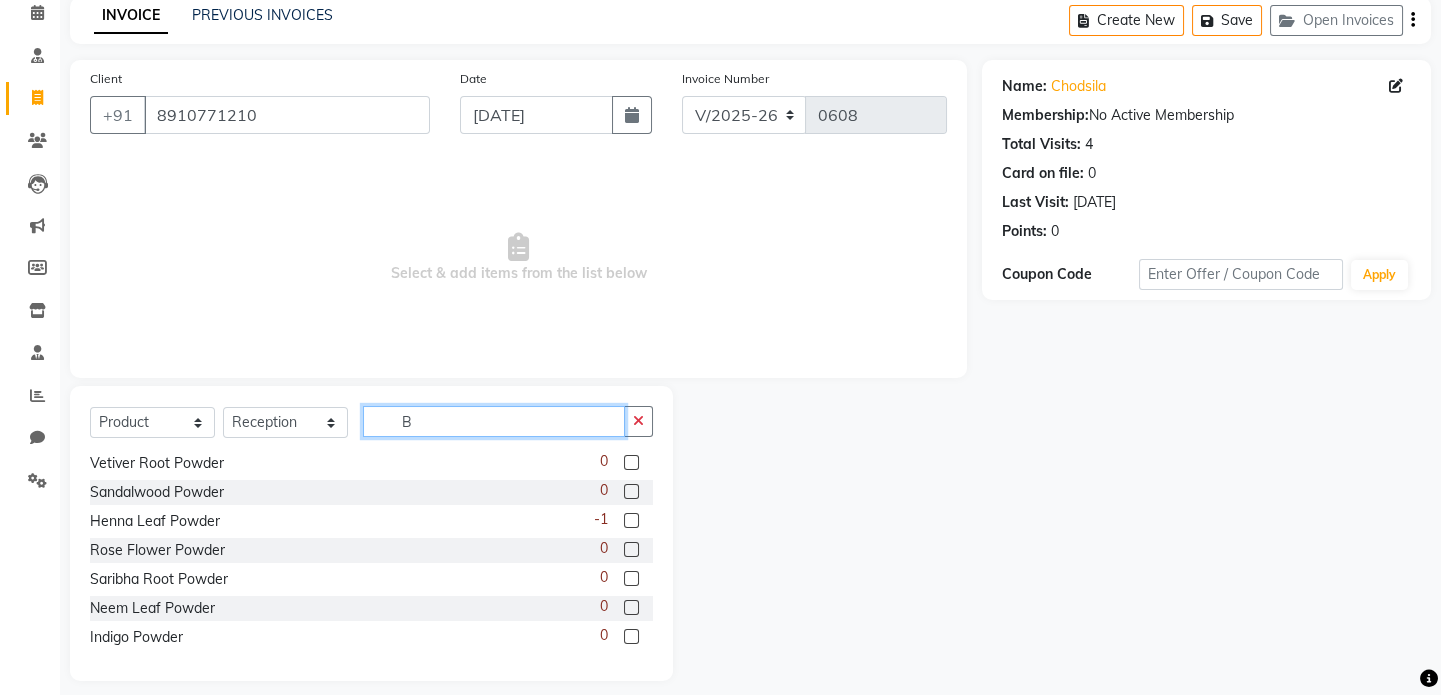scroll, scrollTop: 409, scrollLeft: 0, axis: vertical 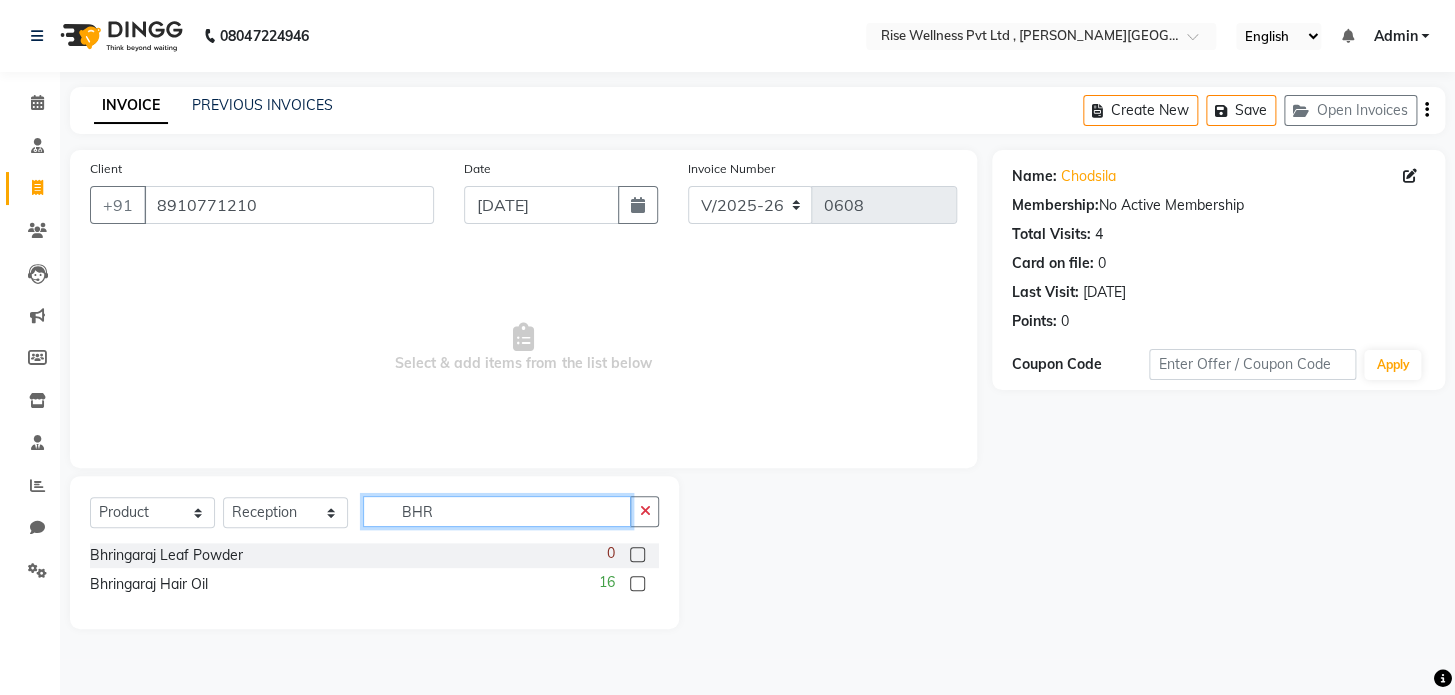 type on "BHR" 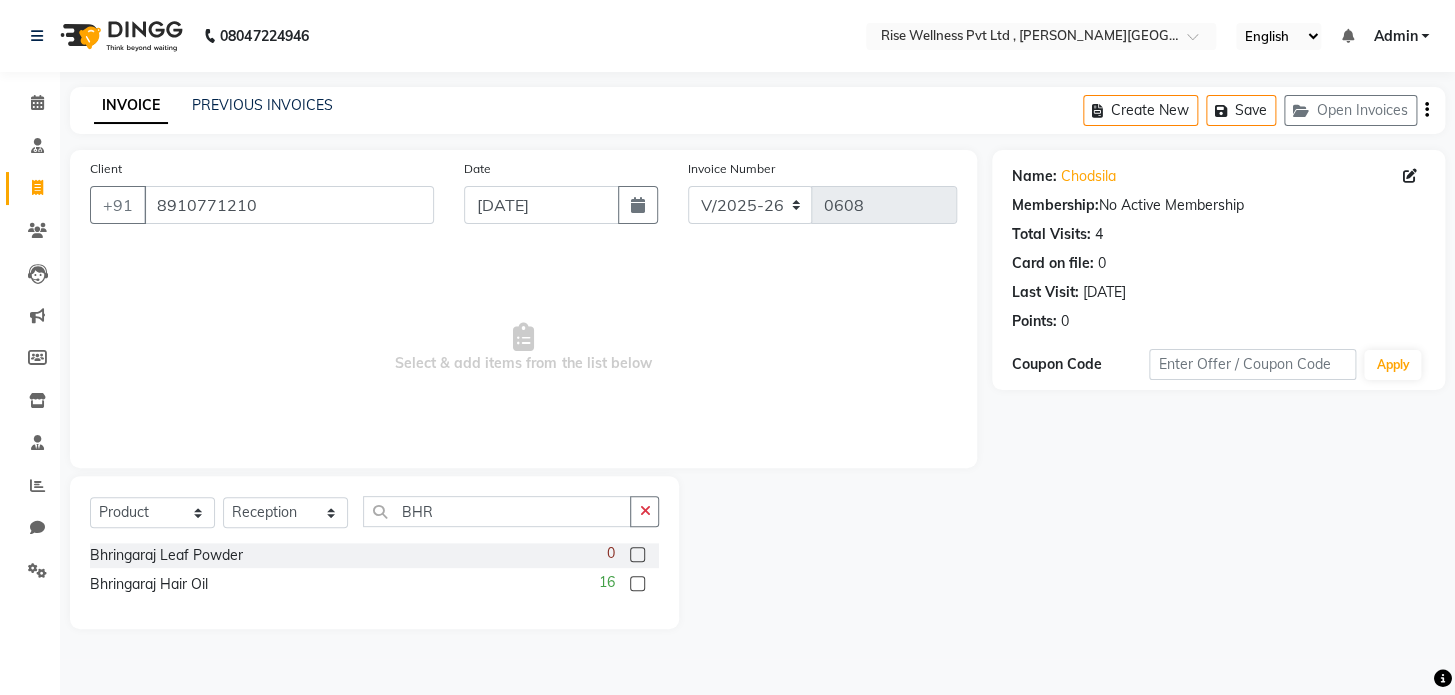click 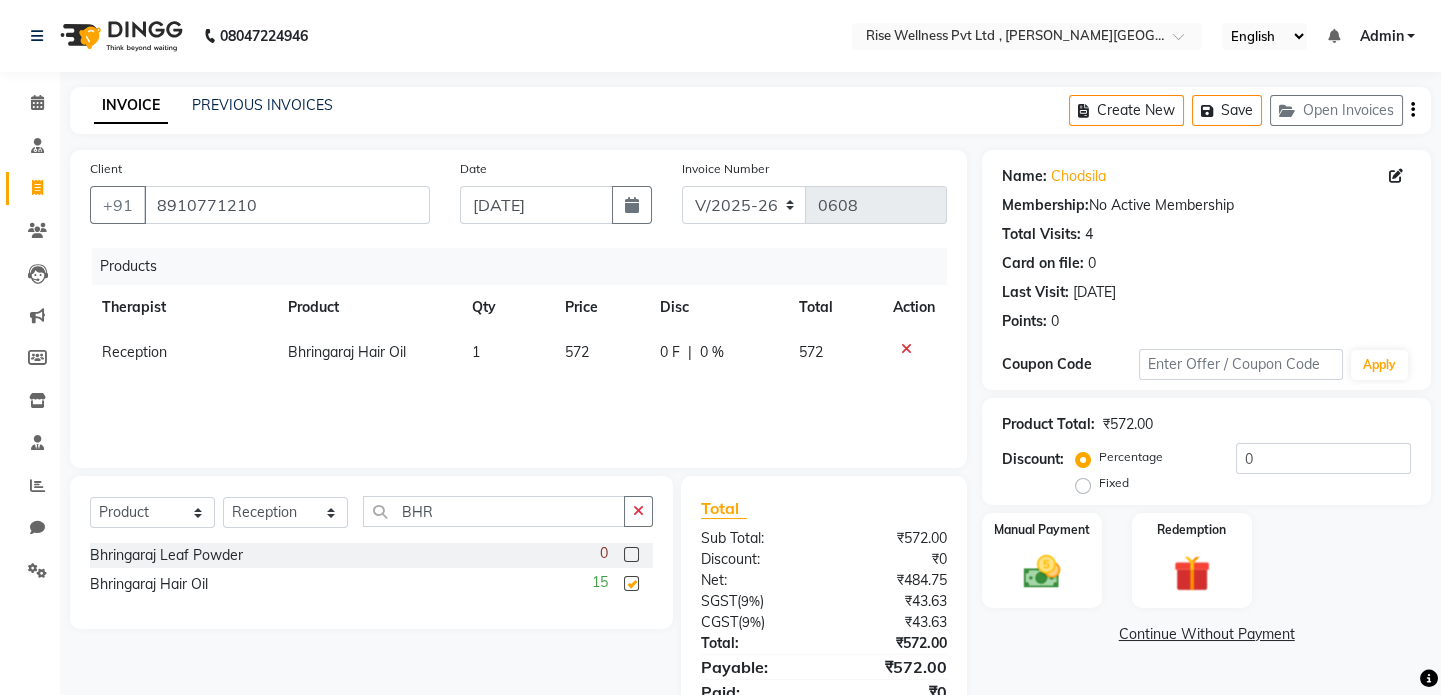 checkbox on "false" 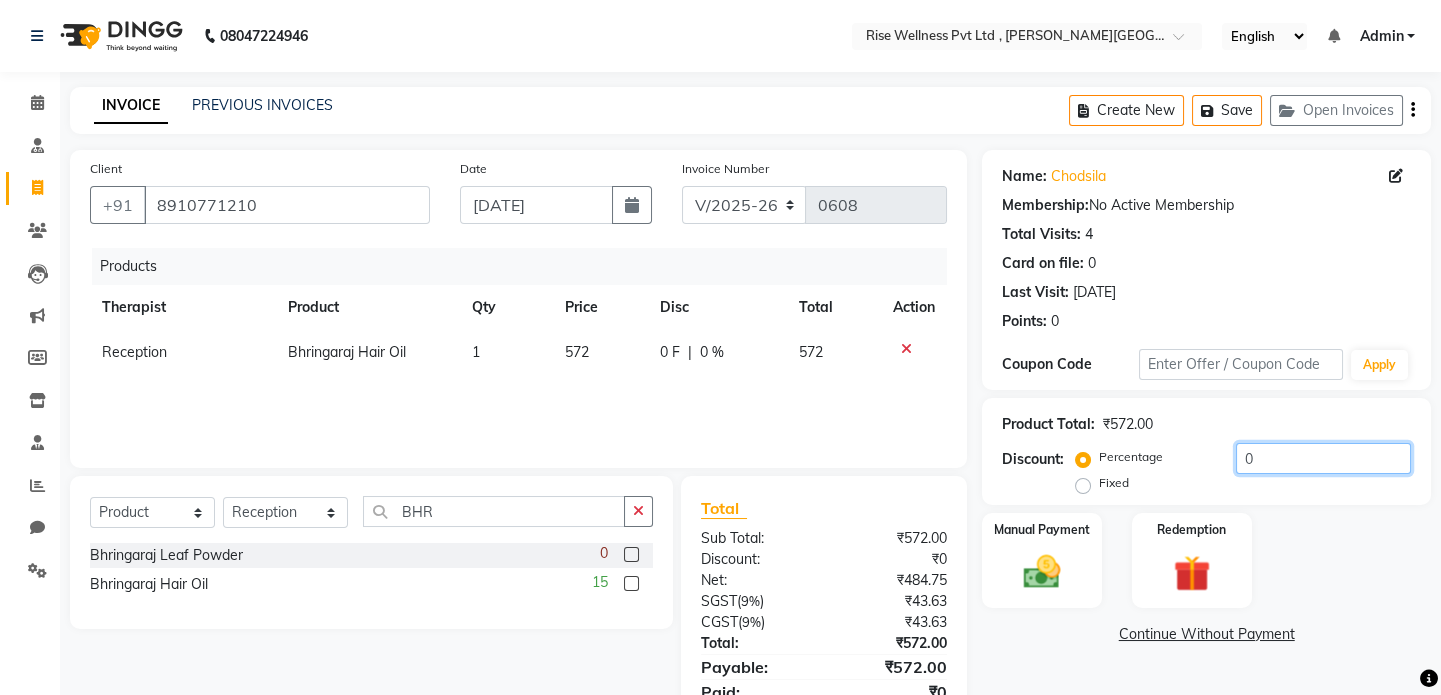 click on "0" 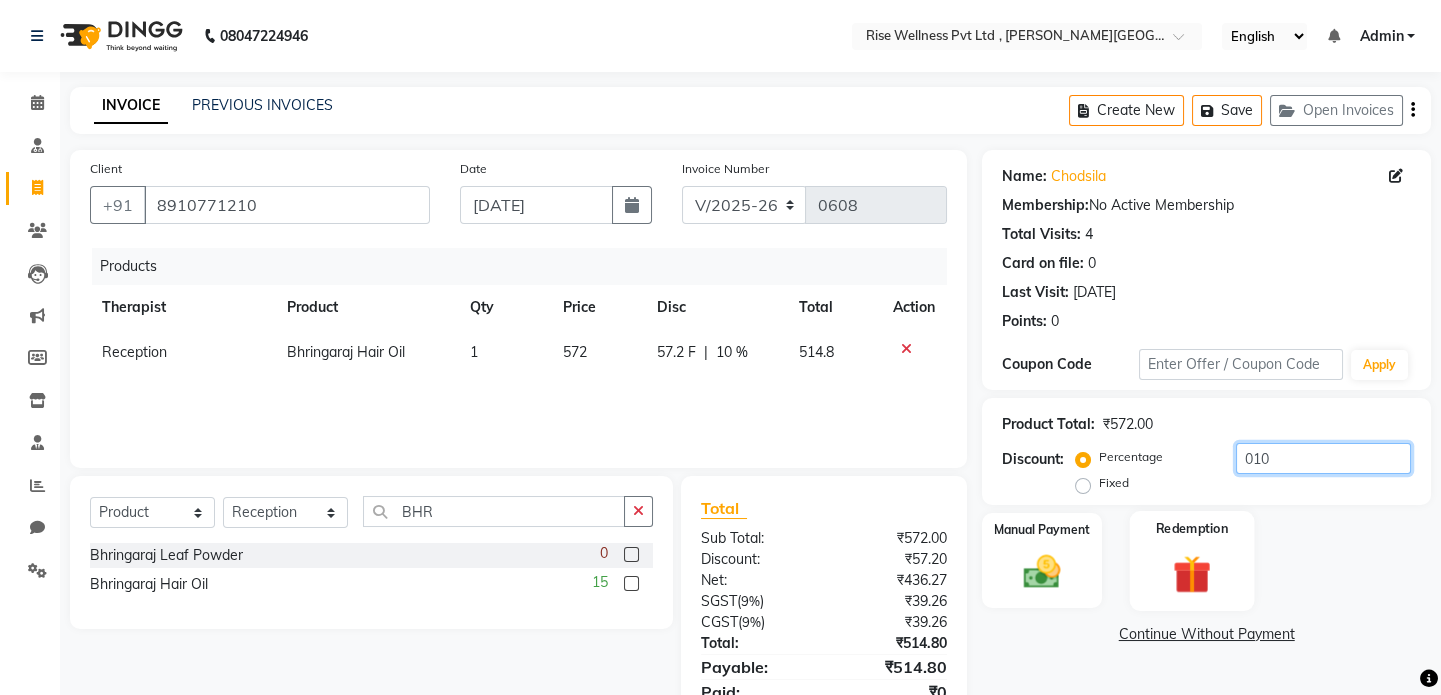 scroll, scrollTop: 84, scrollLeft: 0, axis: vertical 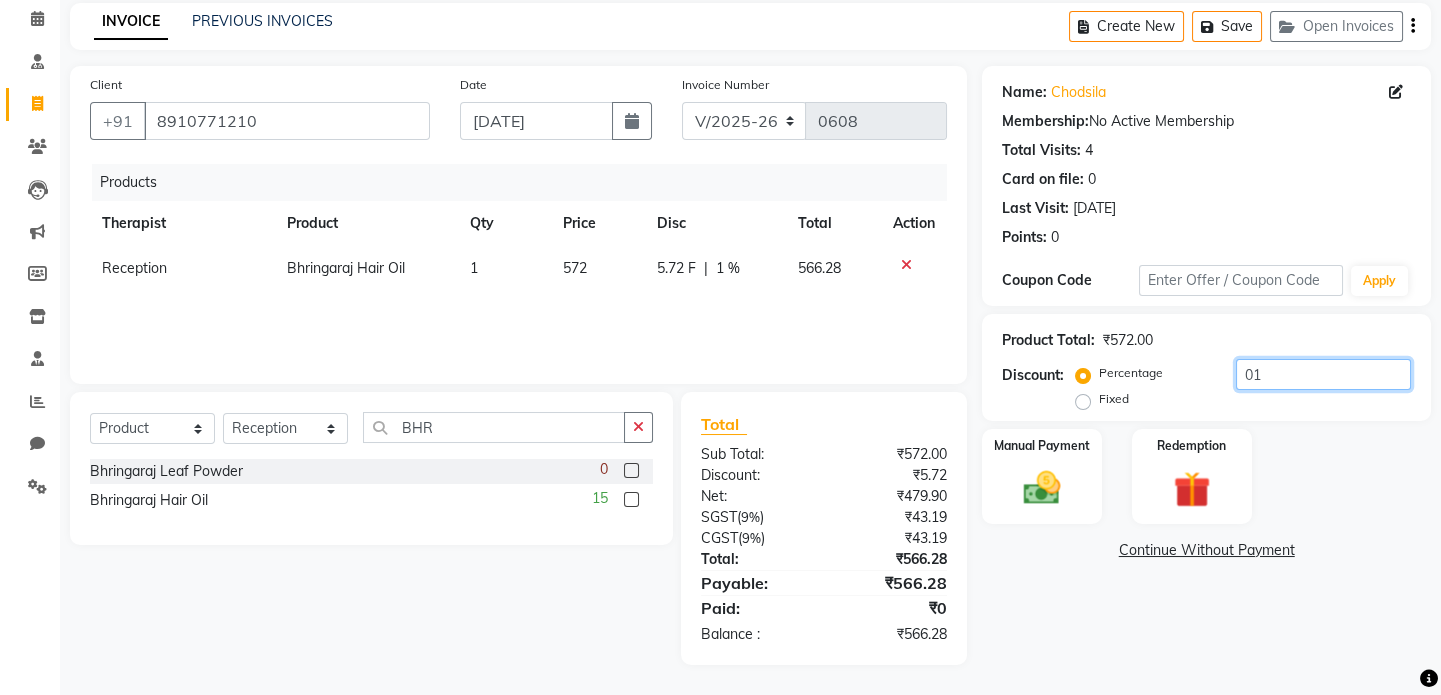 type on "0" 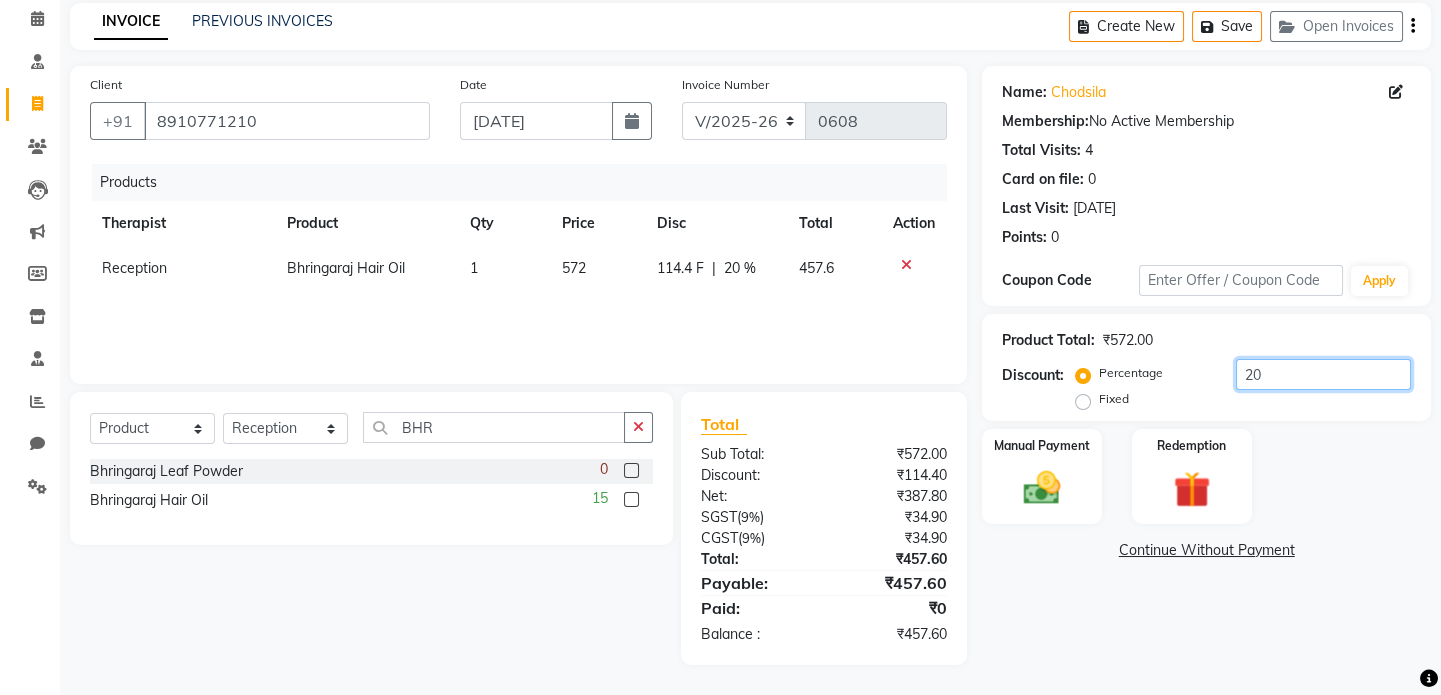 scroll, scrollTop: 0, scrollLeft: 0, axis: both 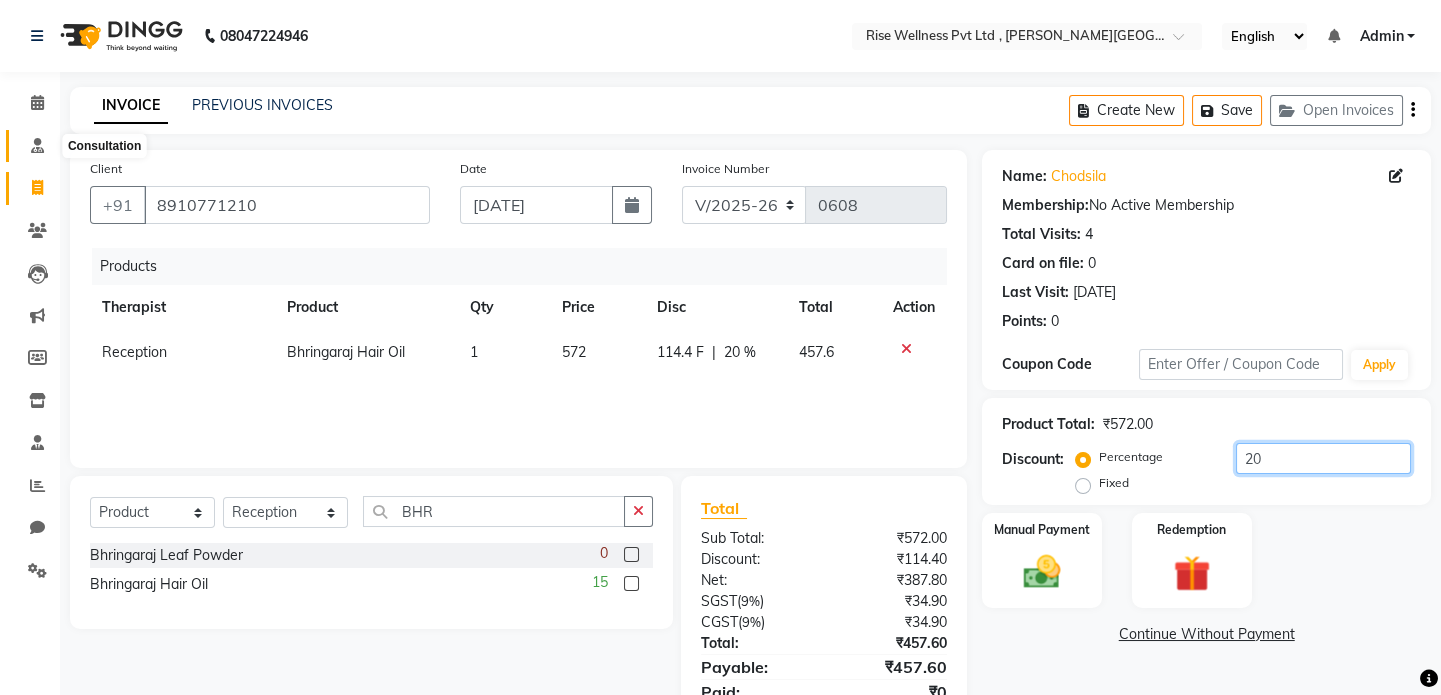 type on "20" 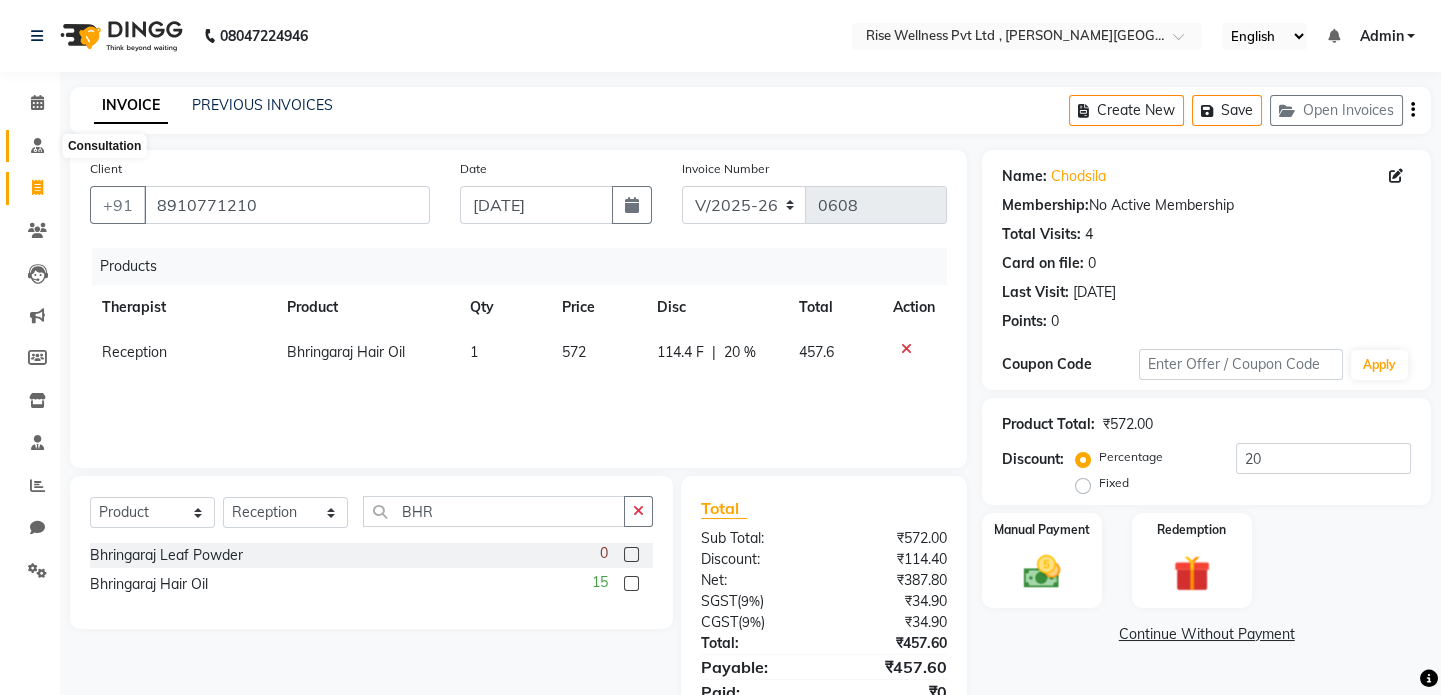 click 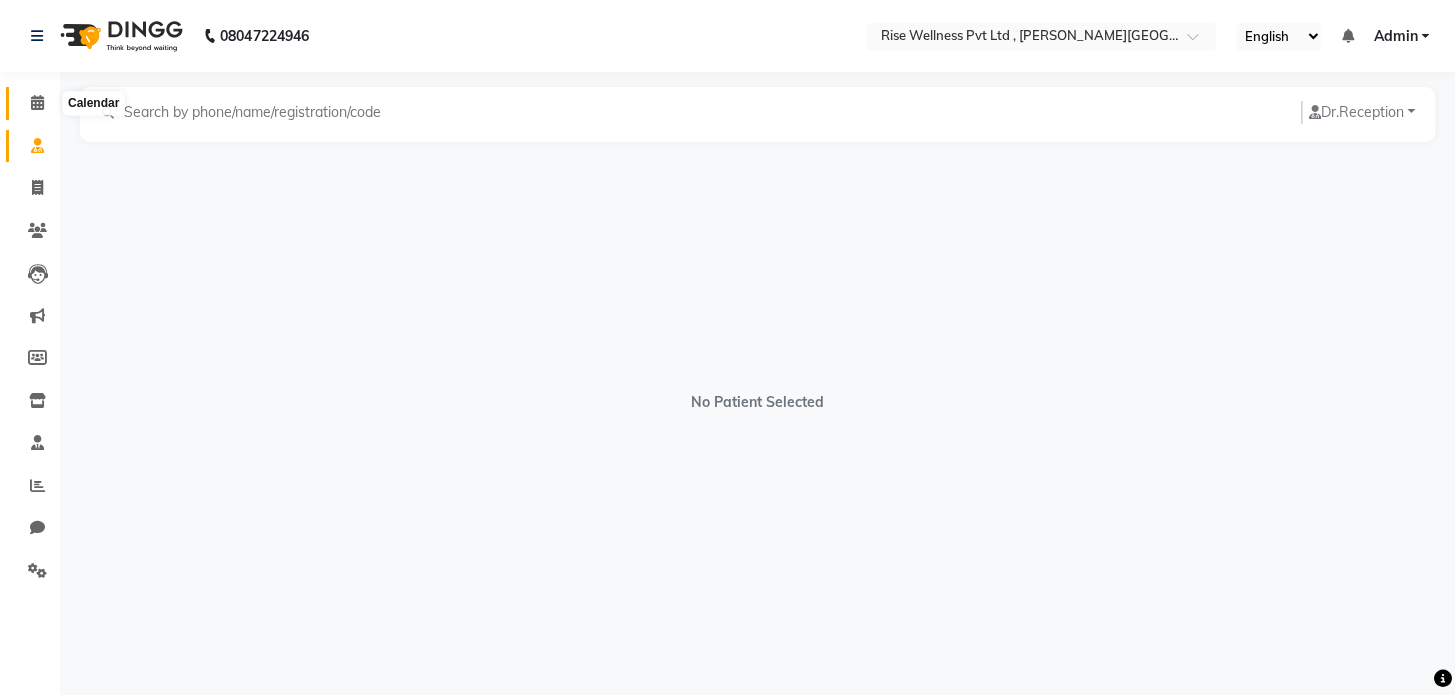 click 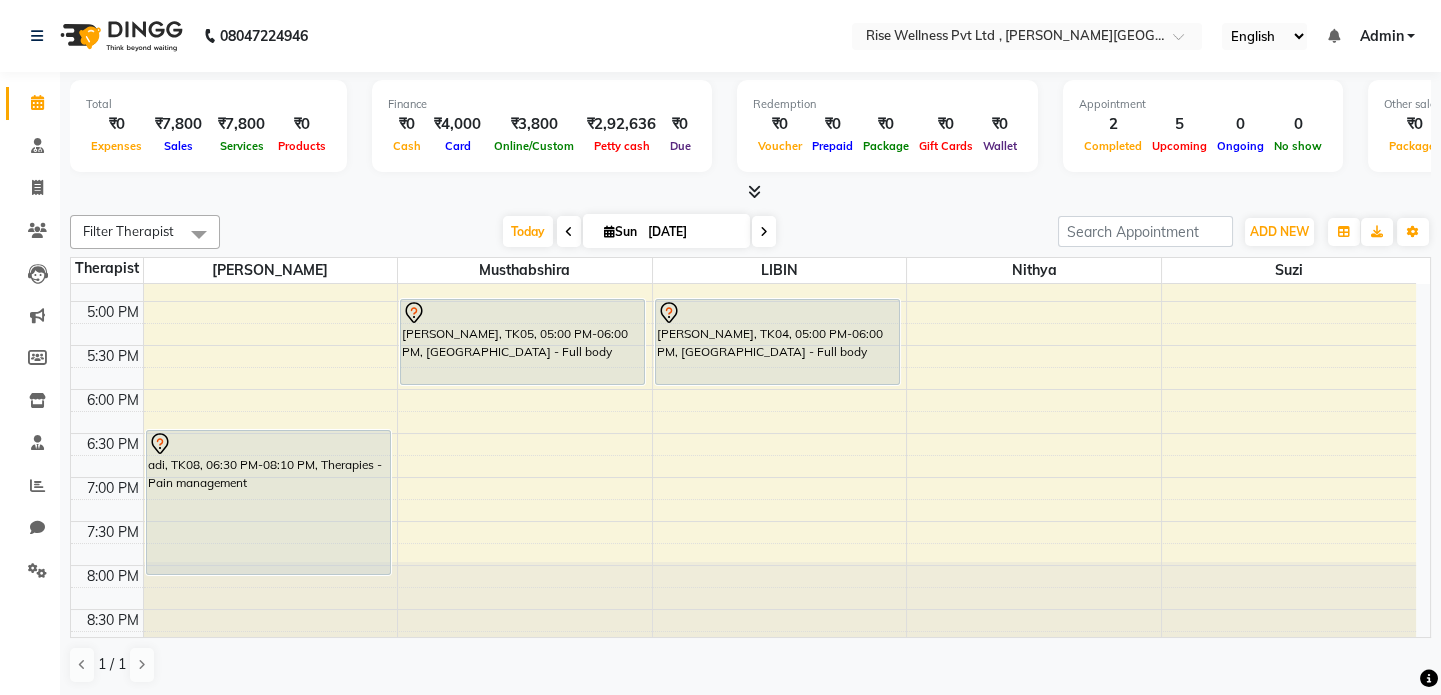 scroll, scrollTop: 785, scrollLeft: 0, axis: vertical 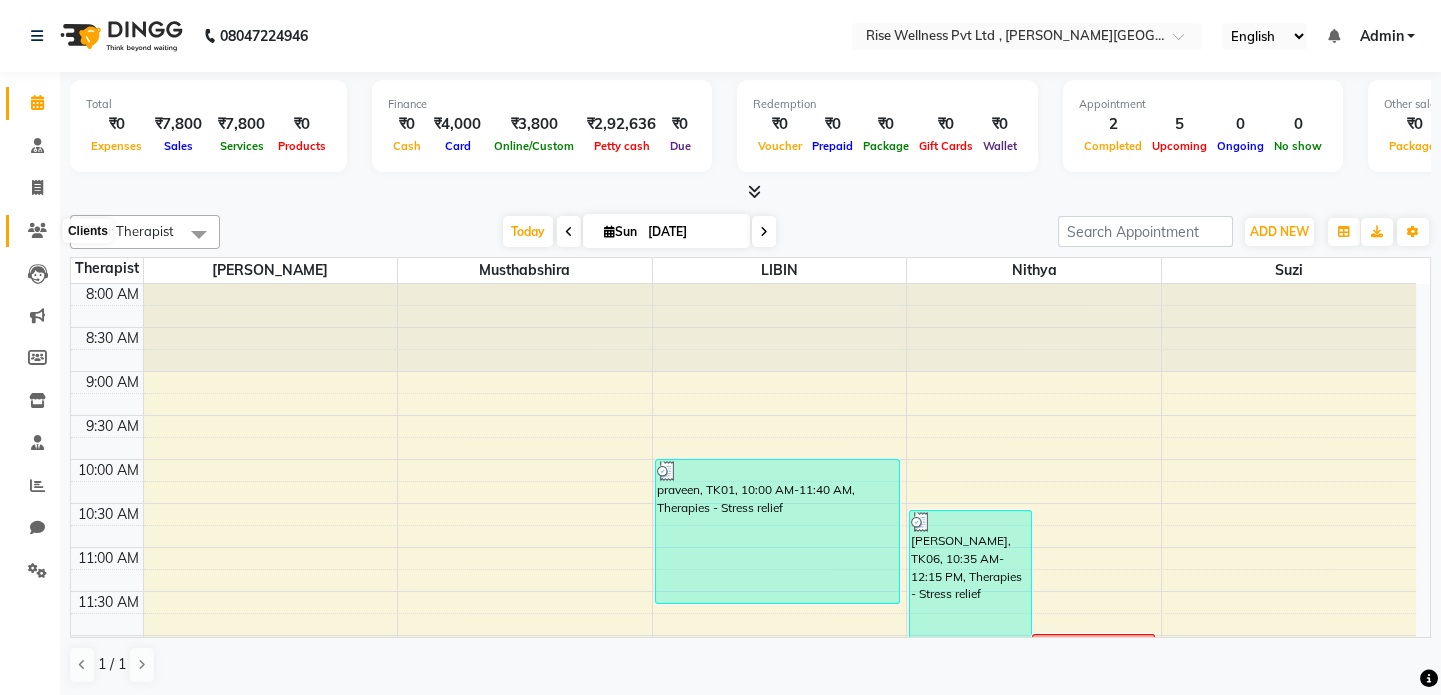 click 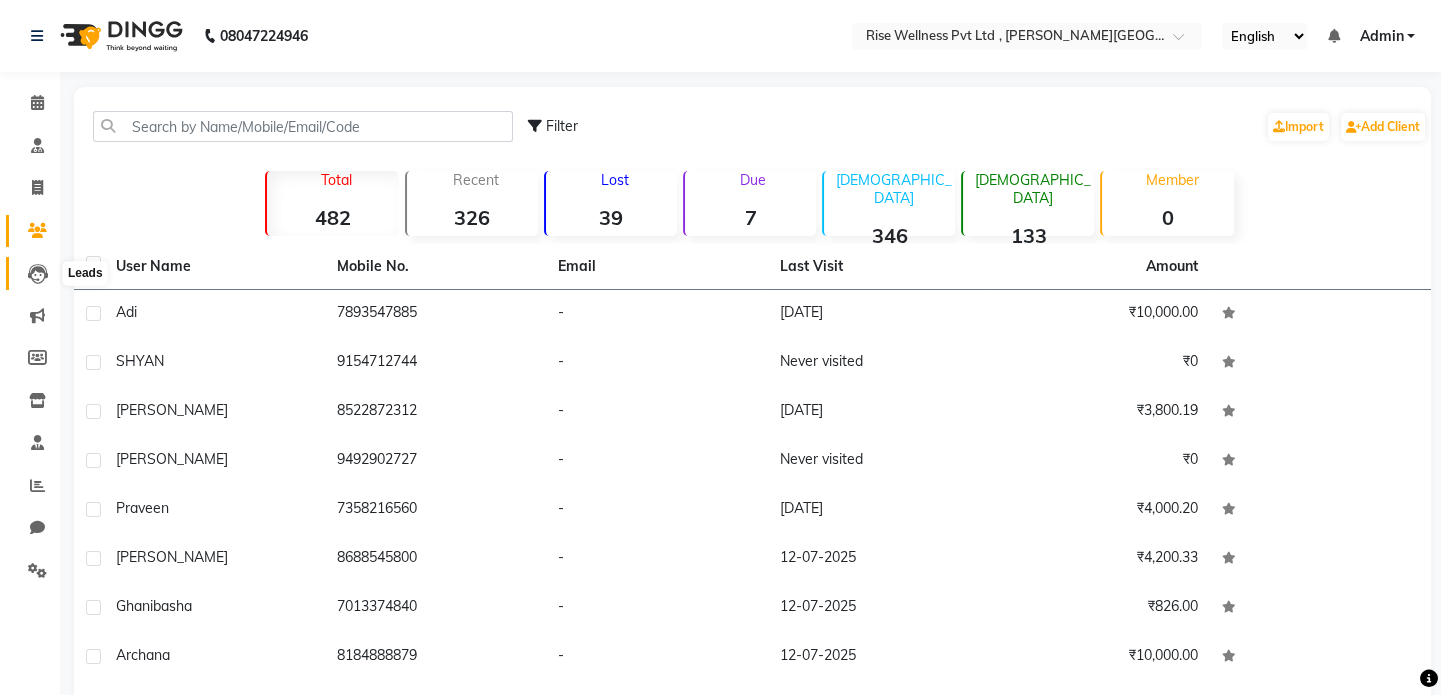 click 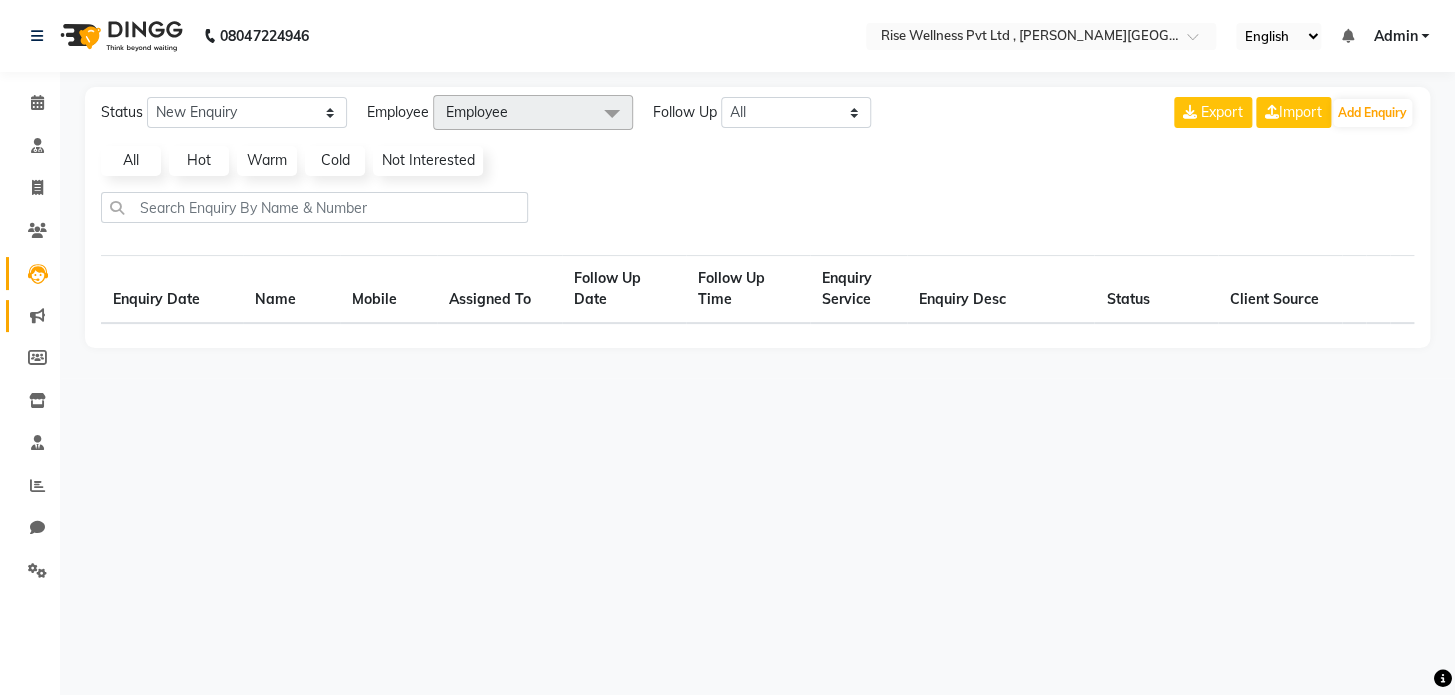 select on "10" 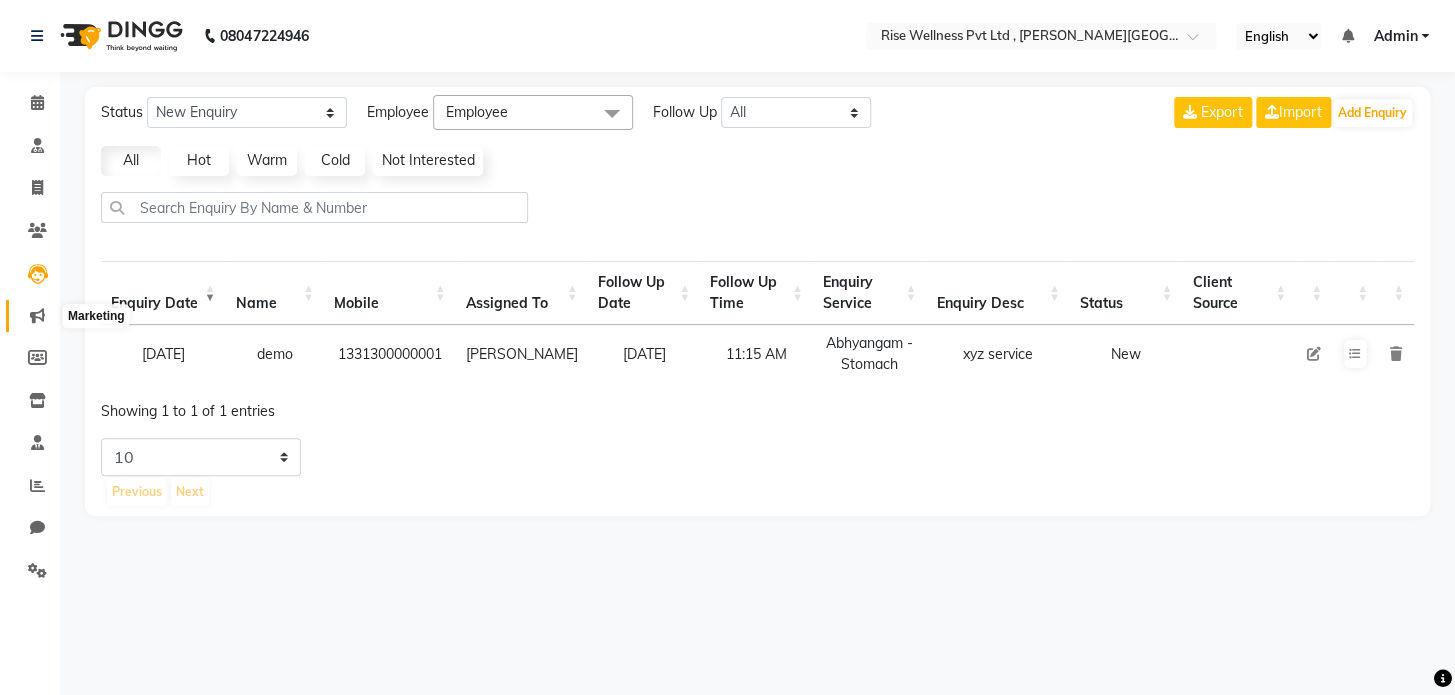 click 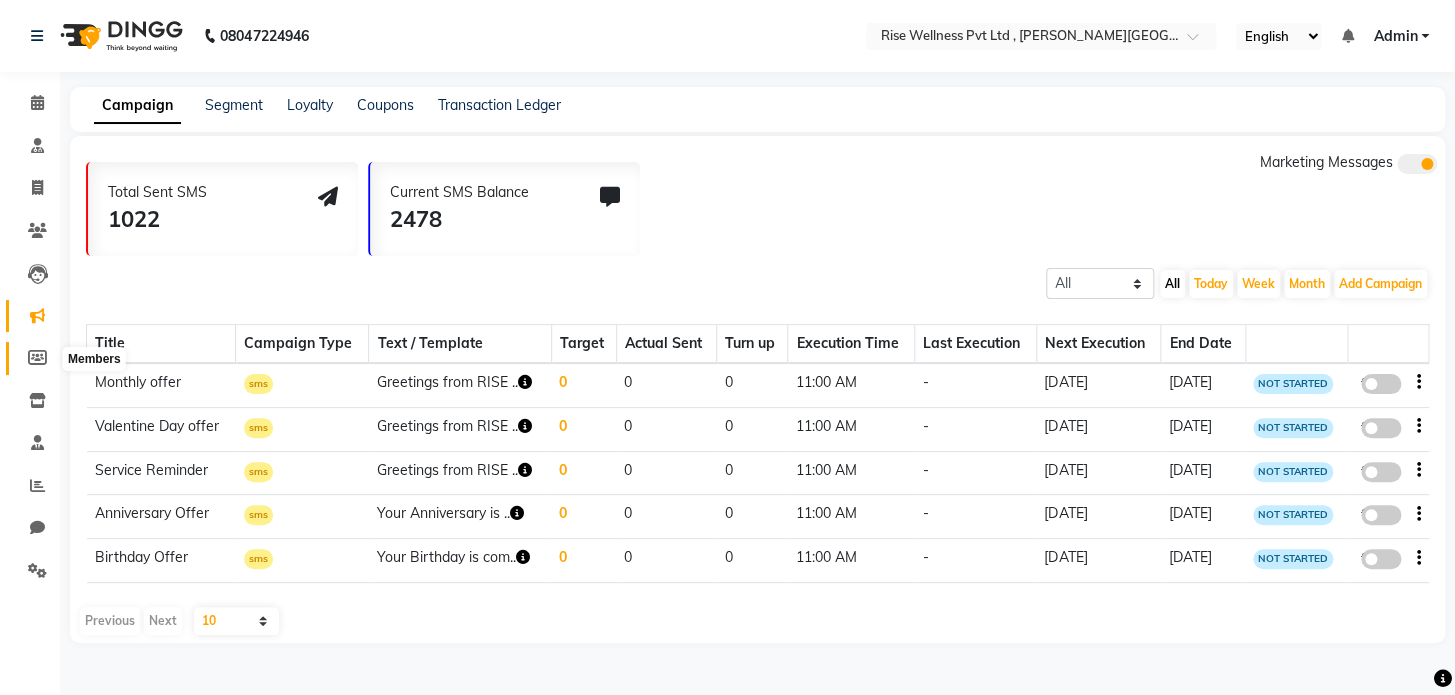 click 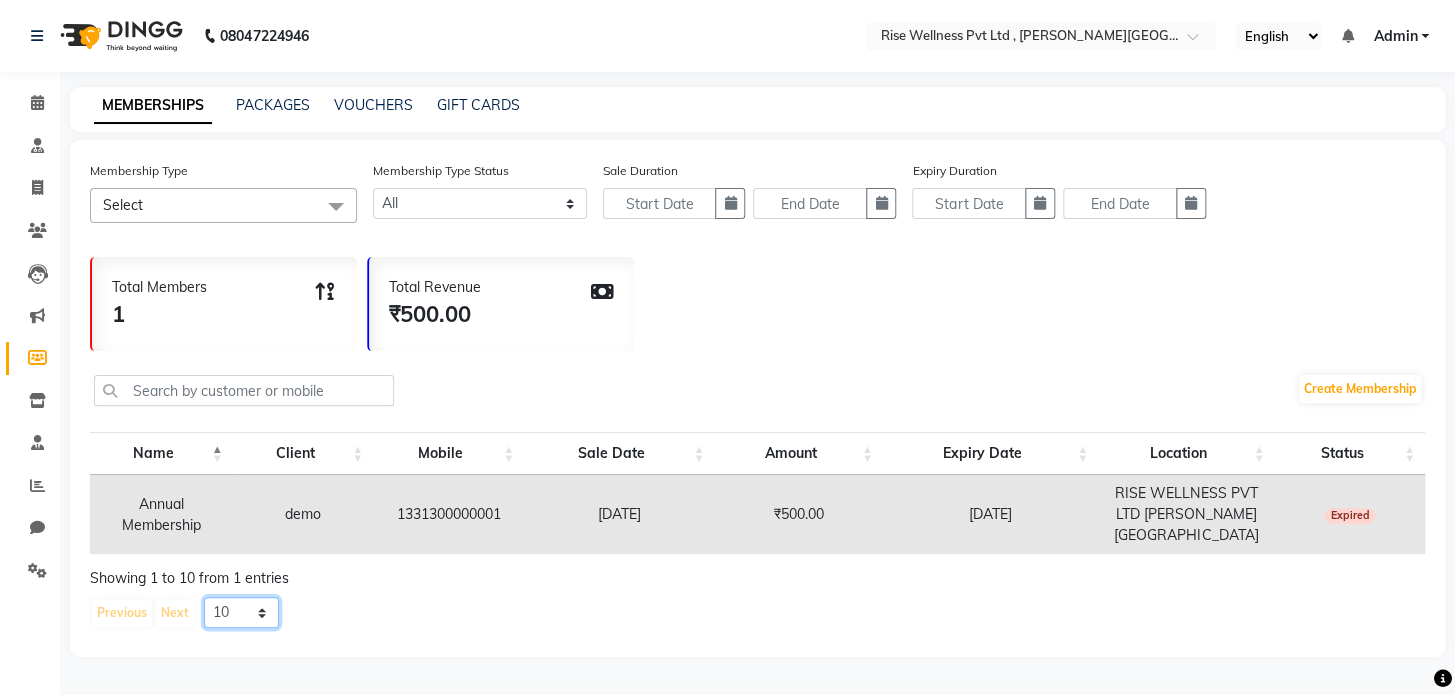 click on "10 20 50 100" 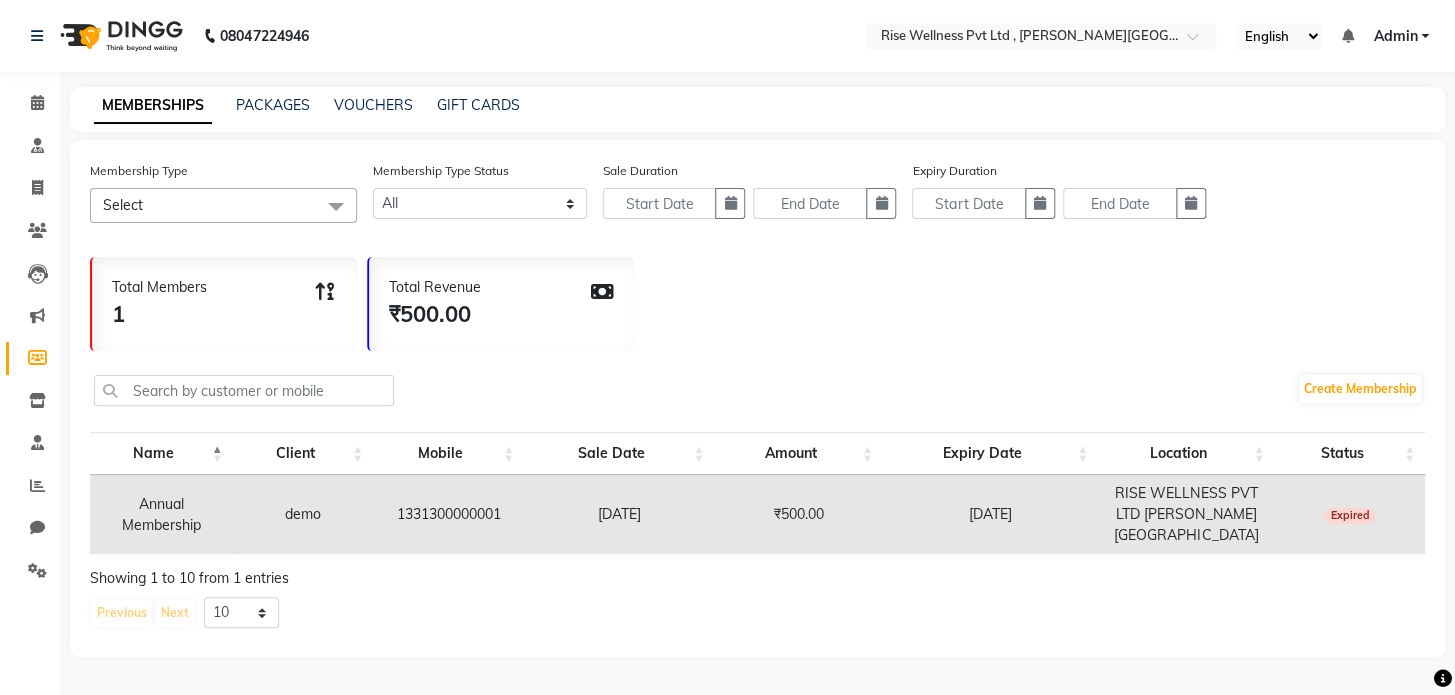 click on "Previous Next 10 20 50 100" 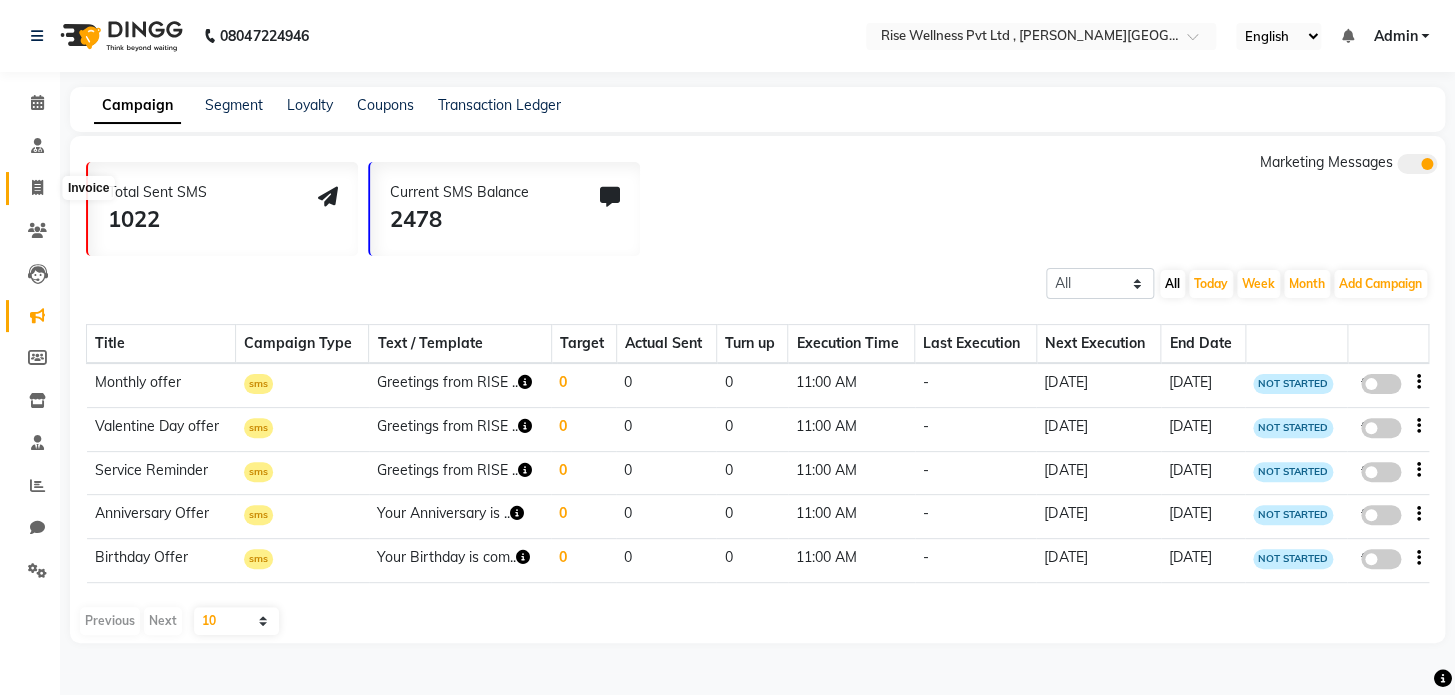 click 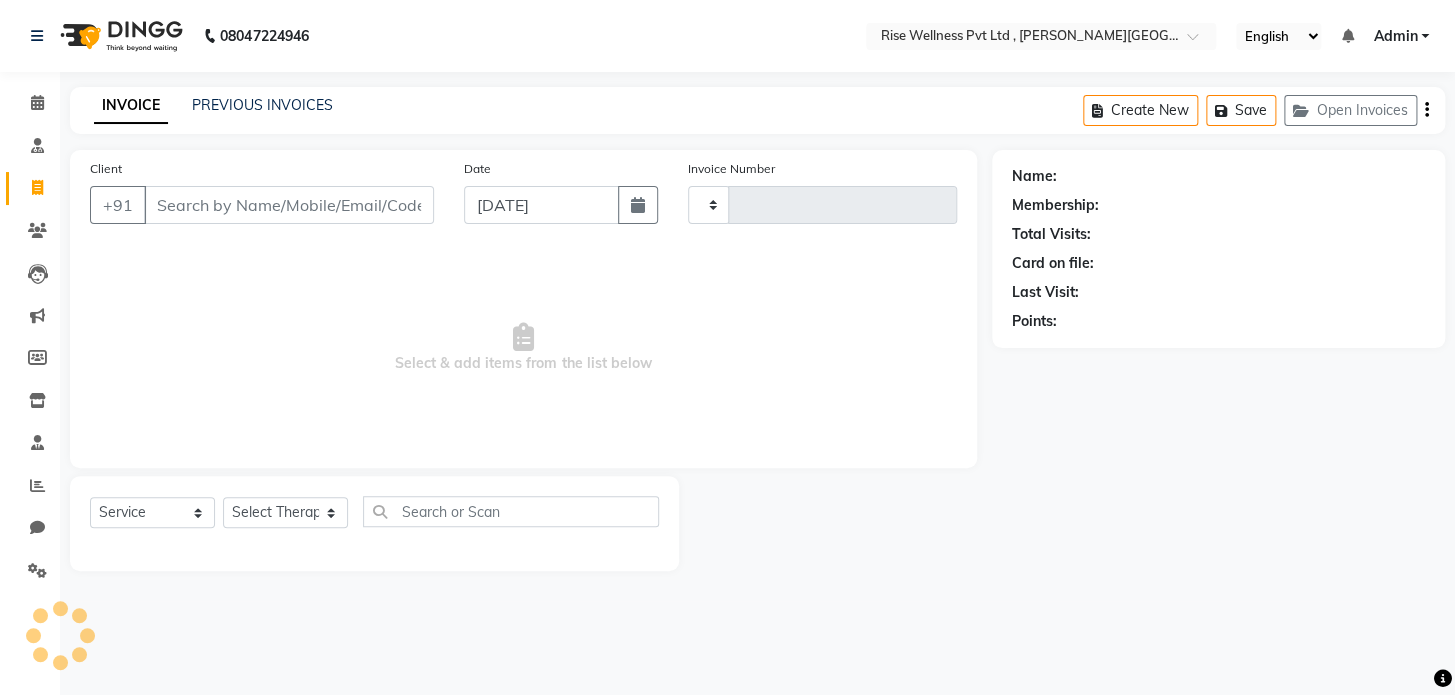 type on "0608" 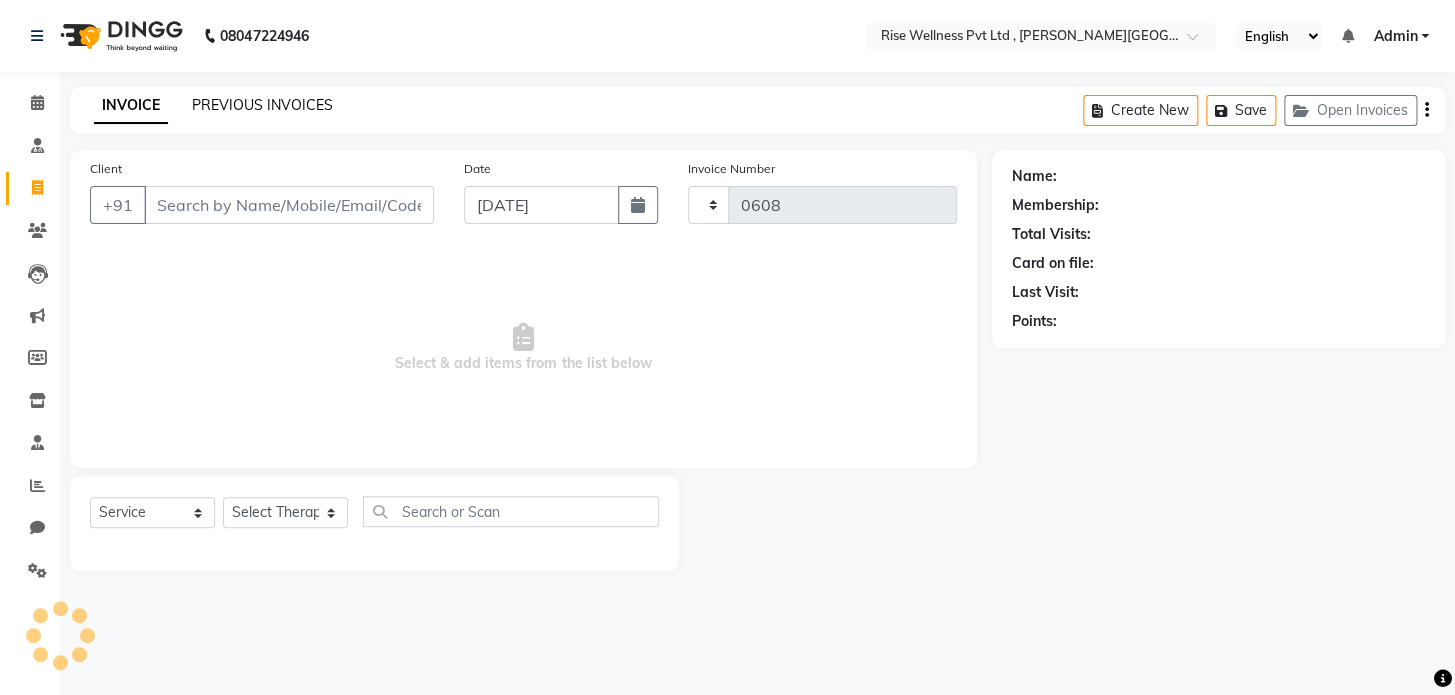 select on "7497" 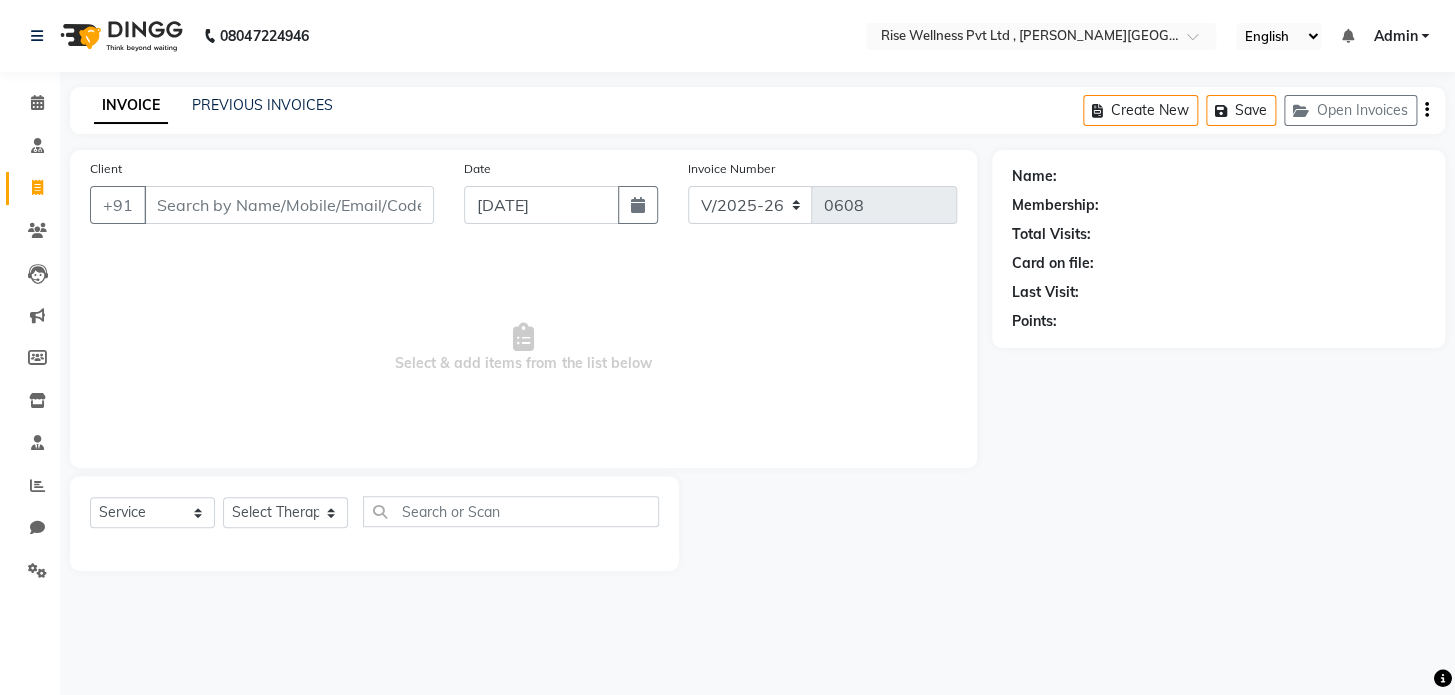 select on "V" 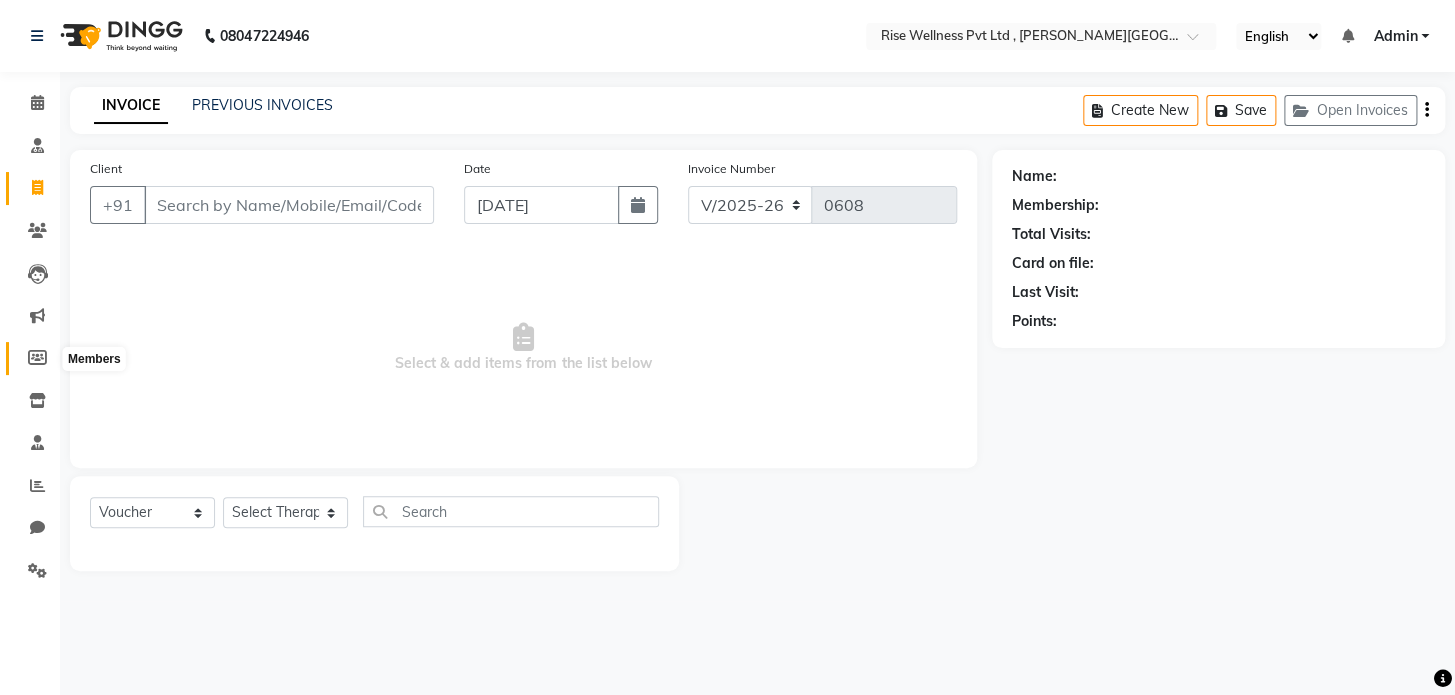 click 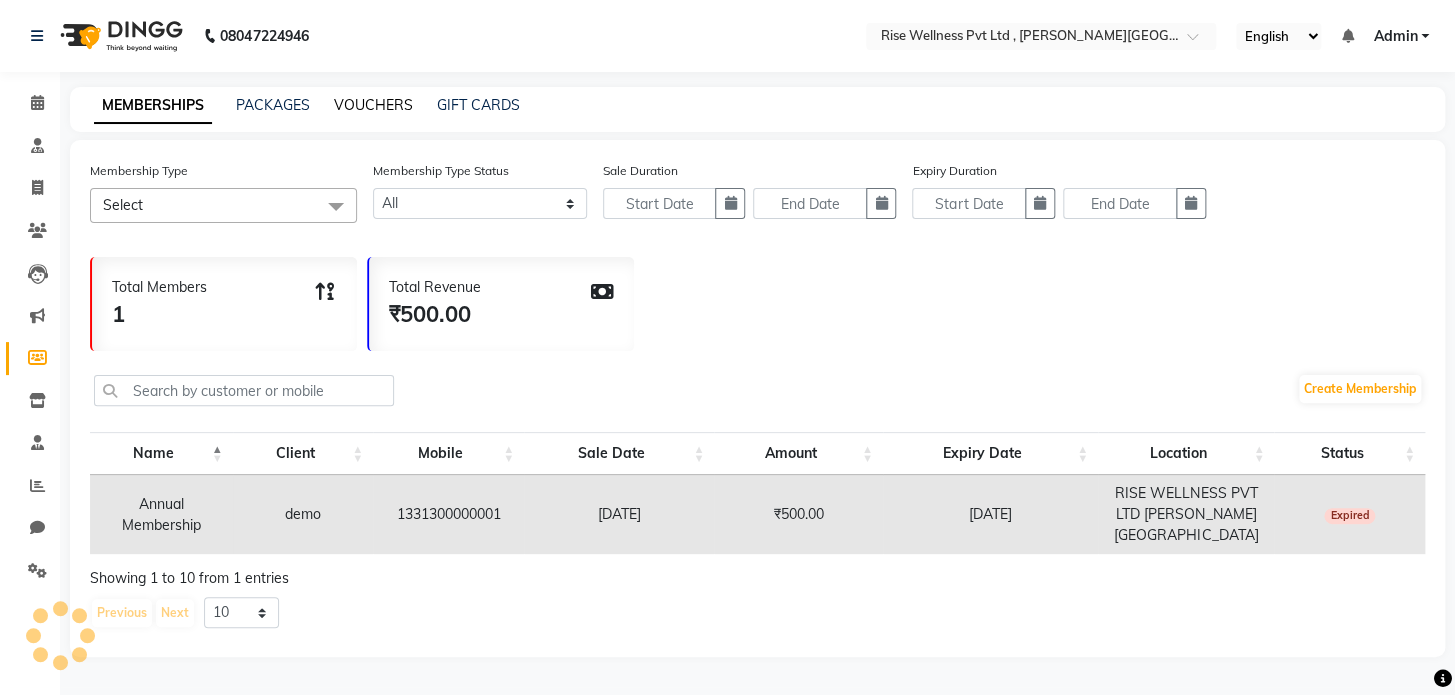 click on "VOUCHERS" 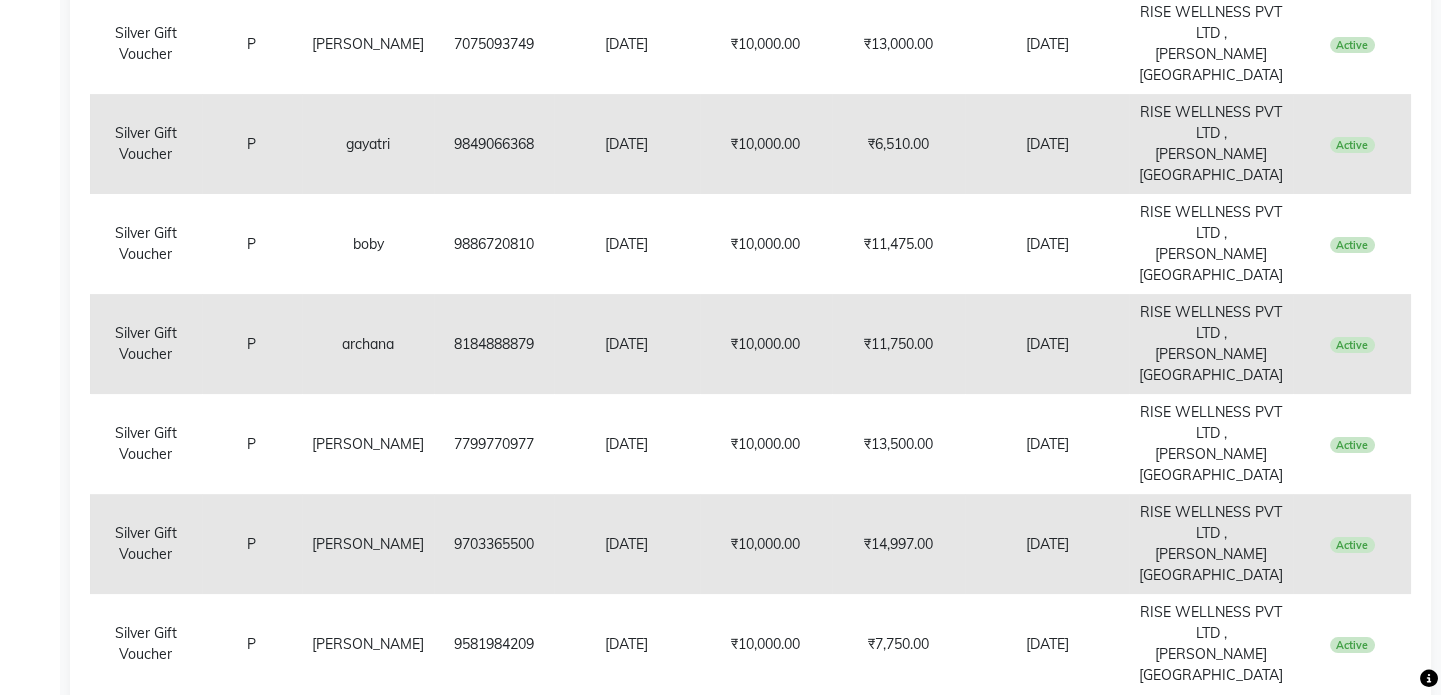 scroll, scrollTop: 921, scrollLeft: 0, axis: vertical 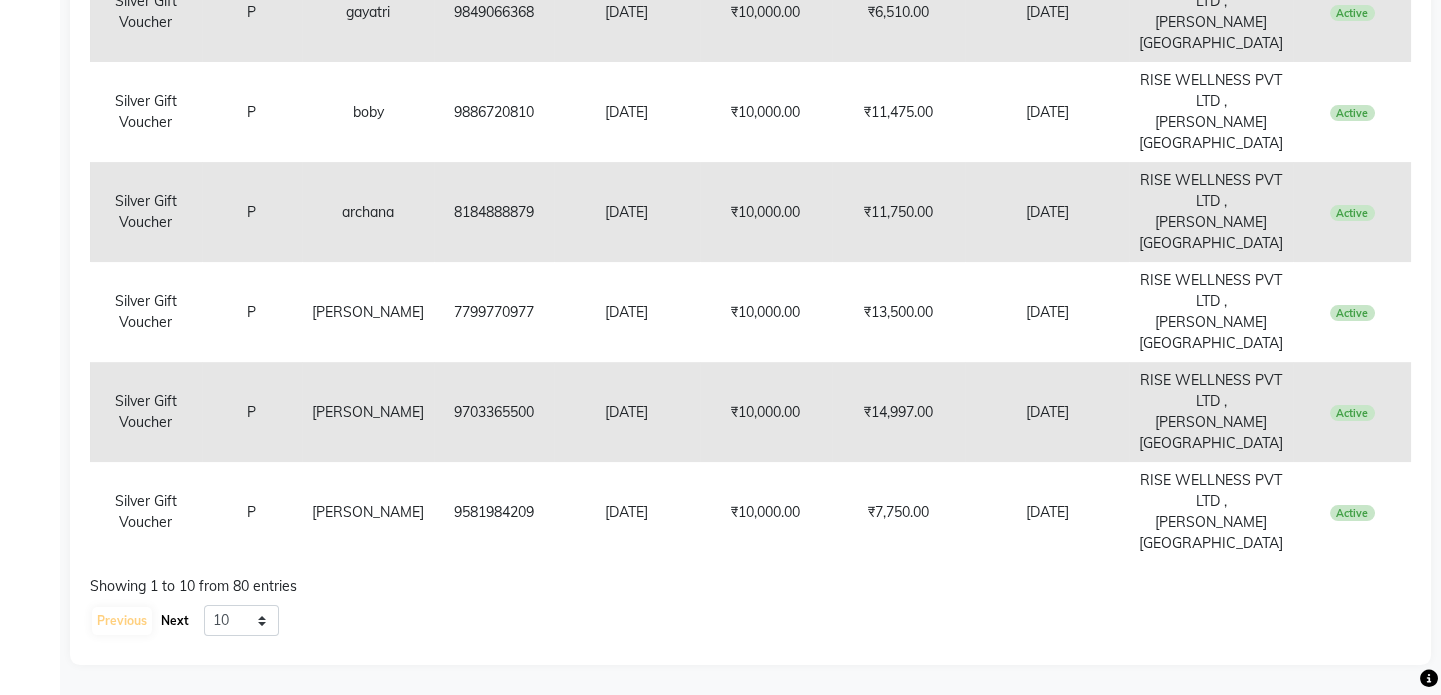 click on "Next" 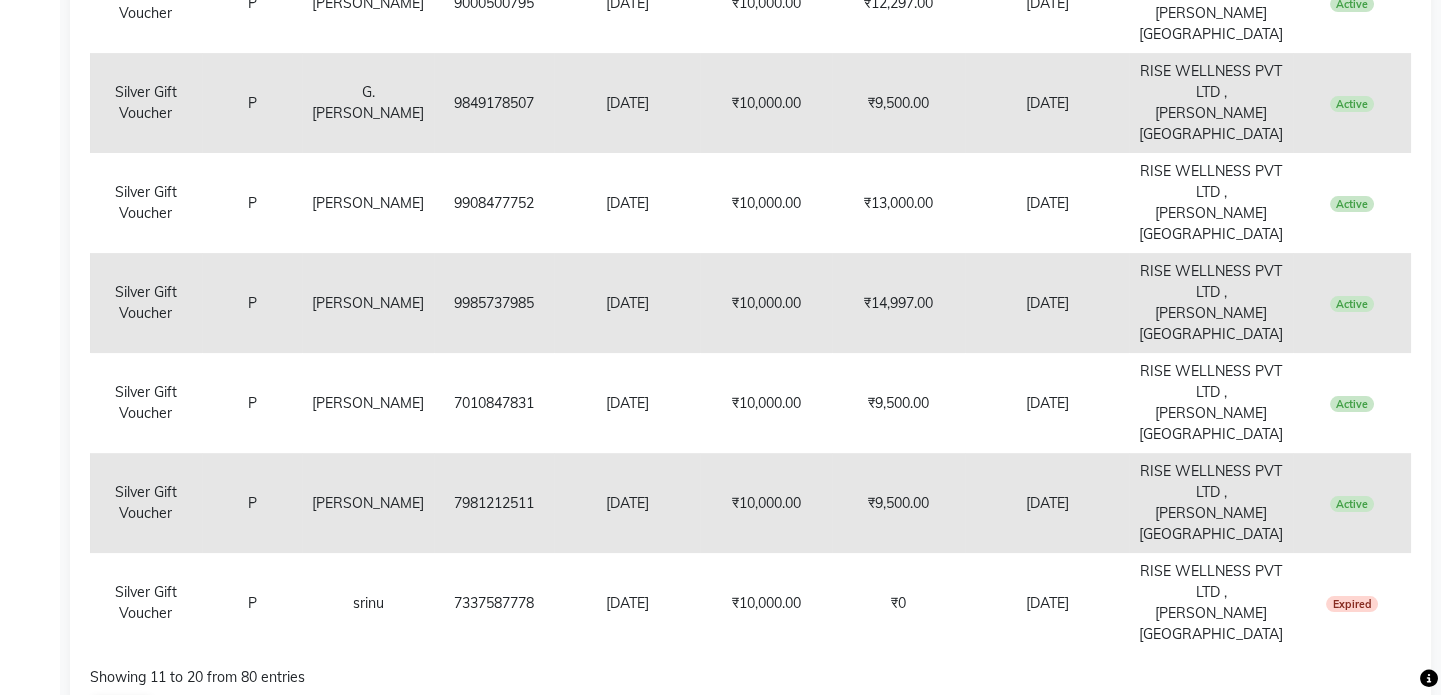 scroll, scrollTop: 921, scrollLeft: 0, axis: vertical 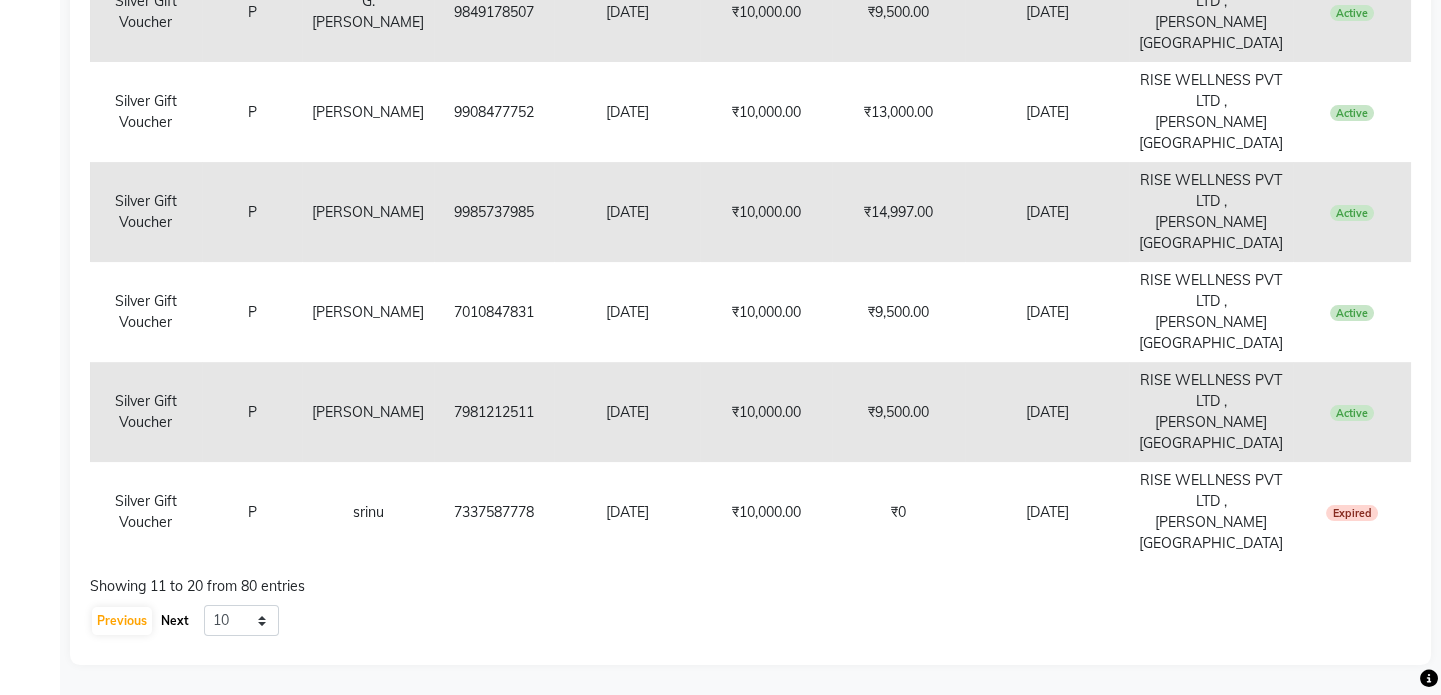 click on "Next" 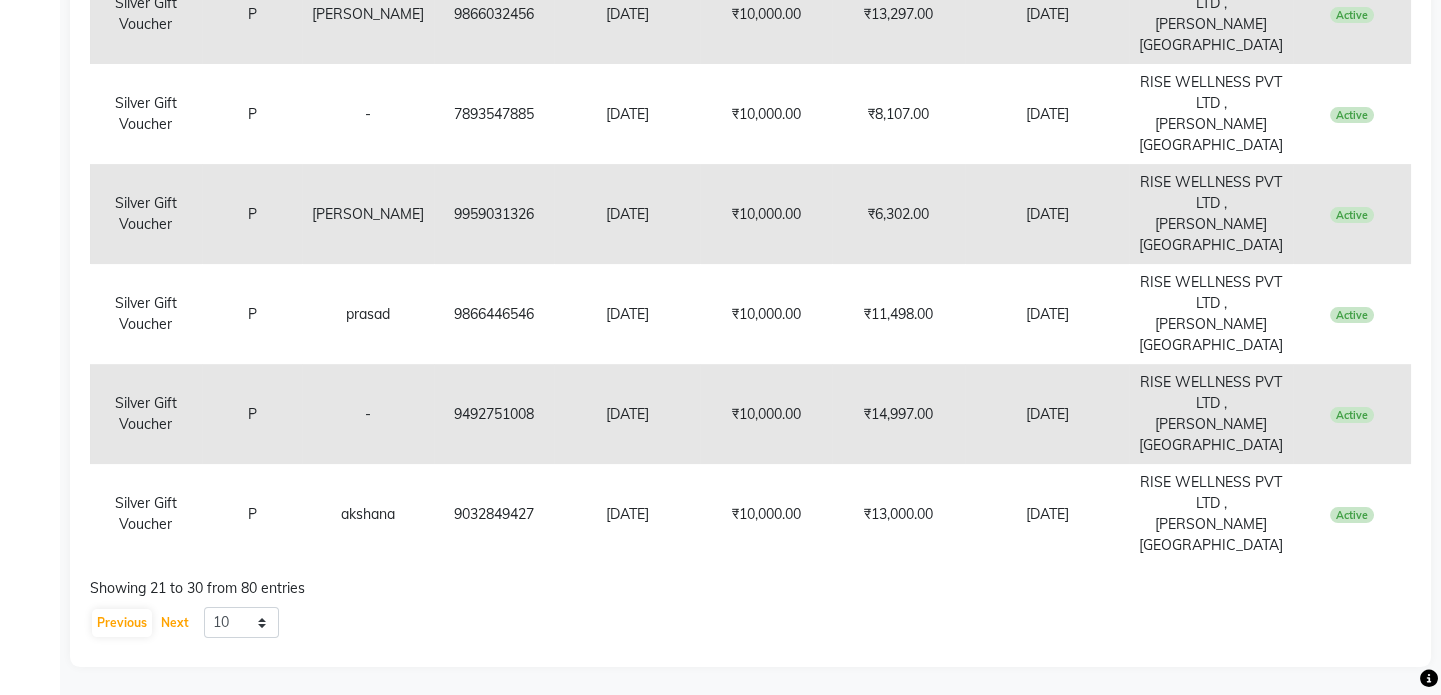 scroll, scrollTop: 921, scrollLeft: 0, axis: vertical 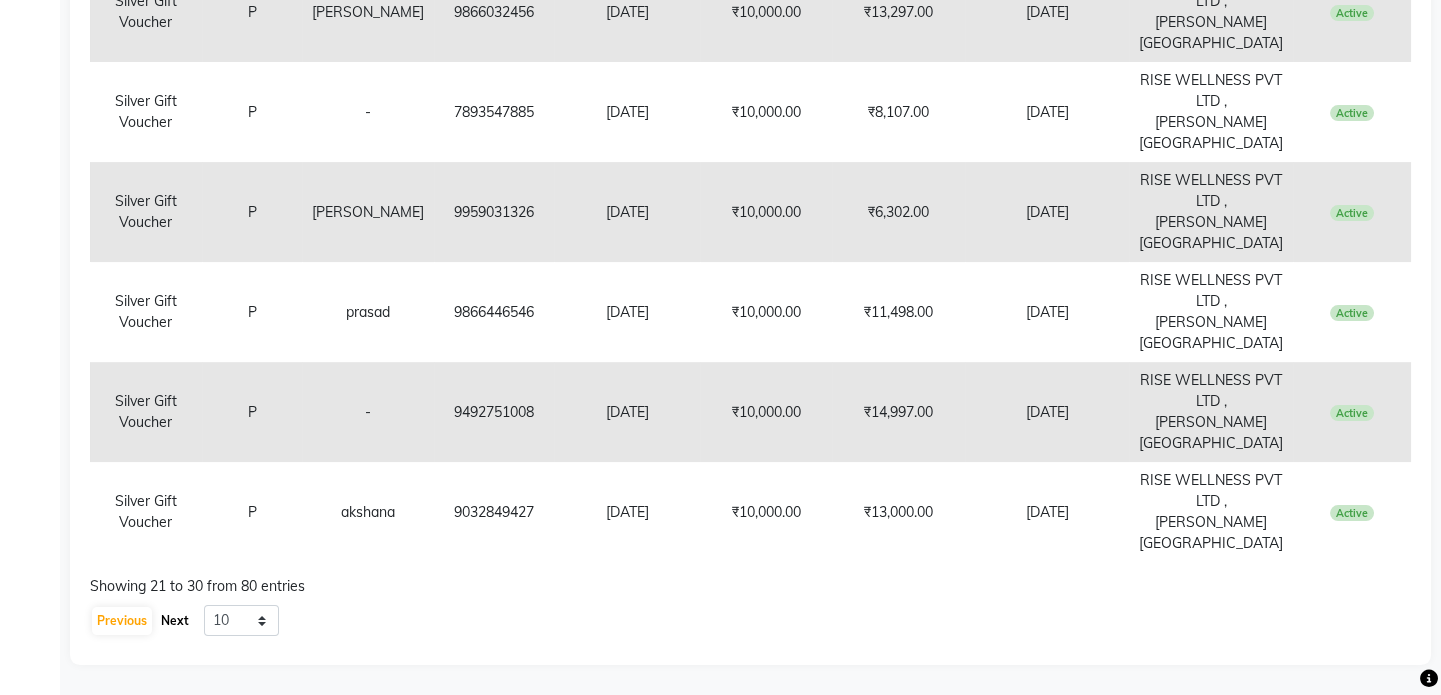 drag, startPoint x: 172, startPoint y: 622, endPoint x: 172, endPoint y: 610, distance: 12 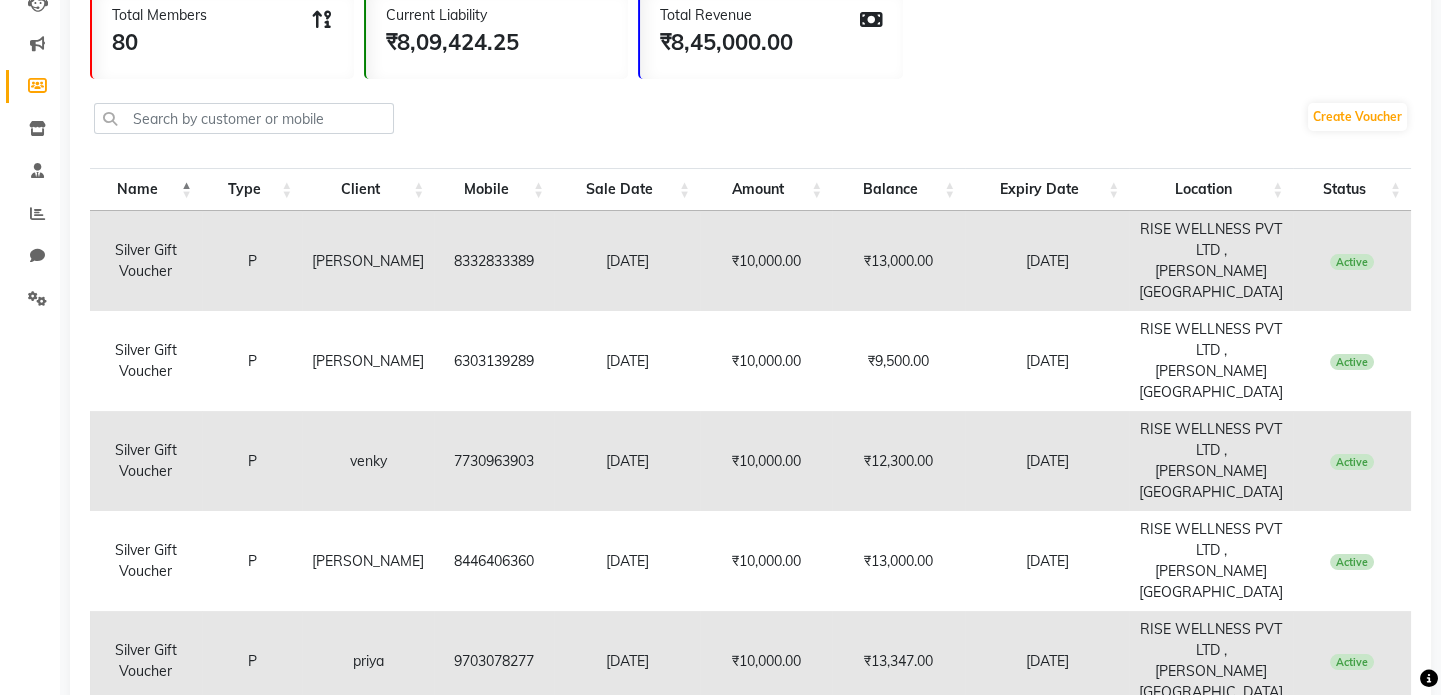 scroll, scrollTop: 0, scrollLeft: 0, axis: both 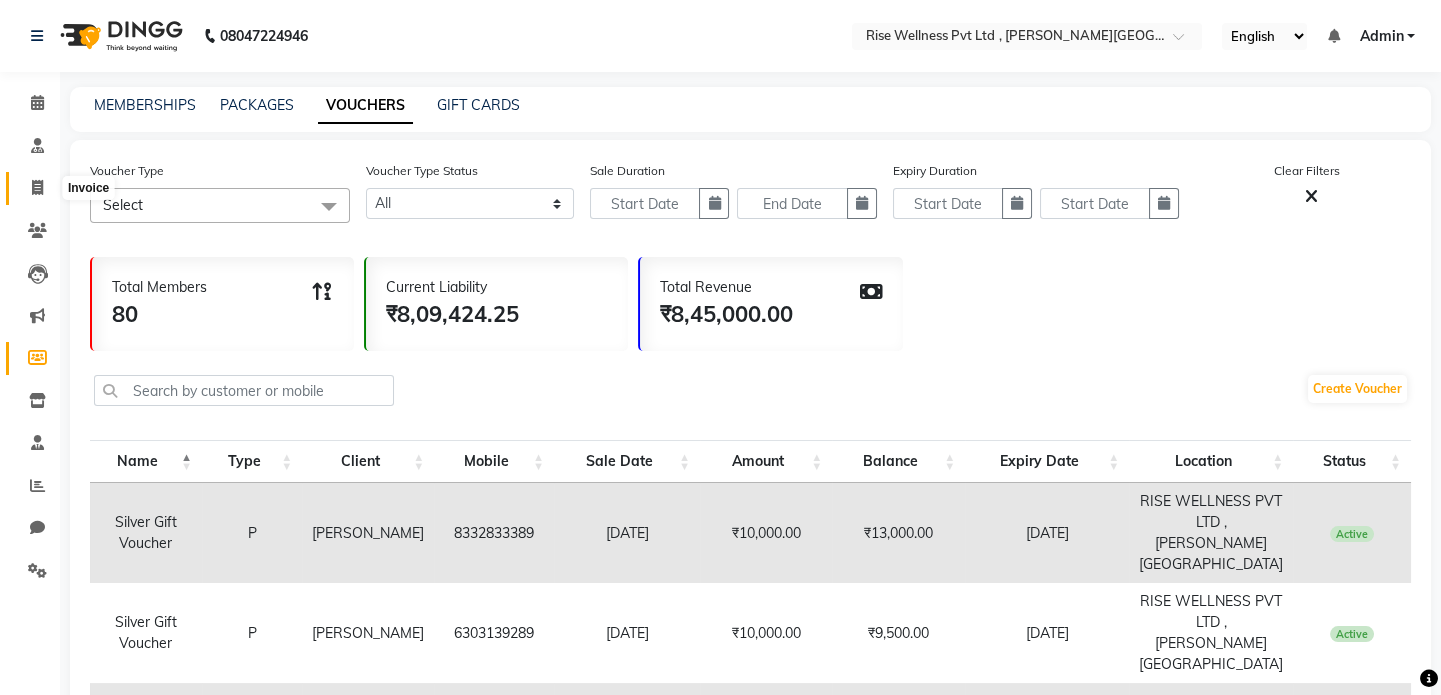 click 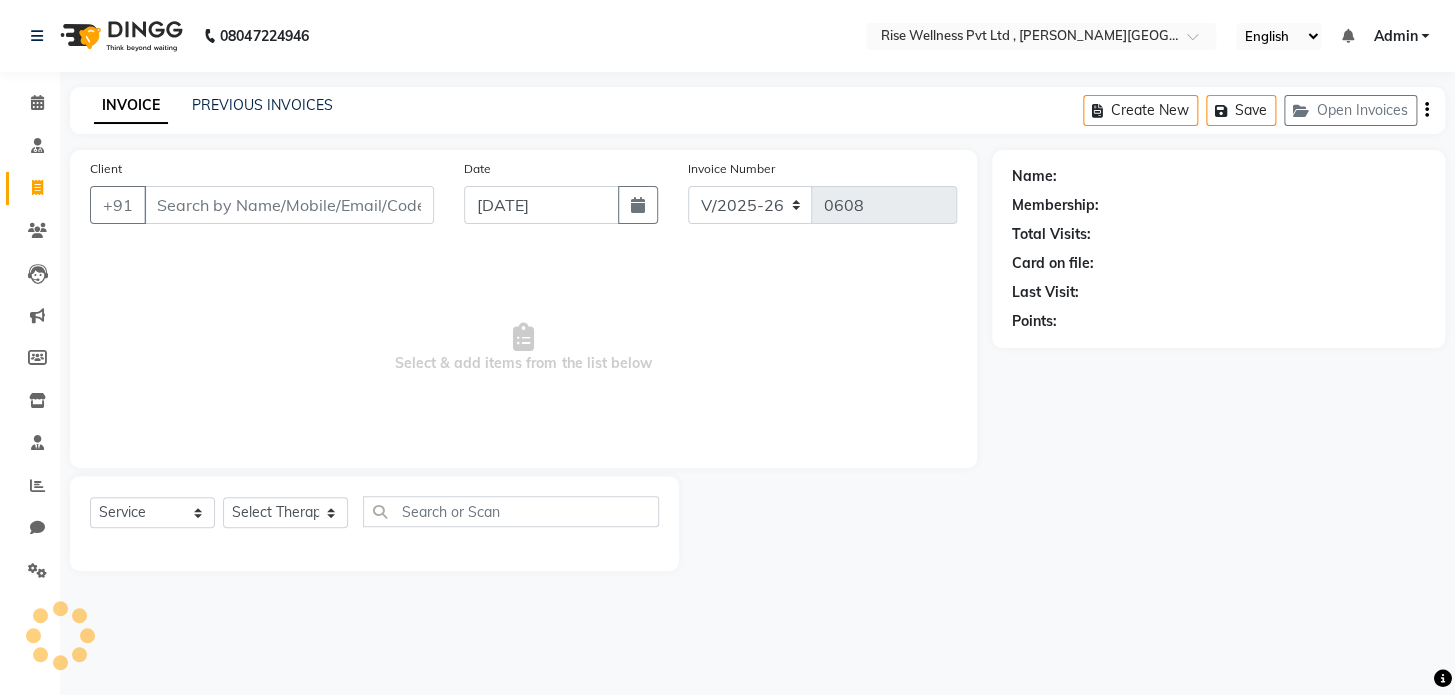 select on "V" 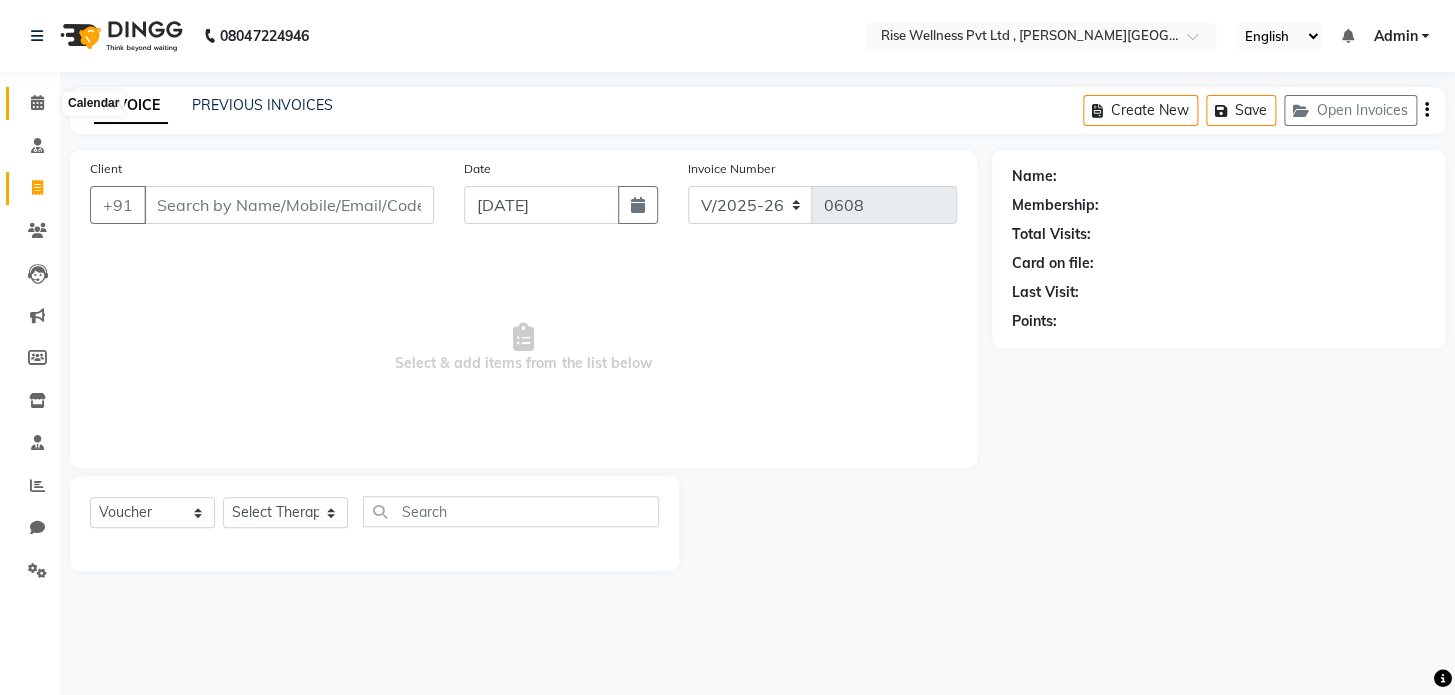 click 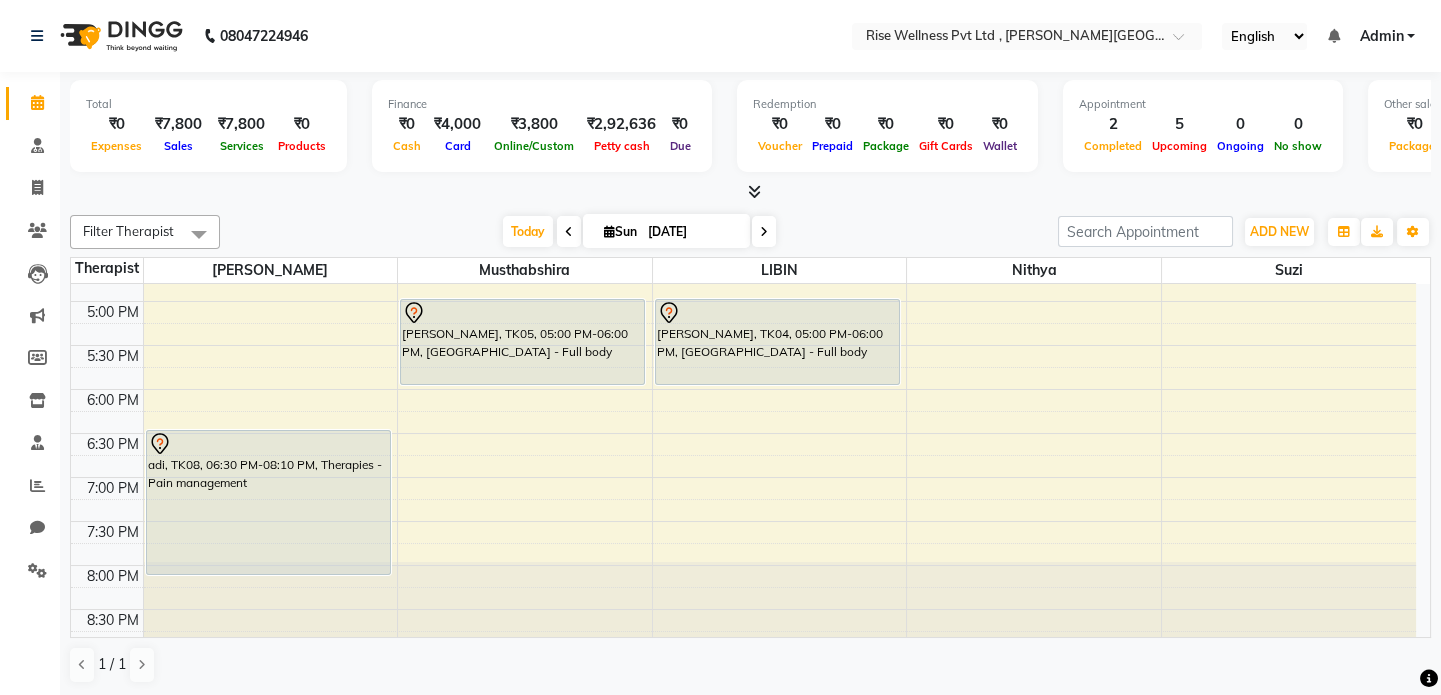 scroll, scrollTop: 785, scrollLeft: 0, axis: vertical 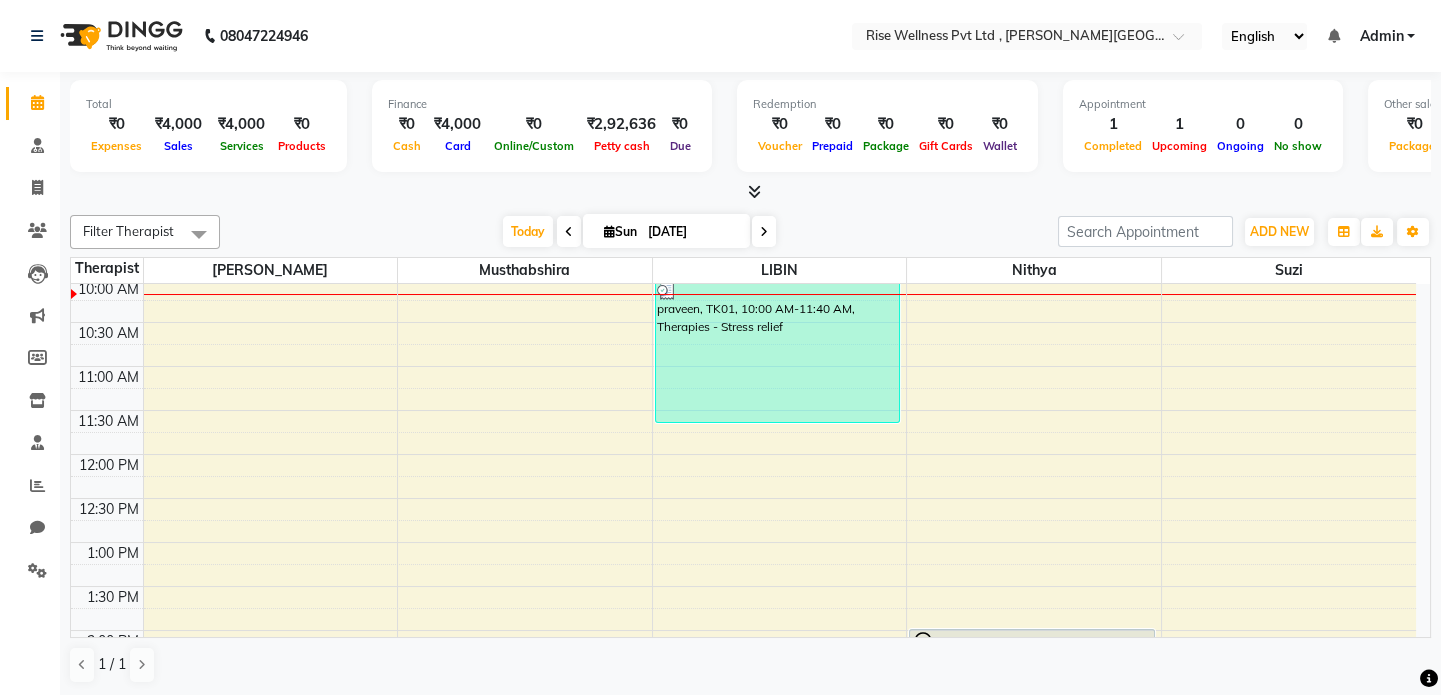 click on "8:00 AM 8:30 AM 9:00 AM 9:30 AM 10:00 AM 10:30 AM 11:00 AM 11:30 AM 12:00 PM 12:30 PM 1:00 PM 1:30 PM 2:00 PM 2:30 PM 3:00 PM 3:30 PM 4:00 PM 4:30 PM 5:00 PM 5:30 PM 6:00 PM 6:30 PM 7:00 PM 7:30 PM 8:00 PM 8:30 PM     praveen, TK01, 10:00 AM-11:40 AM, Therapies - Stress relief             sangeetha, TK02, 02:00 PM-03:40 PM, Therapies - Pain management" at bounding box center (743, 674) 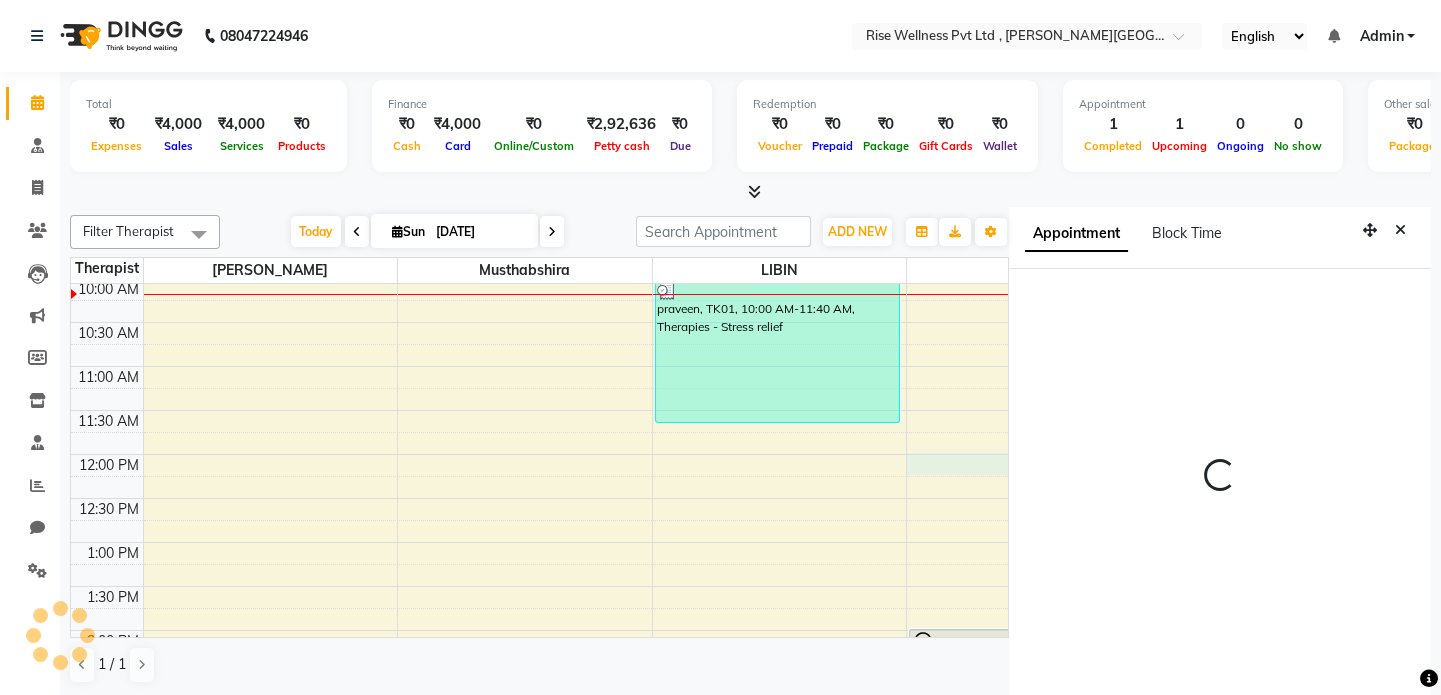 select on "720" 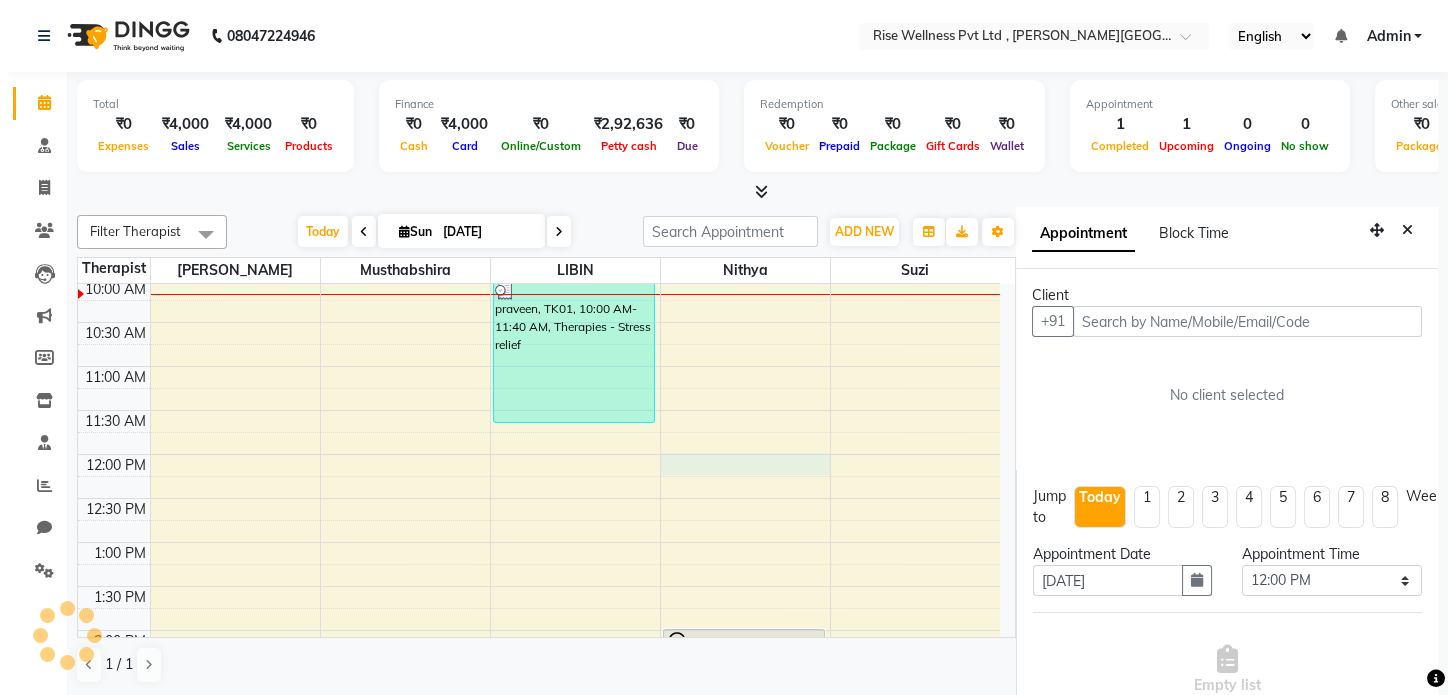 scroll, scrollTop: 8, scrollLeft: 0, axis: vertical 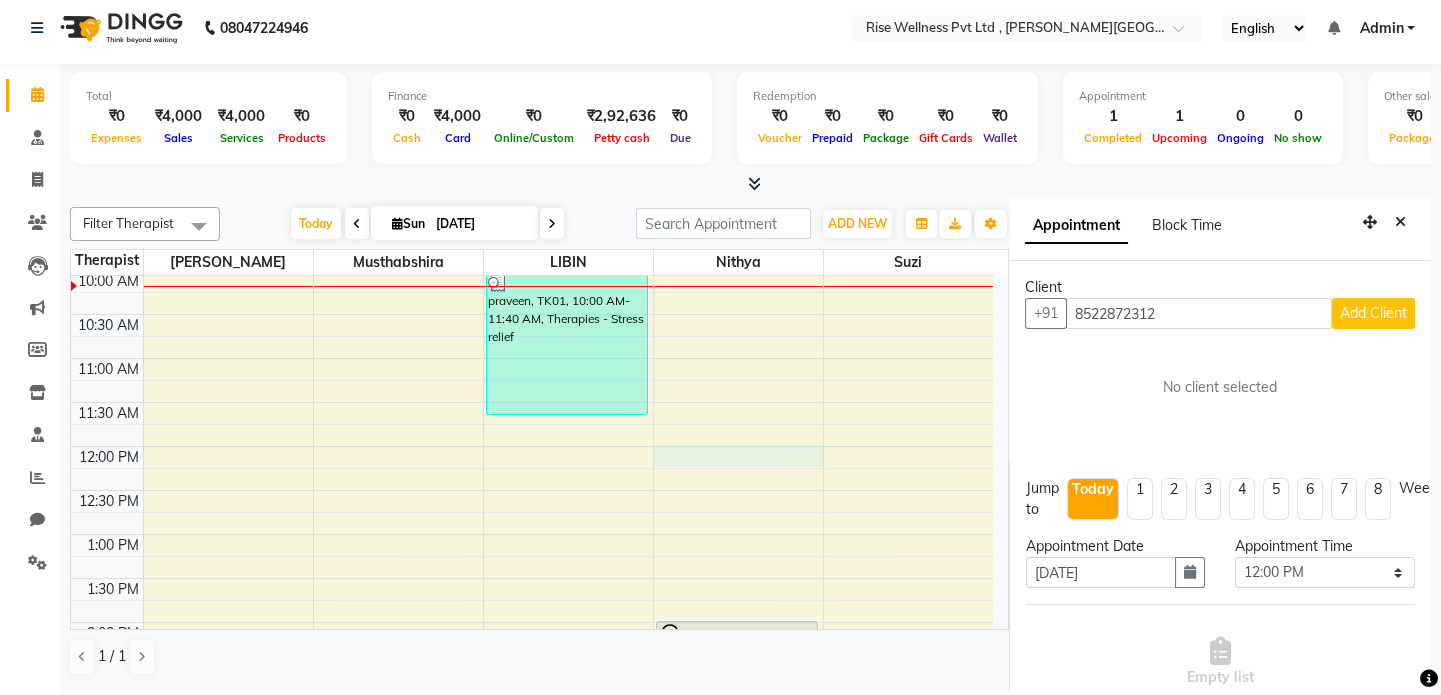 type on "8522872312" 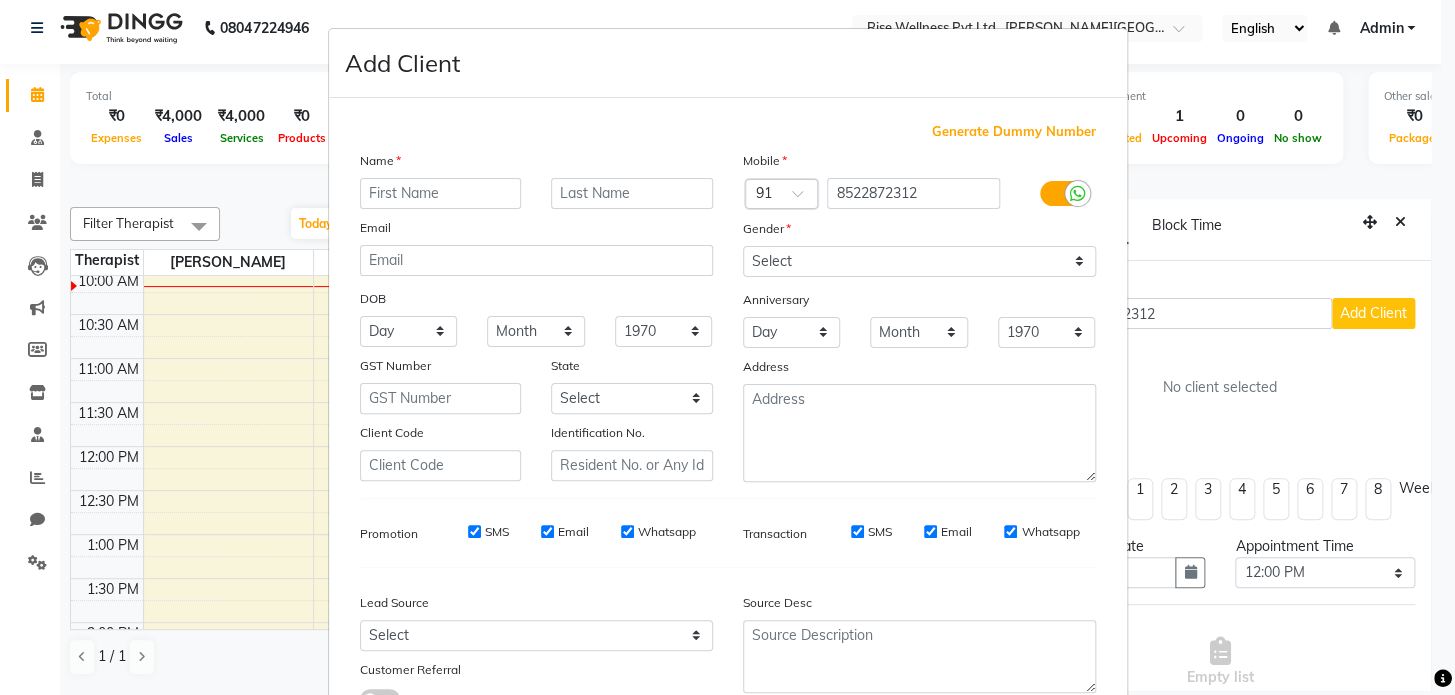 click at bounding box center [441, 193] 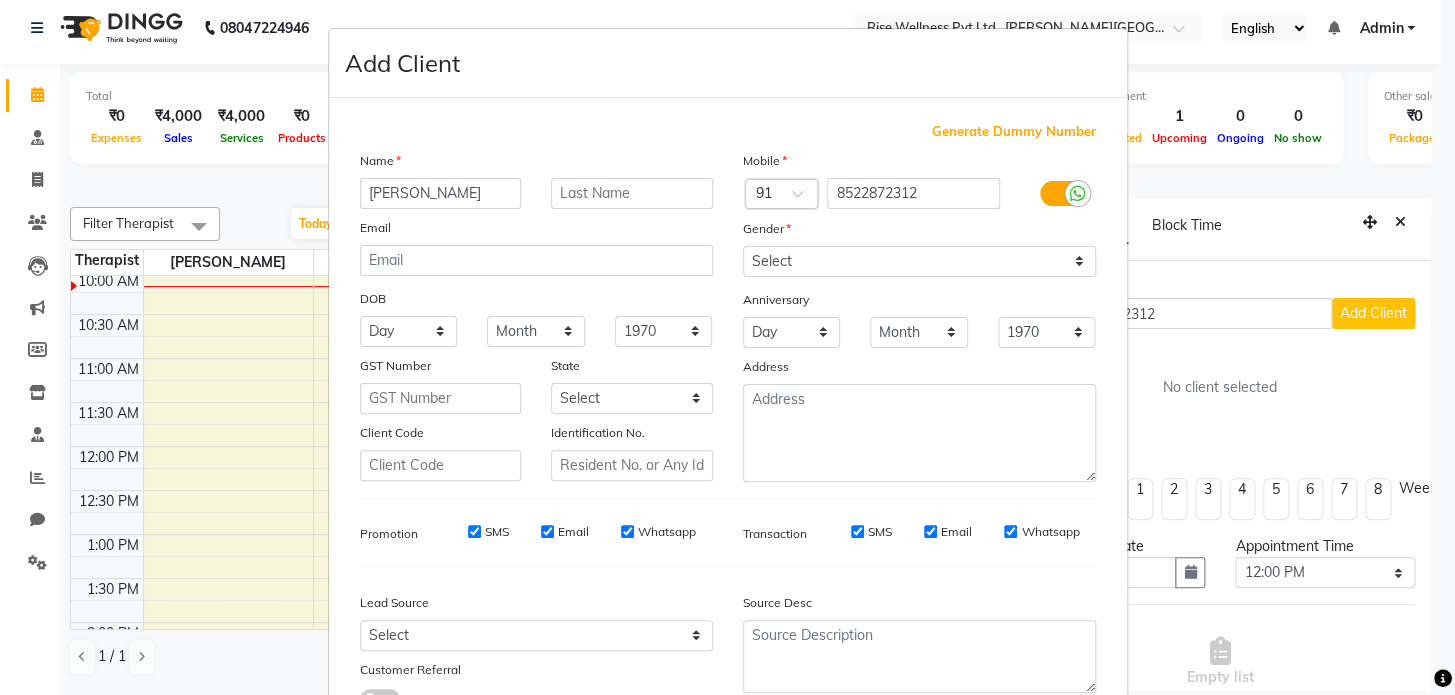 type on "[PERSON_NAME]" 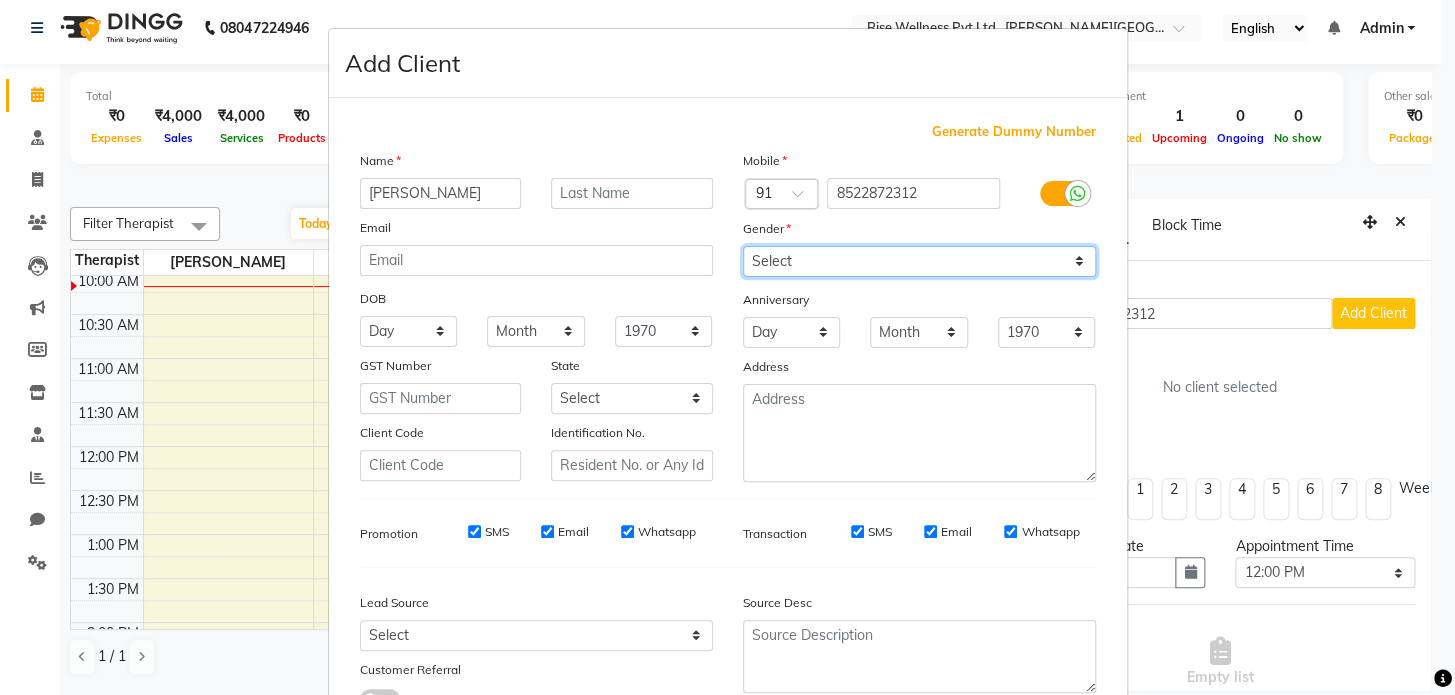 click on "Select [DEMOGRAPHIC_DATA] [DEMOGRAPHIC_DATA] Other Prefer Not To Say" at bounding box center (919, 261) 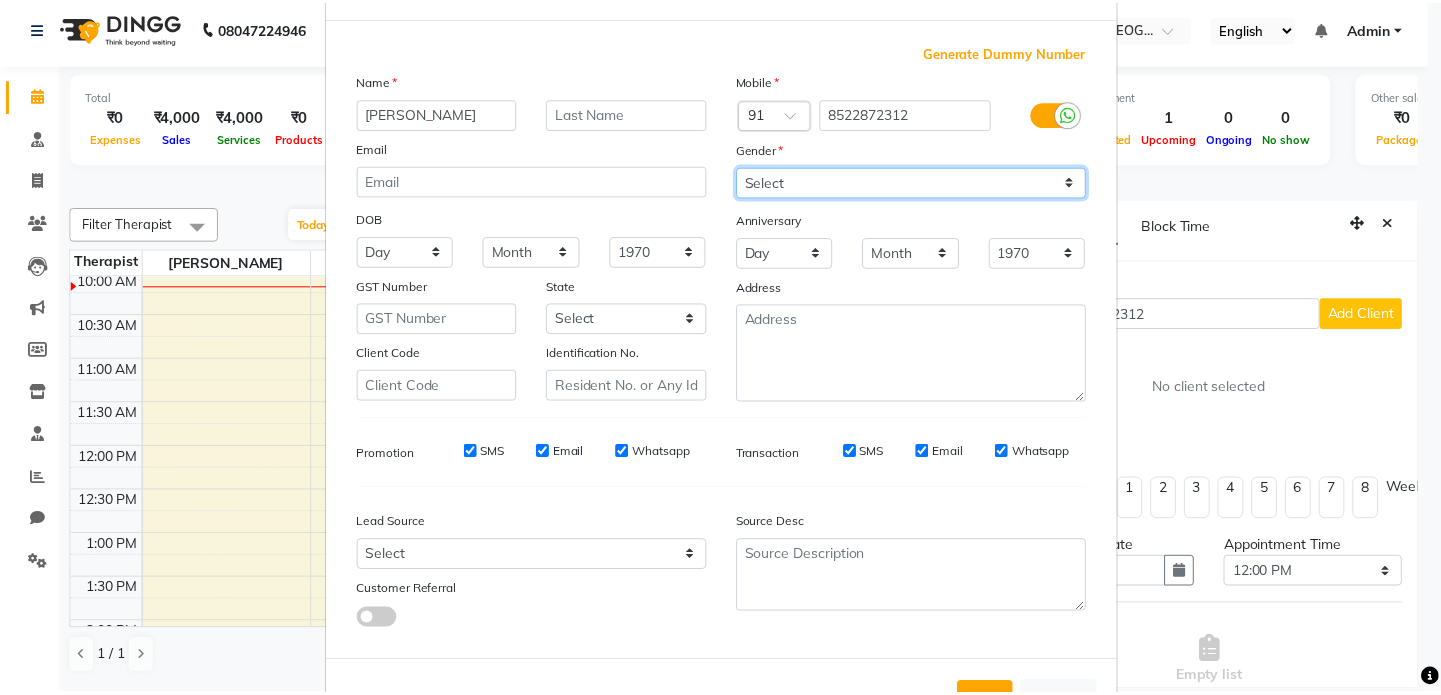 scroll, scrollTop: 158, scrollLeft: 0, axis: vertical 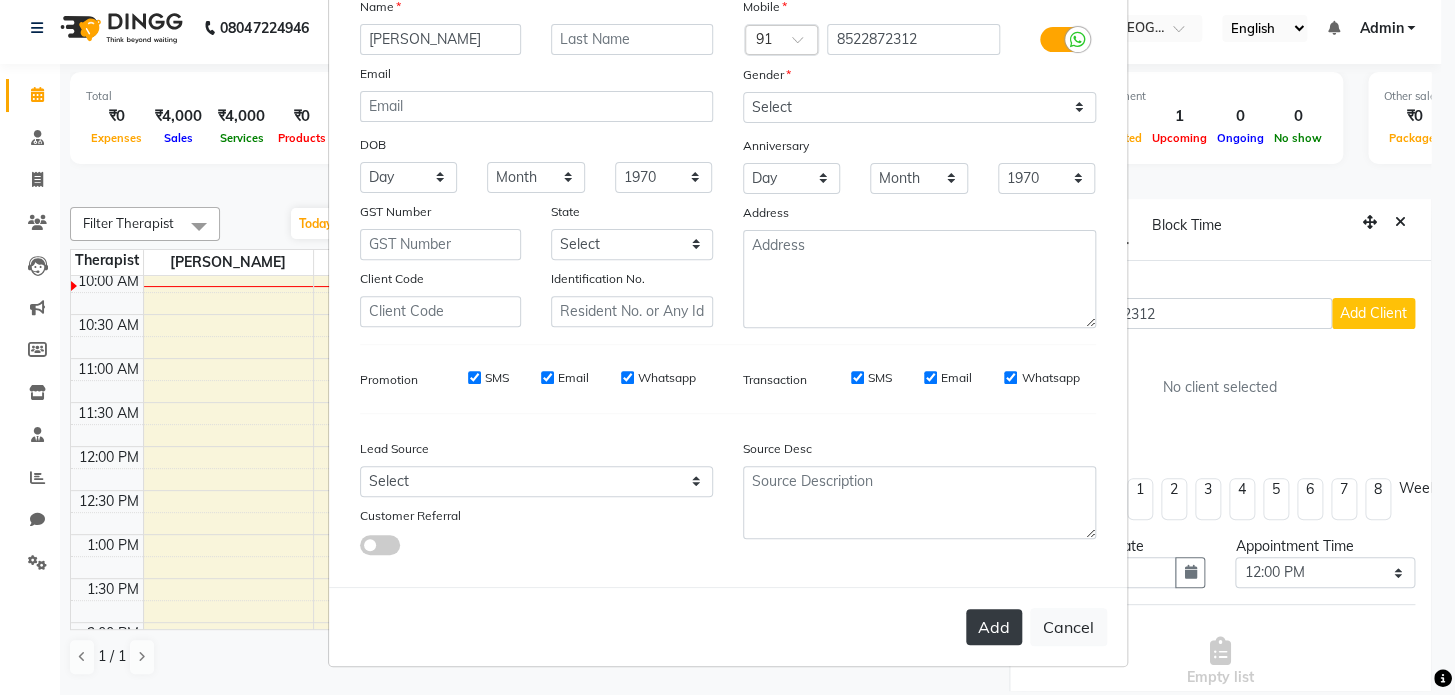 click on "Add" at bounding box center [994, 627] 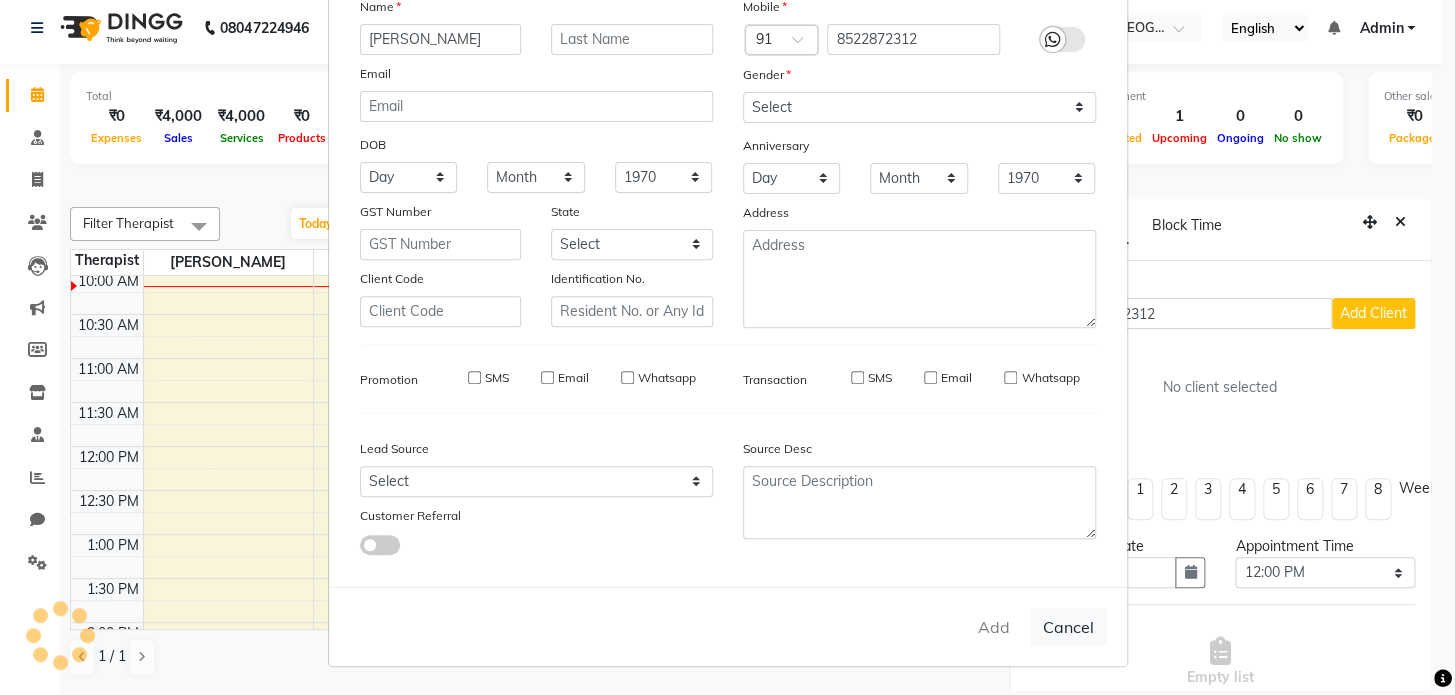 type 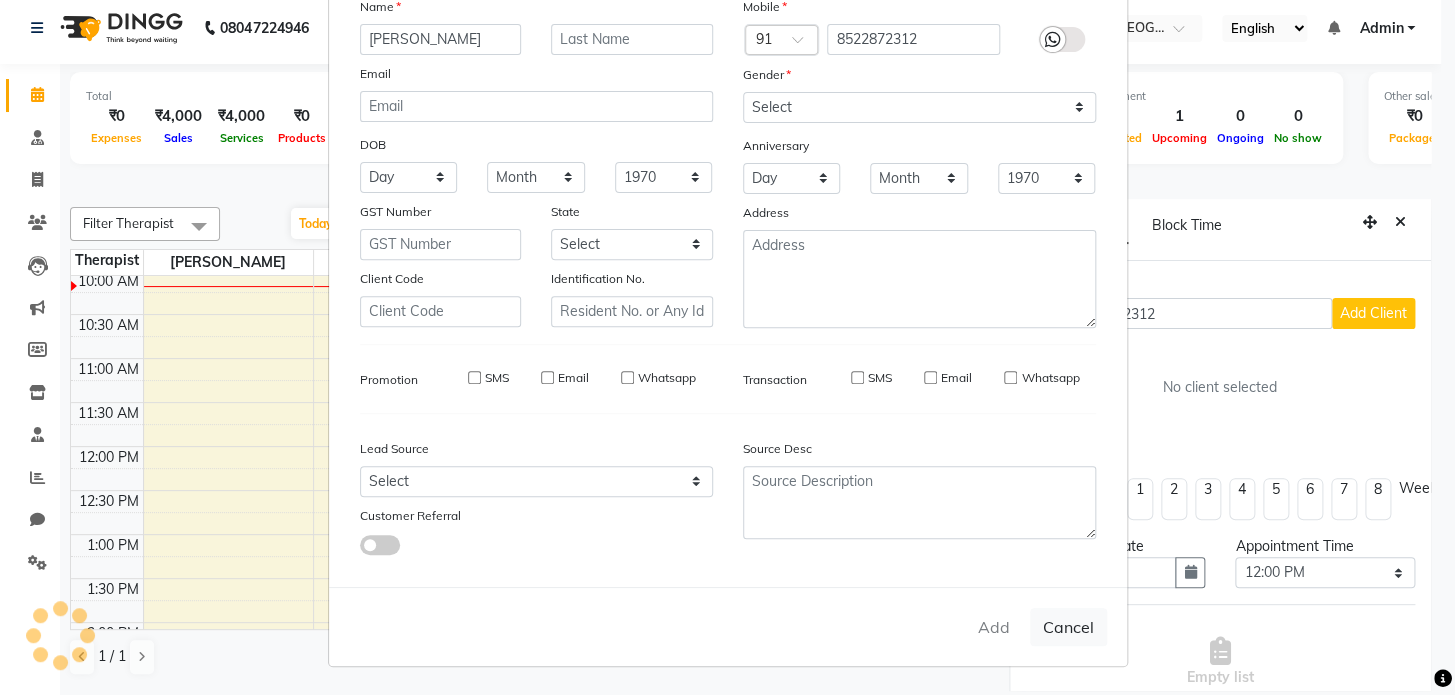 select 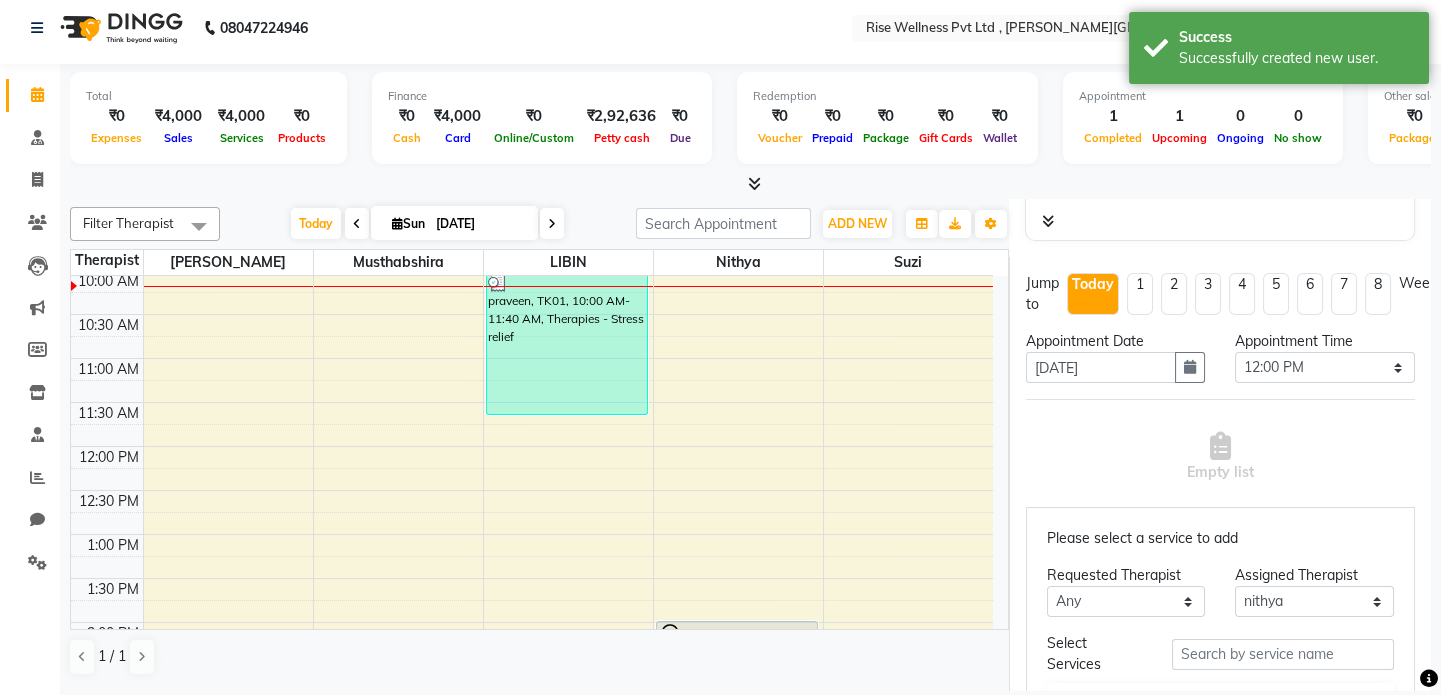 scroll, scrollTop: 545, scrollLeft: 0, axis: vertical 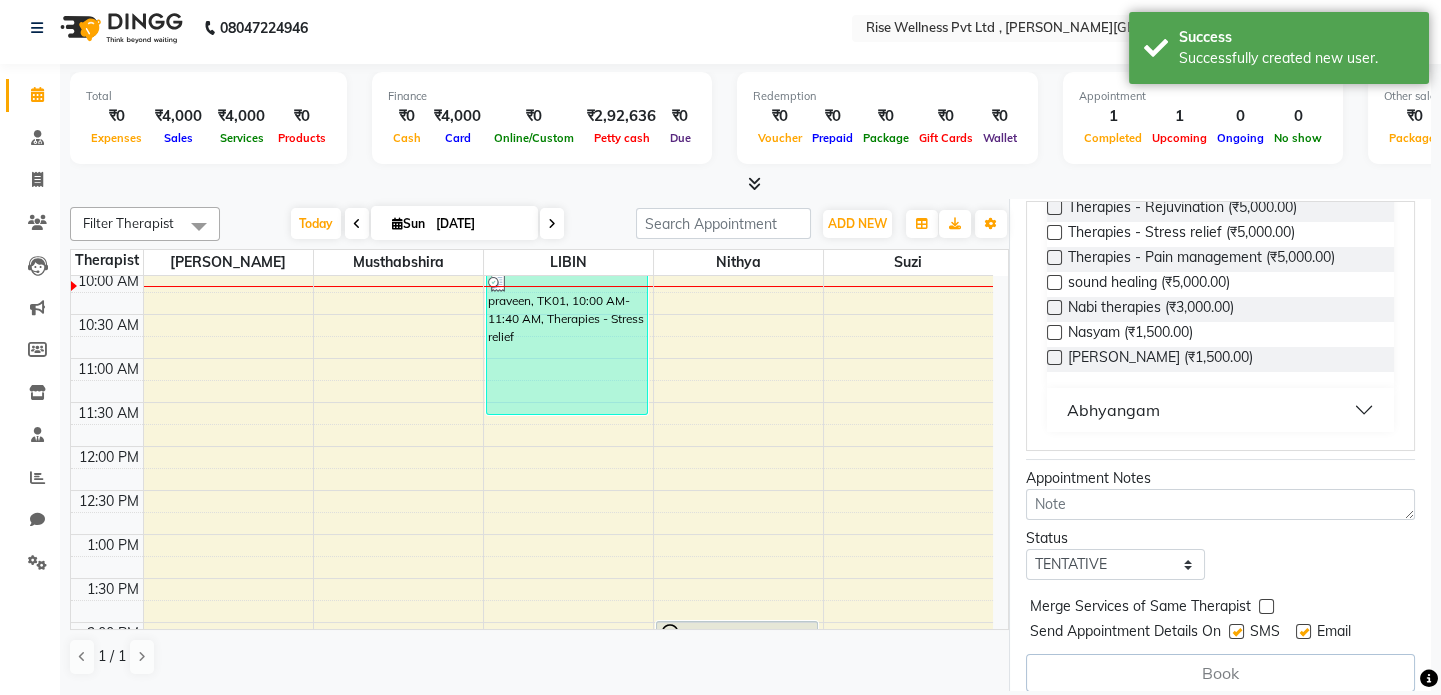 click on "Abhyangam" at bounding box center [1220, 410] 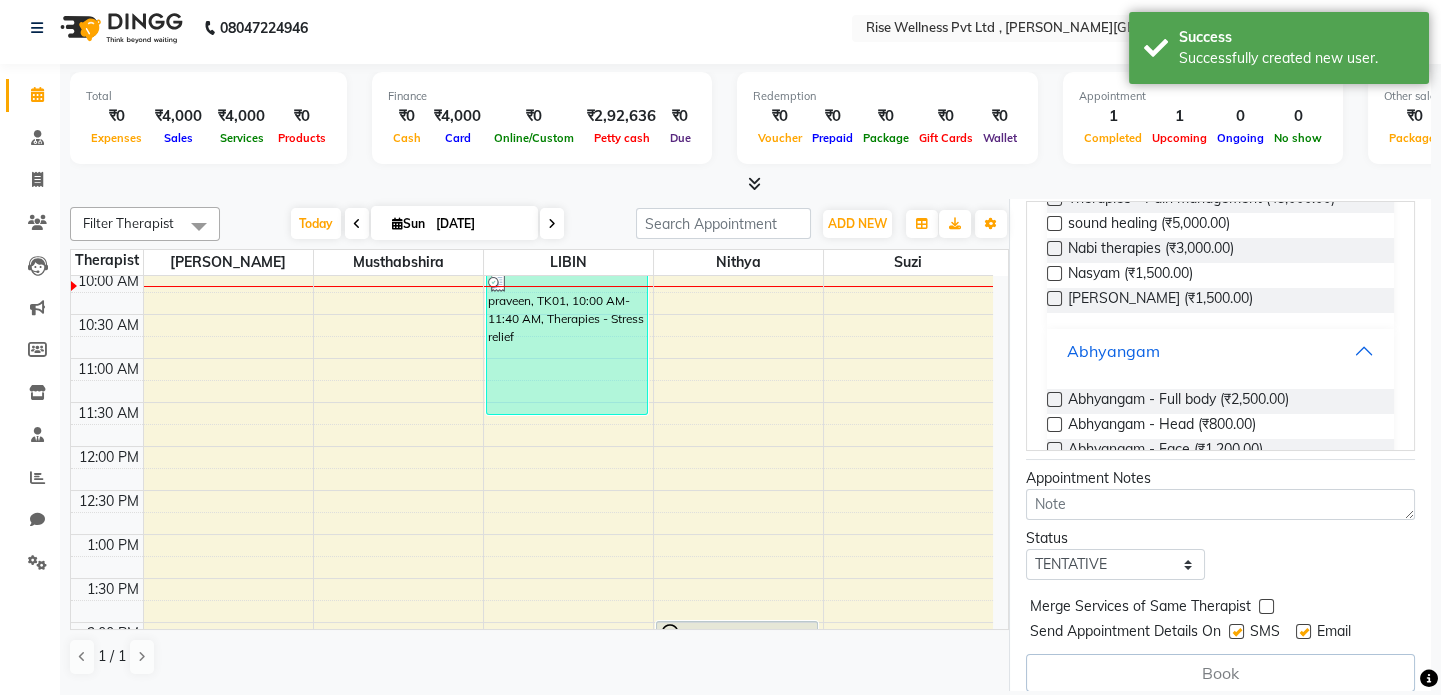 scroll, scrollTop: 381, scrollLeft: 0, axis: vertical 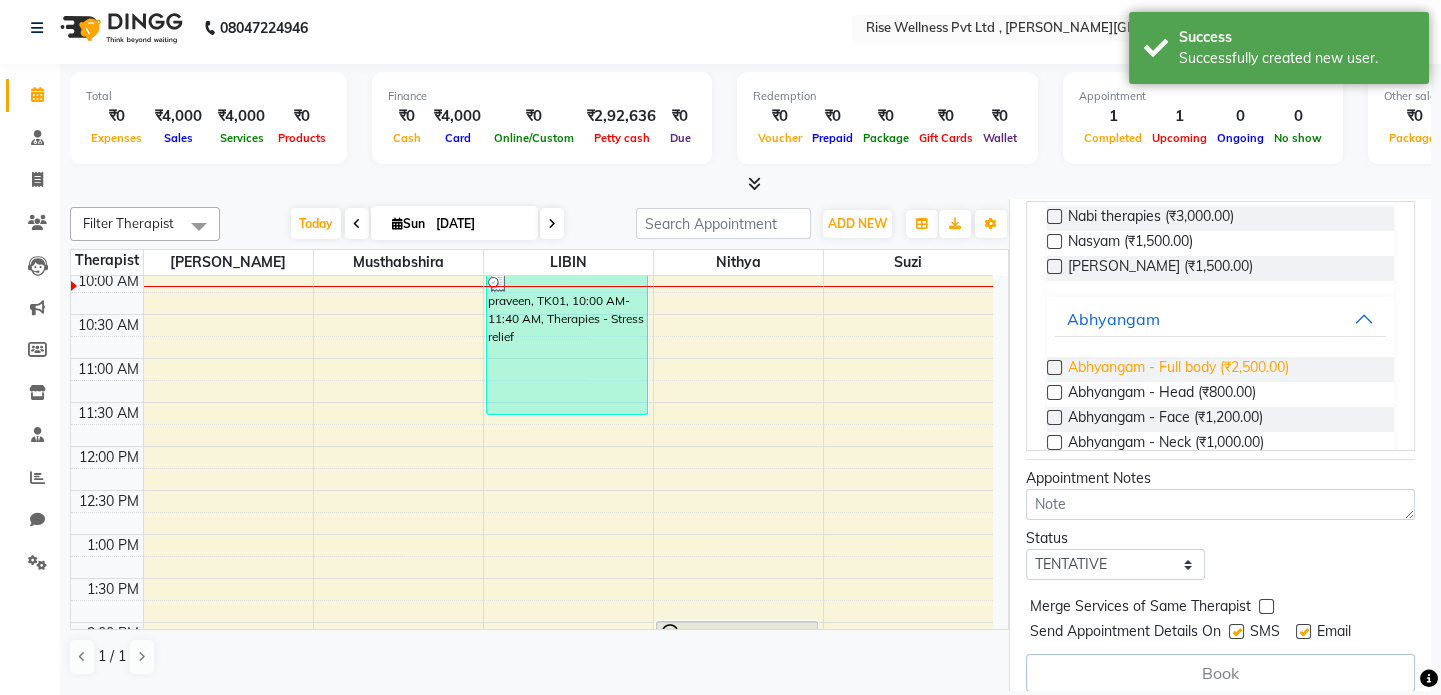 click on "Abhyangam - Full body (₹2,500.00)" at bounding box center (1178, 369) 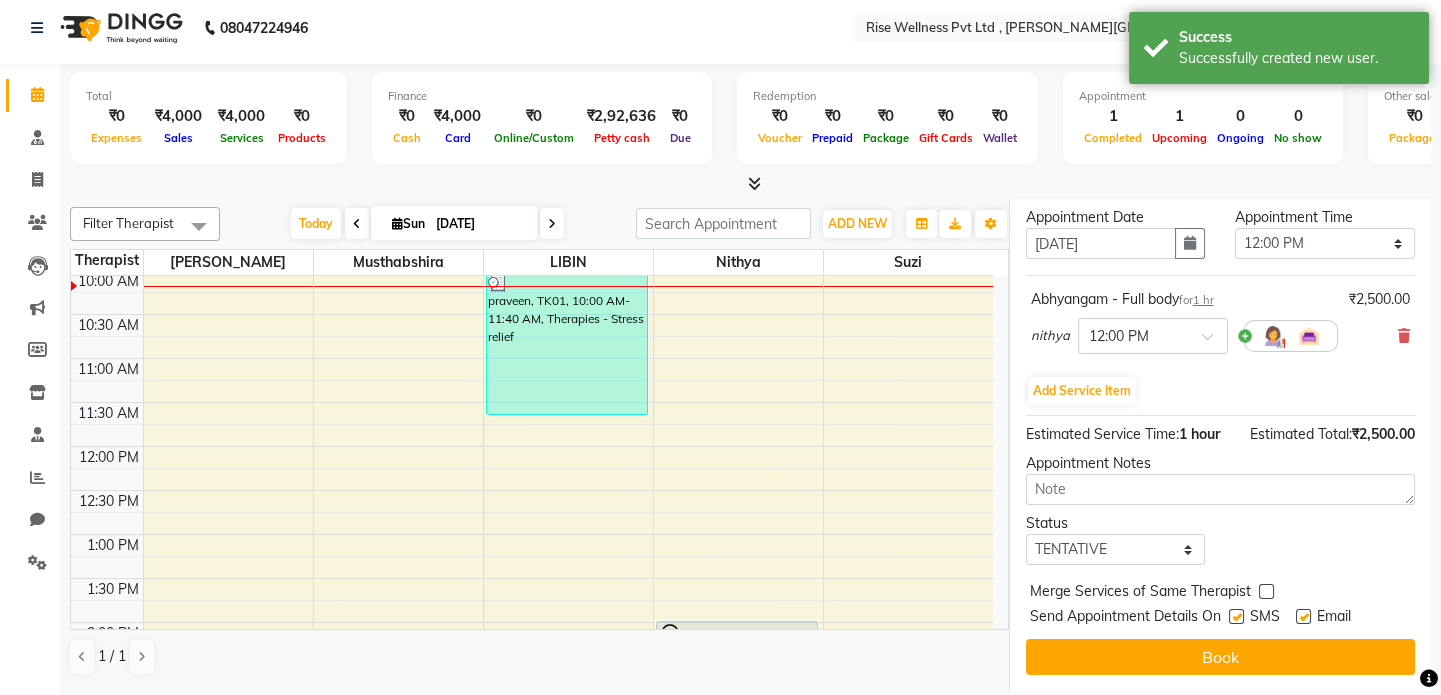 scroll, scrollTop: 375, scrollLeft: 0, axis: vertical 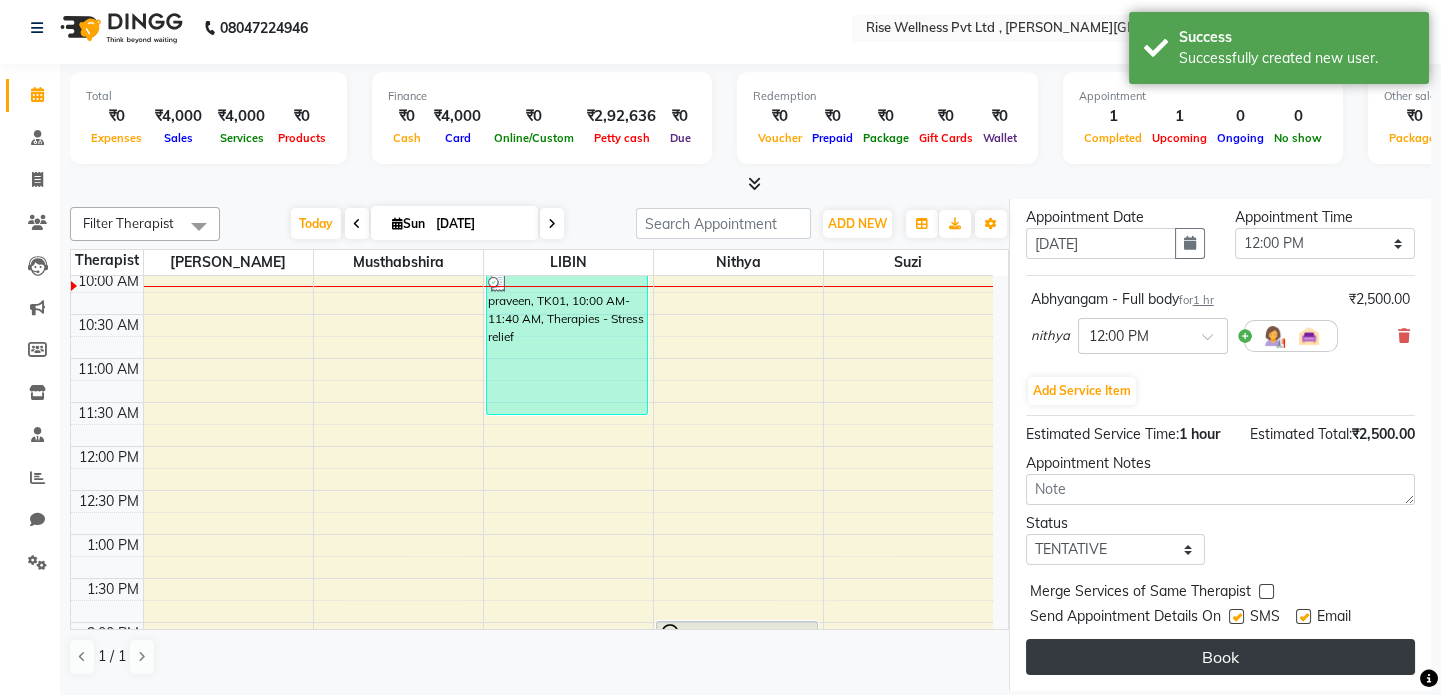 click on "Book" at bounding box center (1220, 657) 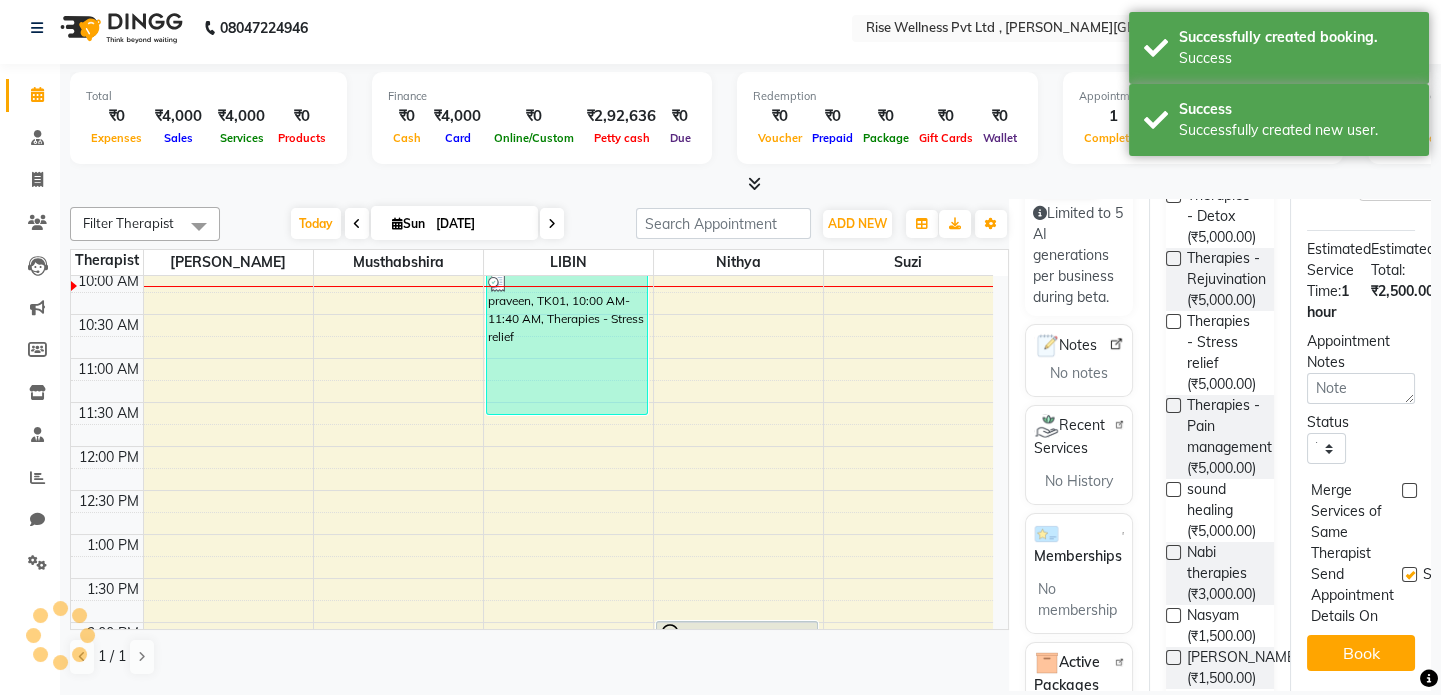 scroll, scrollTop: 0, scrollLeft: 0, axis: both 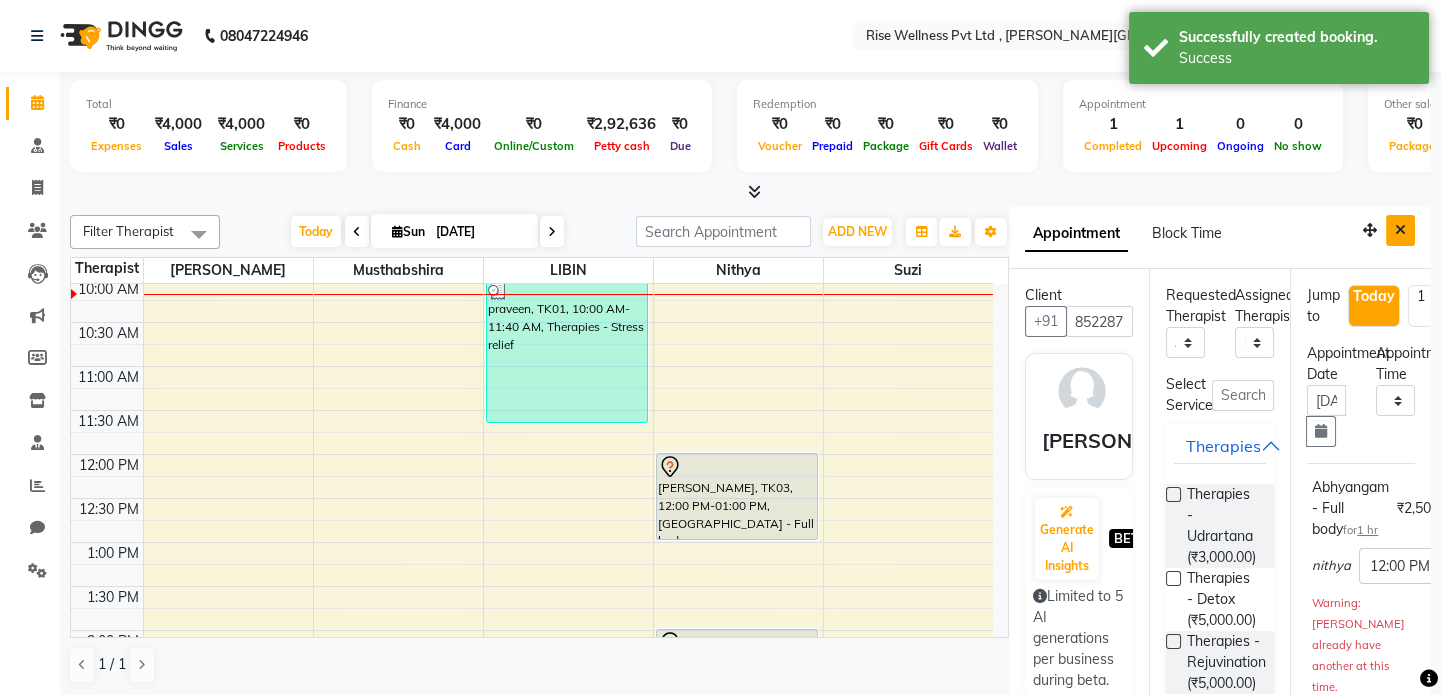 click at bounding box center (1400, 230) 